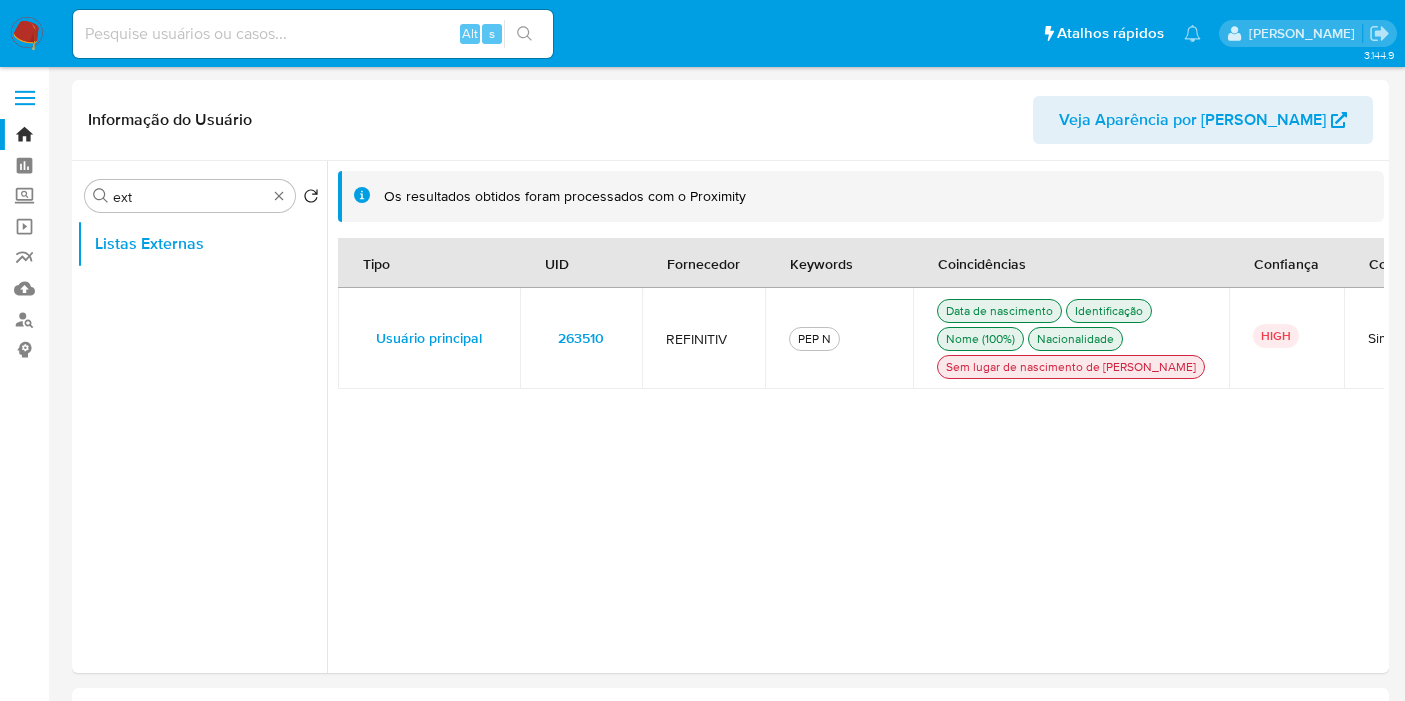 select on "10" 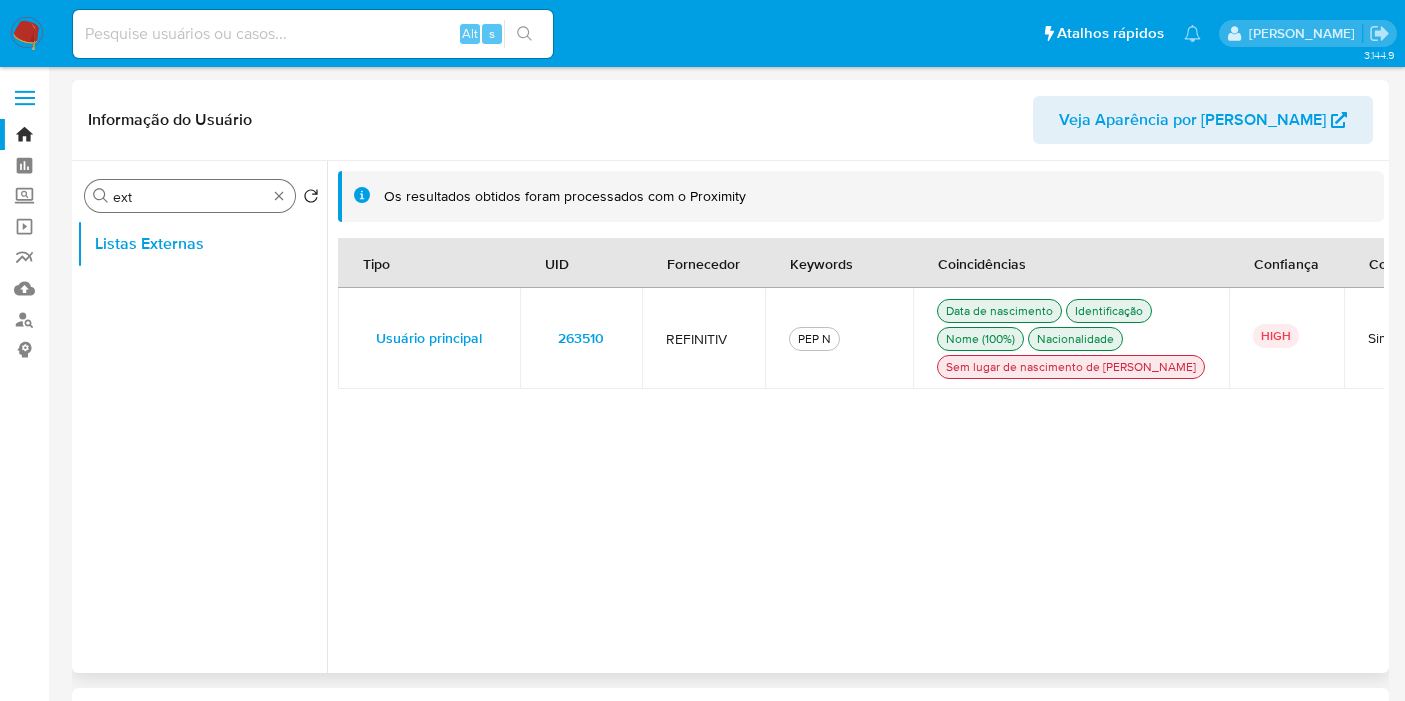 scroll, scrollTop: 0, scrollLeft: 0, axis: both 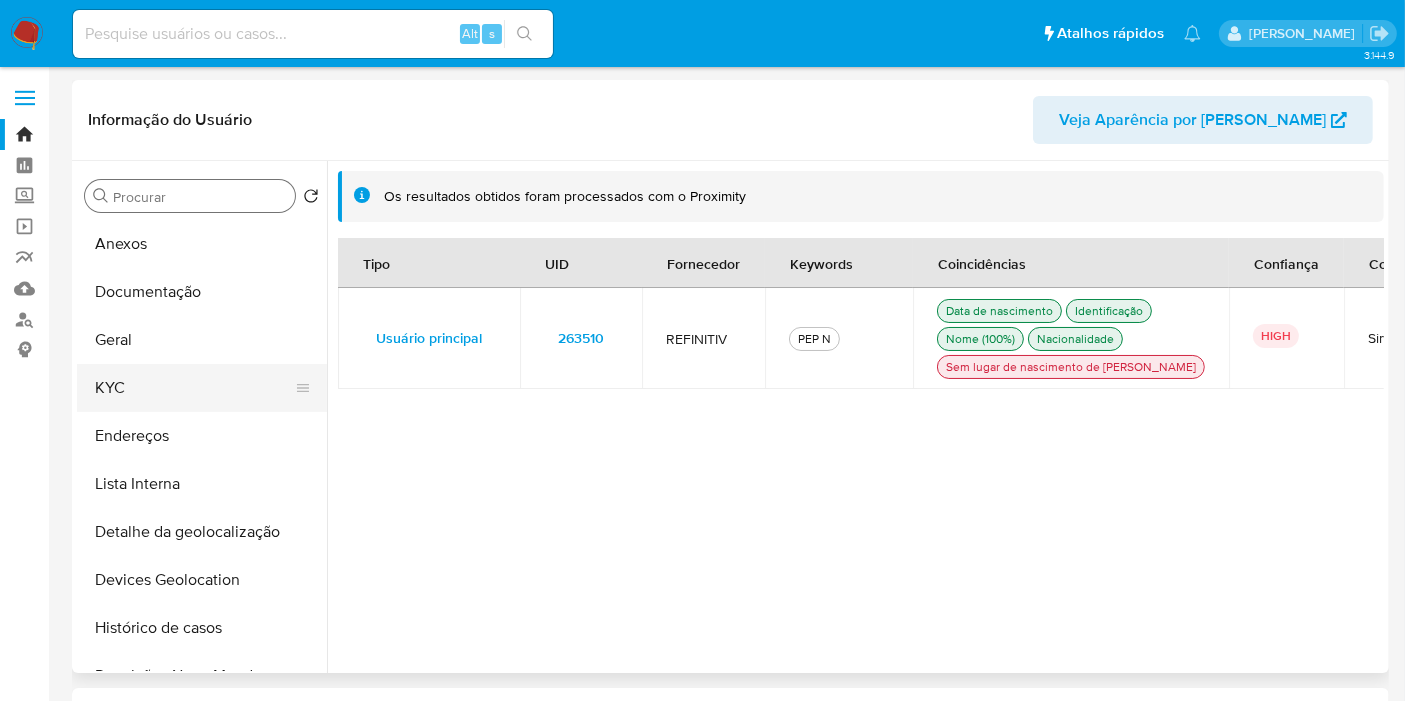 click on "KYC" at bounding box center [194, 388] 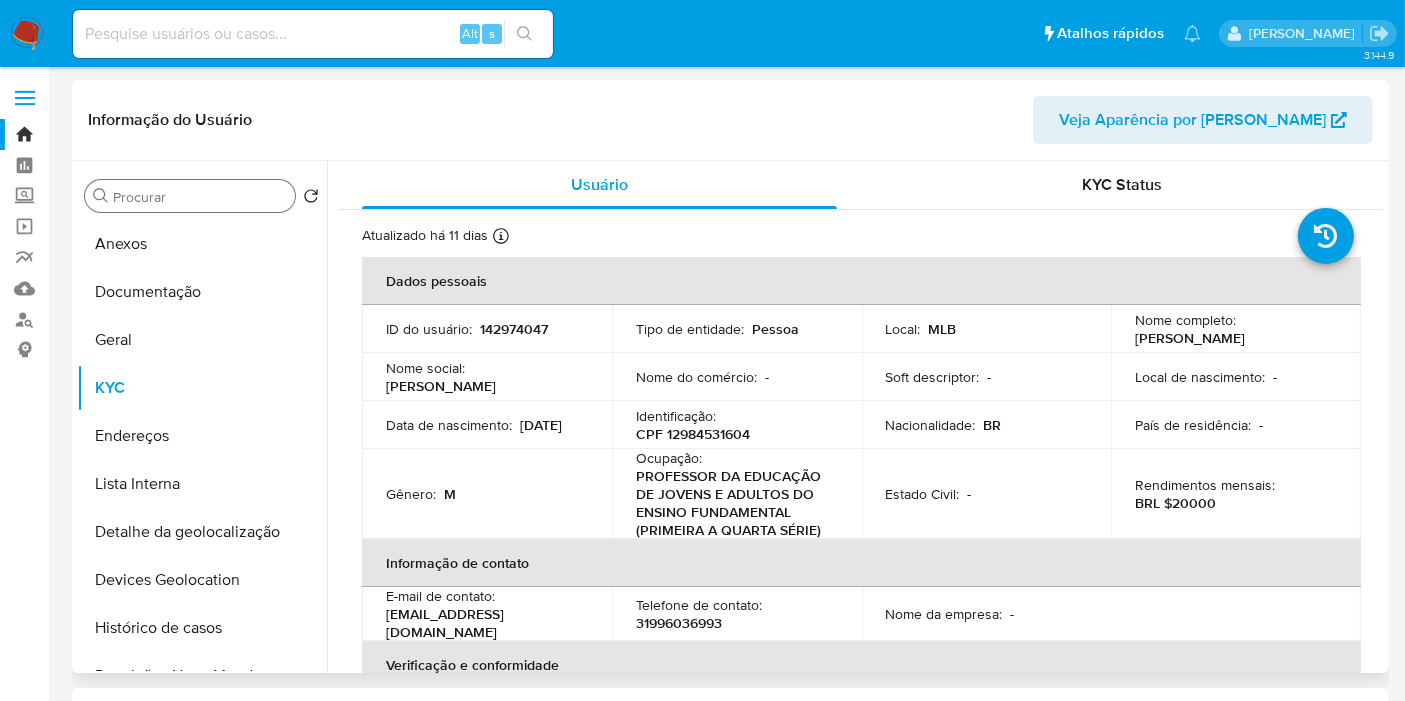 click on "CPF 12984531604" at bounding box center [693, 434] 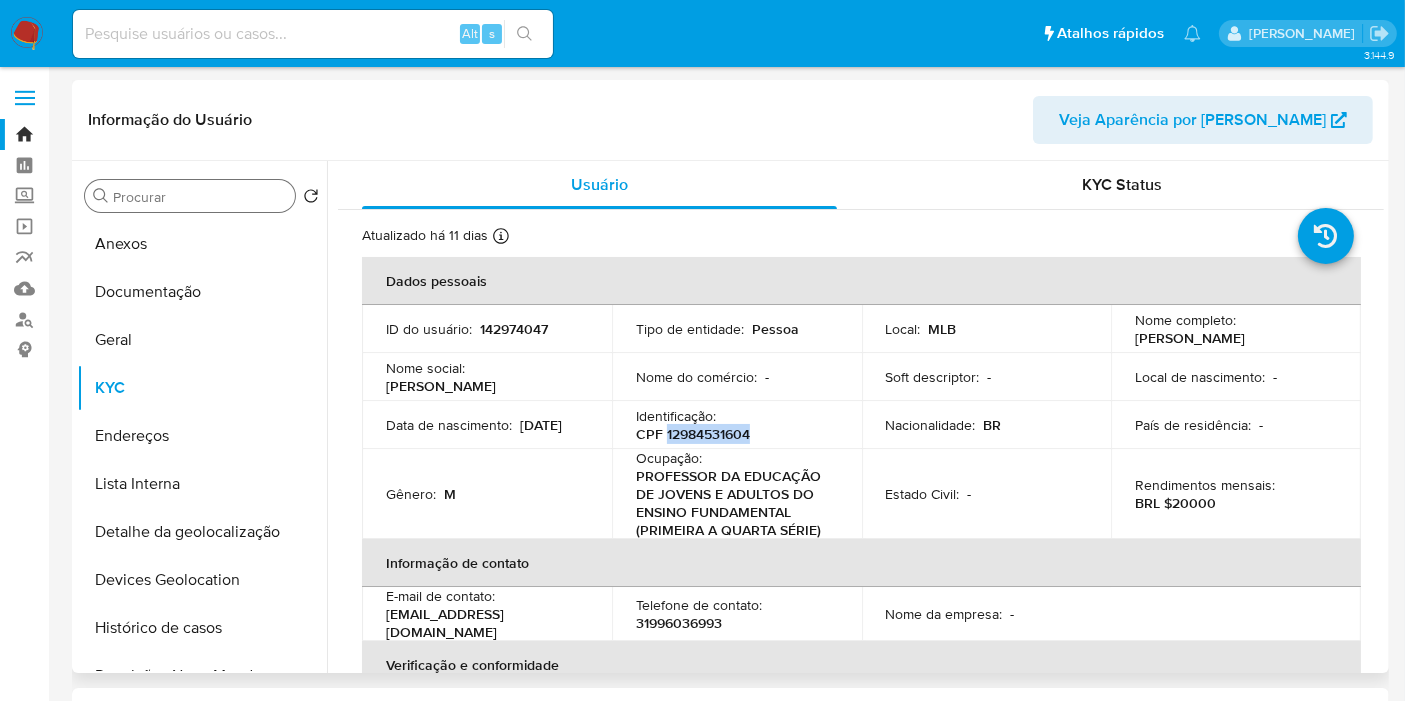 click on "CPF 12984531604" at bounding box center (693, 434) 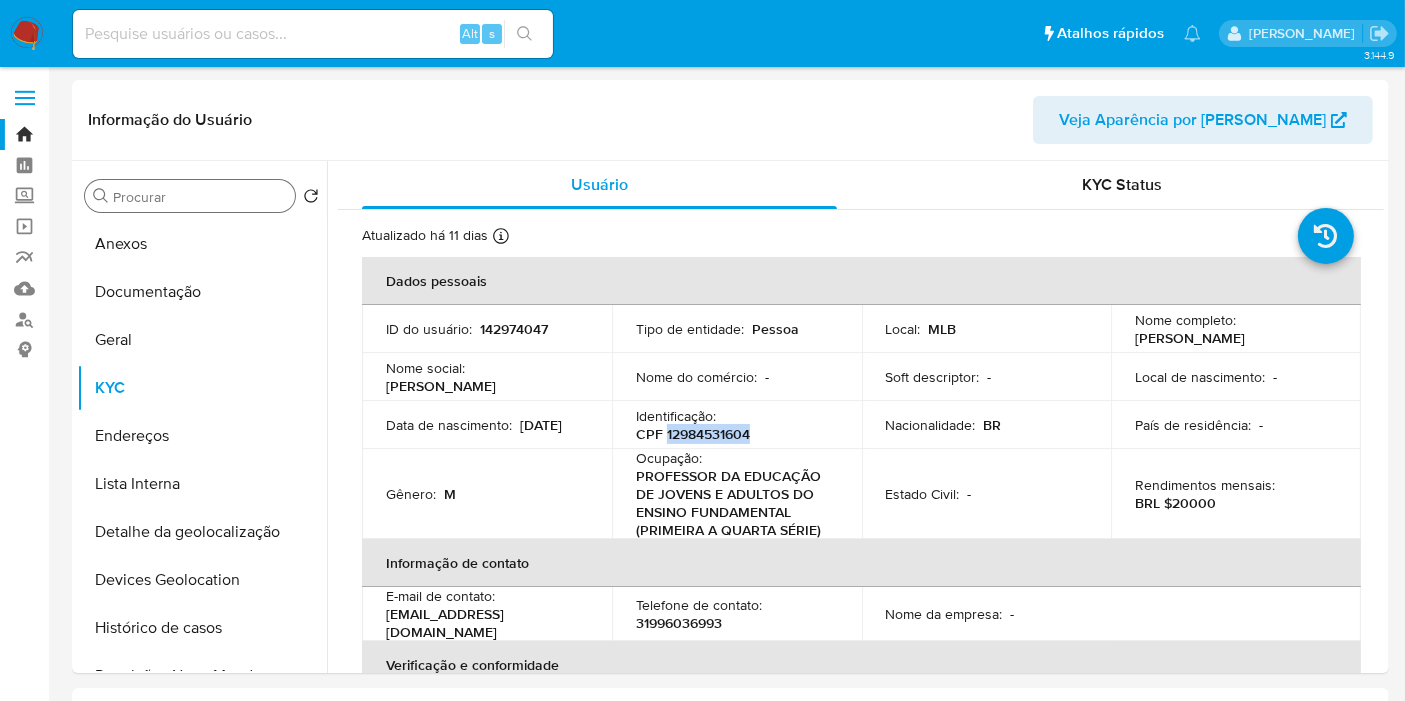 copy on "12984531604" 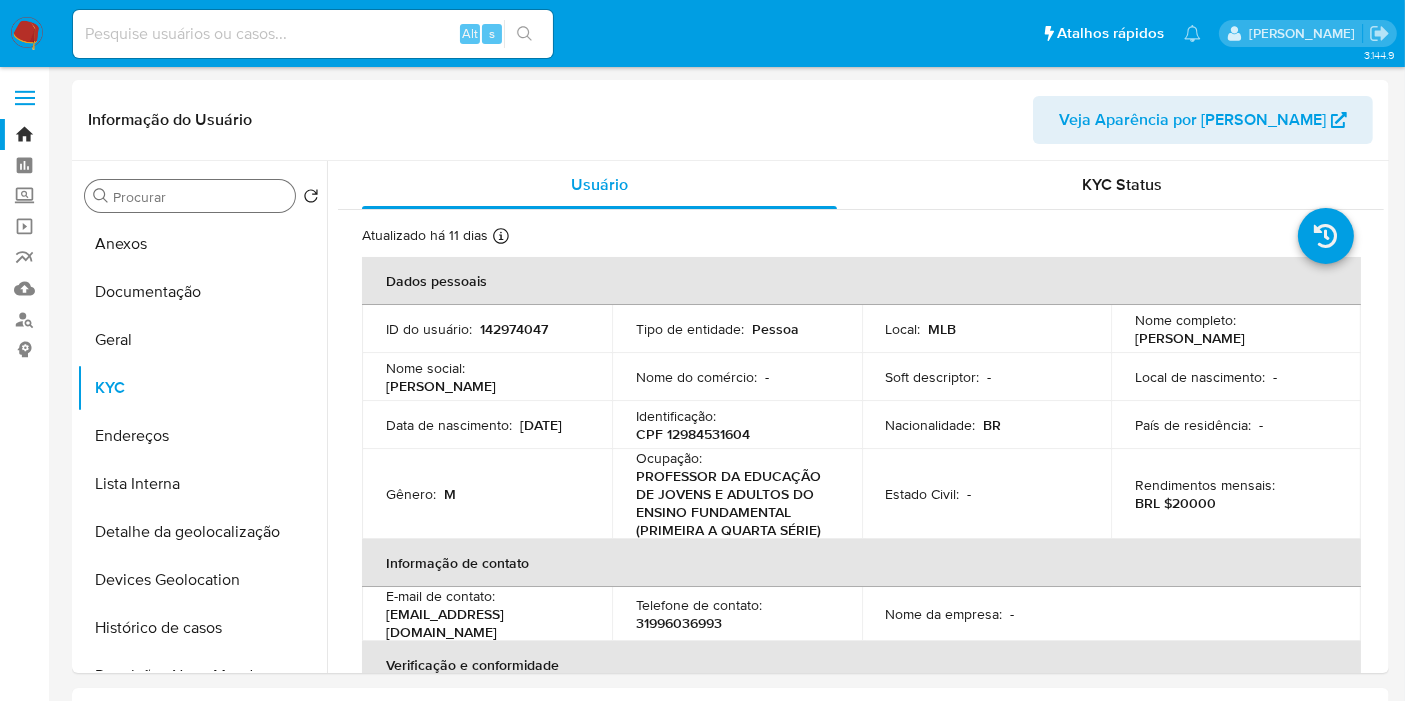 click on "ext" at bounding box center [200, 197] 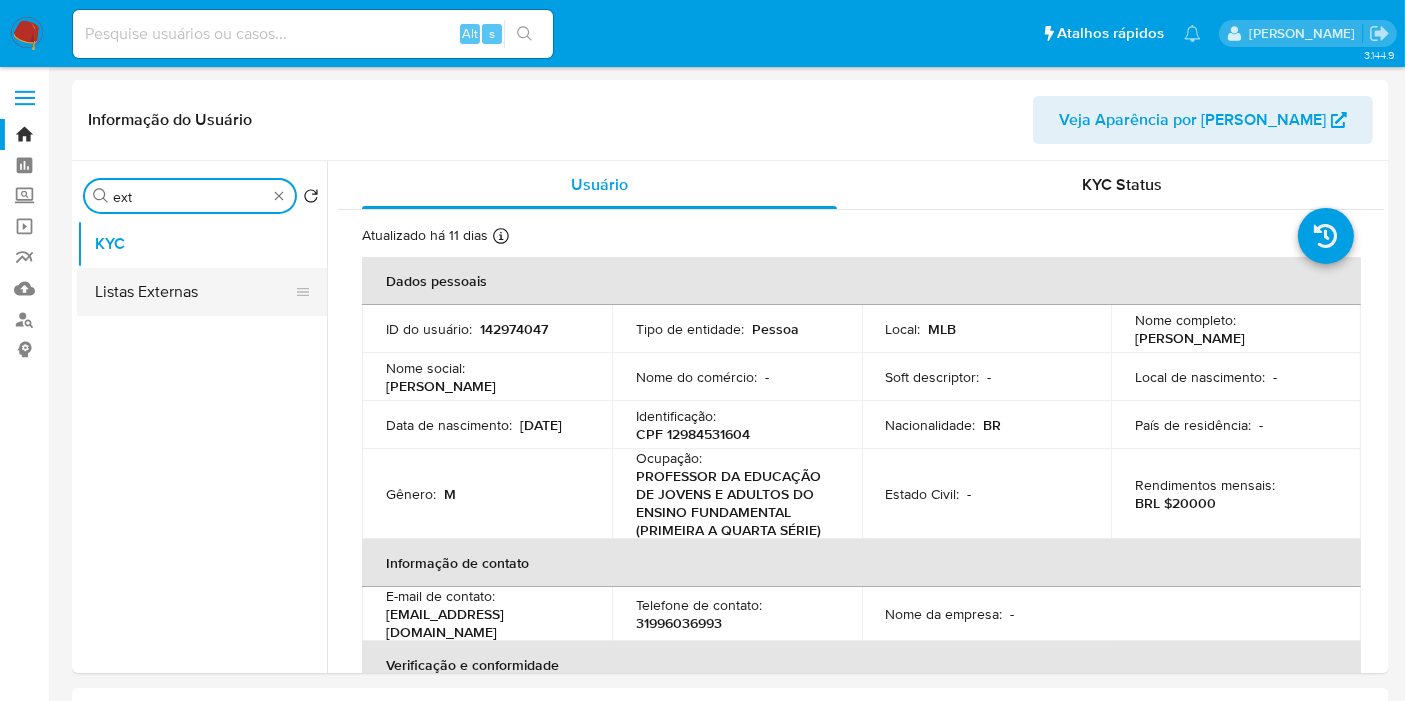 type on "ext" 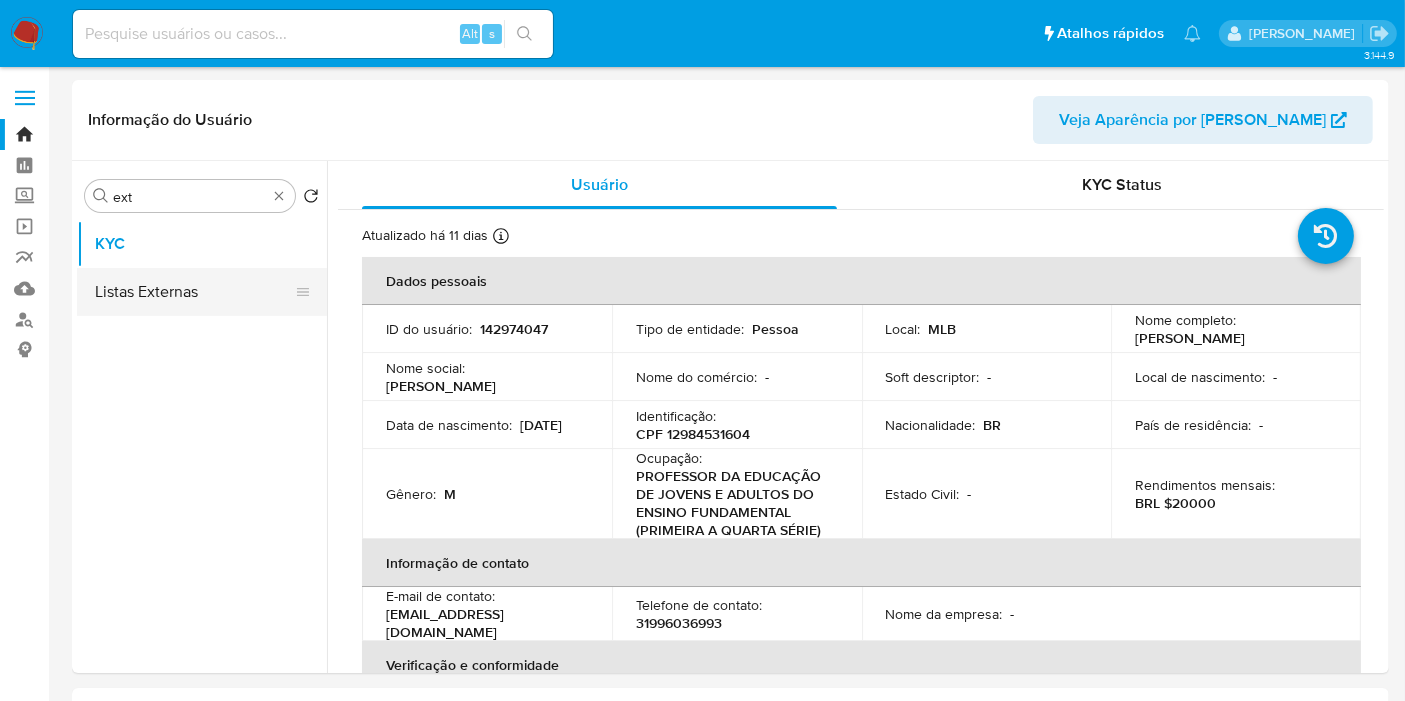 click on "Listas Externas" at bounding box center [194, 292] 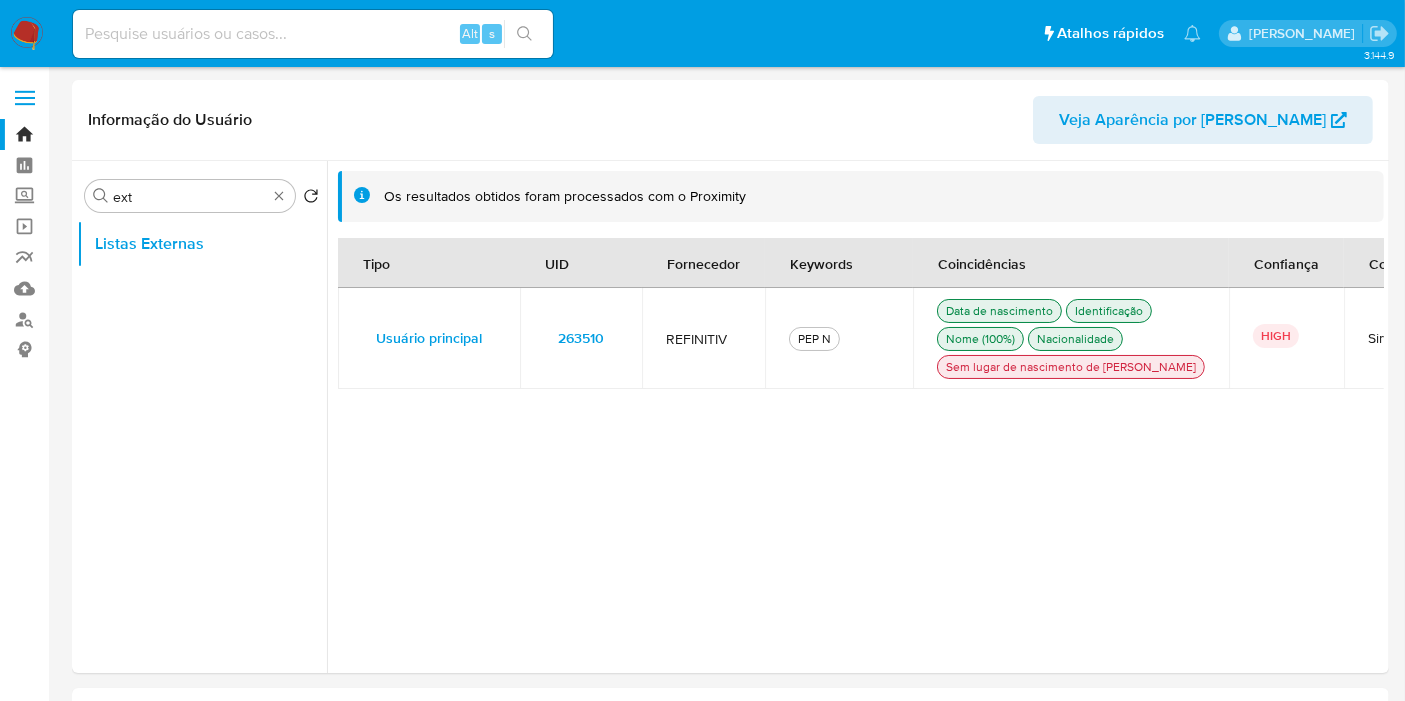 click on "263510" at bounding box center (581, 338) 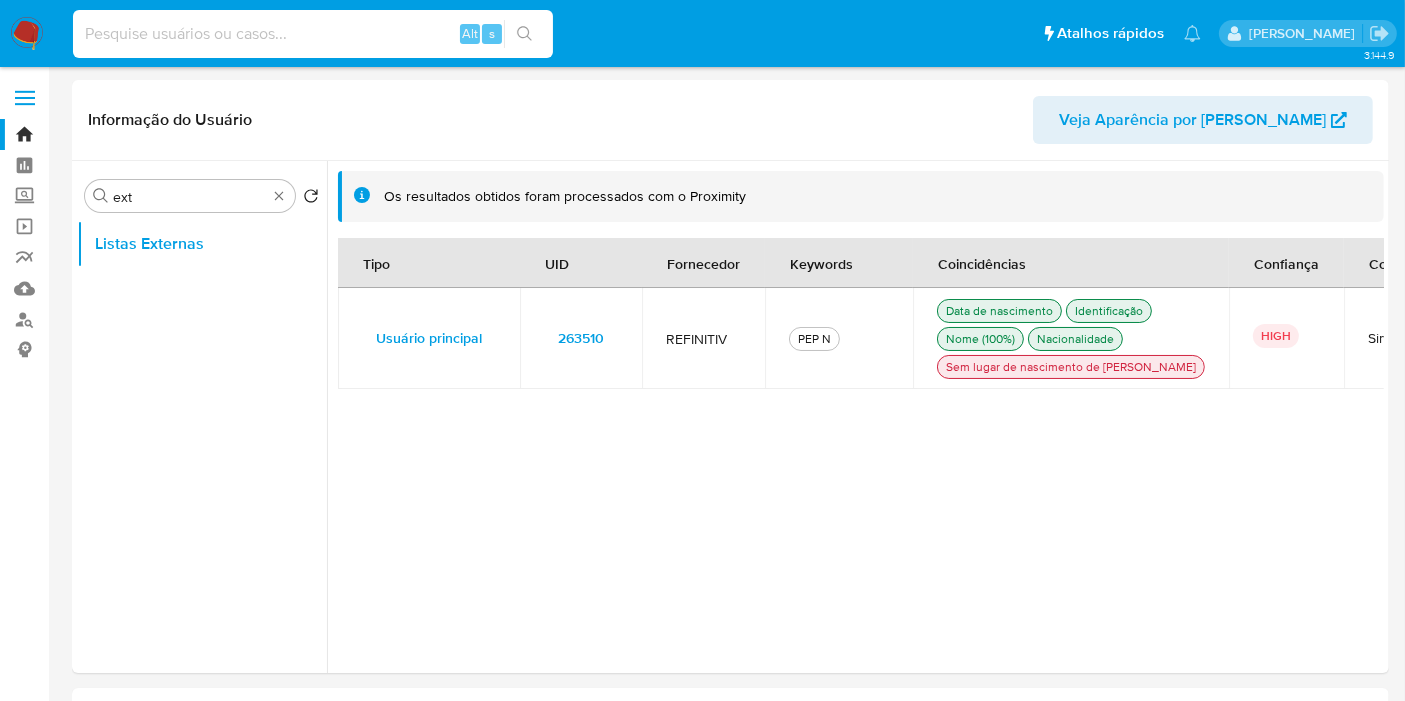 click at bounding box center (313, 34) 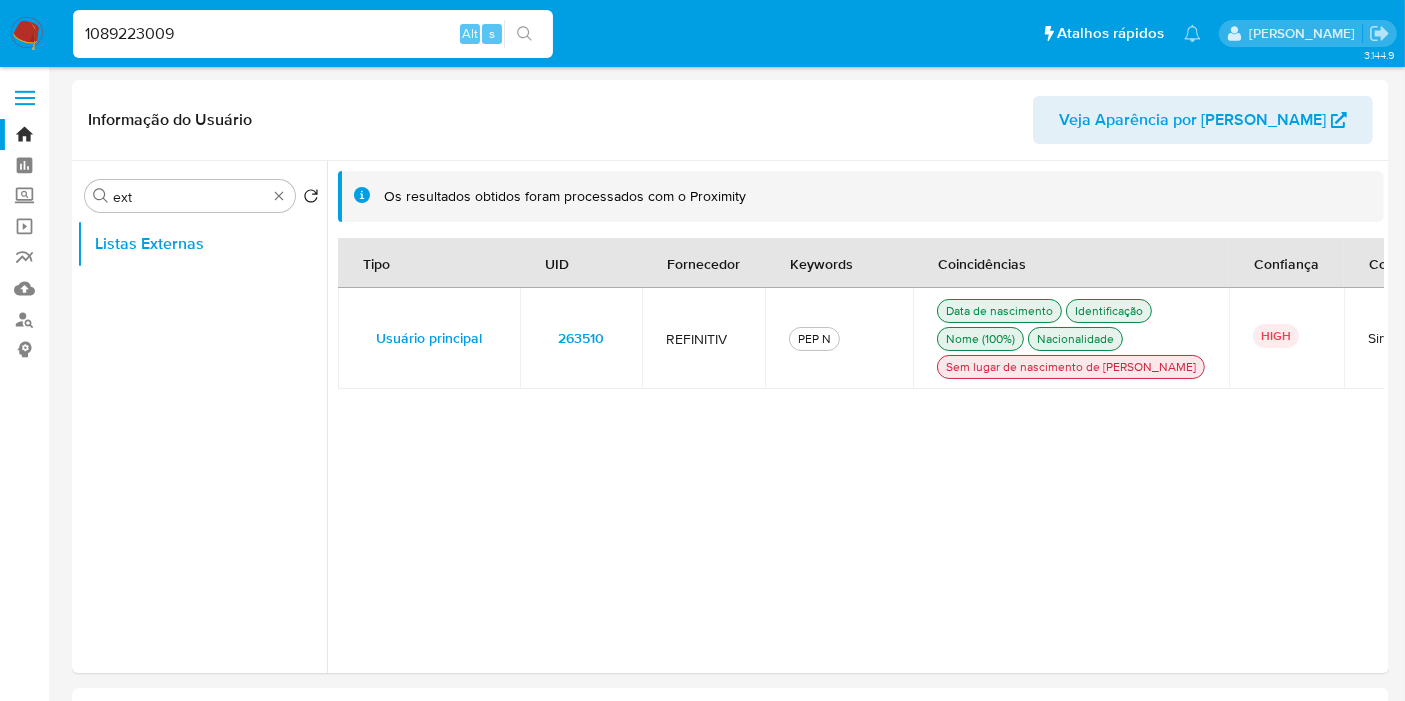 type on "1089223009" 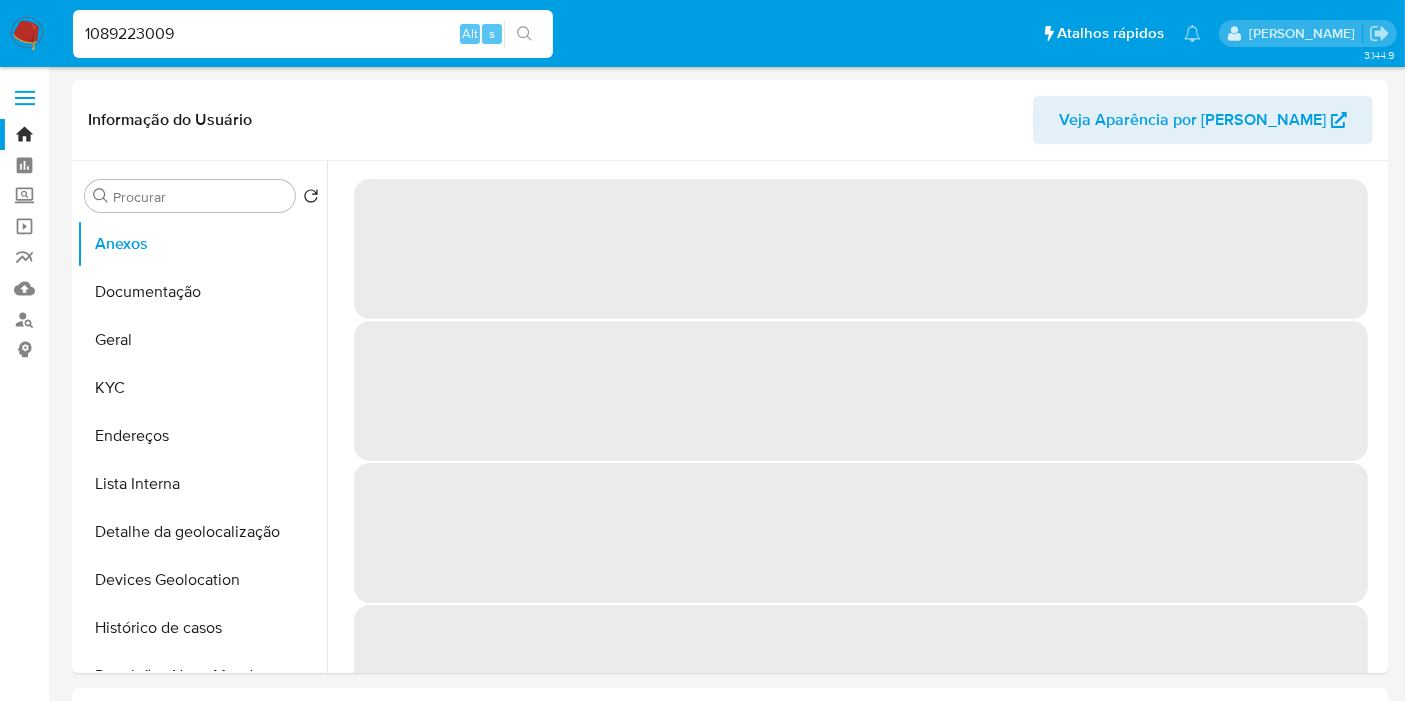 select on "10" 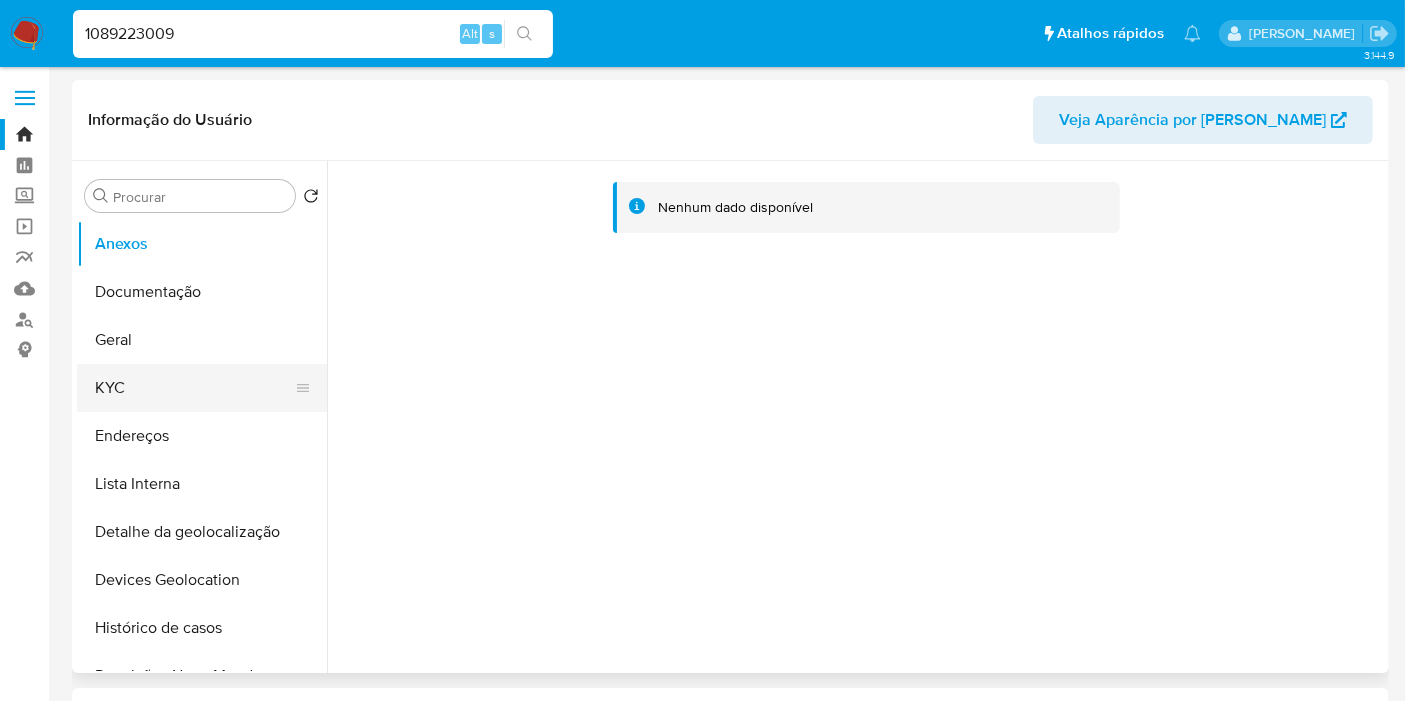 click on "KYC" at bounding box center (194, 388) 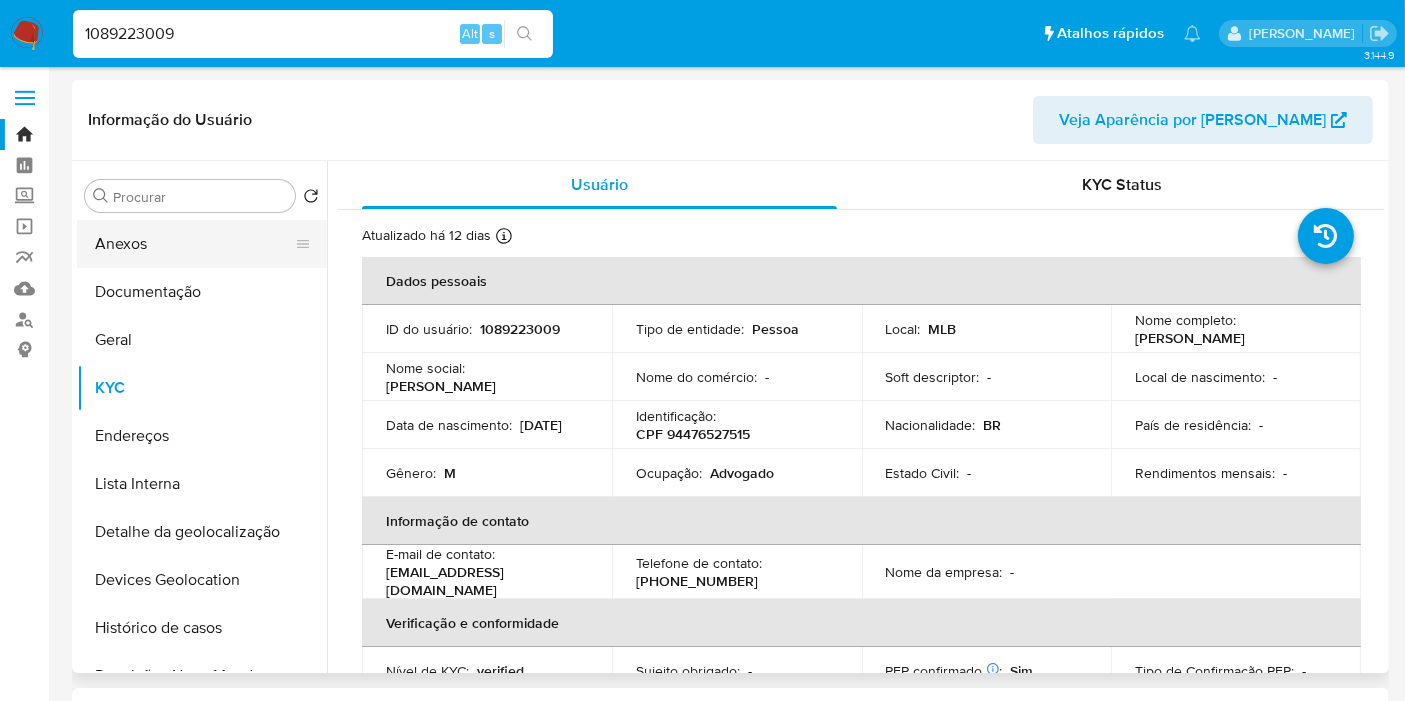 click on "Anexos" at bounding box center (194, 244) 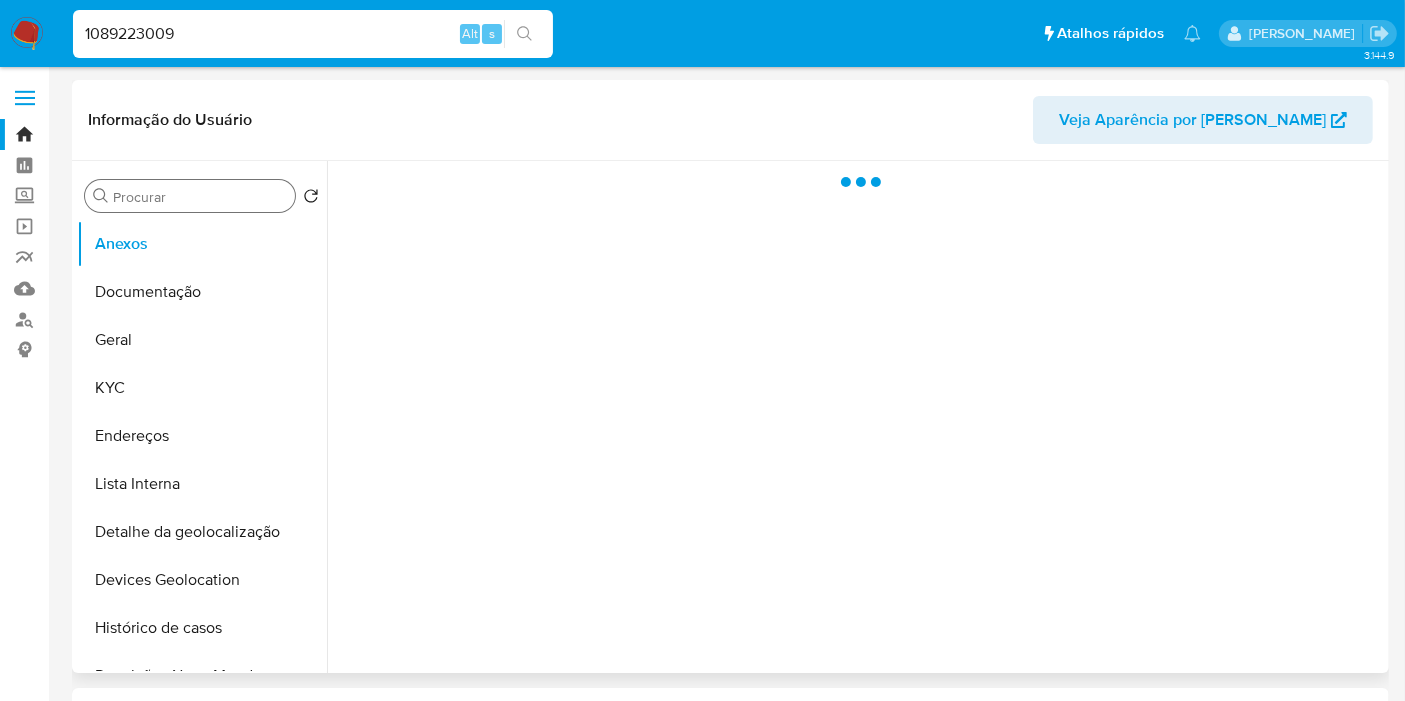 click on "Procurar" at bounding box center [200, 197] 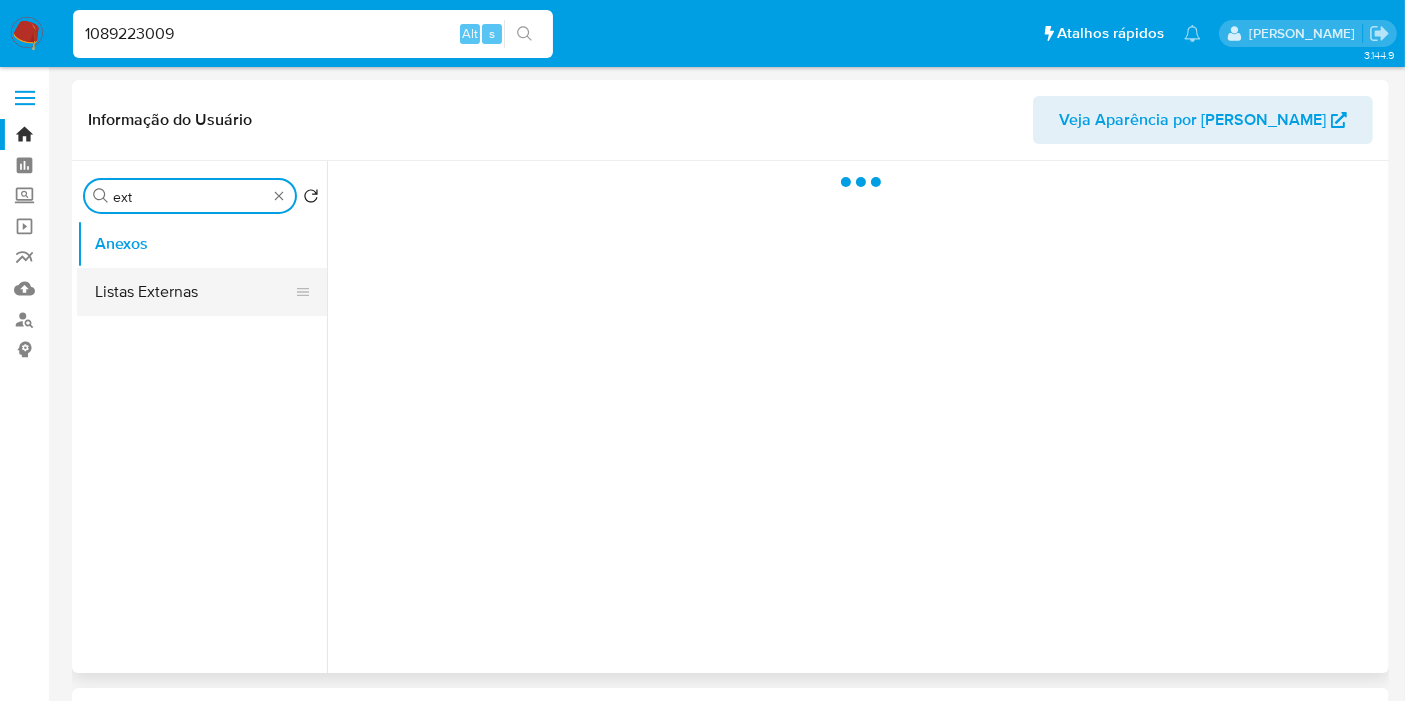 type on "ext" 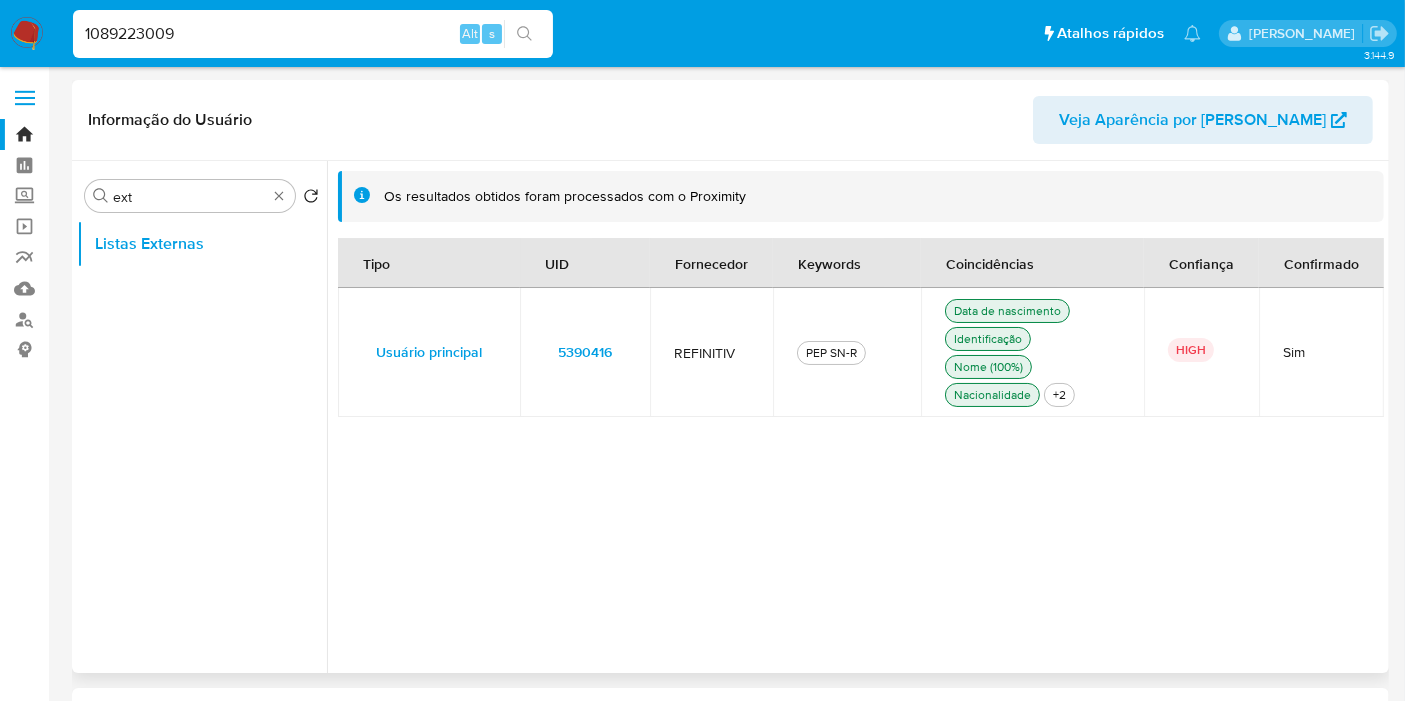 click on "5390416" at bounding box center [585, 352] 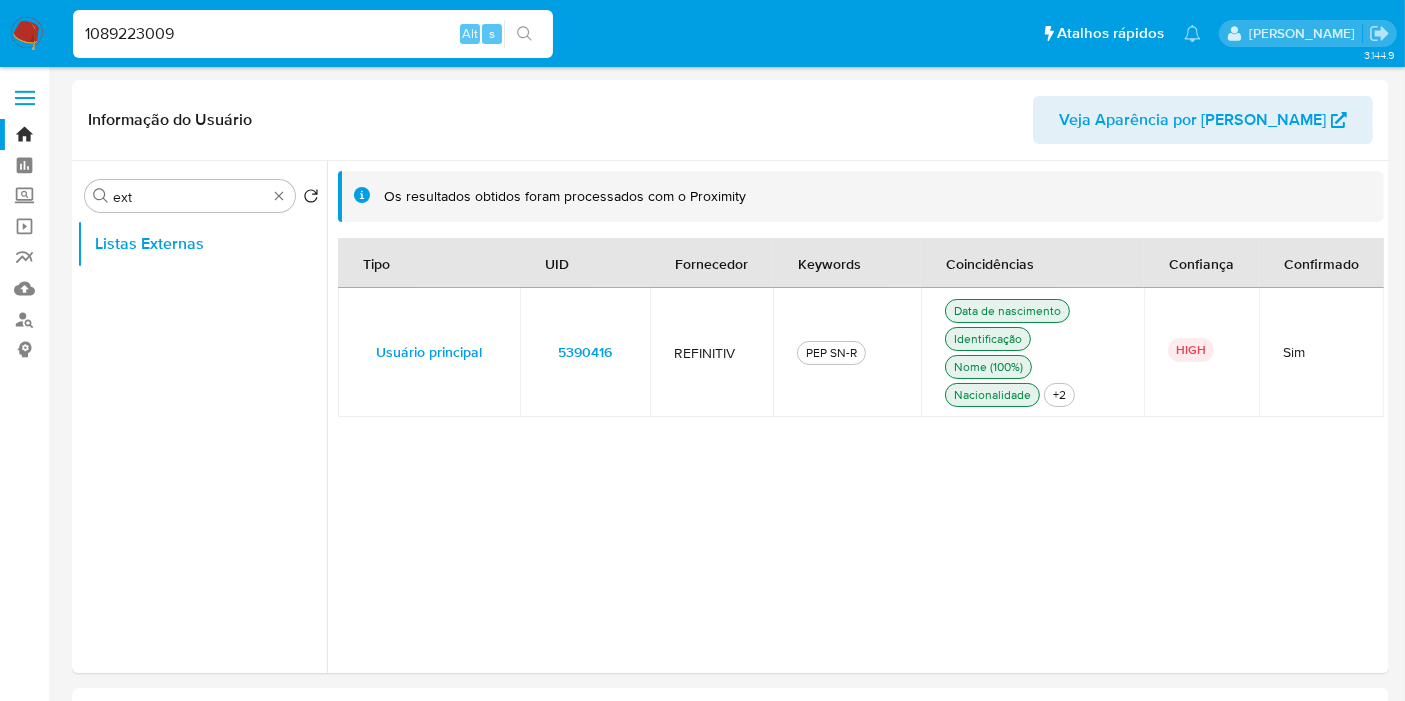 click on "1089223009" at bounding box center (313, 34) 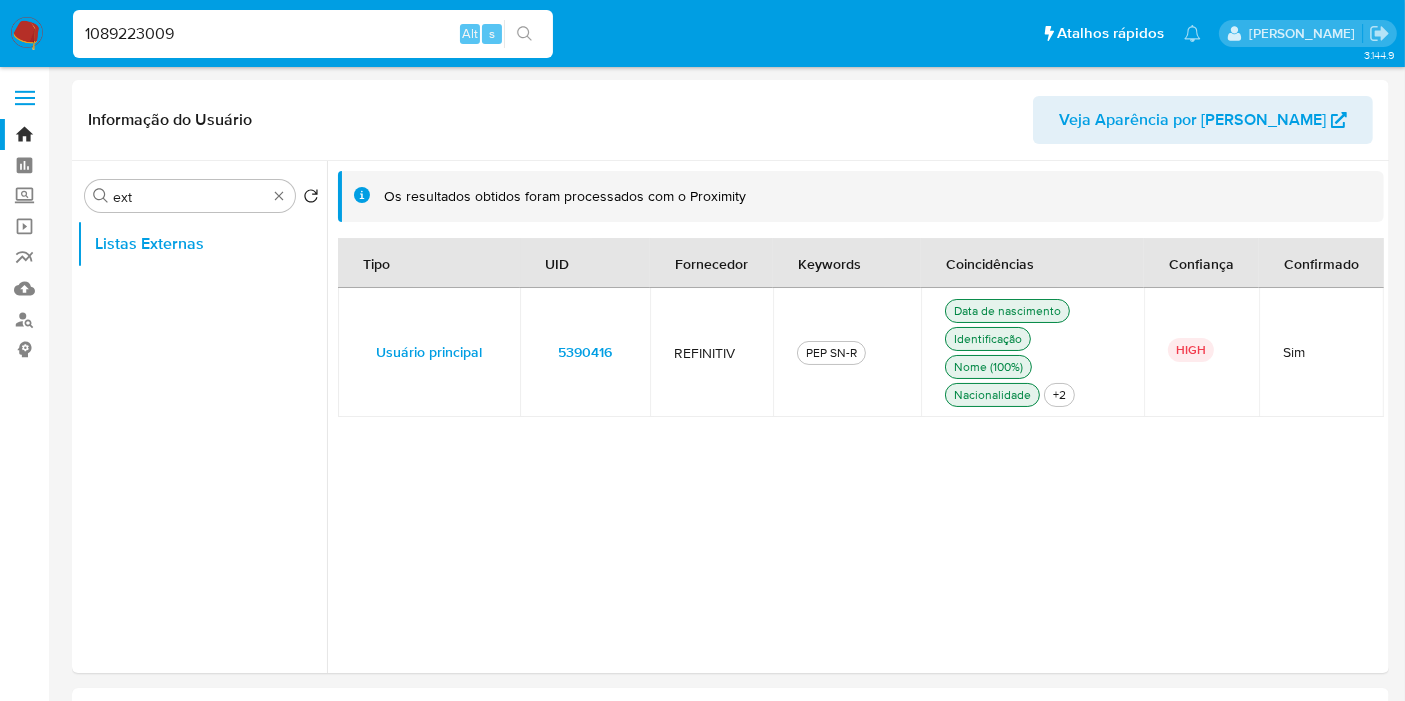 click on "1089223009" at bounding box center (313, 34) 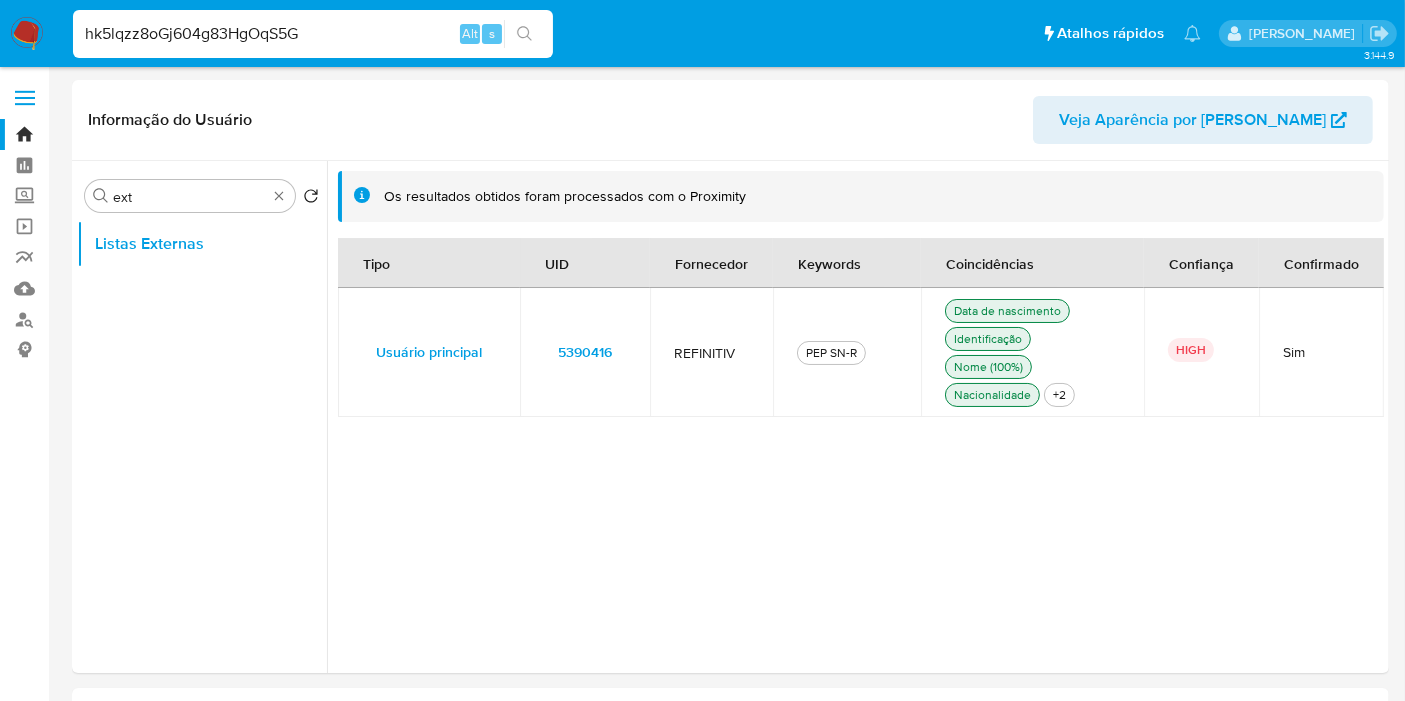 type on "hk5lqzz8oGj604g83HgOqS5G" 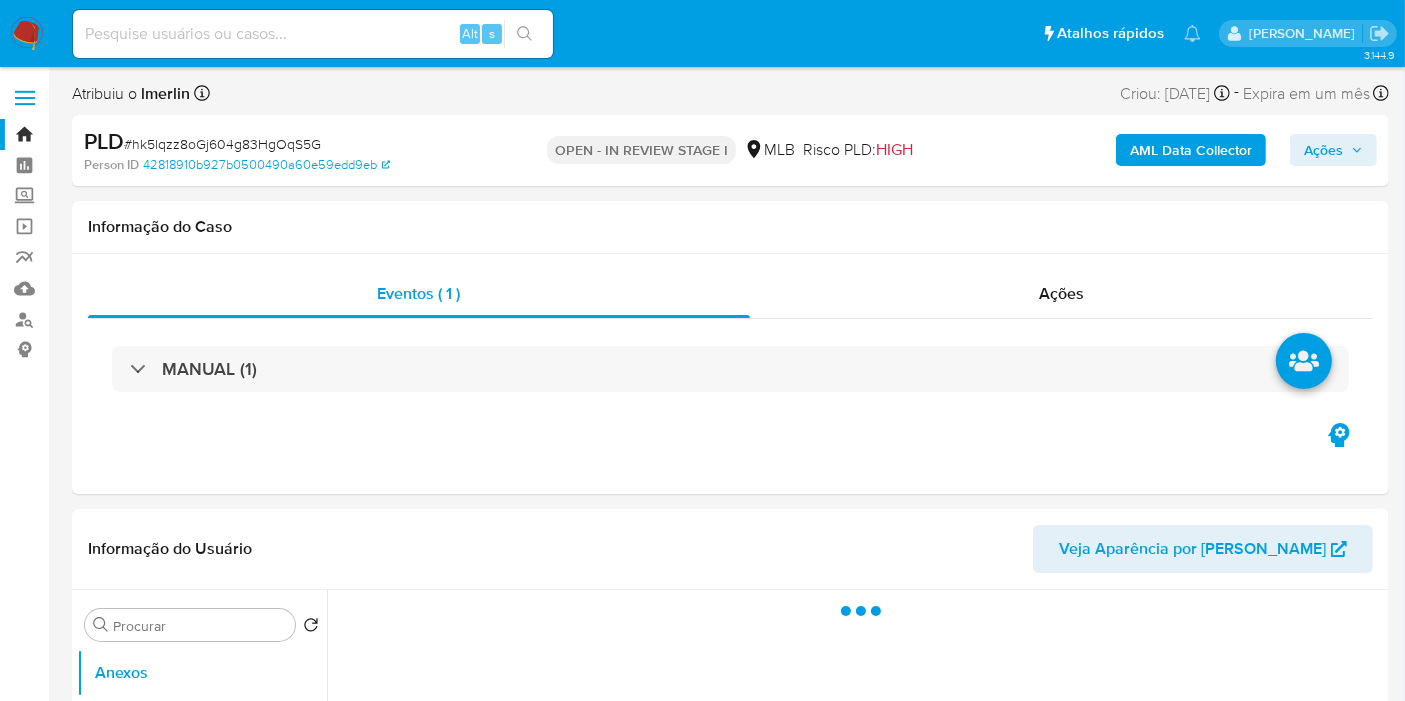 select on "10" 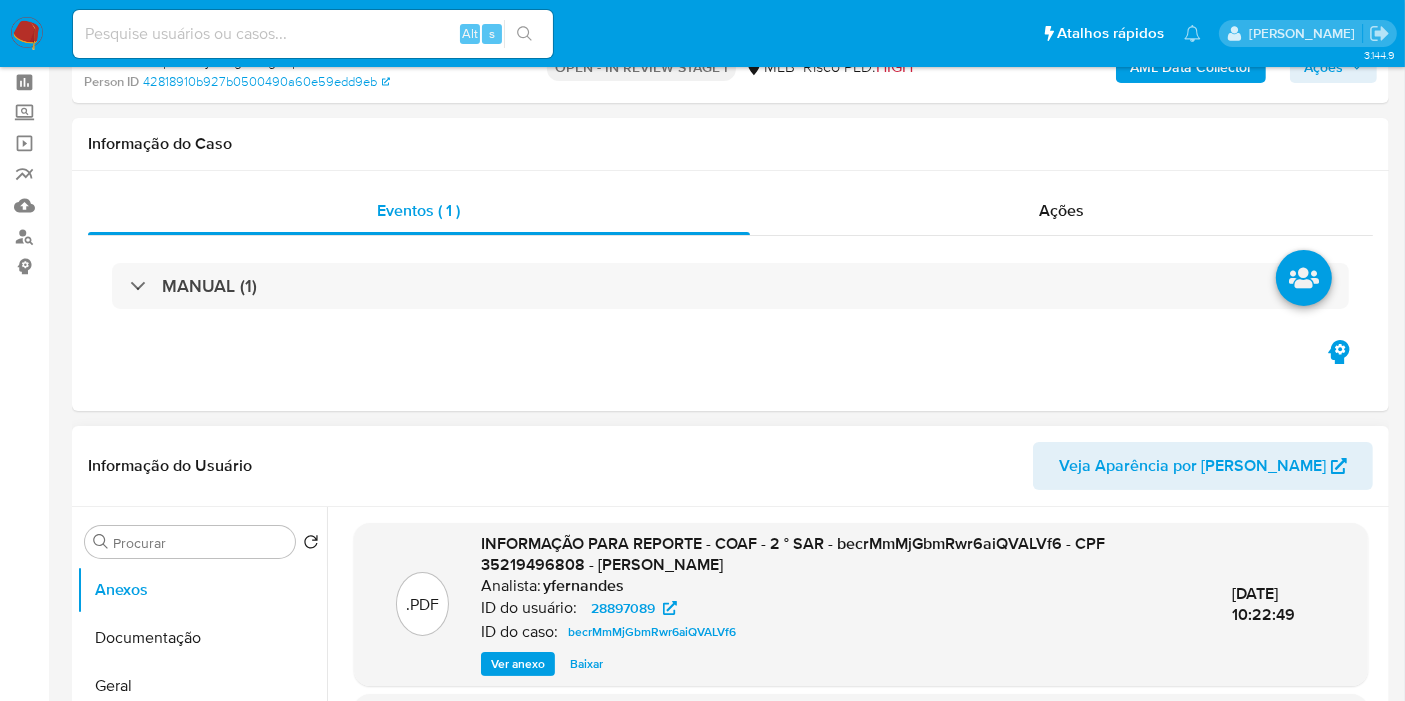 scroll, scrollTop: 333, scrollLeft: 0, axis: vertical 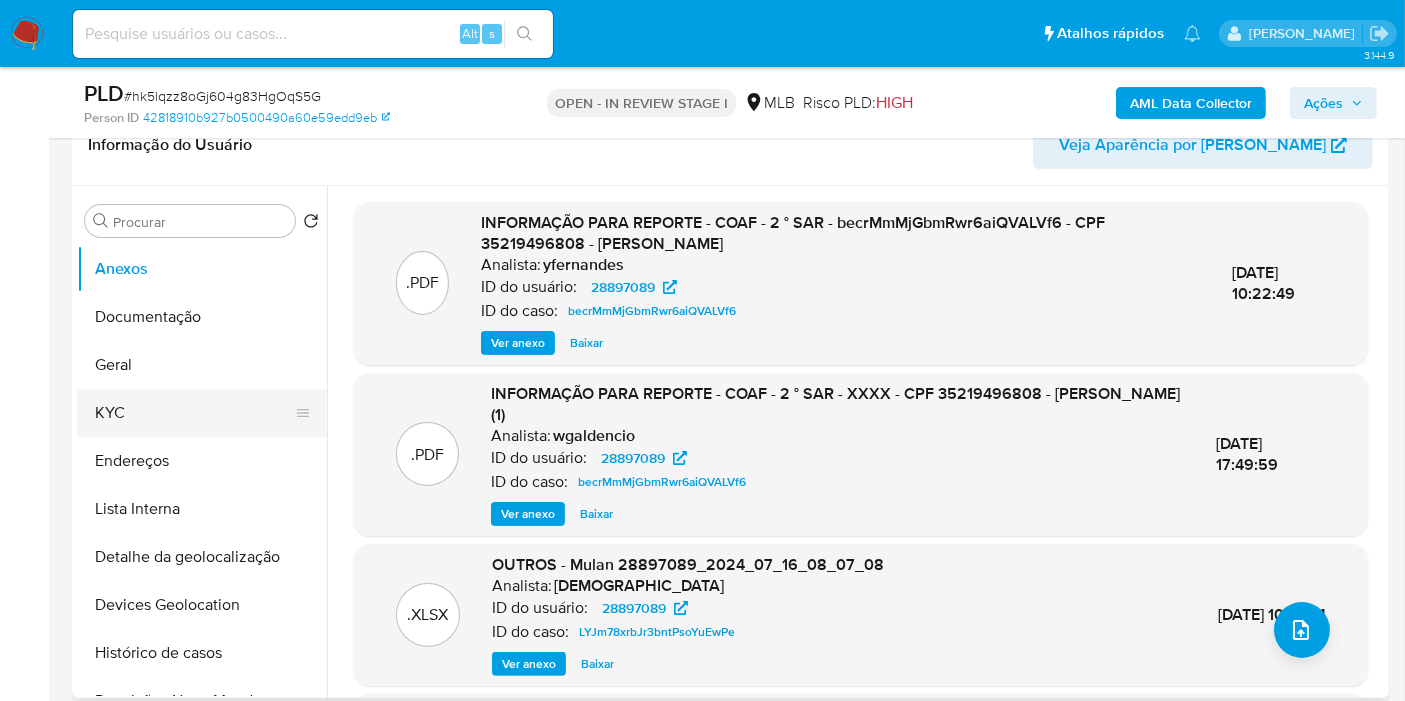 click on "KYC" at bounding box center [194, 413] 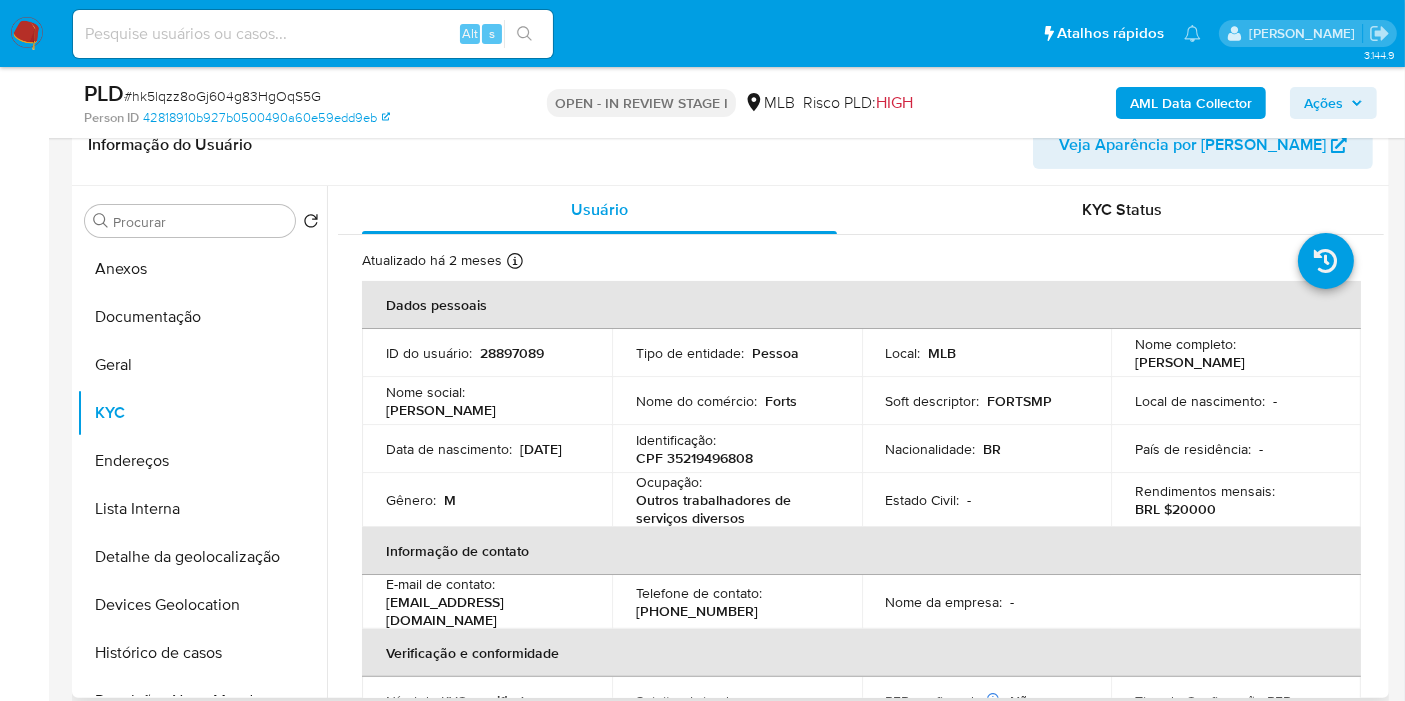 click on "28897089" at bounding box center [512, 353] 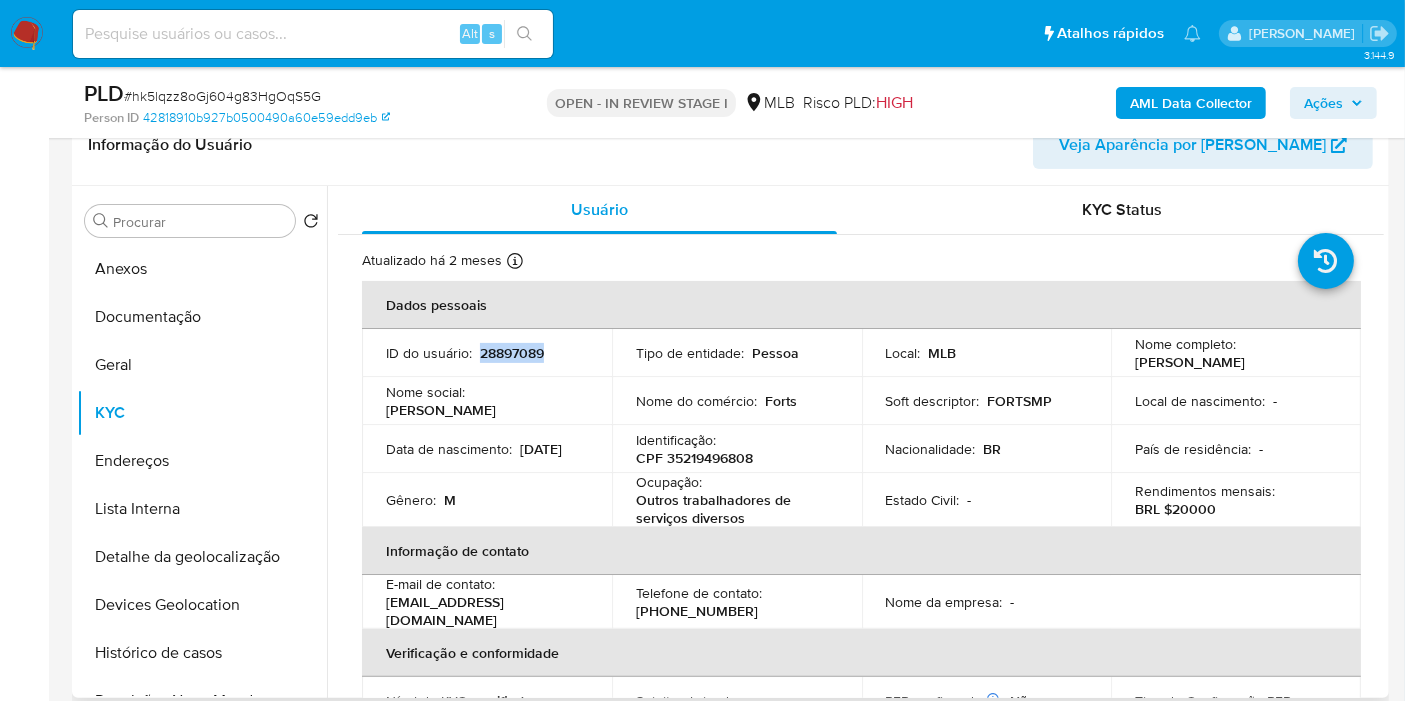 click on "28897089" at bounding box center (512, 353) 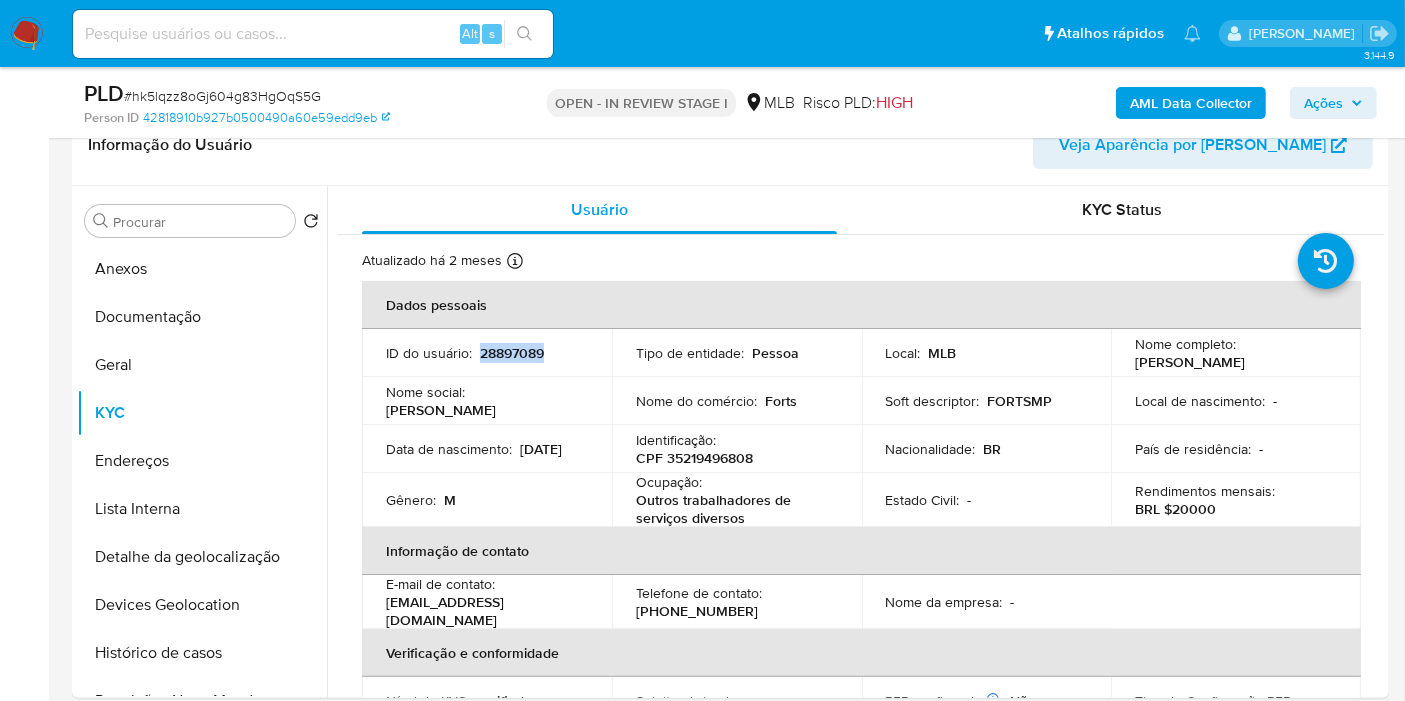 copy on "28897089" 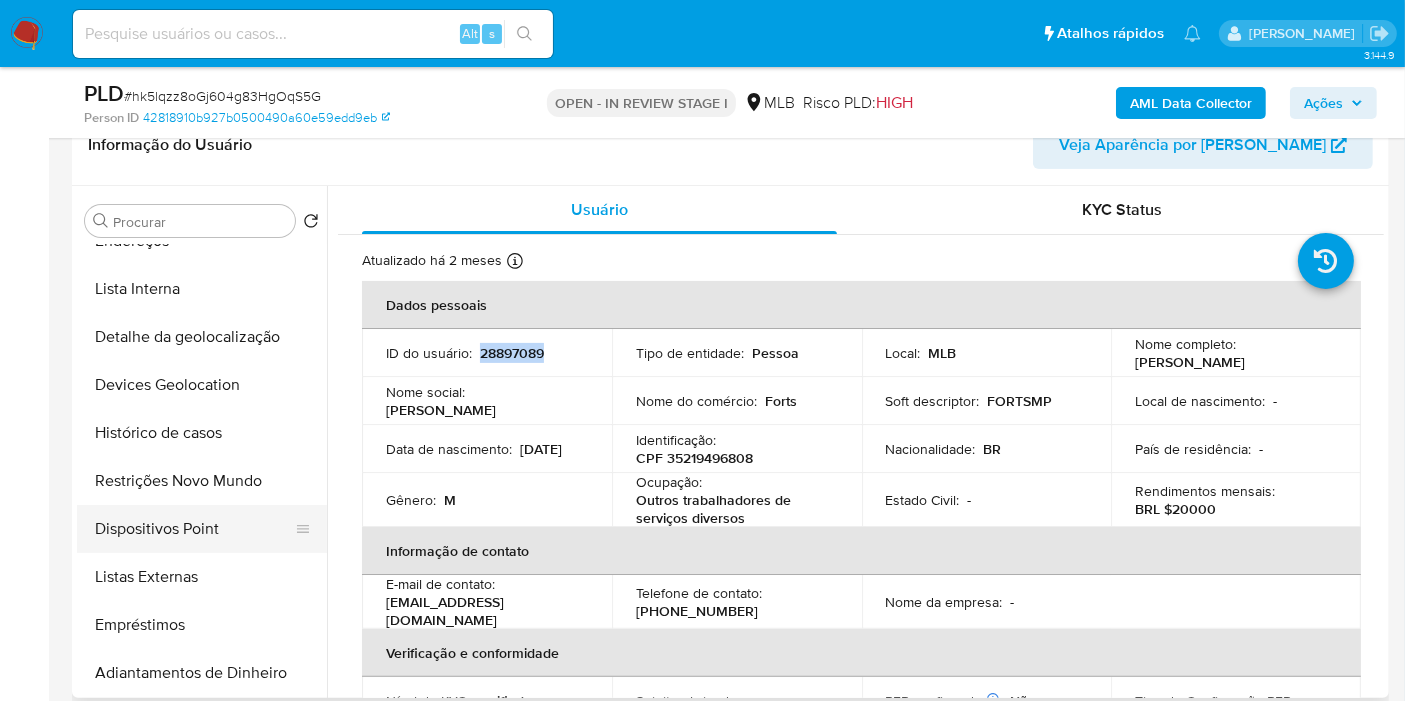 scroll, scrollTop: 222, scrollLeft: 0, axis: vertical 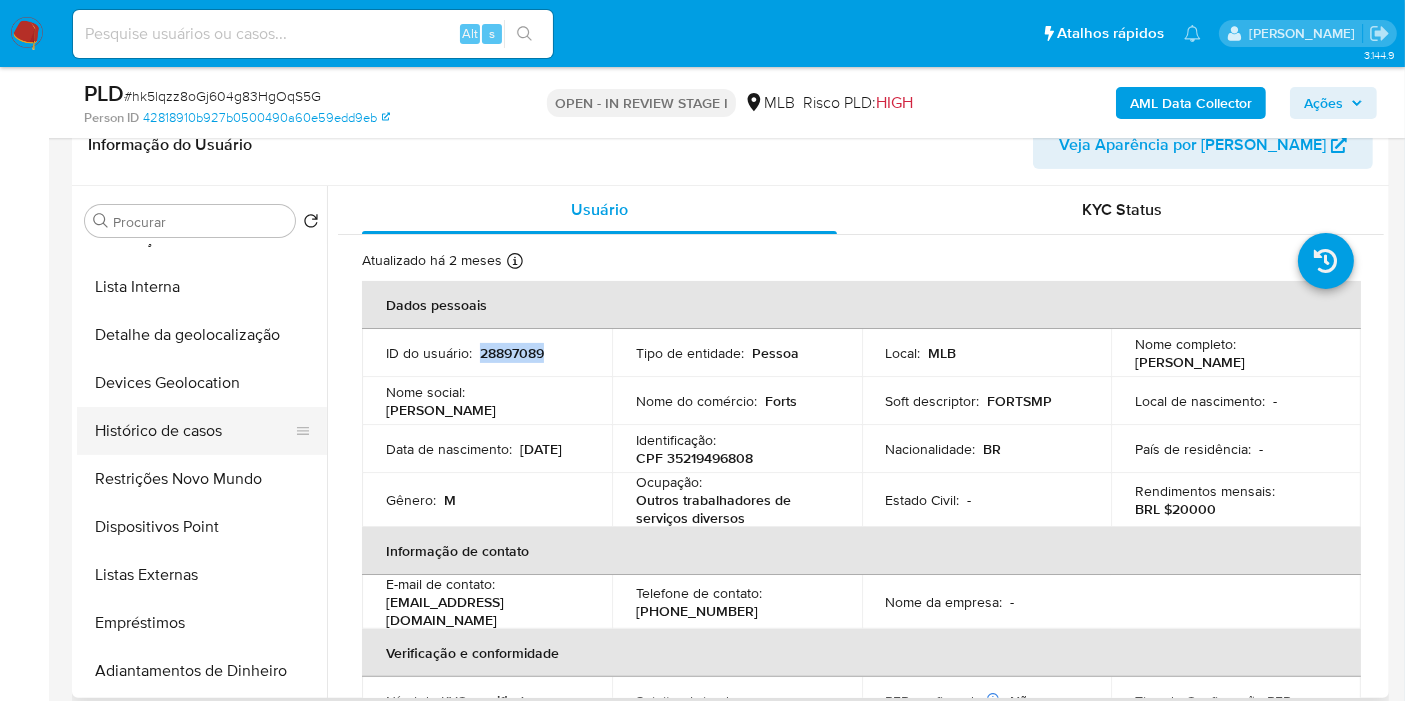 click on "Histórico de casos" at bounding box center (194, 431) 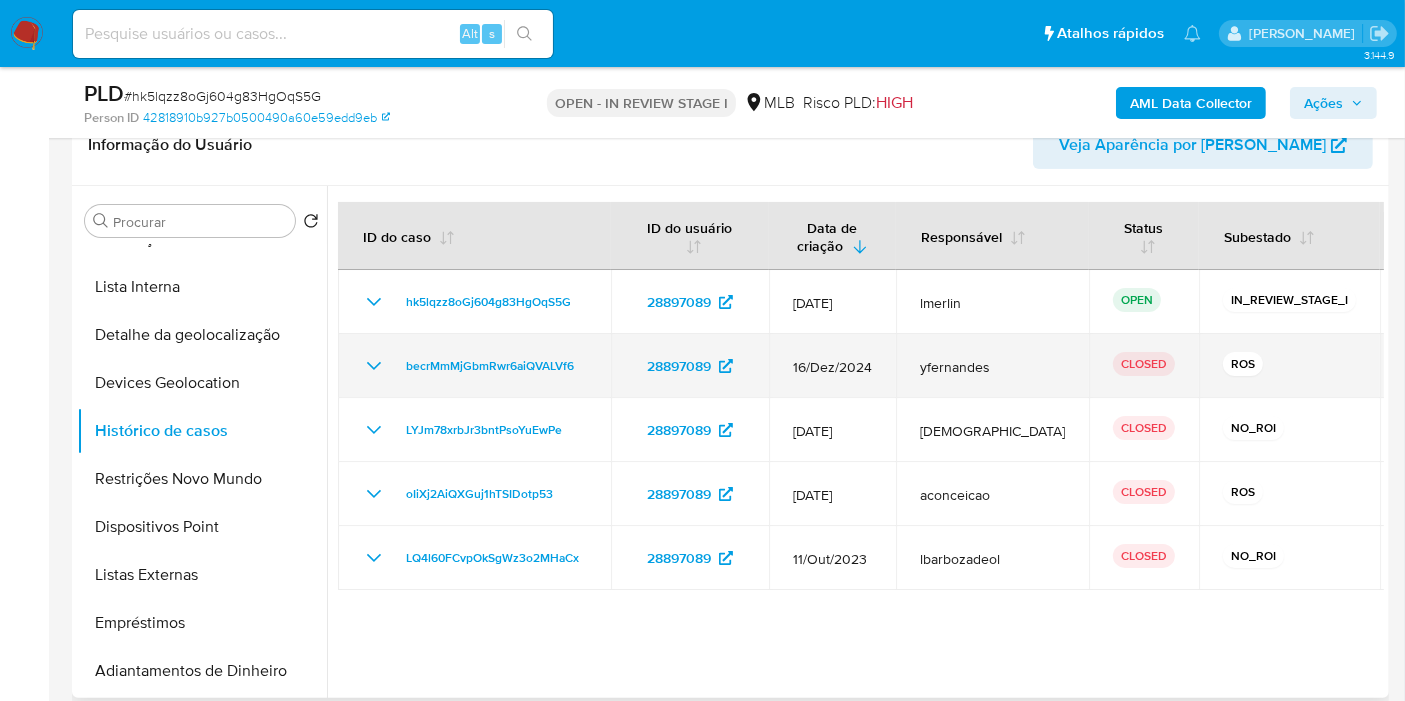 click 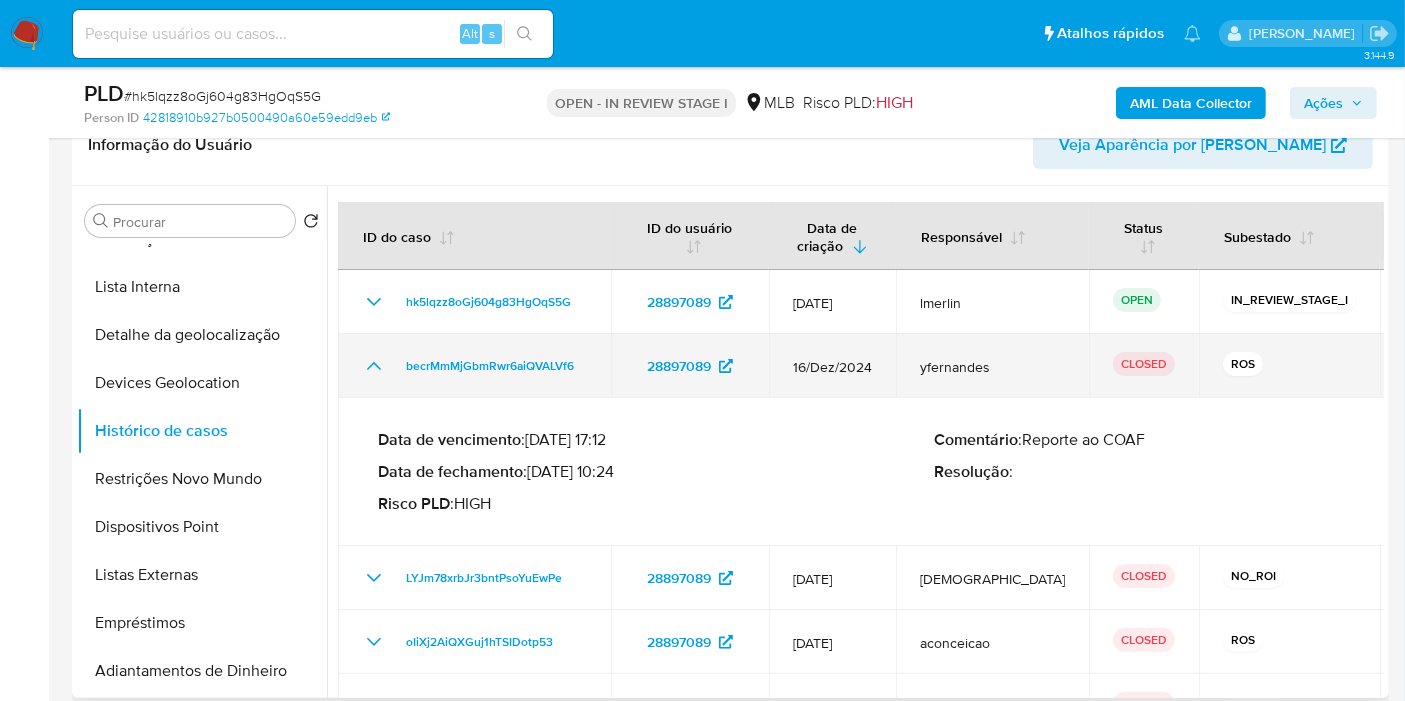 click 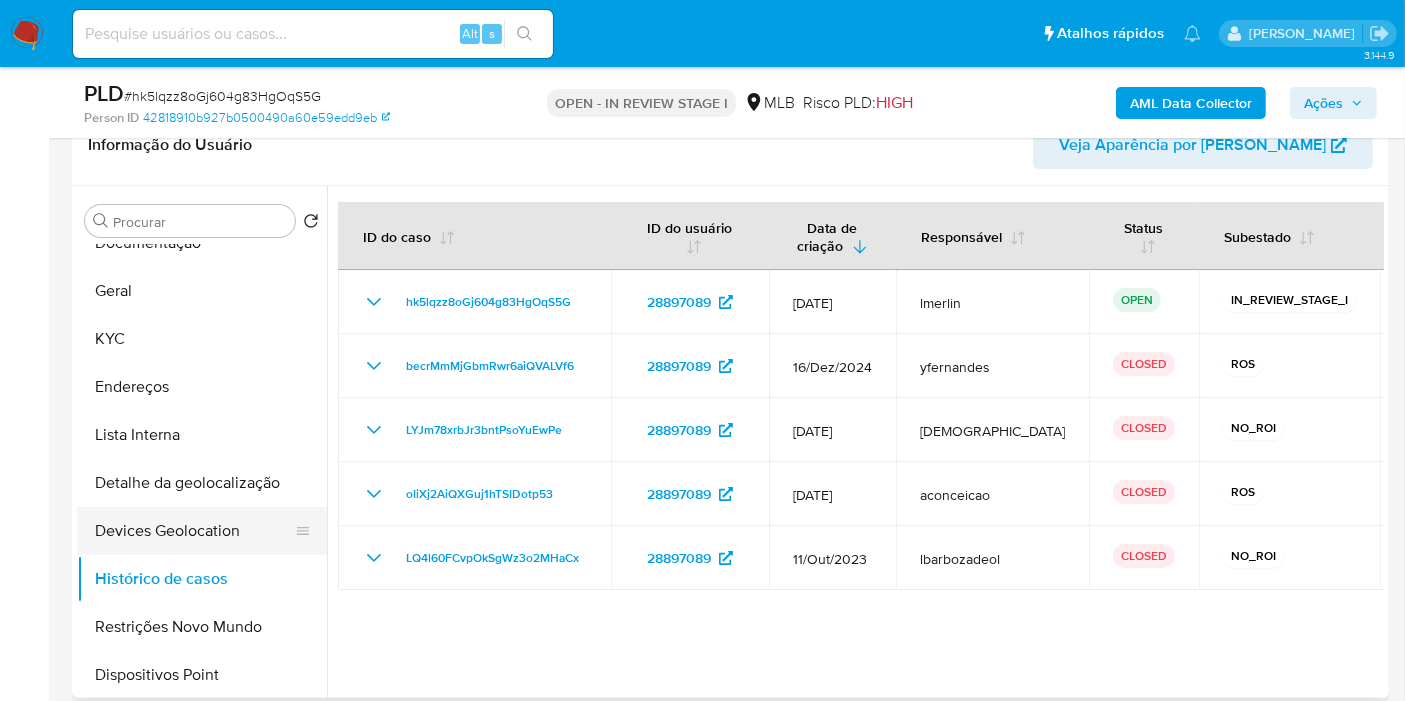 scroll, scrollTop: 0, scrollLeft: 0, axis: both 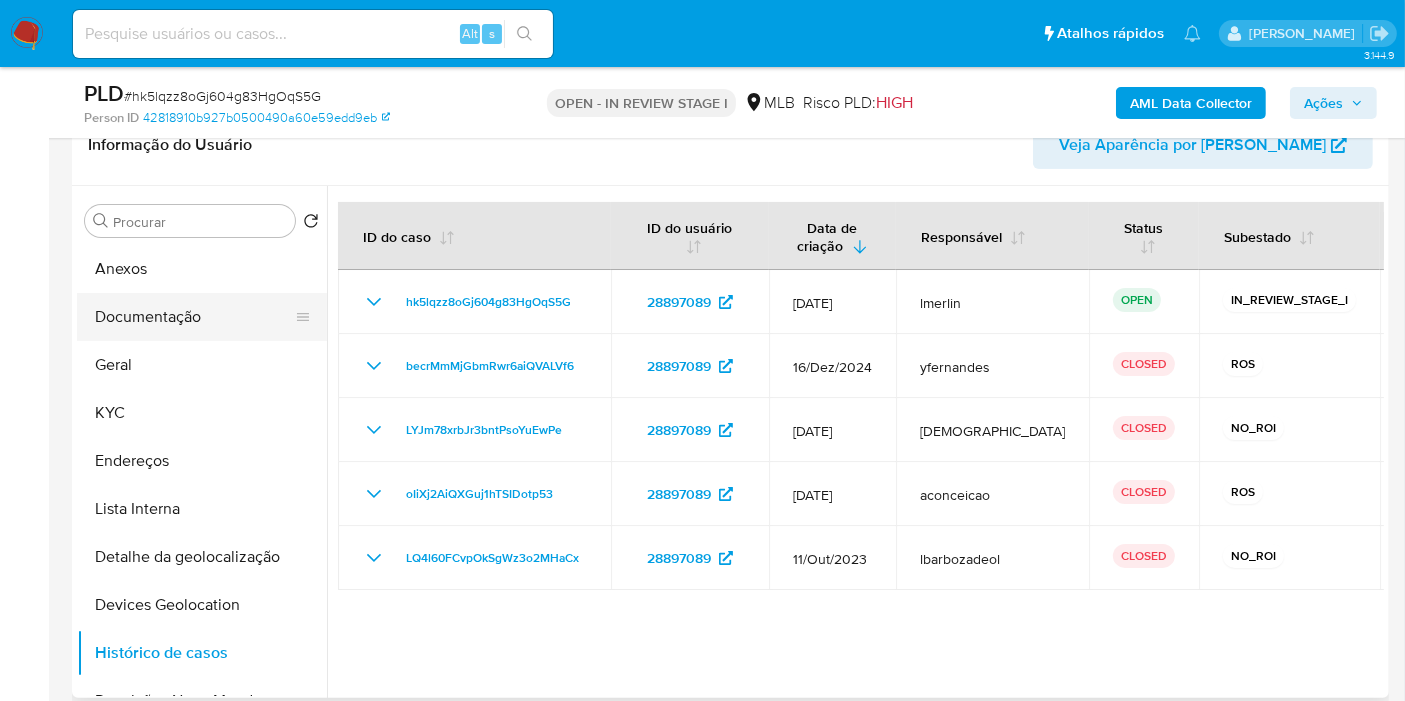 click on "Documentação" at bounding box center (194, 317) 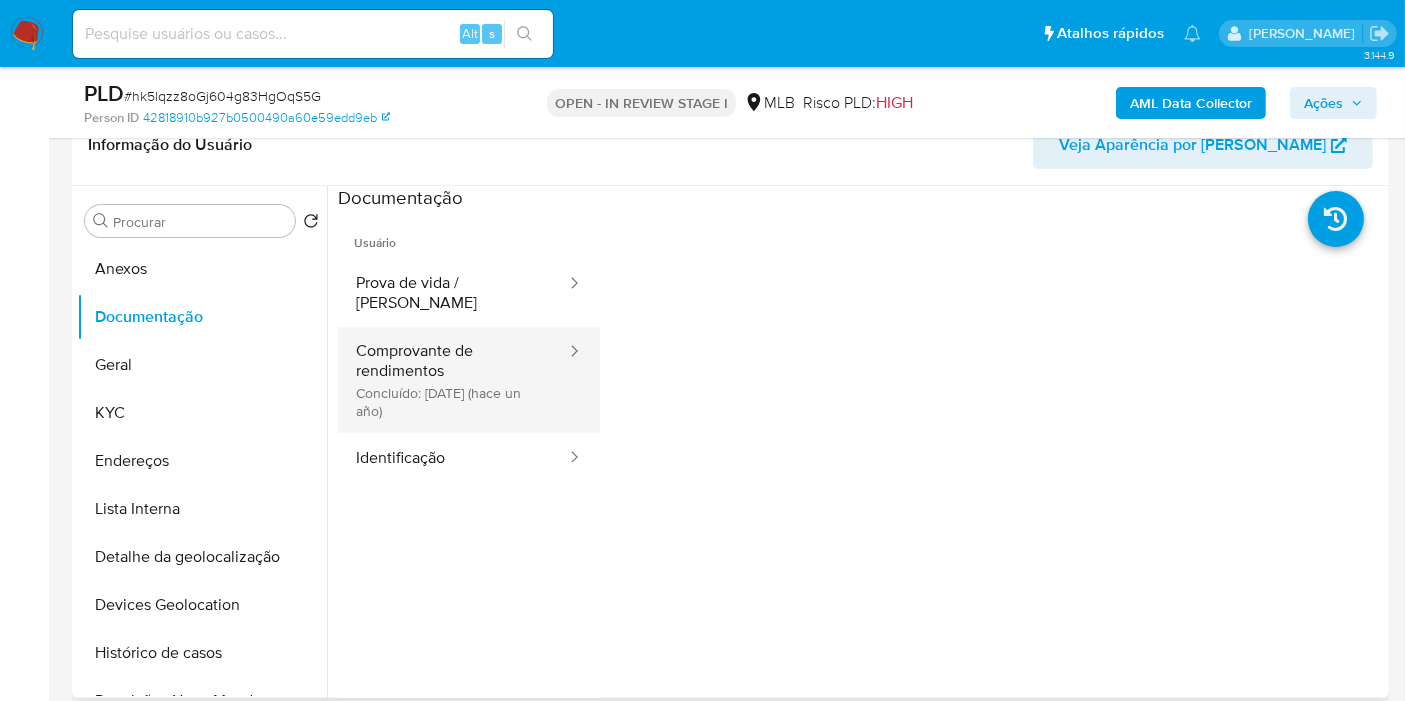 click on "Comprovante de rendimentos Concluído: 07/03/2024 (hace un año)" at bounding box center (453, 380) 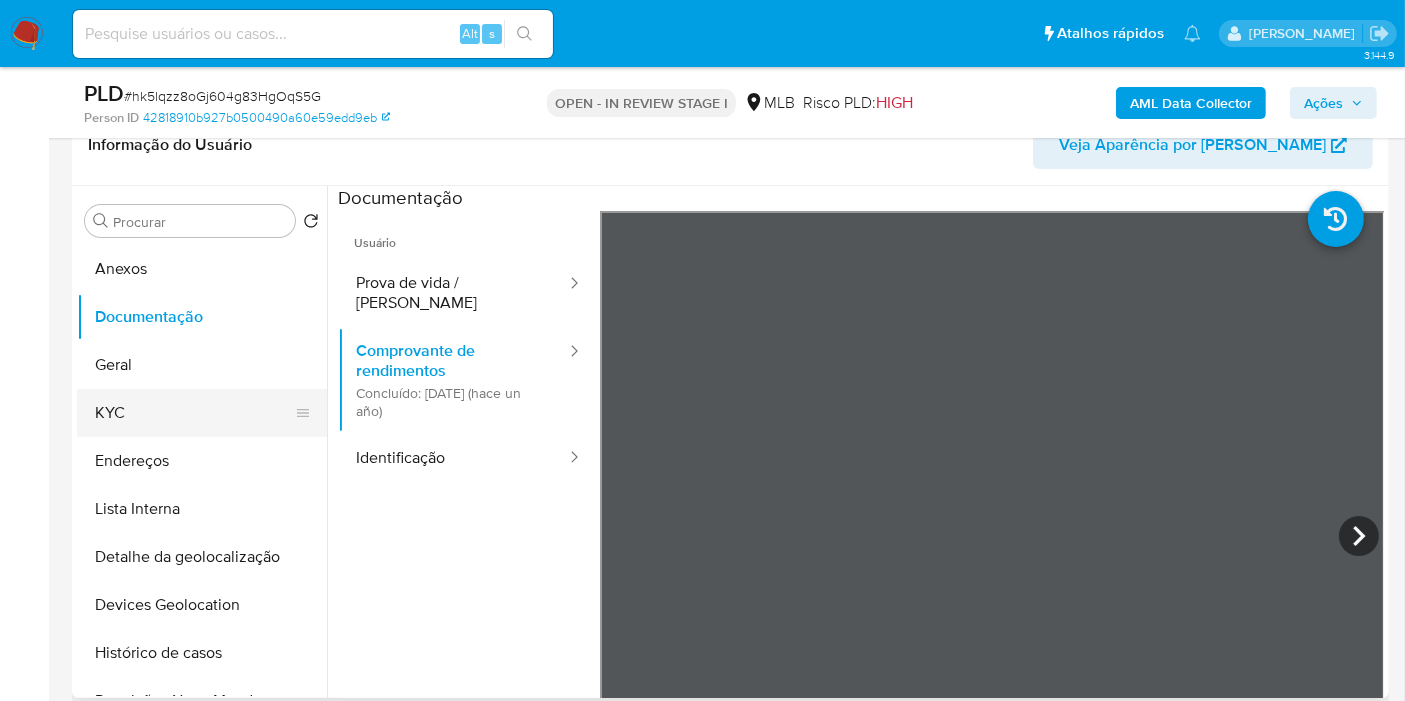 click on "KYC" at bounding box center (194, 413) 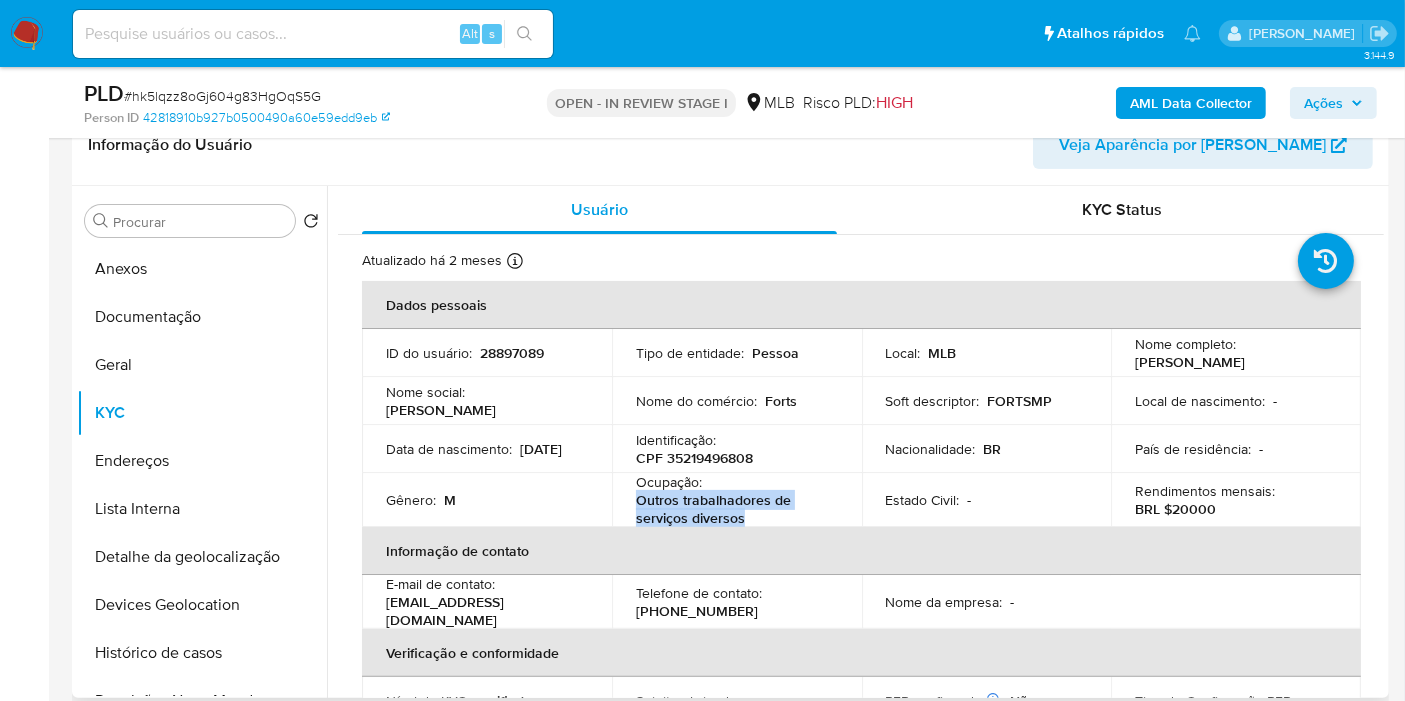 drag, startPoint x: 634, startPoint y: 496, endPoint x: 806, endPoint y: 518, distance: 173.40128 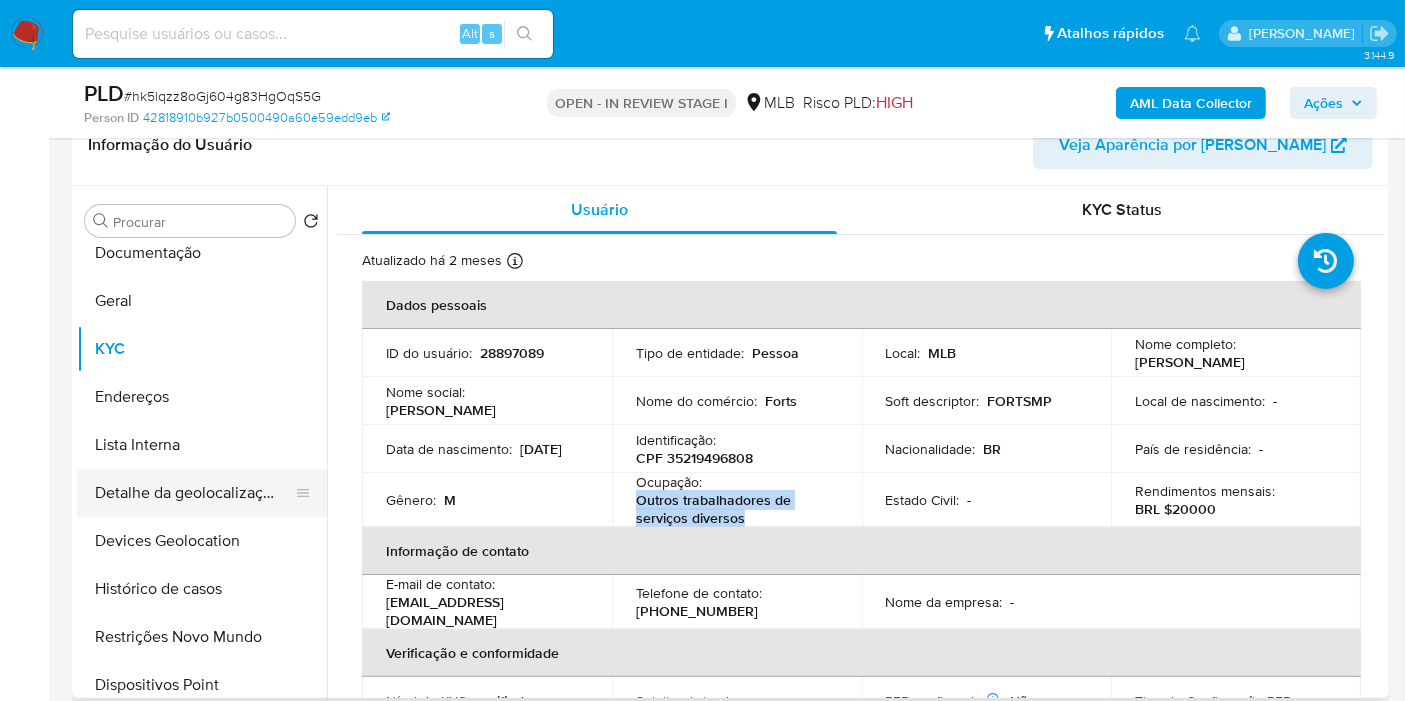 scroll, scrollTop: 111, scrollLeft: 0, axis: vertical 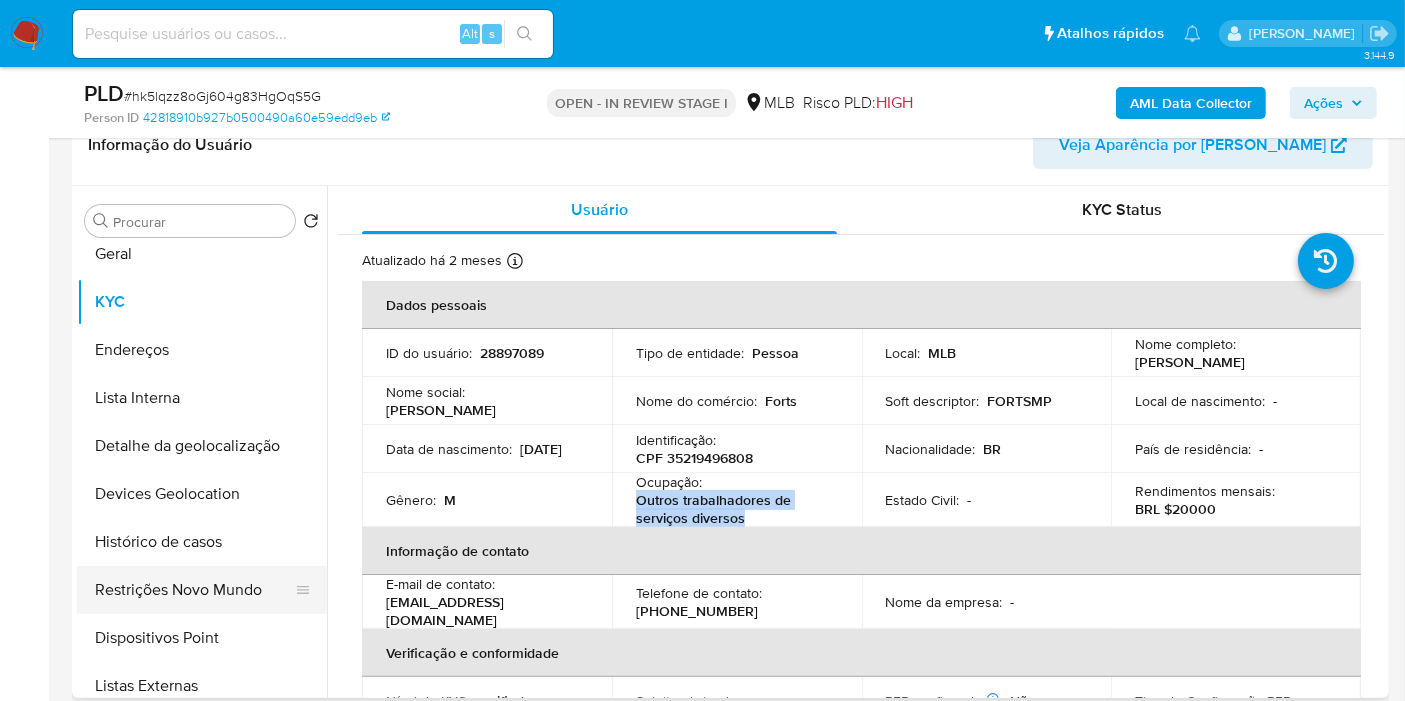 click on "Restrições Novo Mundo" at bounding box center (194, 590) 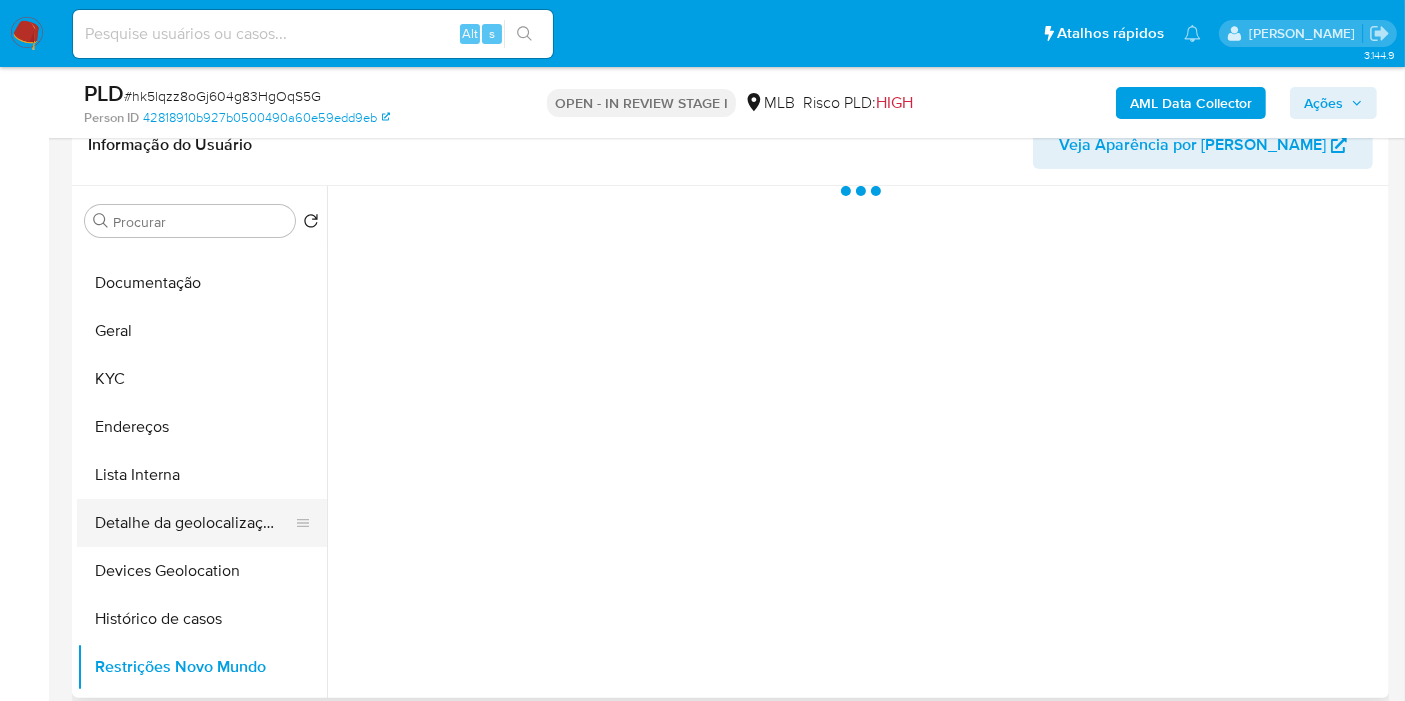 scroll, scrollTop: 0, scrollLeft: 0, axis: both 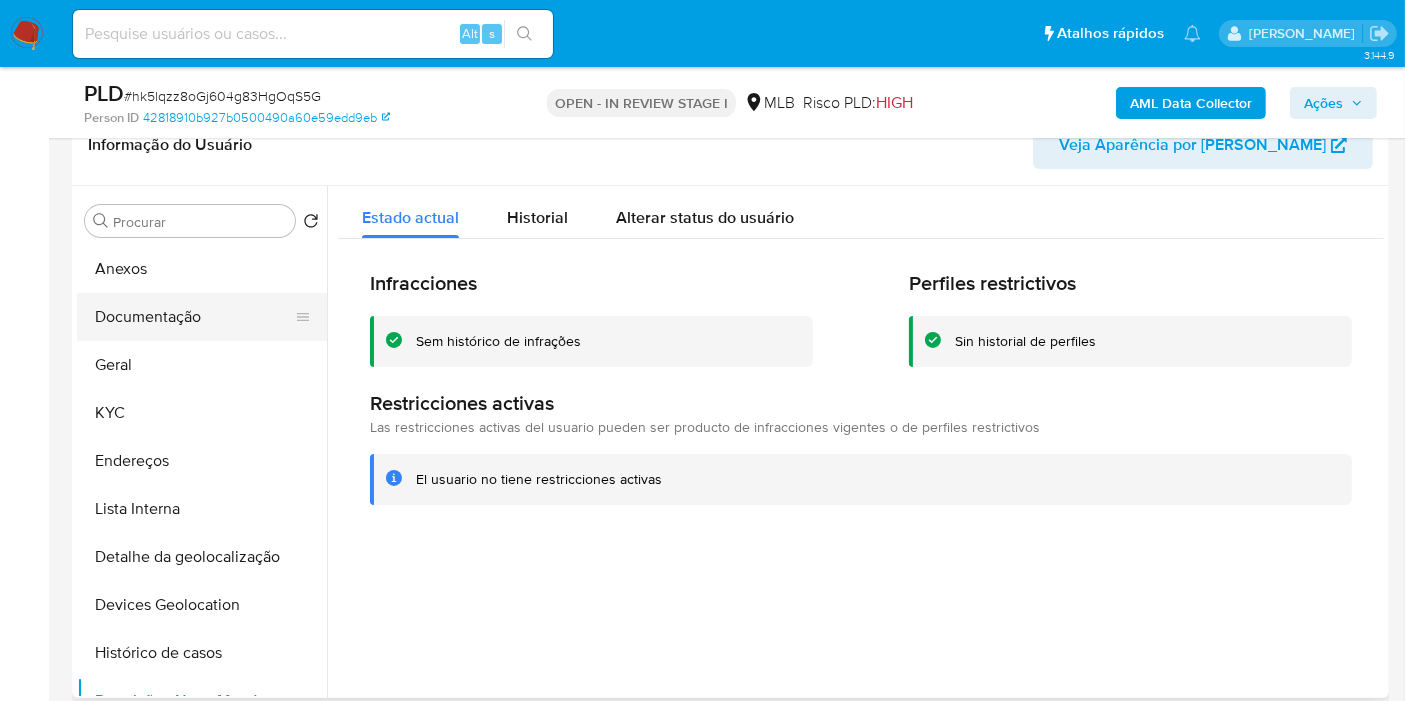 click on "Documentação" at bounding box center [194, 317] 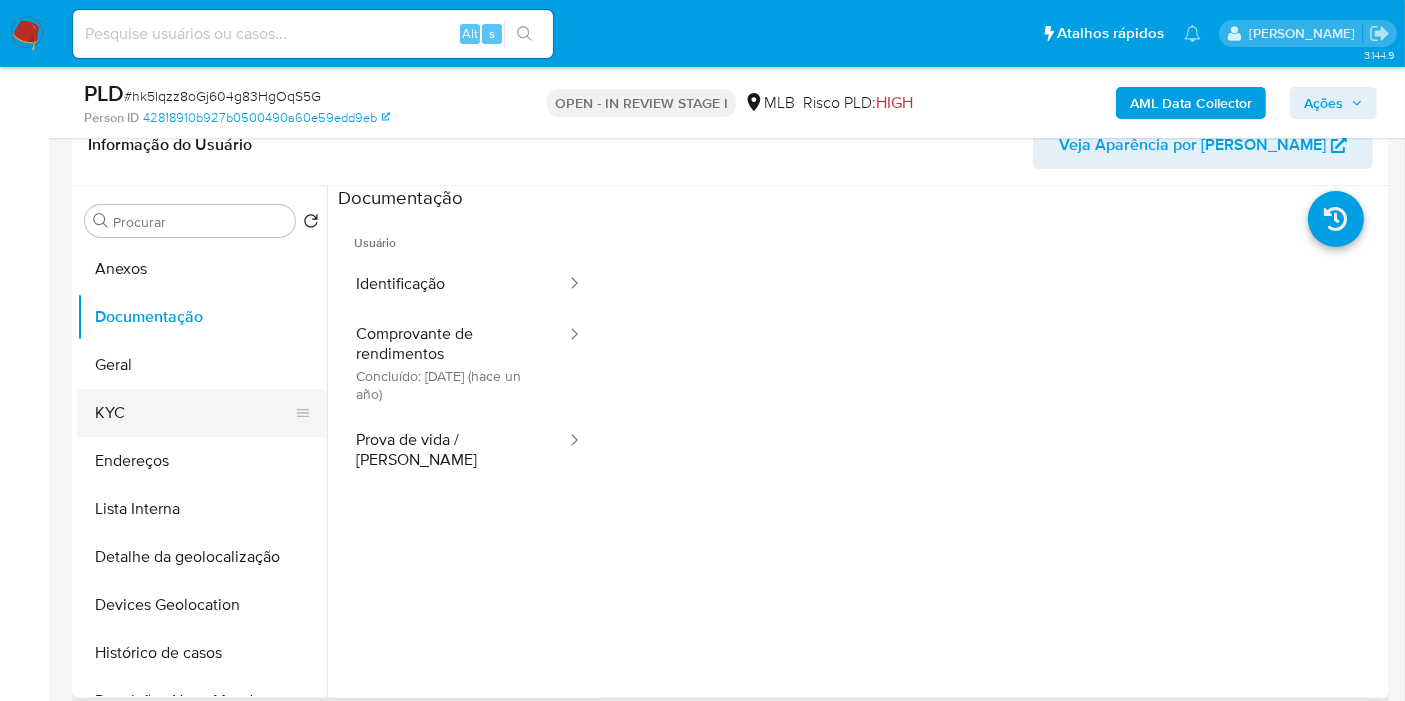 click on "KYC" at bounding box center (194, 413) 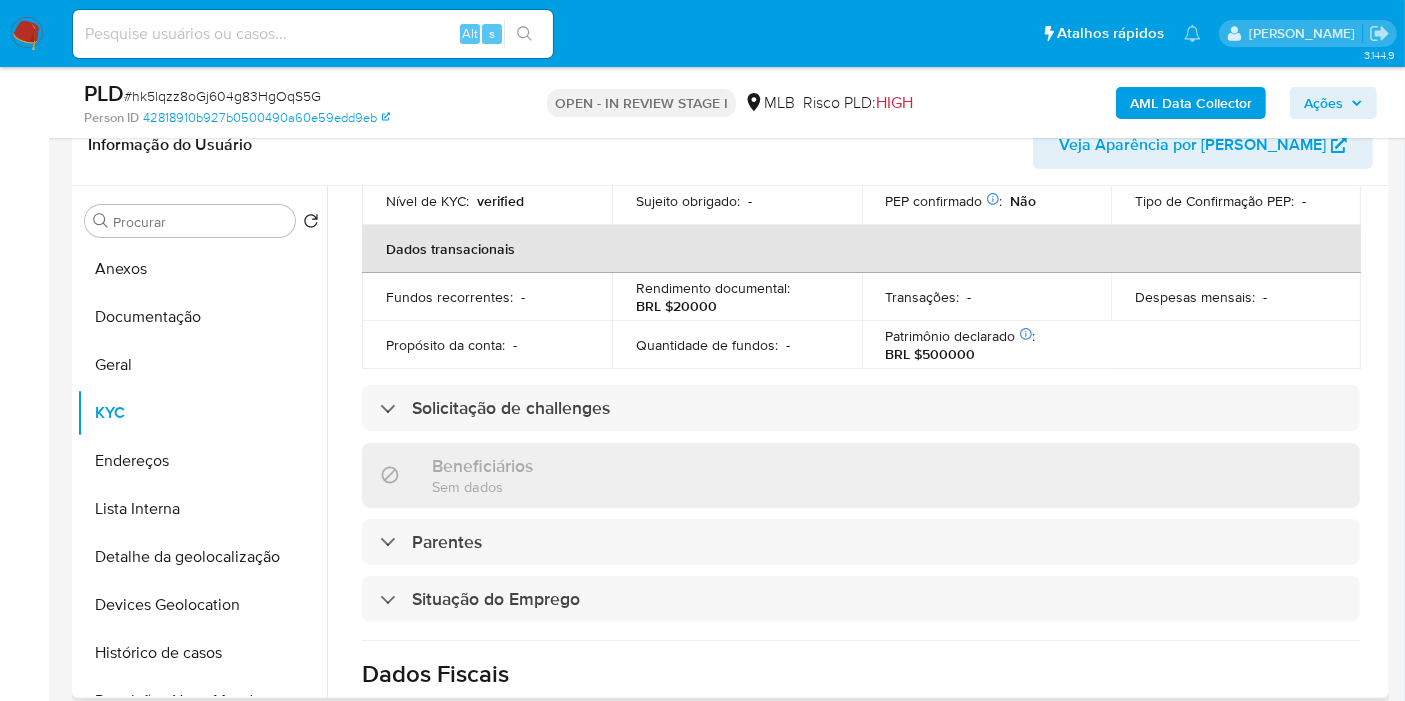 scroll, scrollTop: 888, scrollLeft: 0, axis: vertical 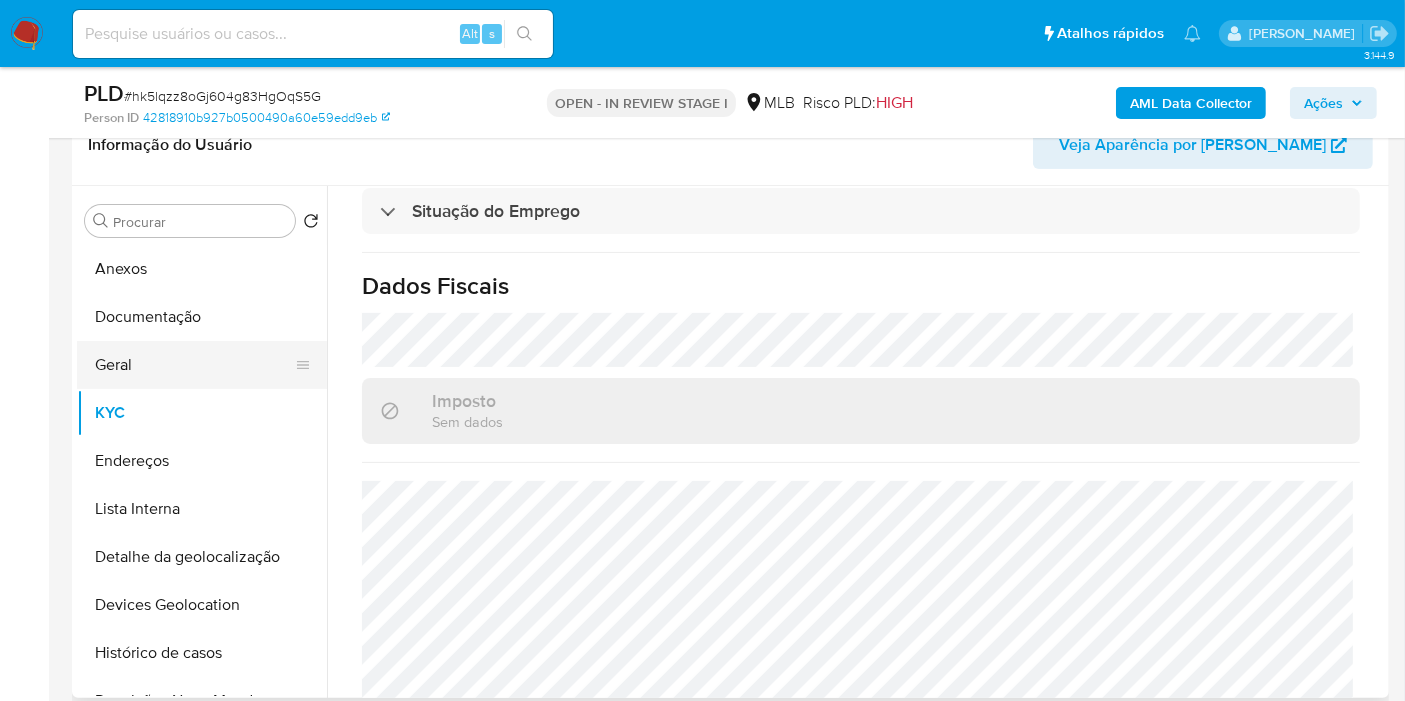 click on "Geral" at bounding box center [194, 365] 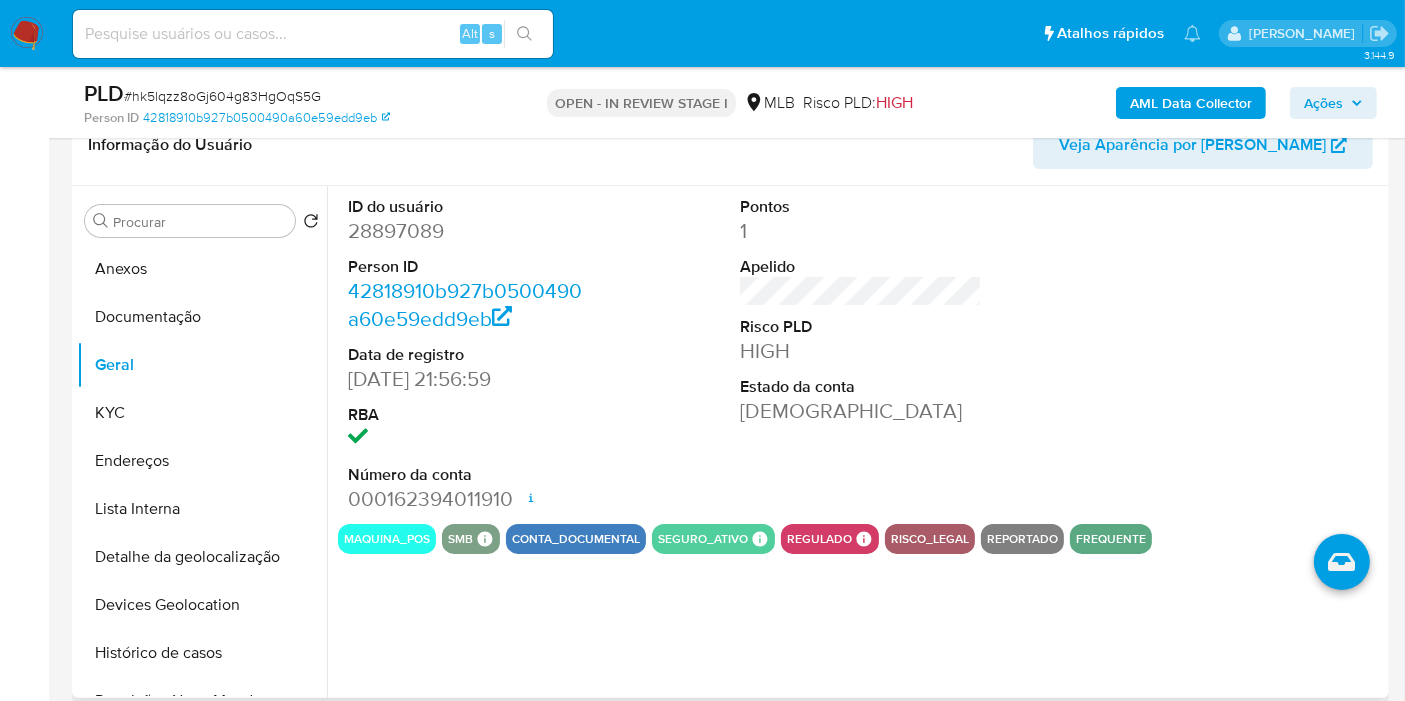 type 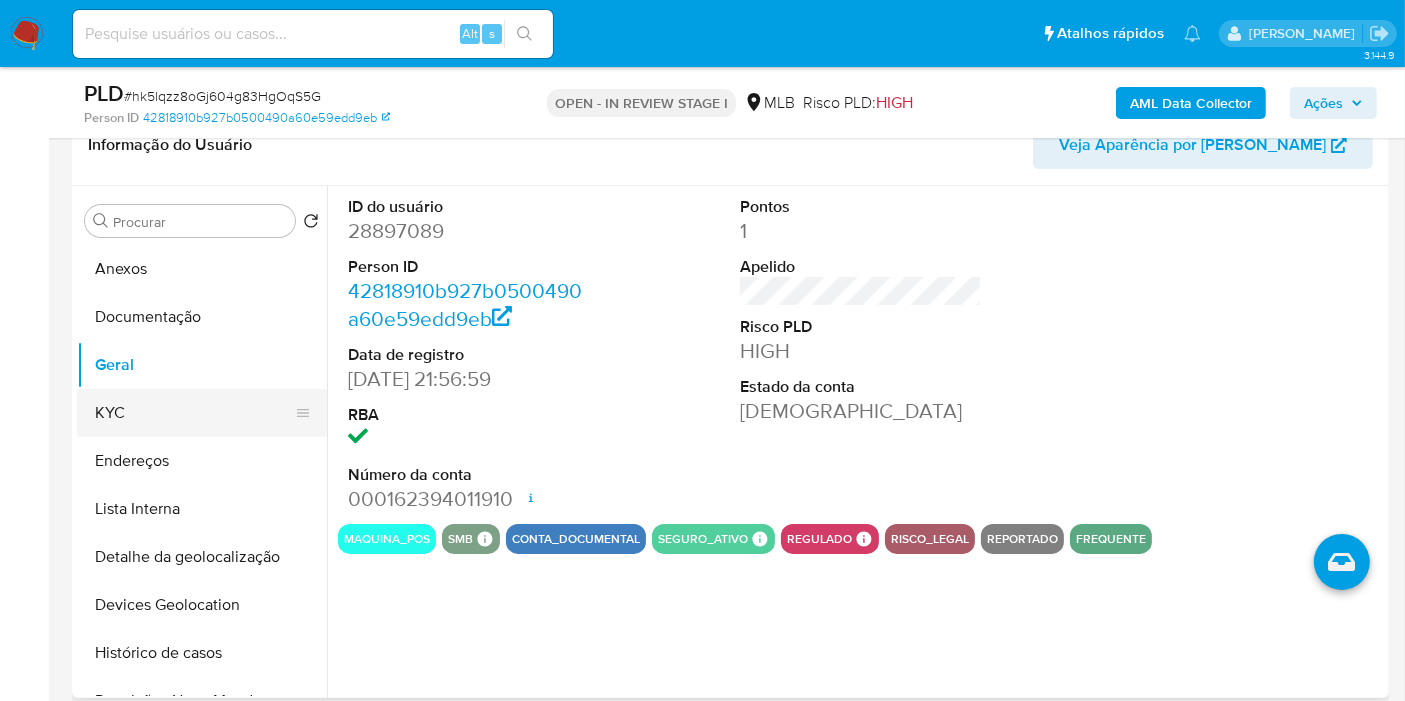 click on "KYC" at bounding box center [194, 413] 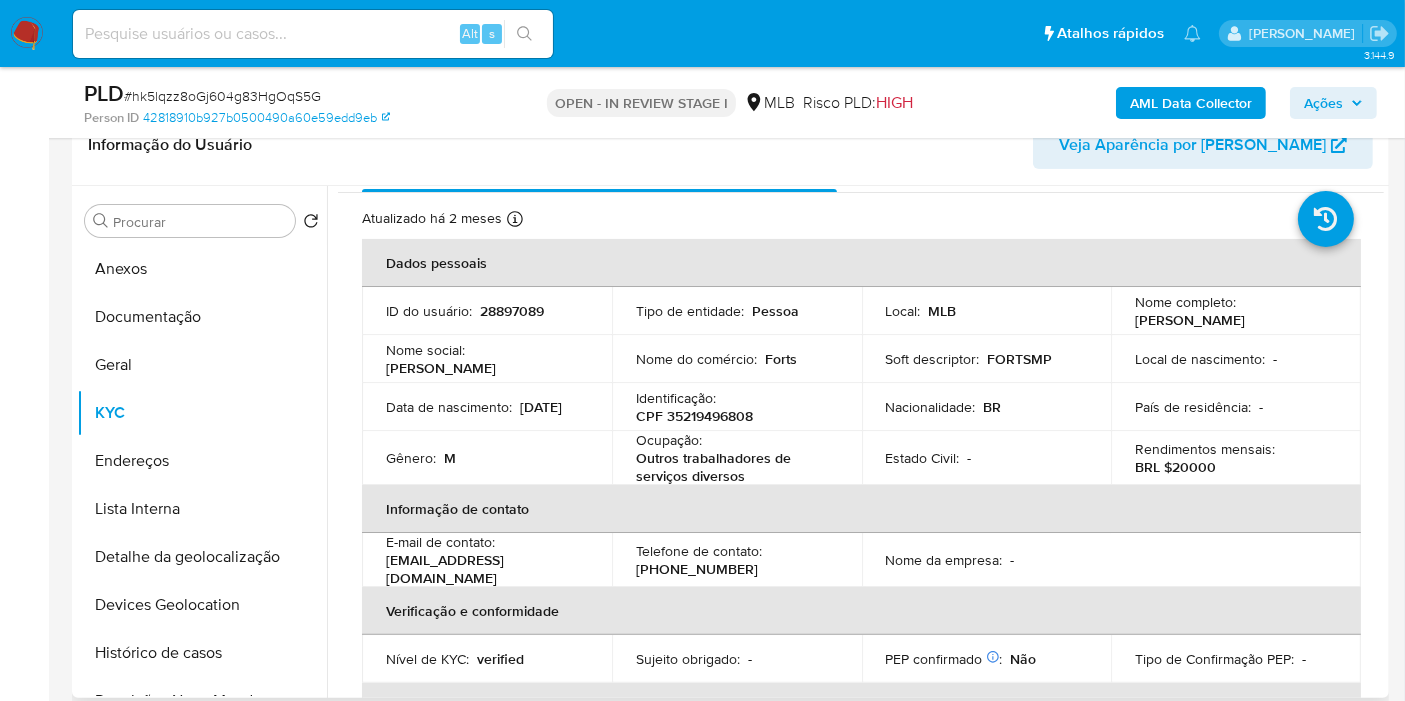 scroll, scrollTop: 39, scrollLeft: 0, axis: vertical 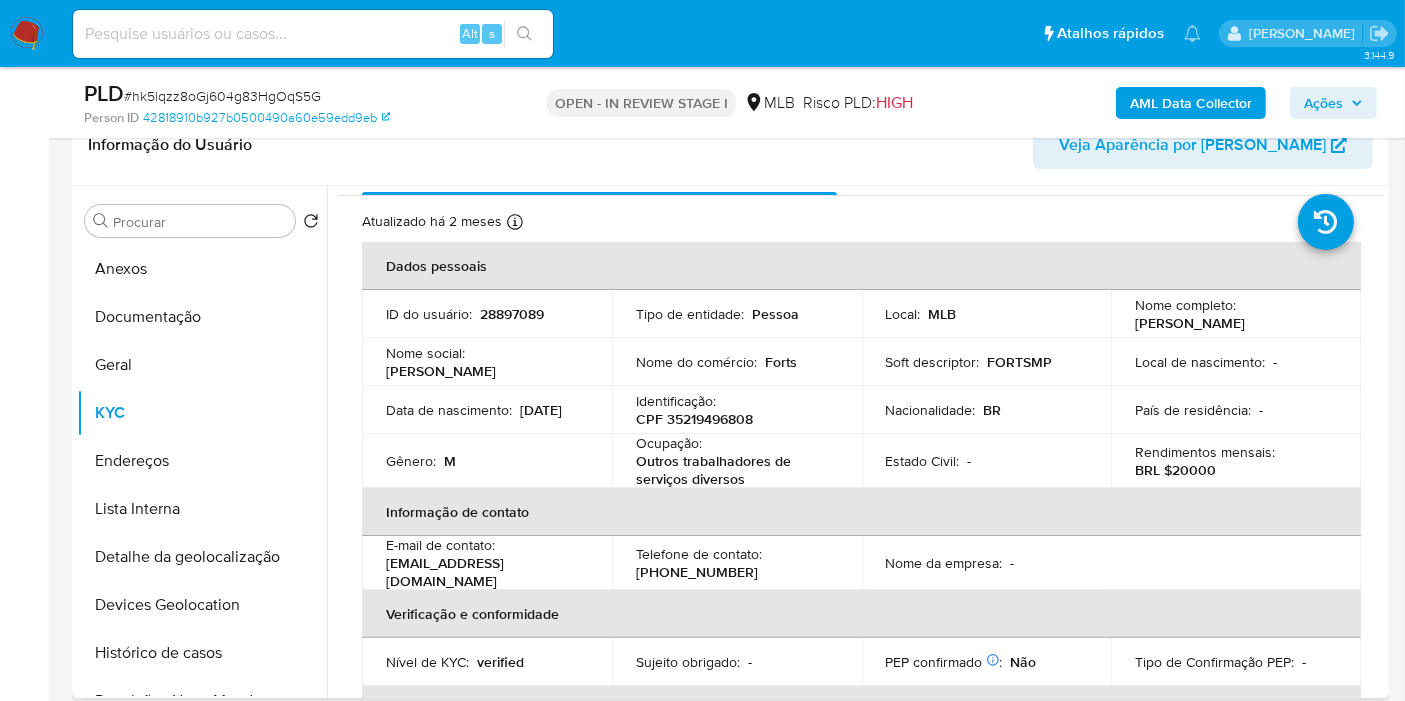 type 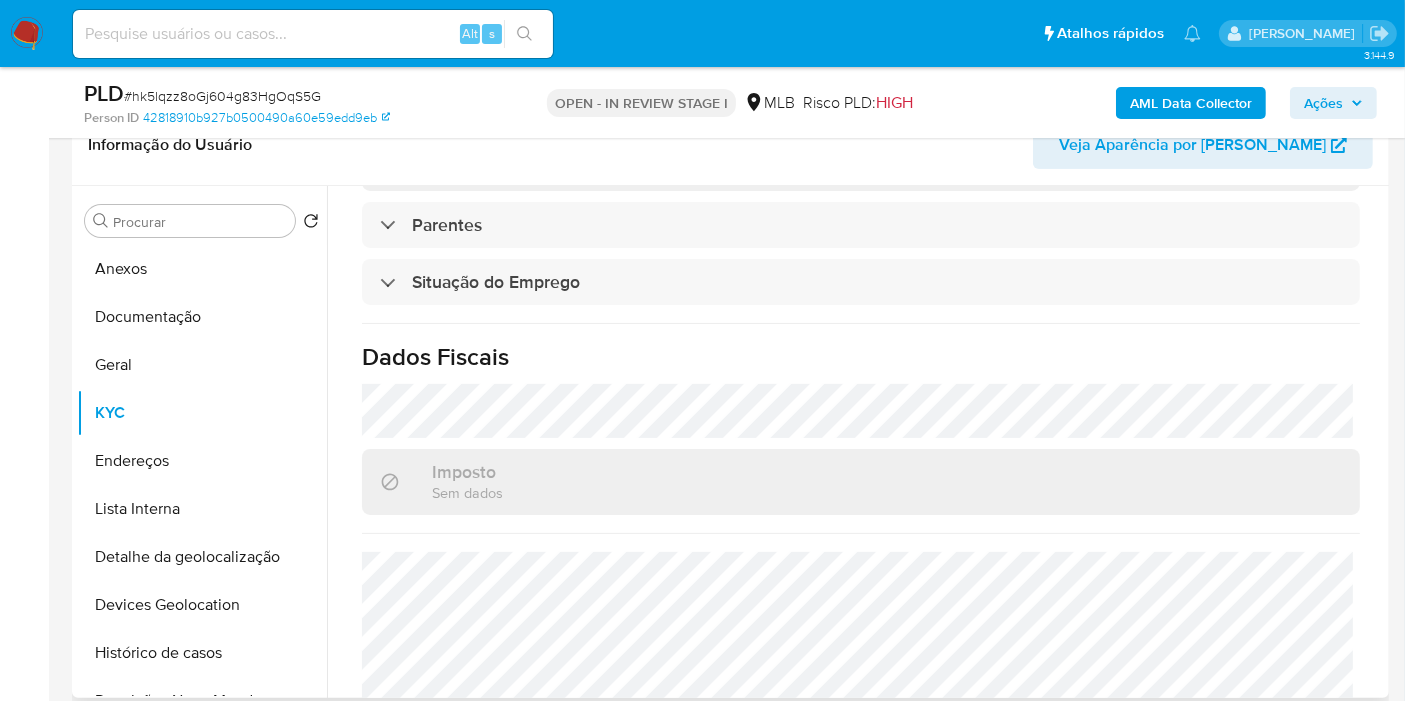 scroll, scrollTop: 914, scrollLeft: 0, axis: vertical 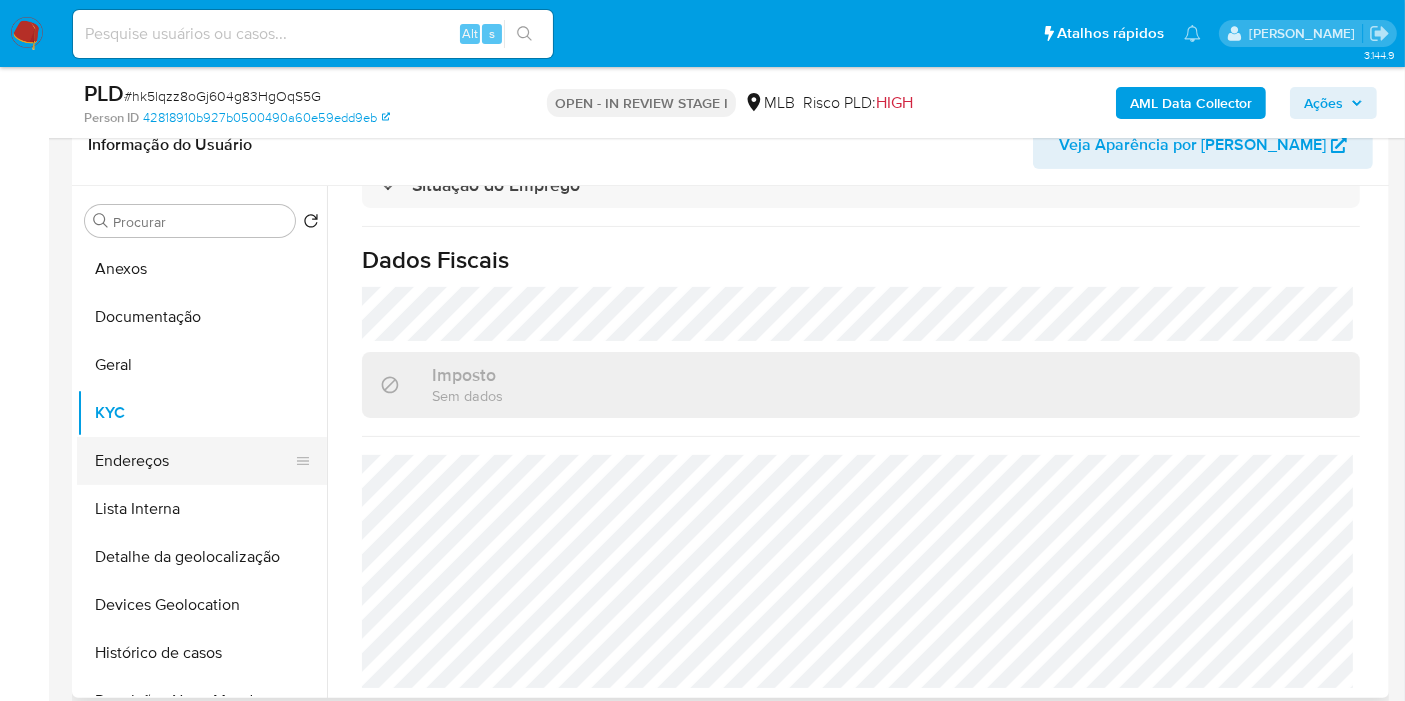 click on "Endereços" at bounding box center (194, 461) 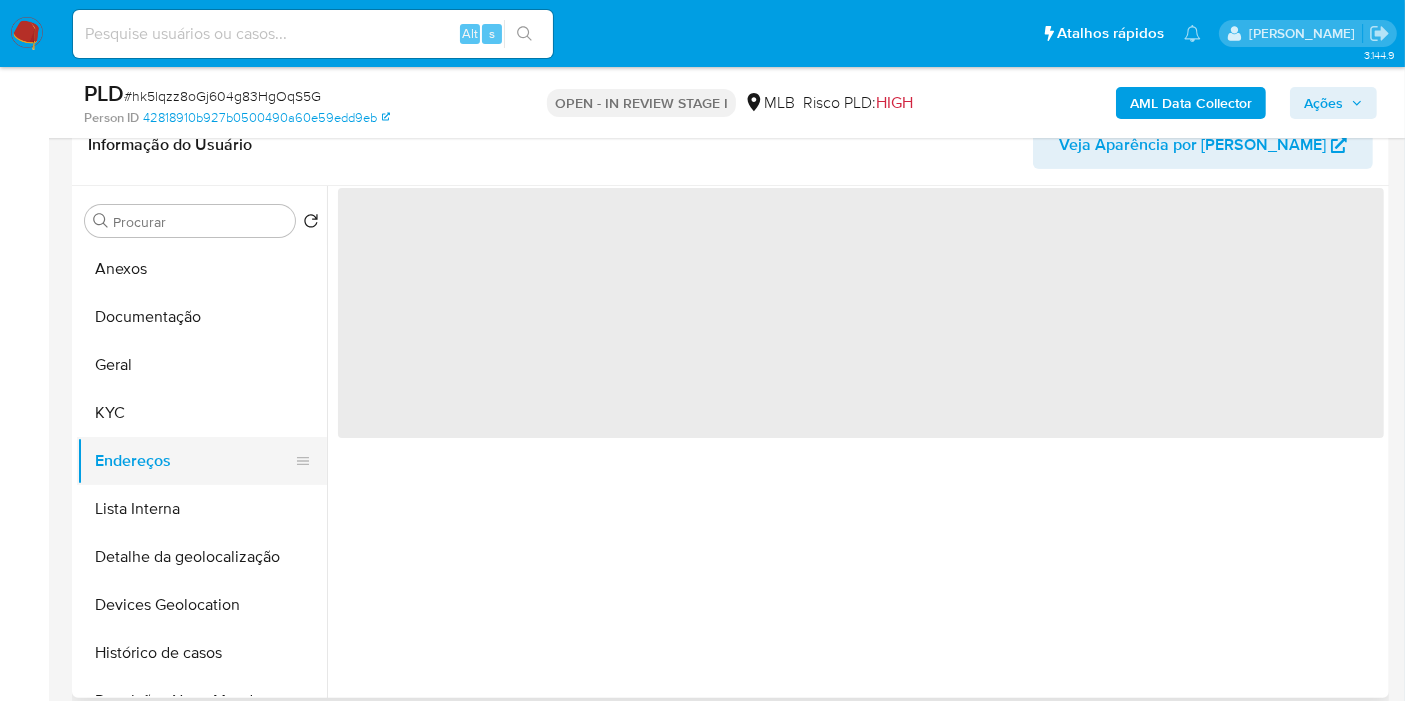 scroll, scrollTop: 0, scrollLeft: 0, axis: both 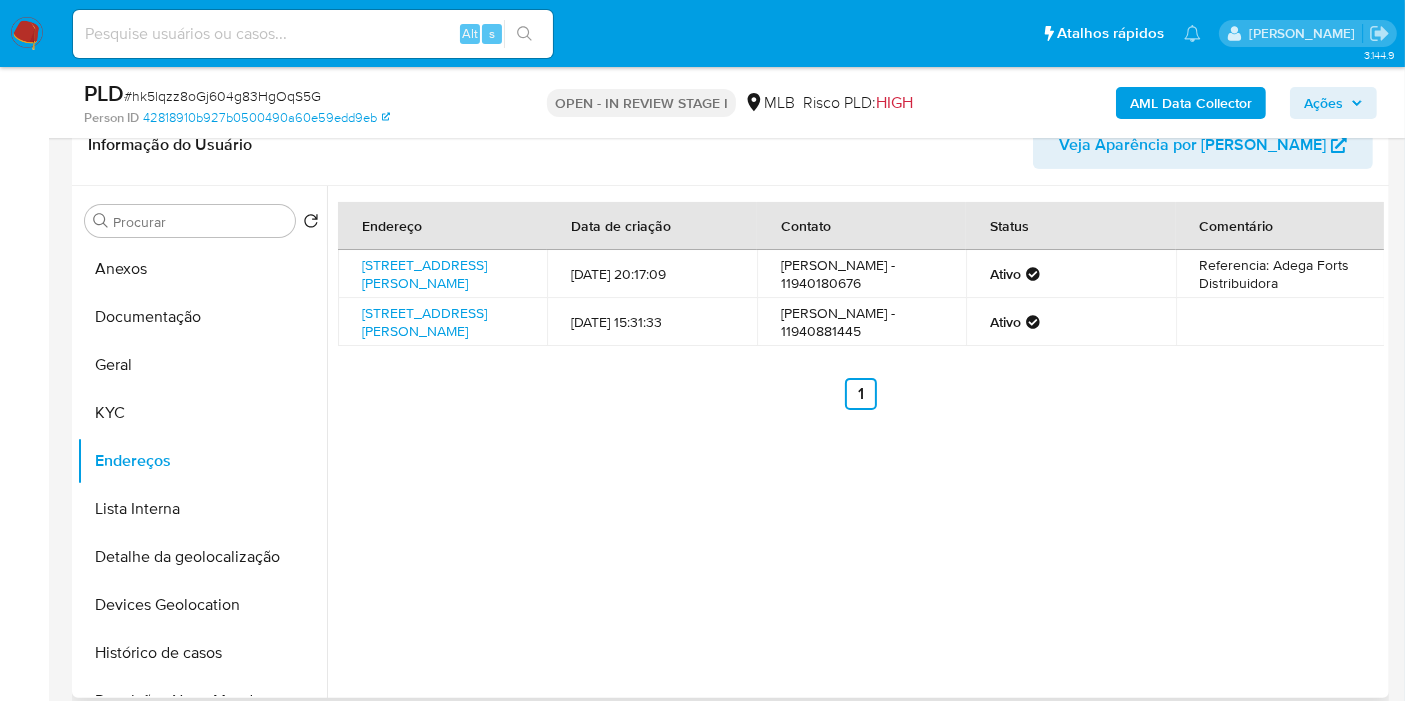 type 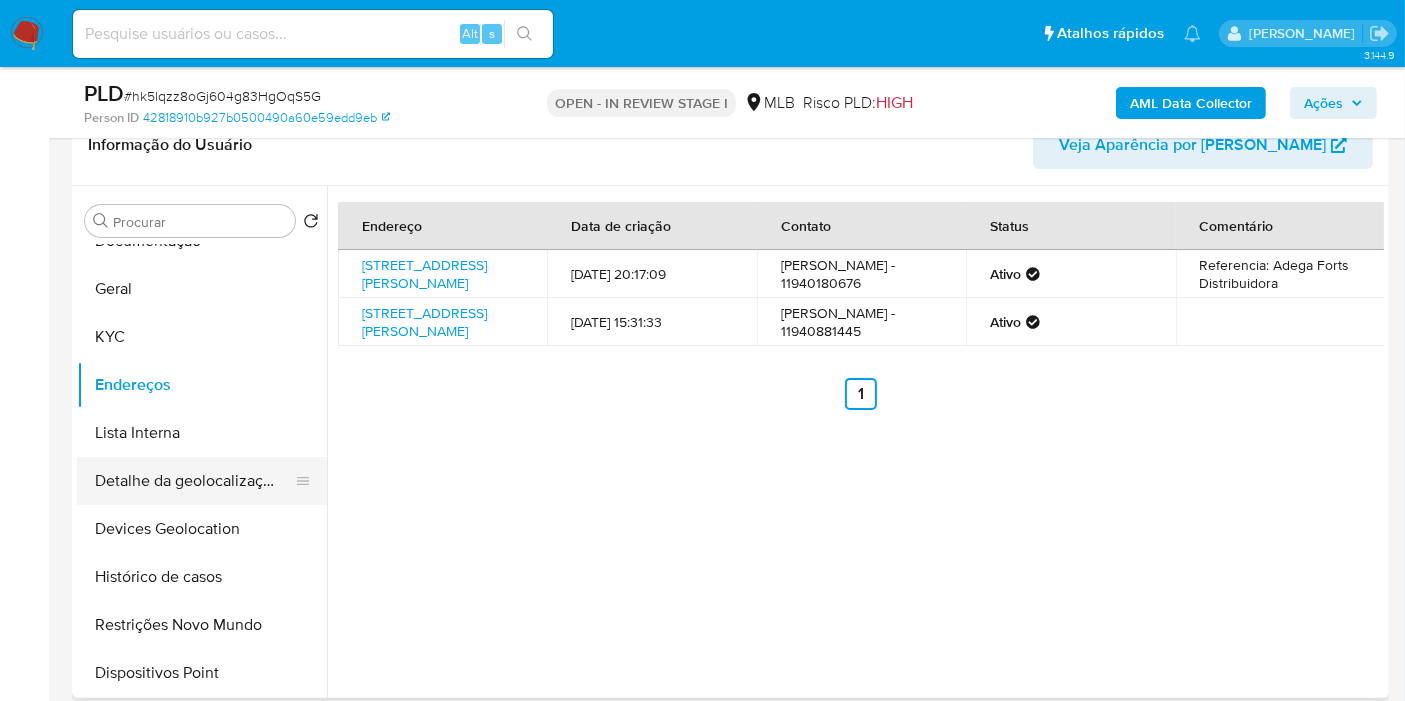 scroll, scrollTop: 111, scrollLeft: 0, axis: vertical 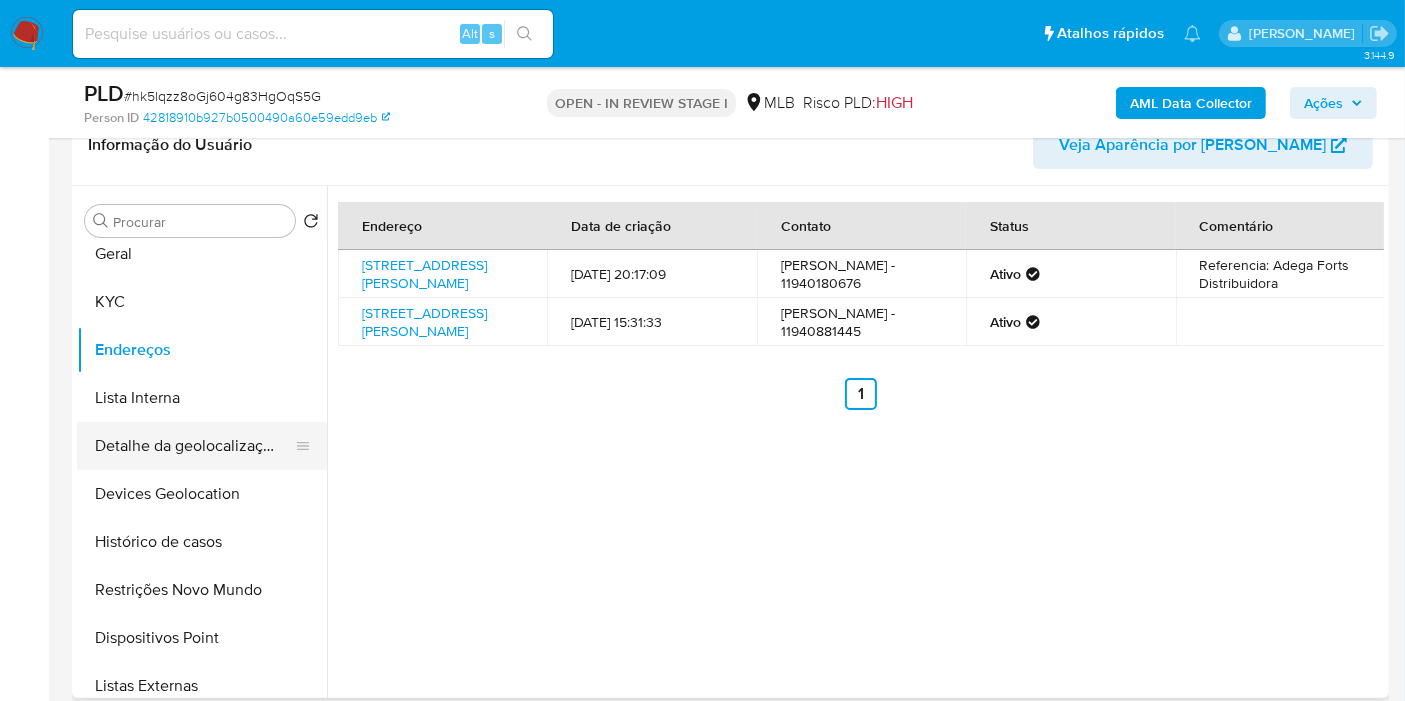 click on "Detalhe da geolocalização" at bounding box center [194, 446] 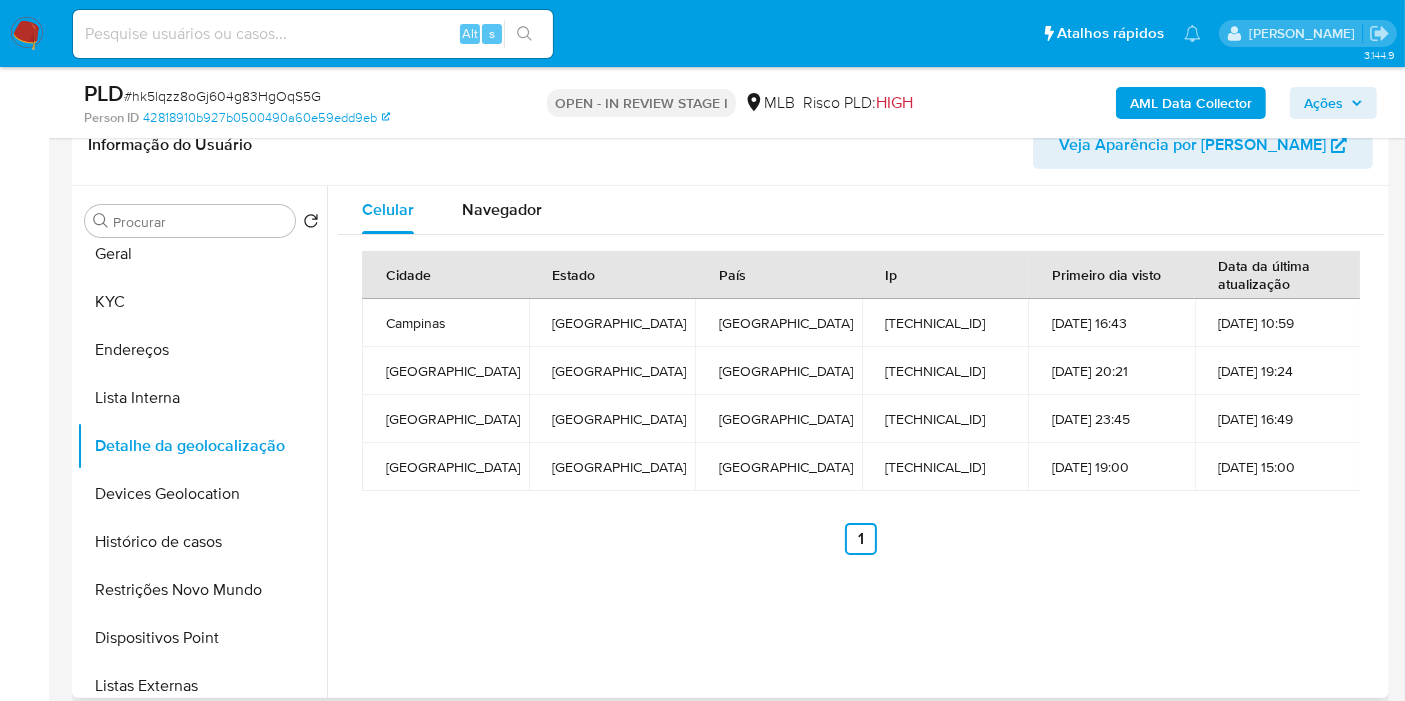 type 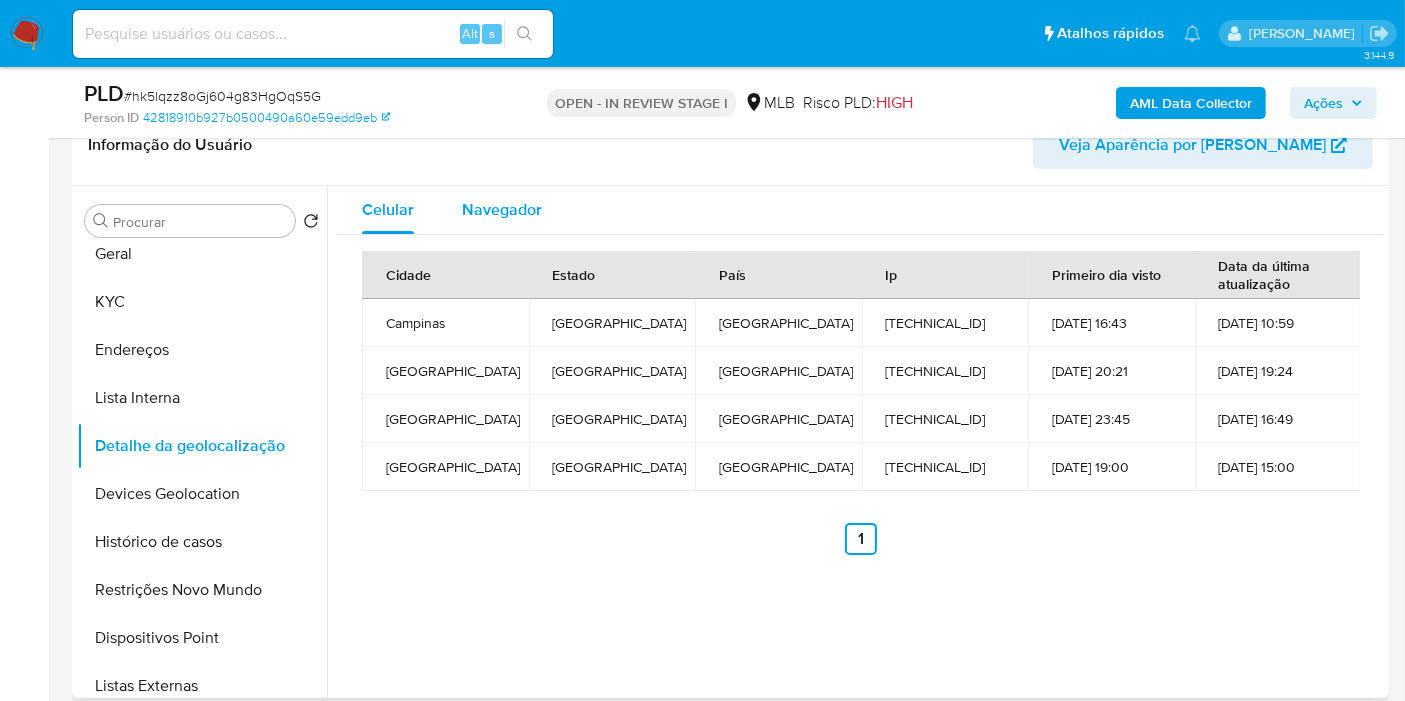 click on "Navegador" at bounding box center (502, 209) 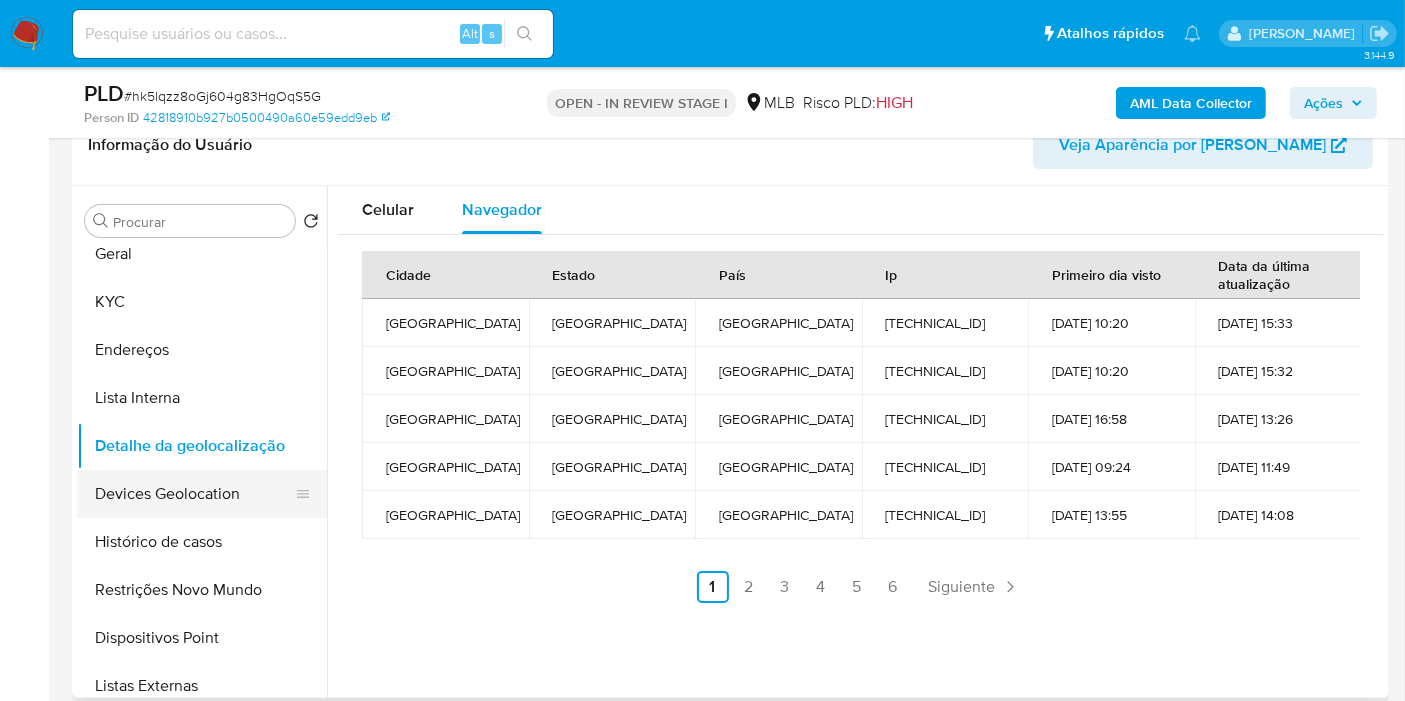 click on "Devices Geolocation" at bounding box center [194, 494] 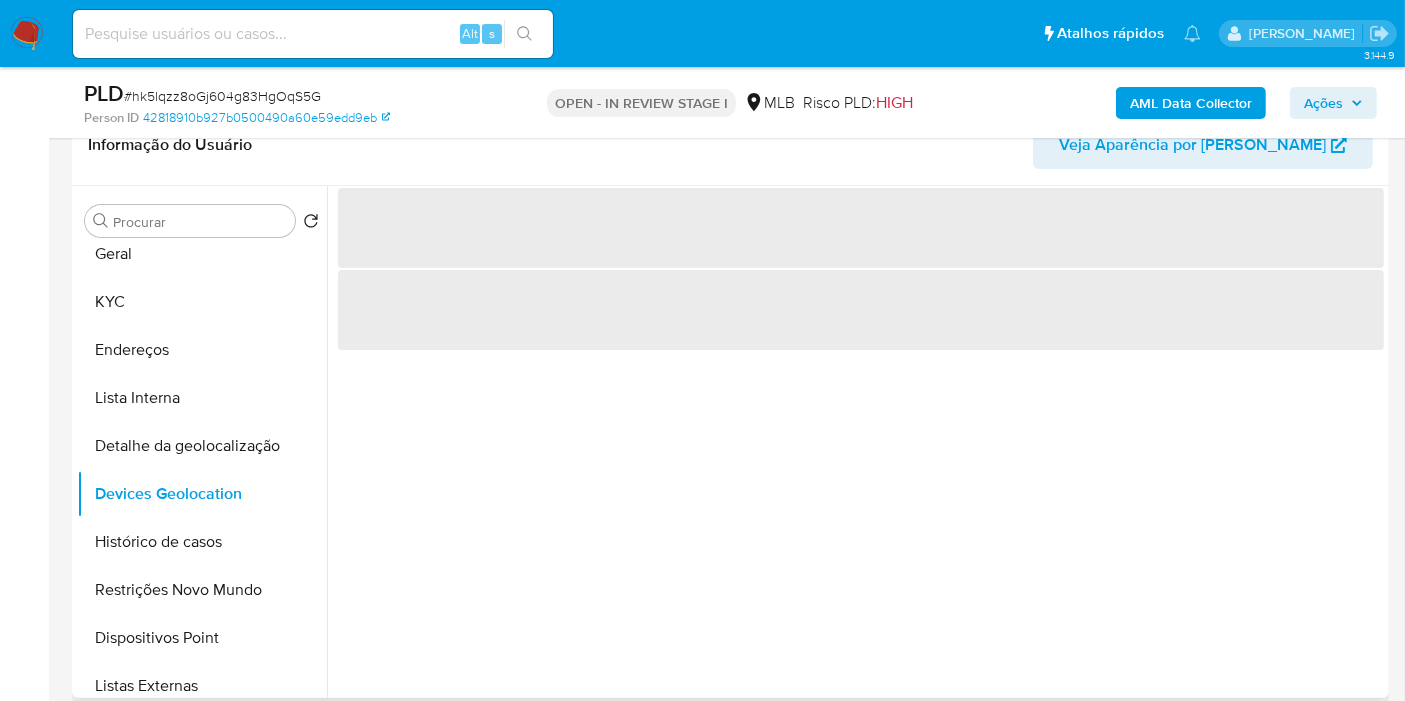 type 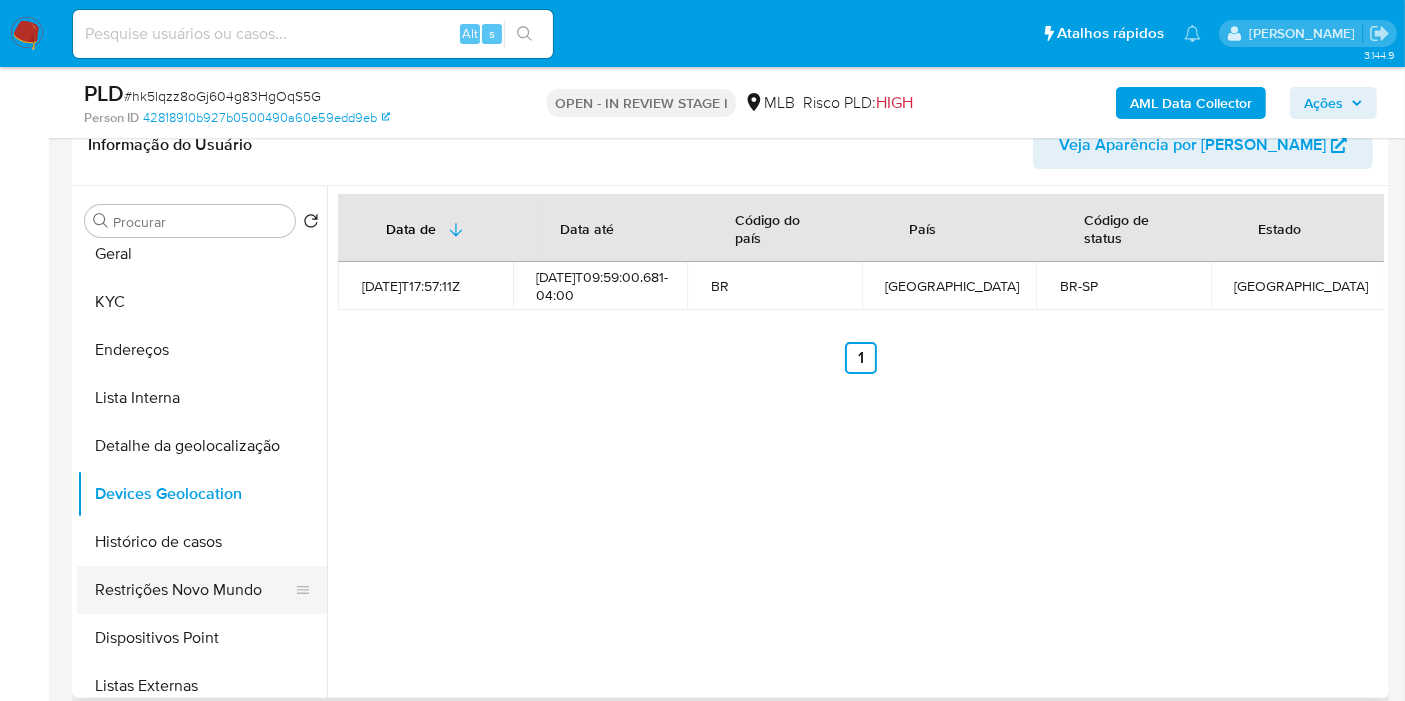 click on "Restrições Novo Mundo" at bounding box center [194, 590] 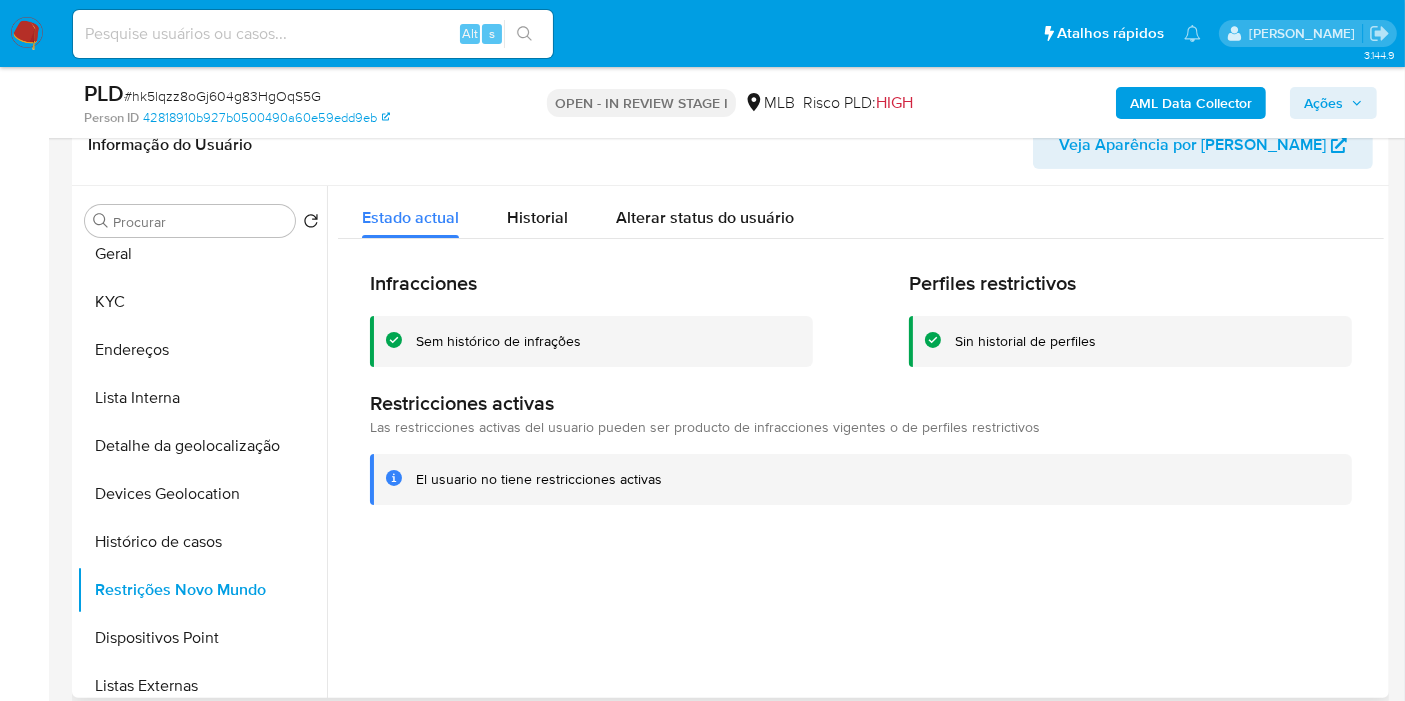 type 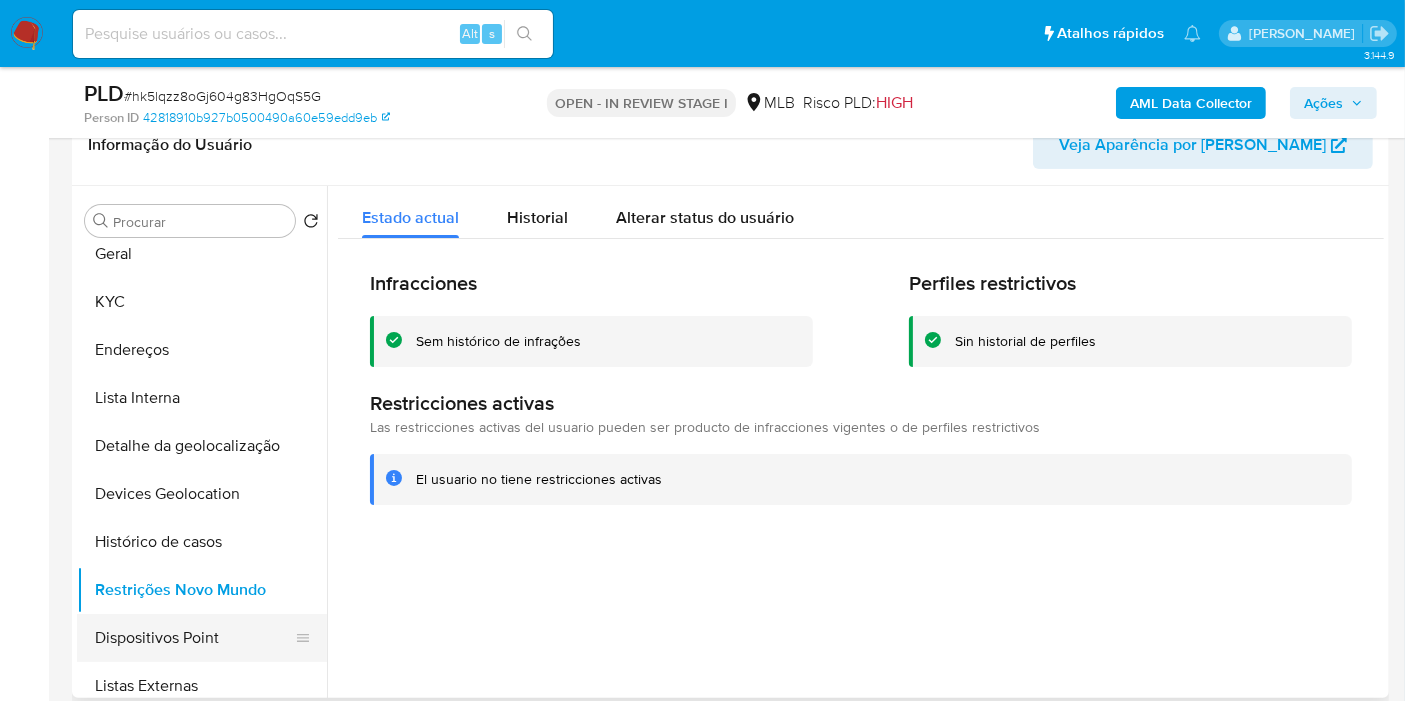 click on "Dispositivos Point" at bounding box center (194, 638) 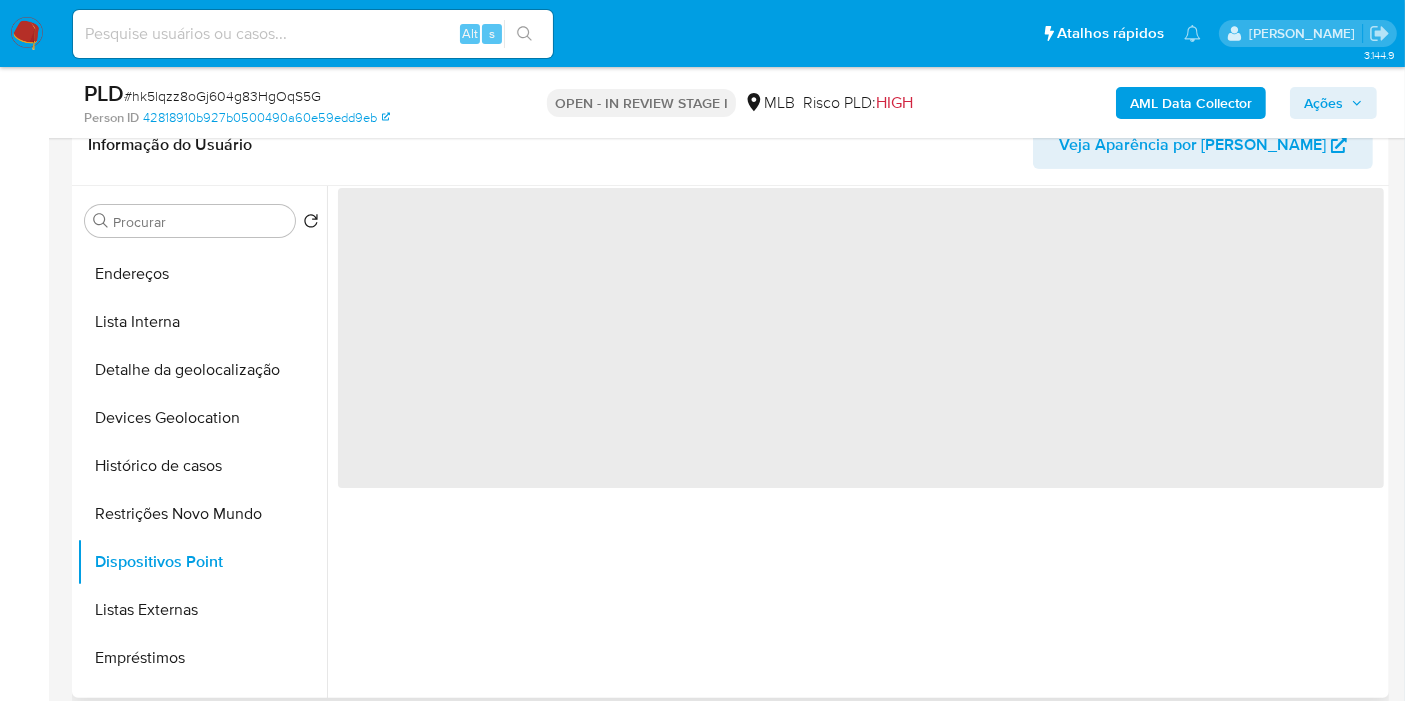 scroll, scrollTop: 222, scrollLeft: 0, axis: vertical 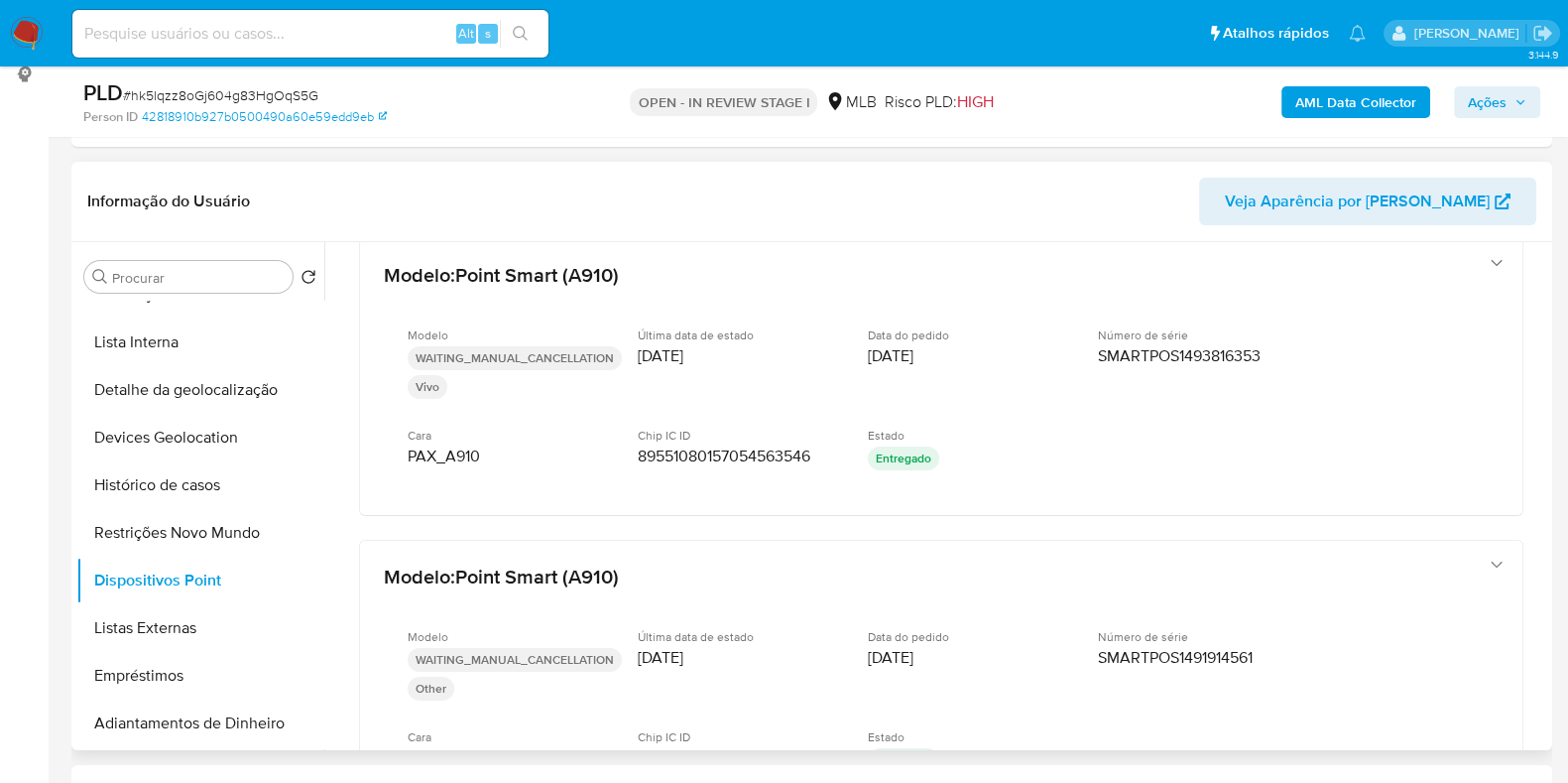 type 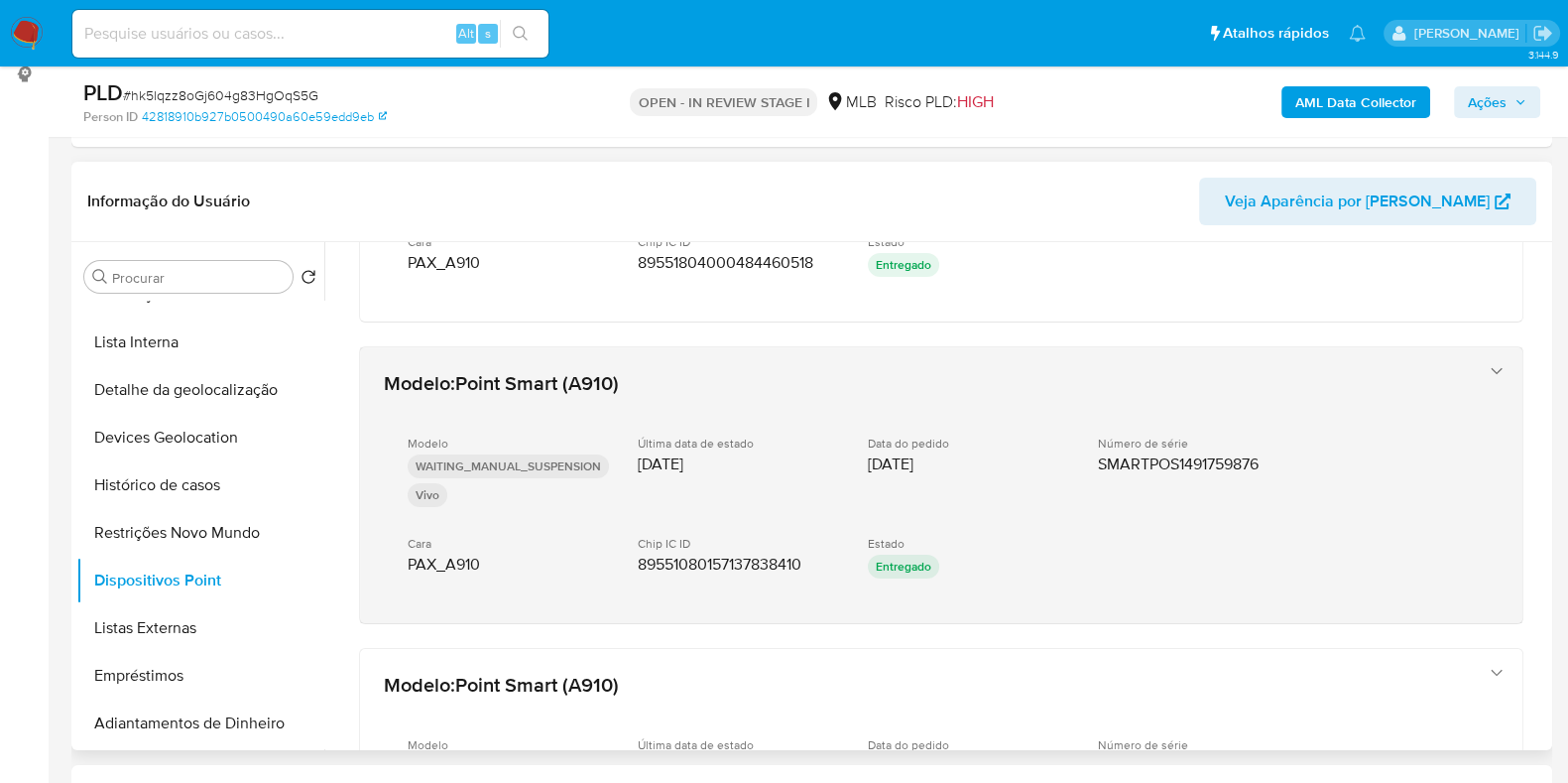 scroll, scrollTop: 524, scrollLeft: 0, axis: vertical 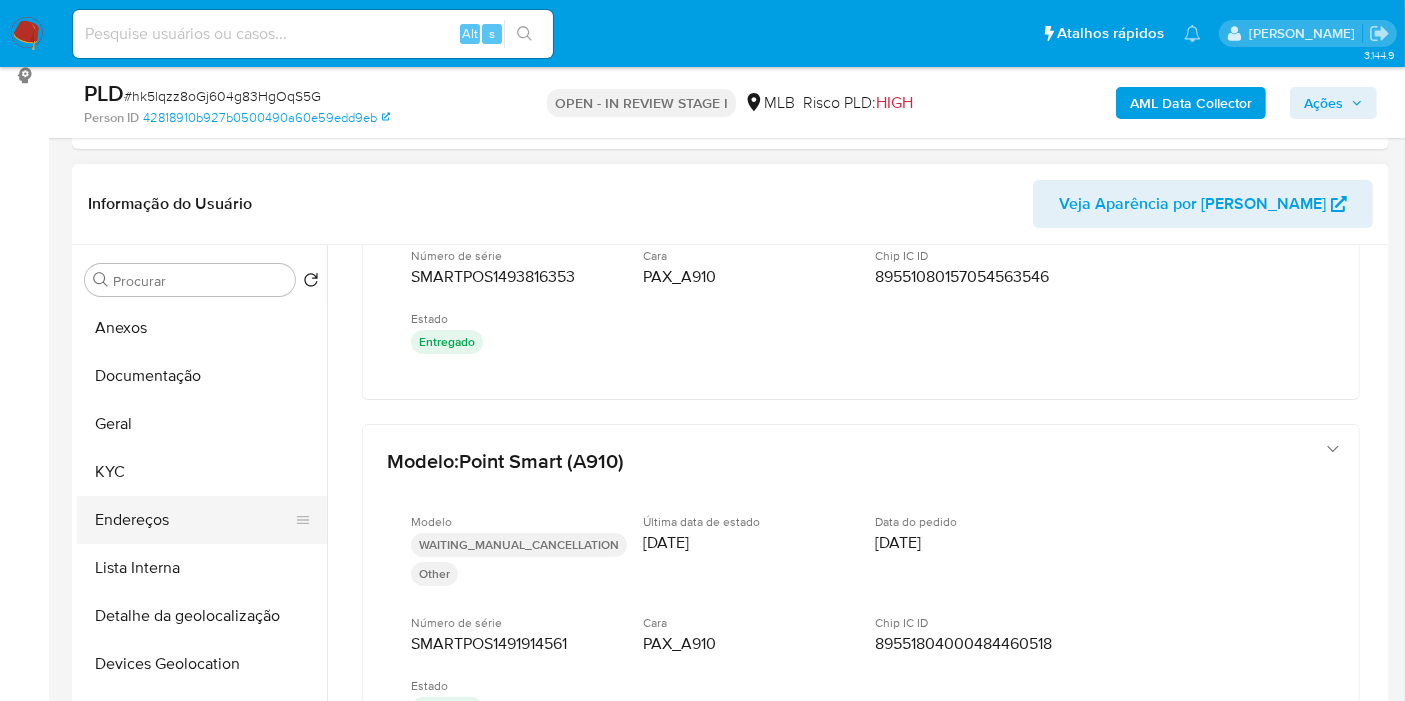 click on "Endereços" at bounding box center [194, 520] 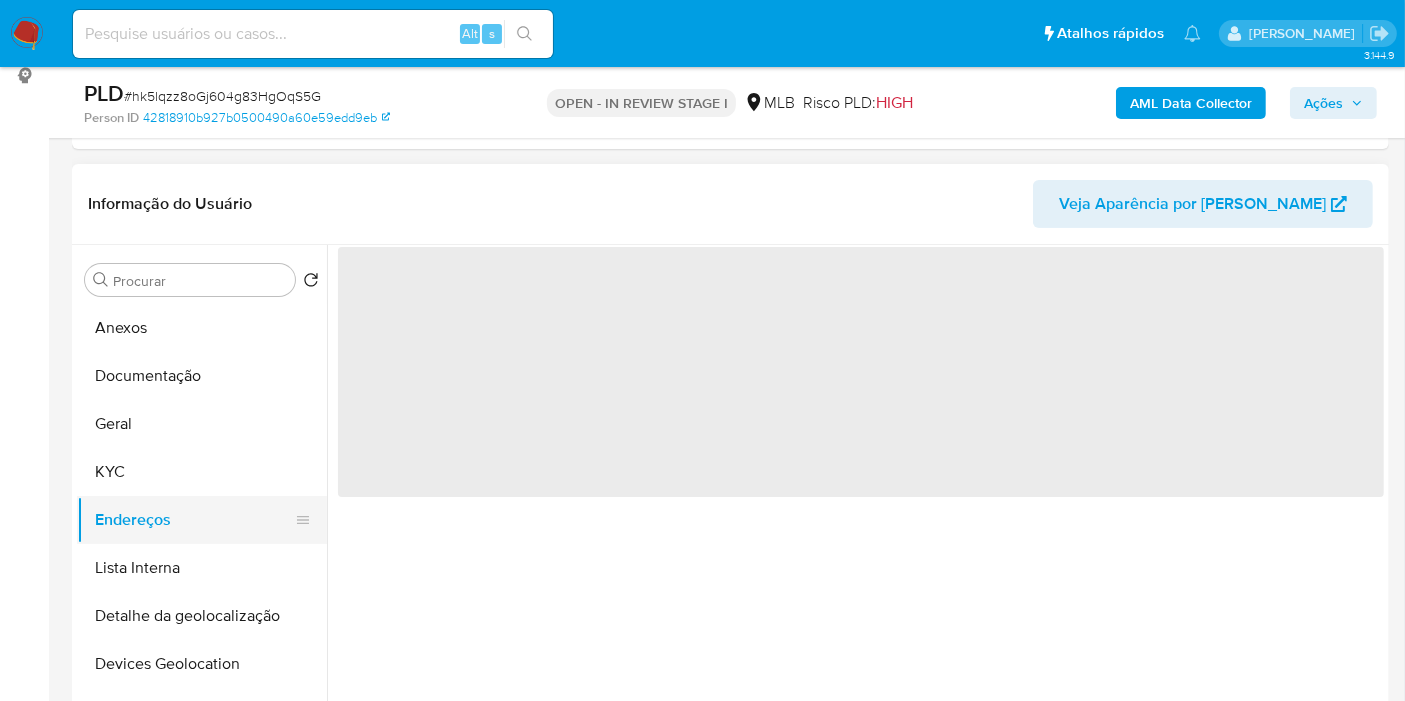 scroll, scrollTop: 0, scrollLeft: 0, axis: both 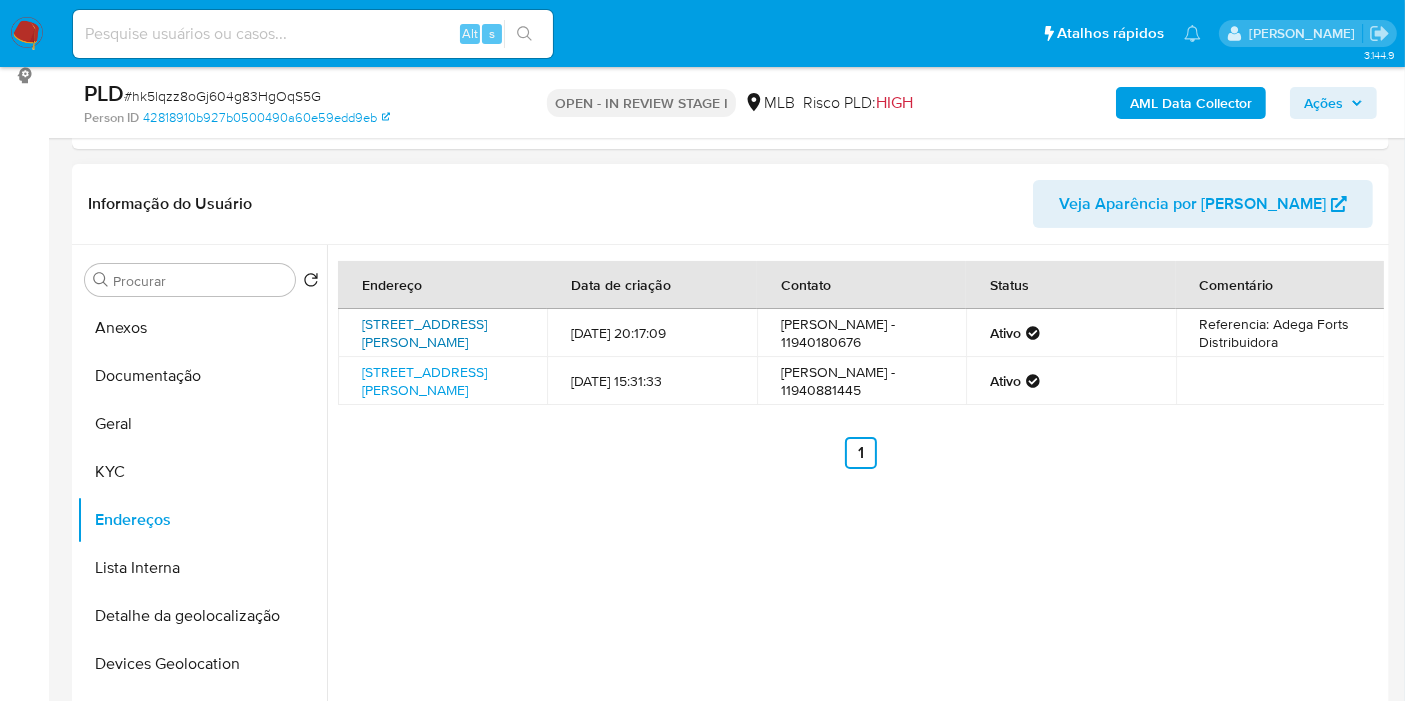 click on "Avenida Elias Yazbek 567, Embu Das Artes, São Paulo, 06803000, Brasil 567" at bounding box center [424, 333] 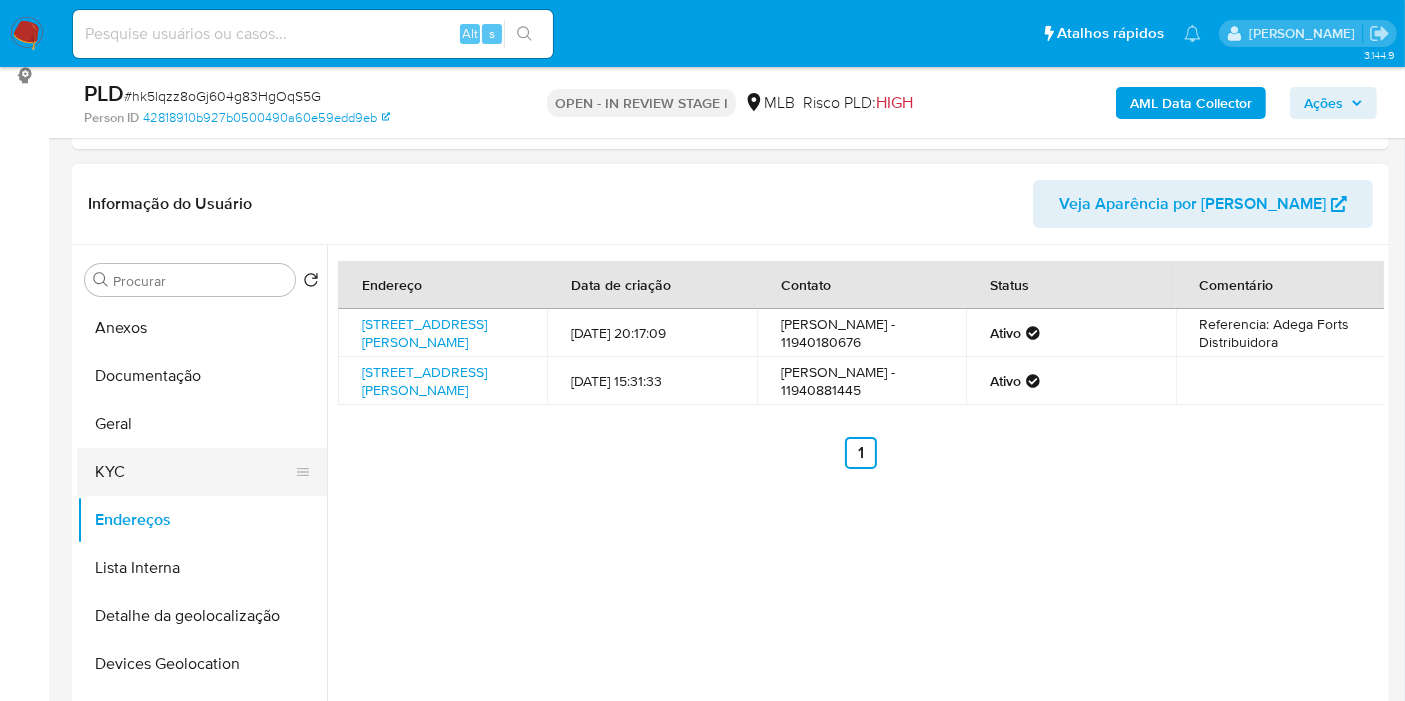 click on "KYC" at bounding box center [194, 472] 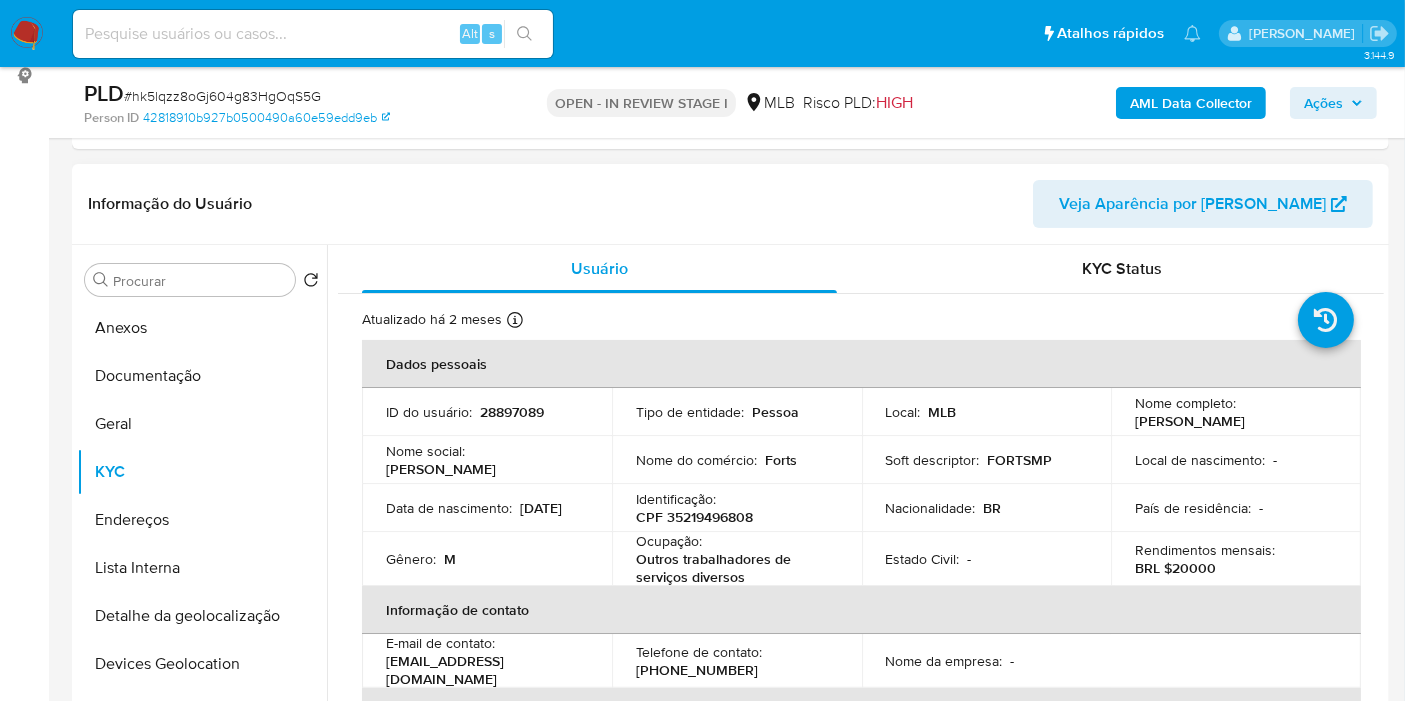 click on "CPF 35219496808" at bounding box center (694, 517) 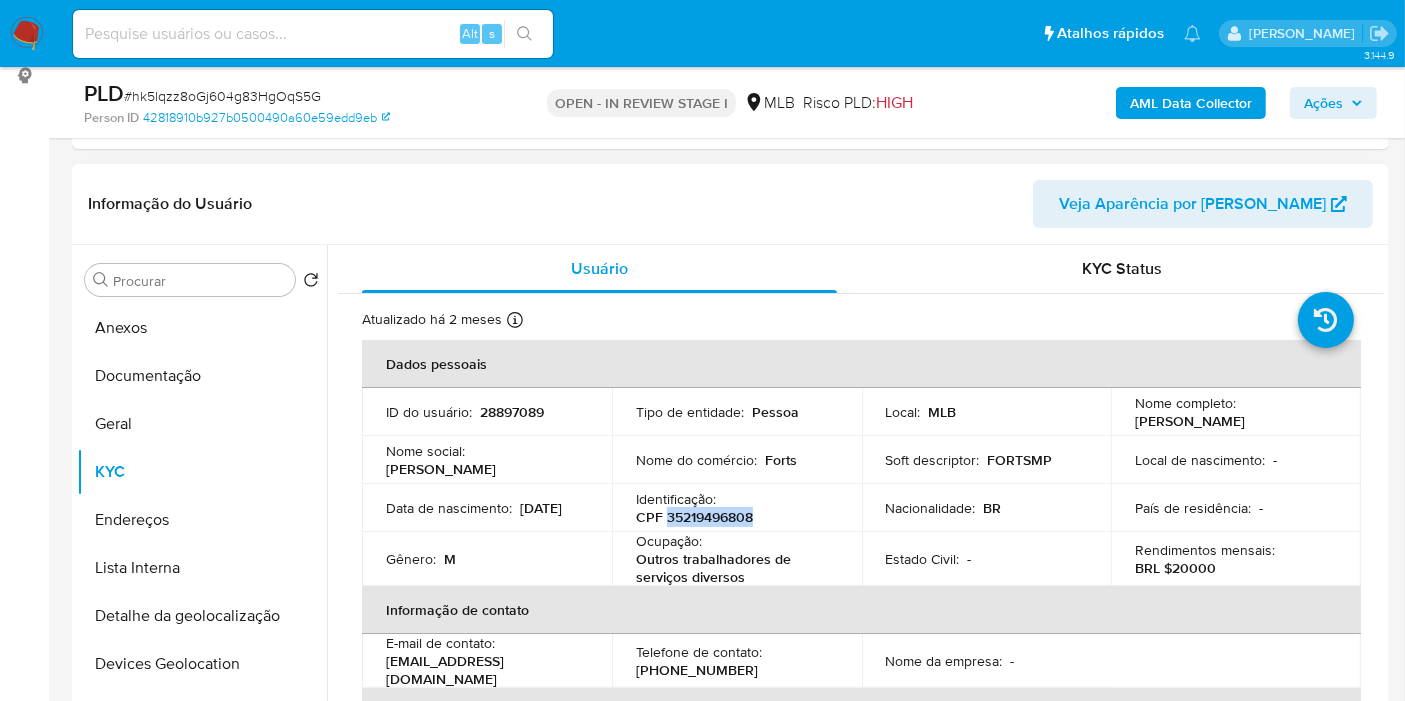 click on "CPF 35219496808" at bounding box center (694, 517) 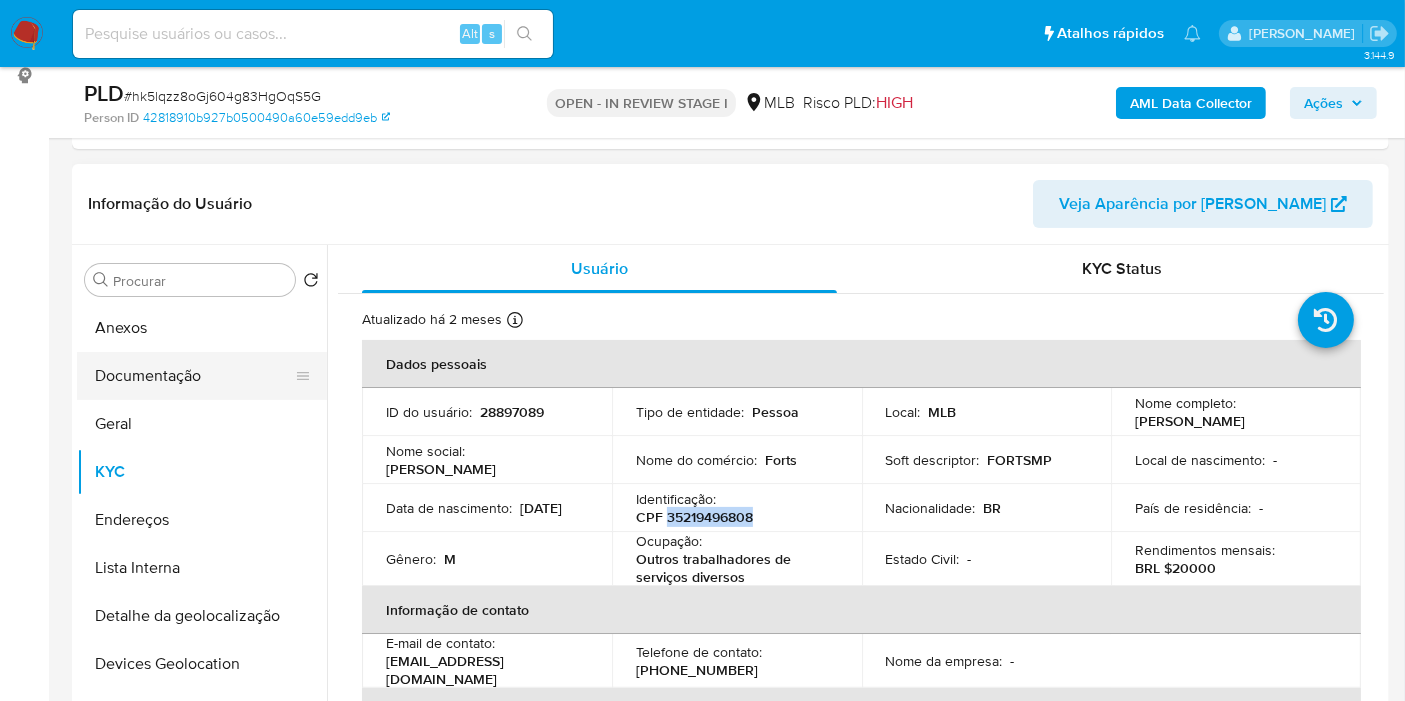 click on "Documentação" at bounding box center [194, 376] 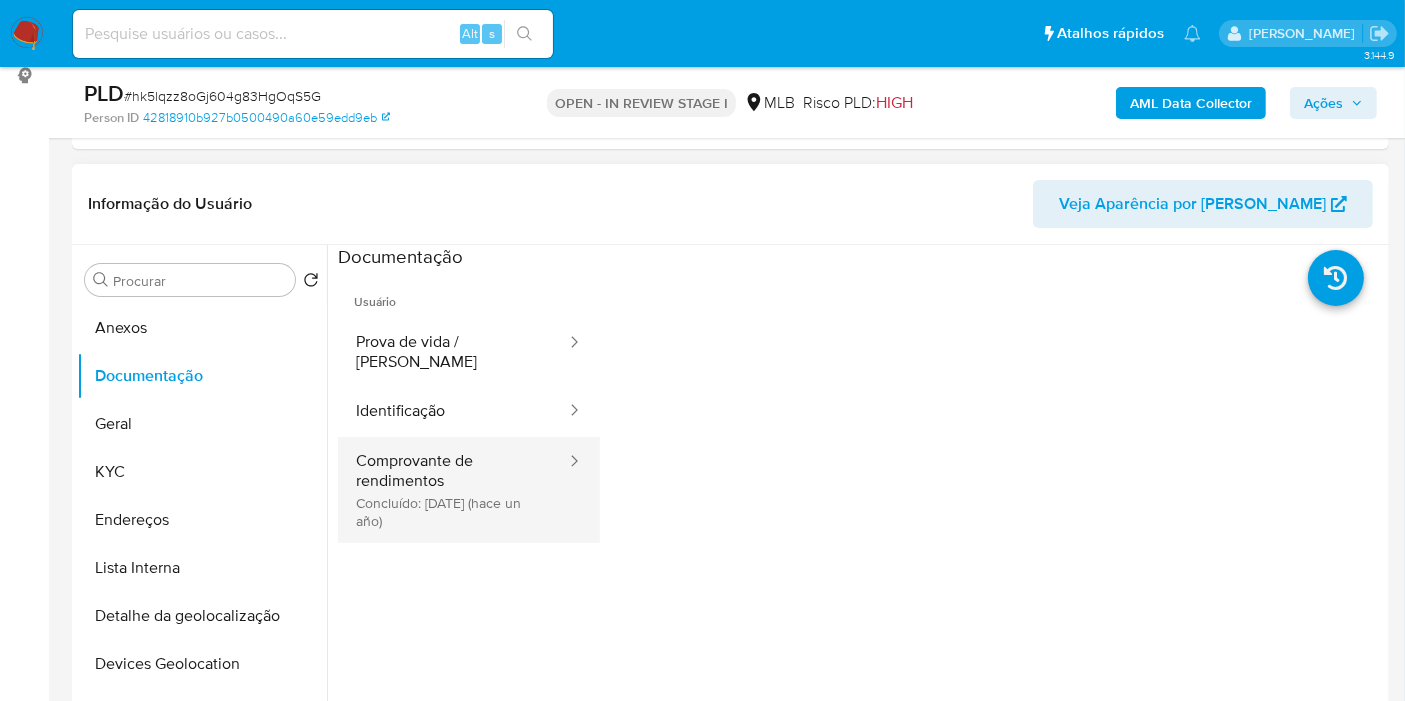 click on "Comprovante de rendimentos Concluído: 07/03/2024 (hace un año)" at bounding box center [453, 490] 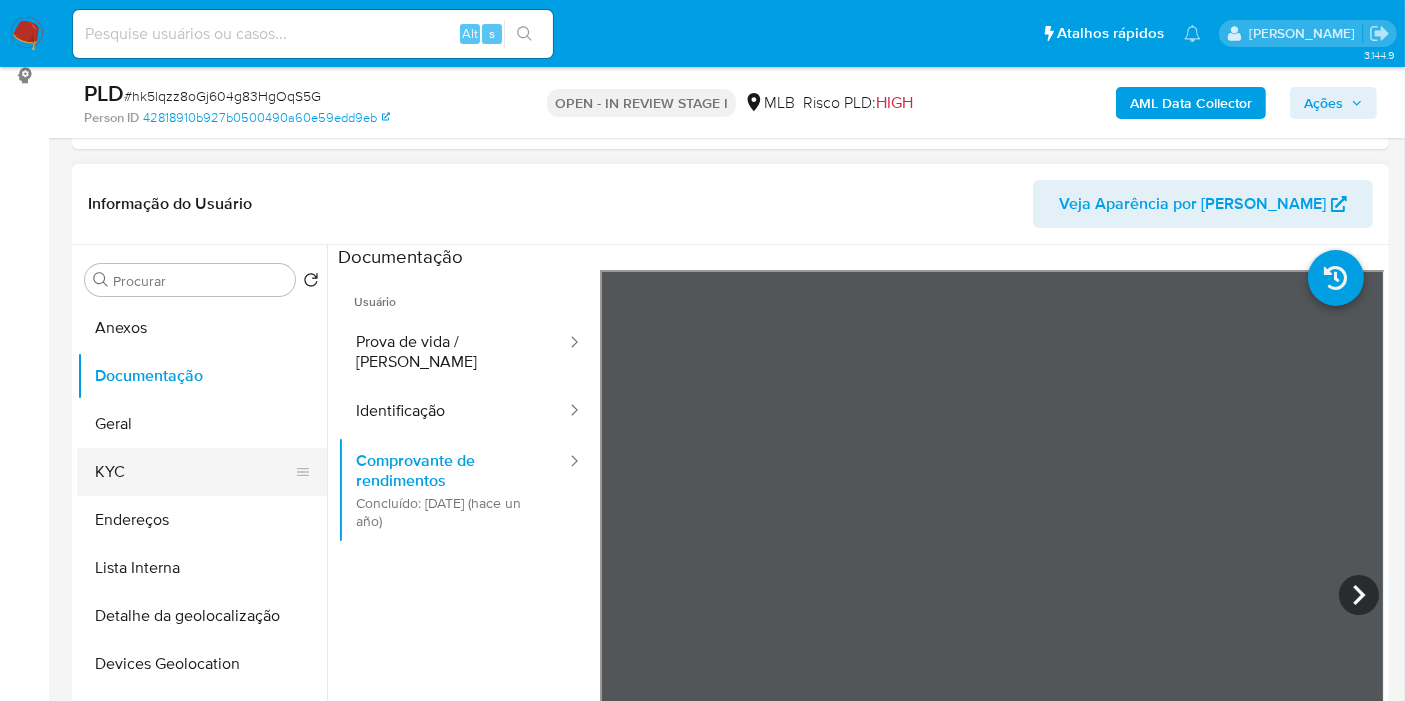 click on "KYC" at bounding box center [194, 472] 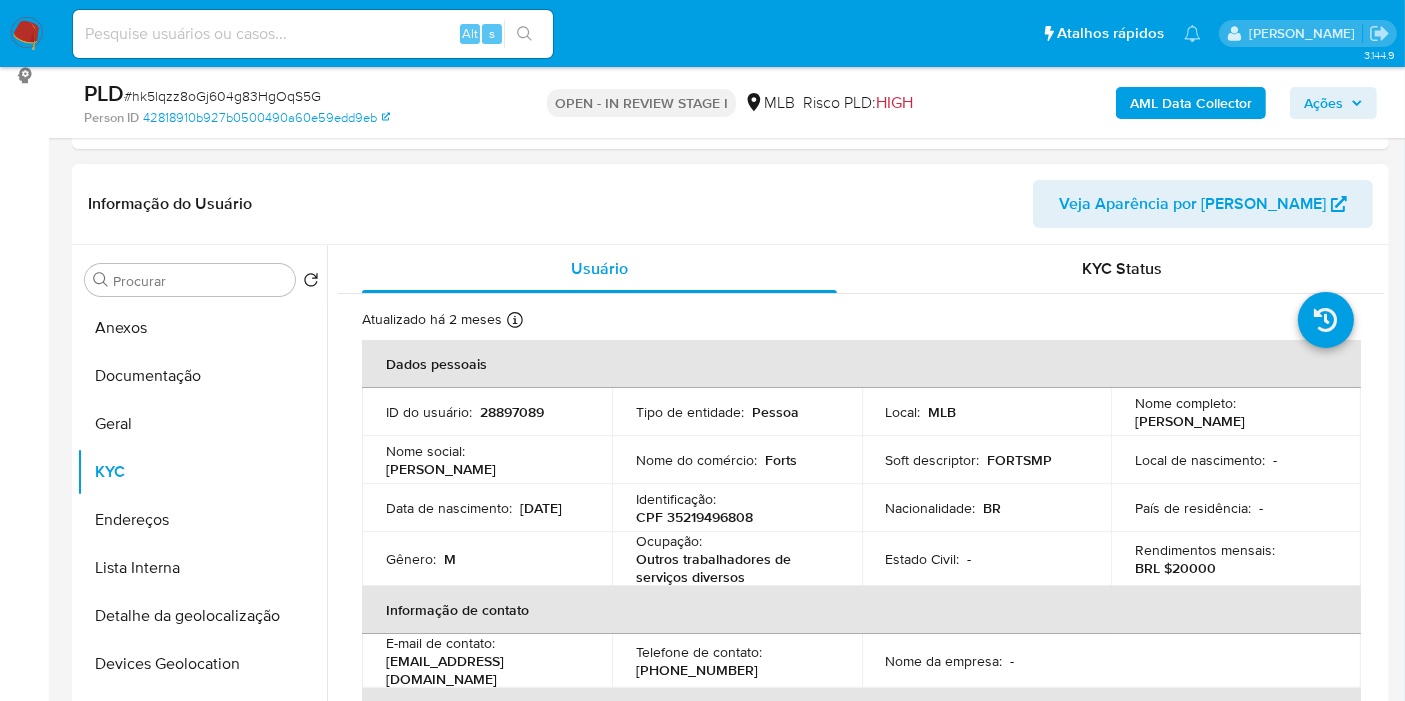 click on "CPF 35219496808" at bounding box center (694, 517) 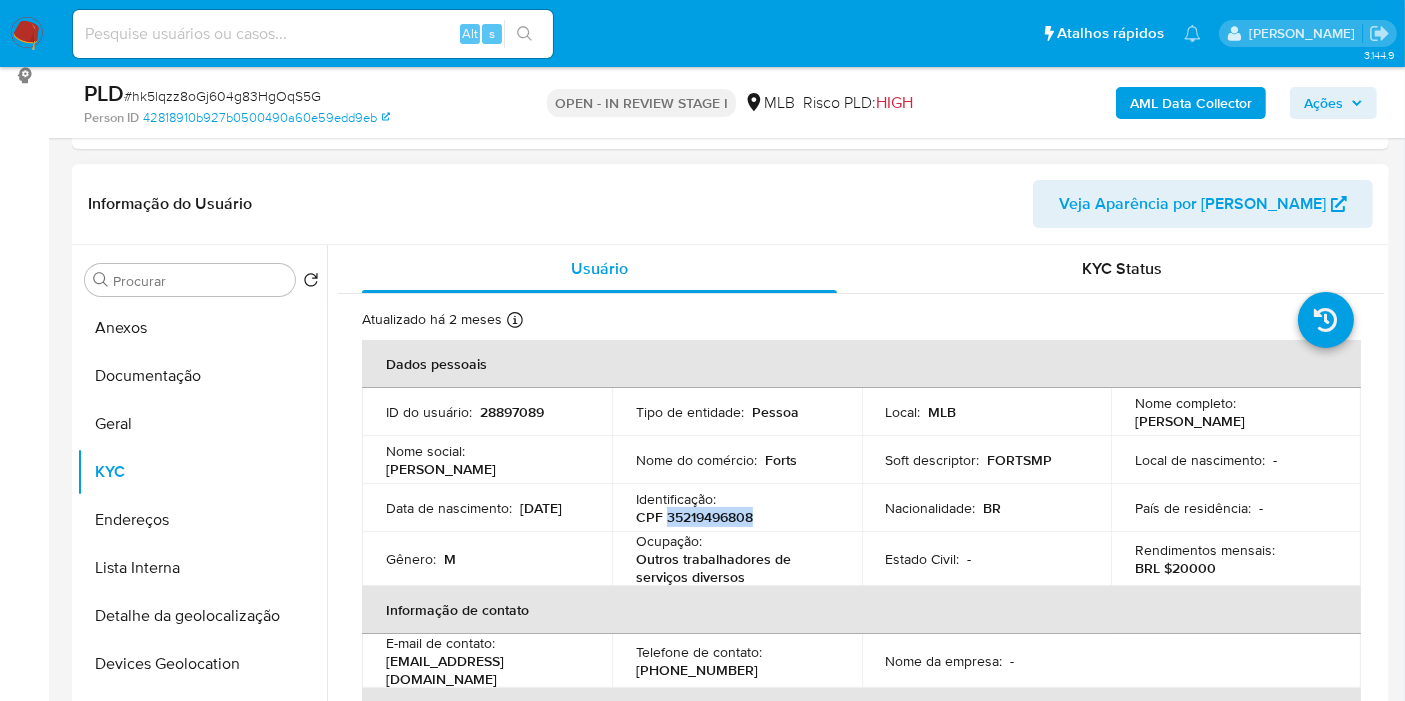 click on "CPF 35219496808" at bounding box center [694, 517] 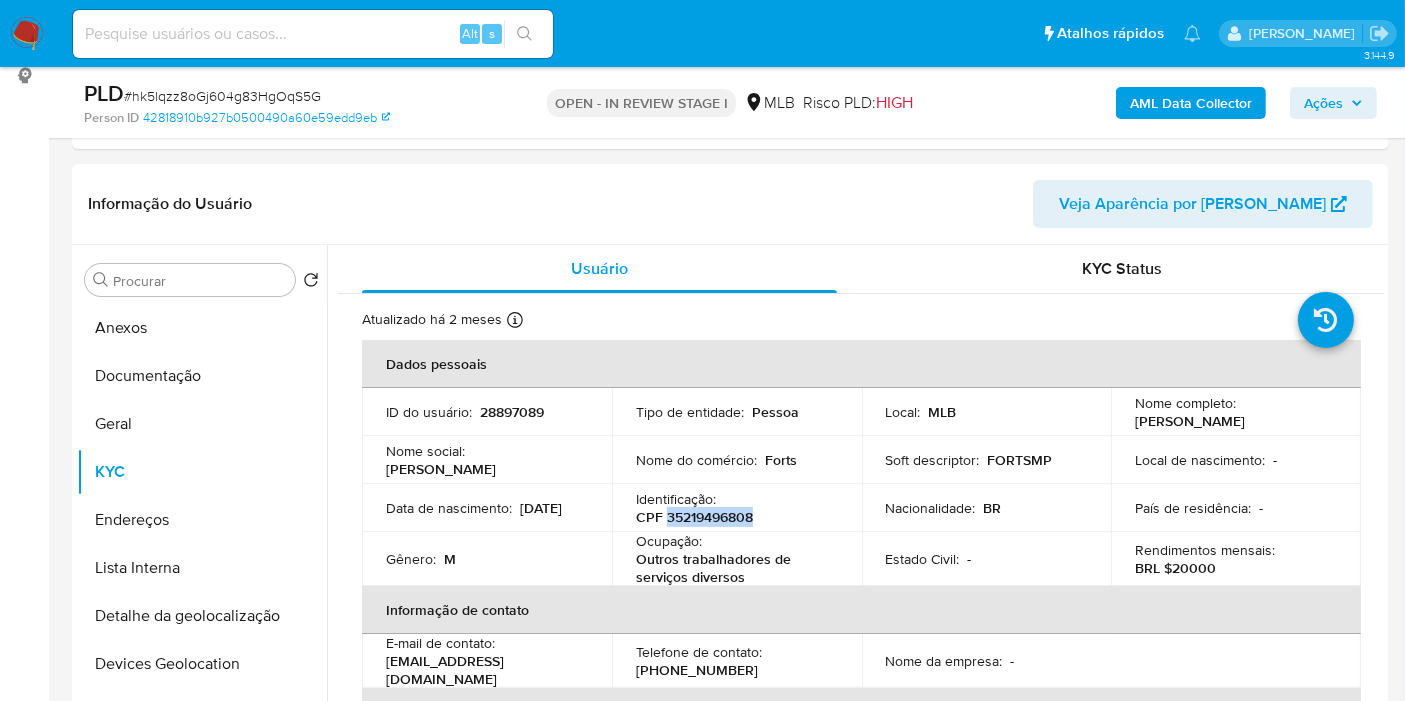 copy on "35219496808" 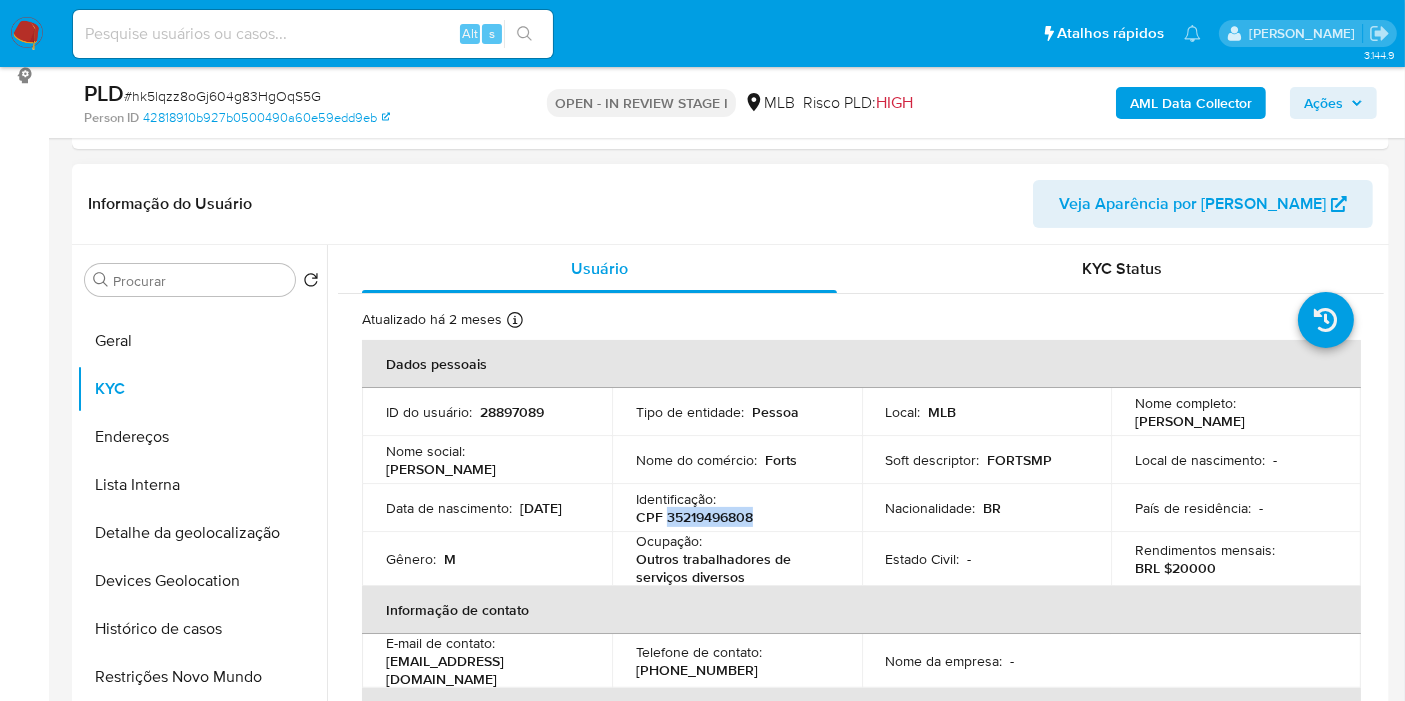 scroll, scrollTop: 222, scrollLeft: 0, axis: vertical 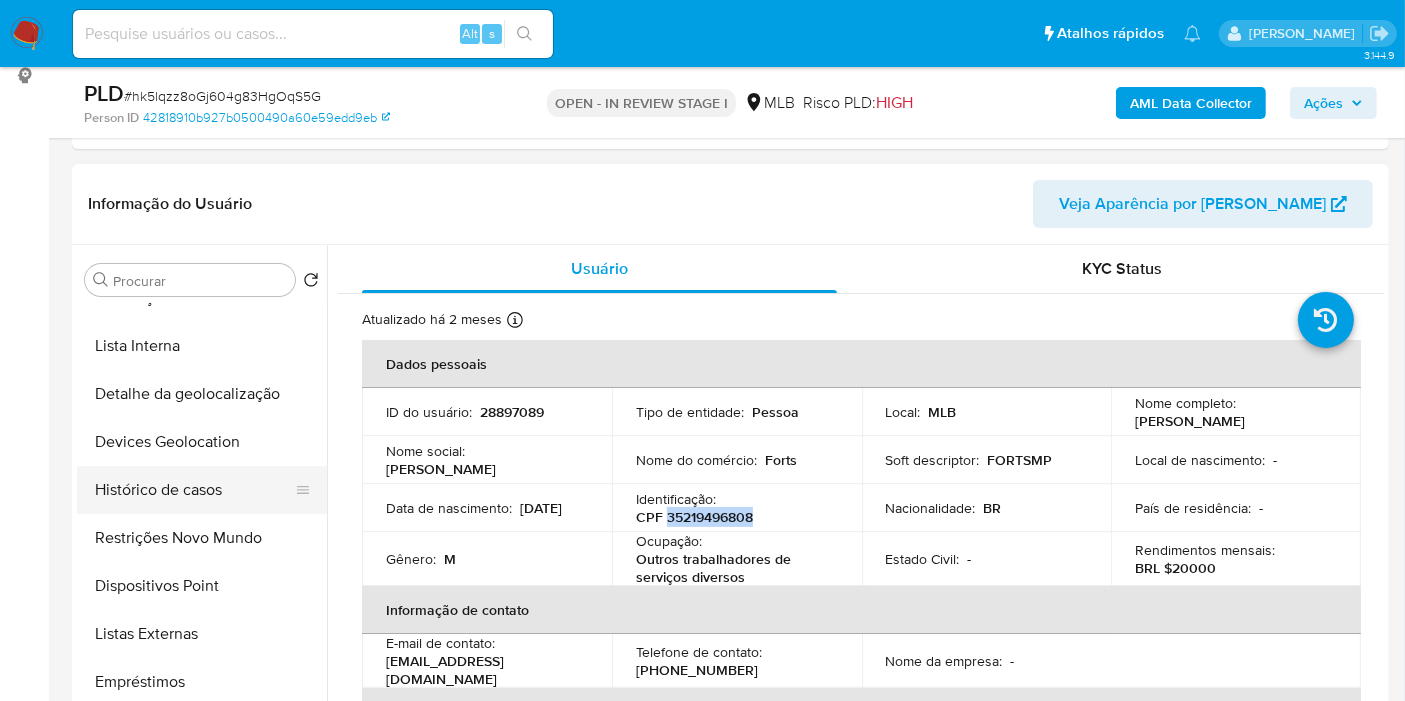 click on "Histórico de casos" at bounding box center [194, 490] 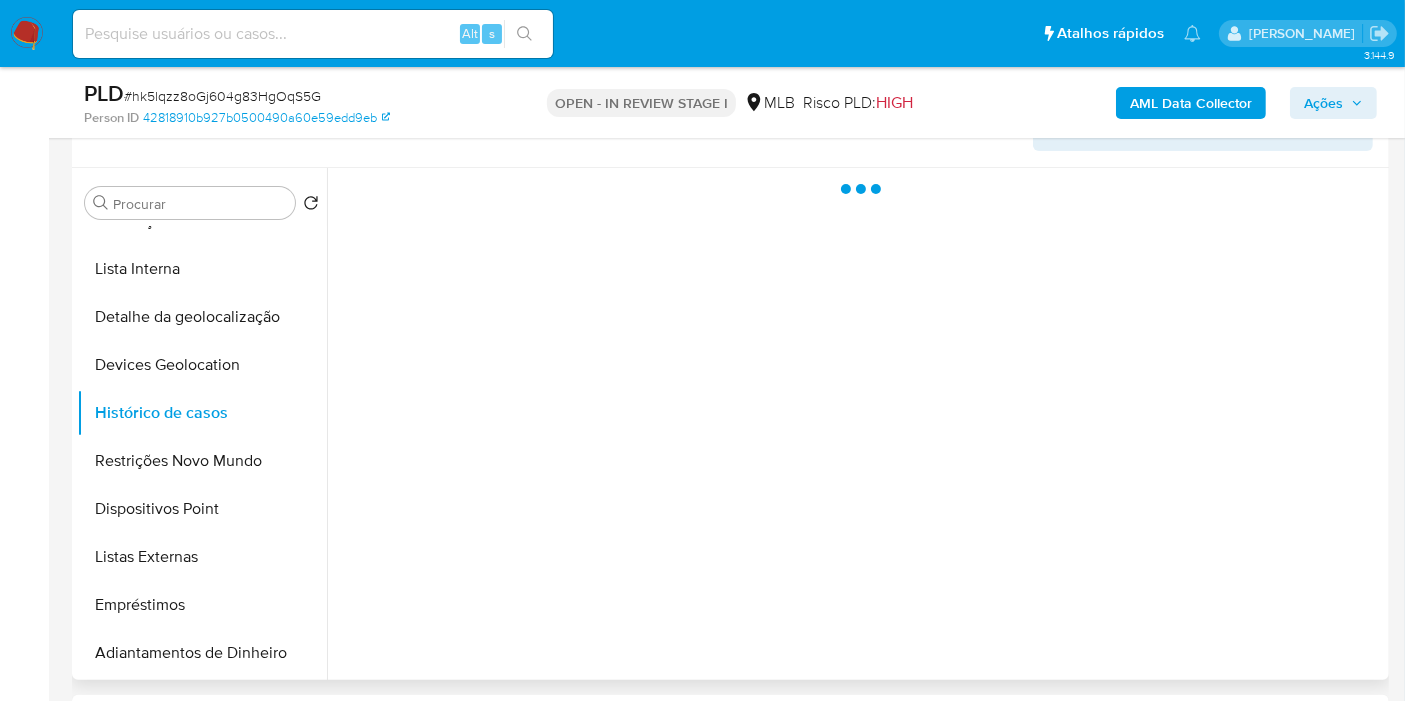 scroll, scrollTop: 385, scrollLeft: 0, axis: vertical 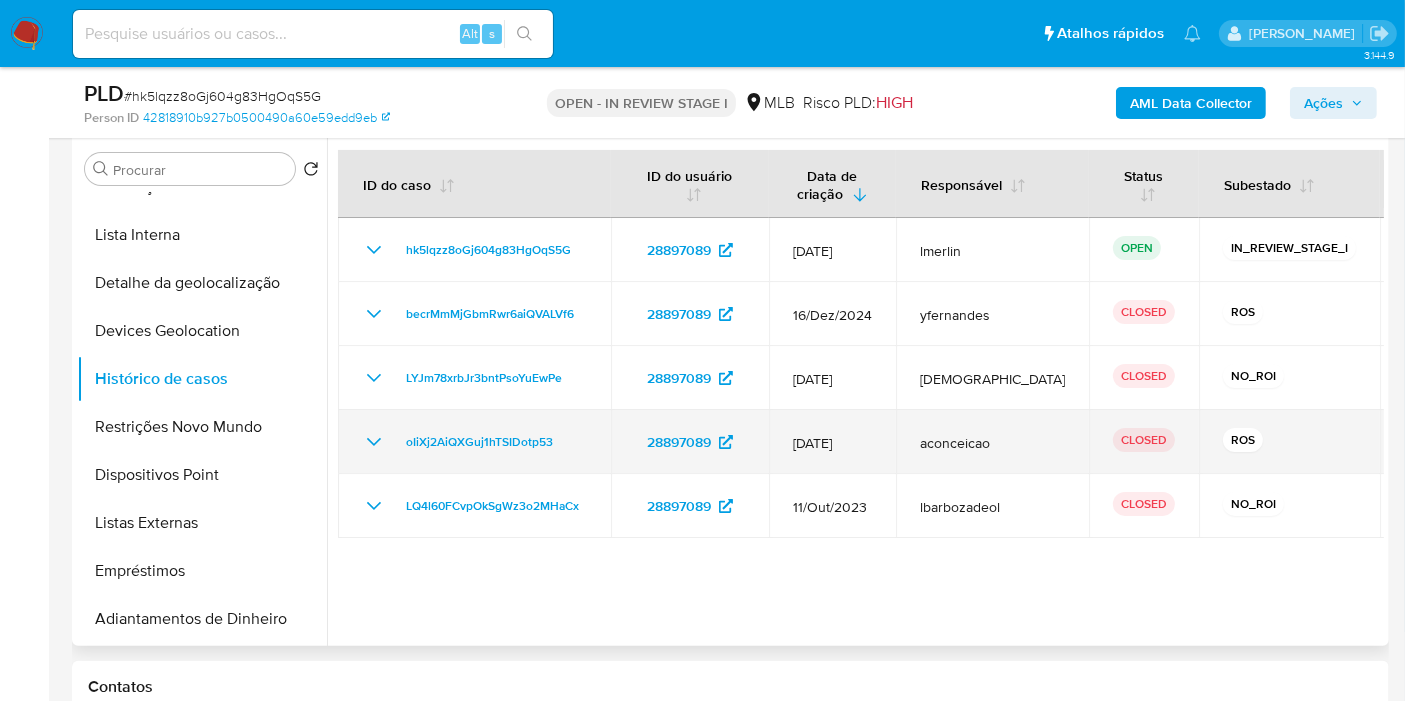 click 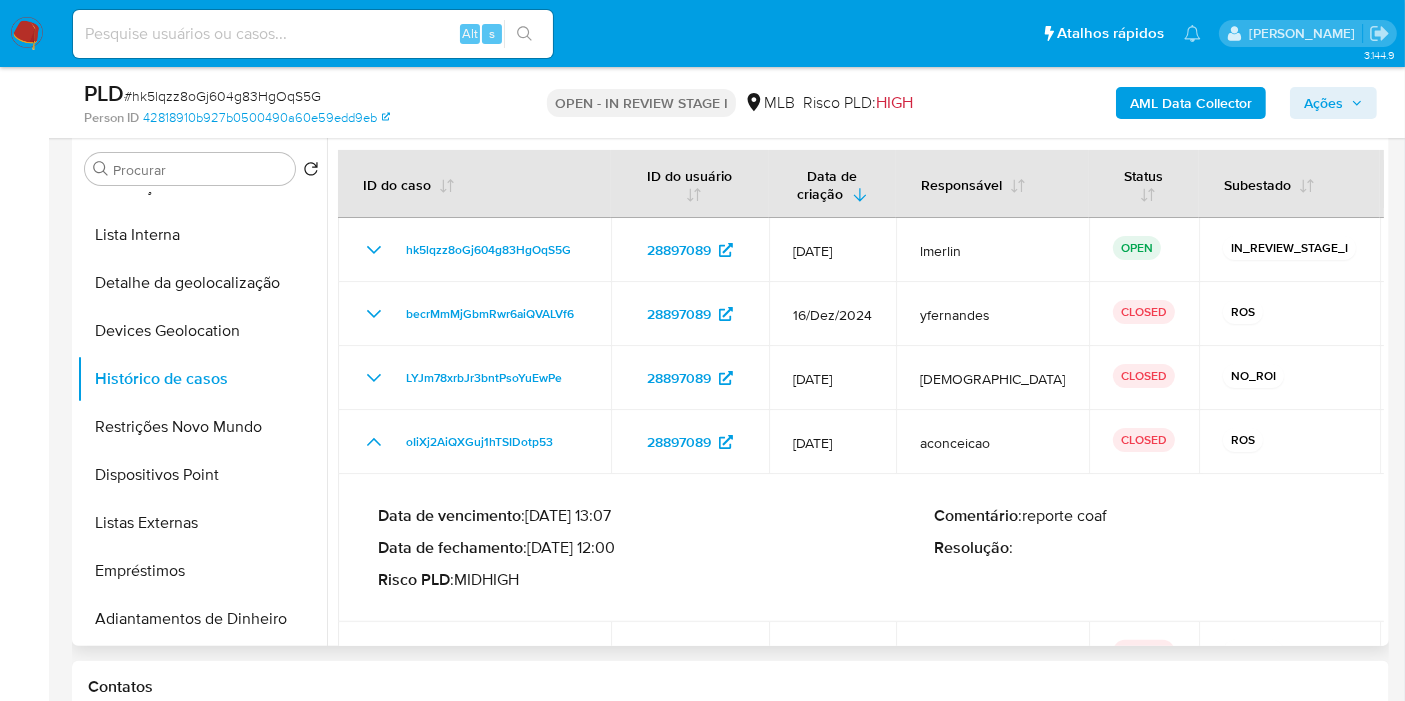 drag, startPoint x: 617, startPoint y: 547, endPoint x: 537, endPoint y: 544, distance: 80.05623 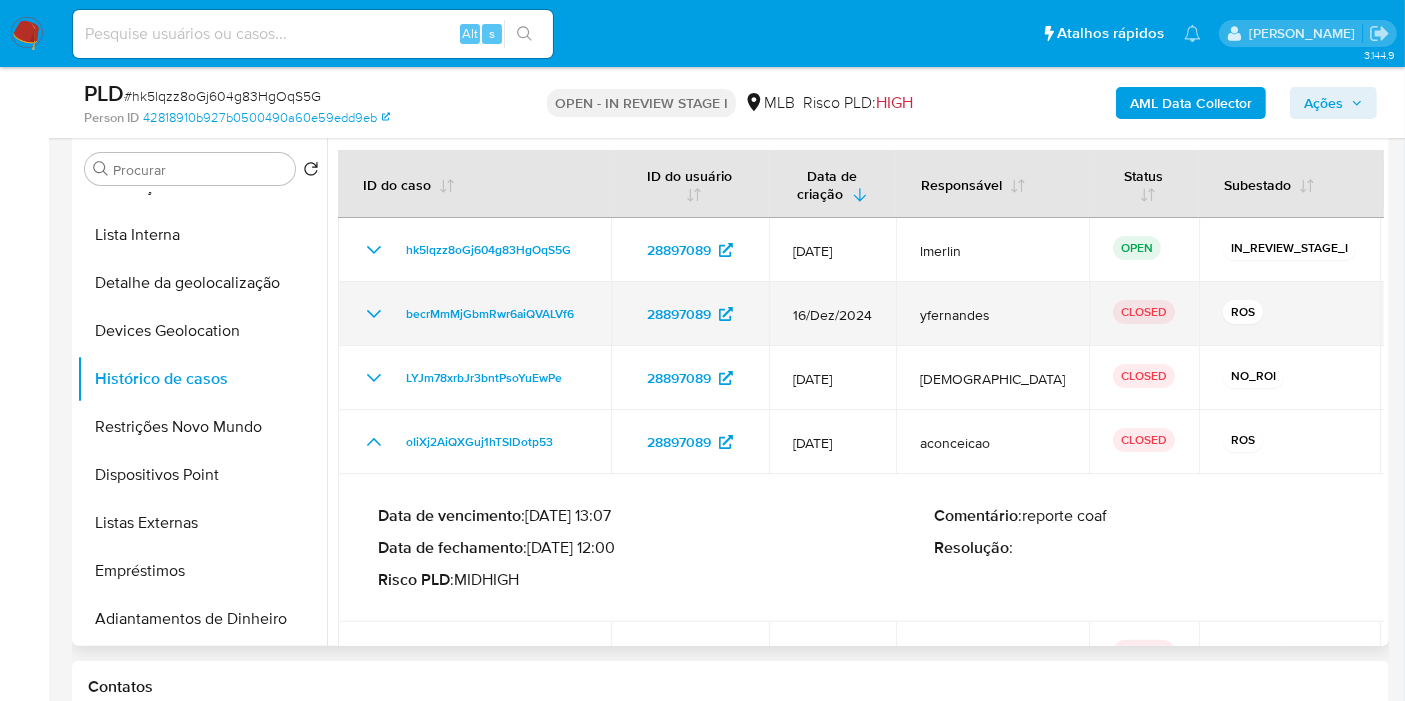 drag, startPoint x: 374, startPoint y: 311, endPoint x: 397, endPoint y: 330, distance: 29.832869 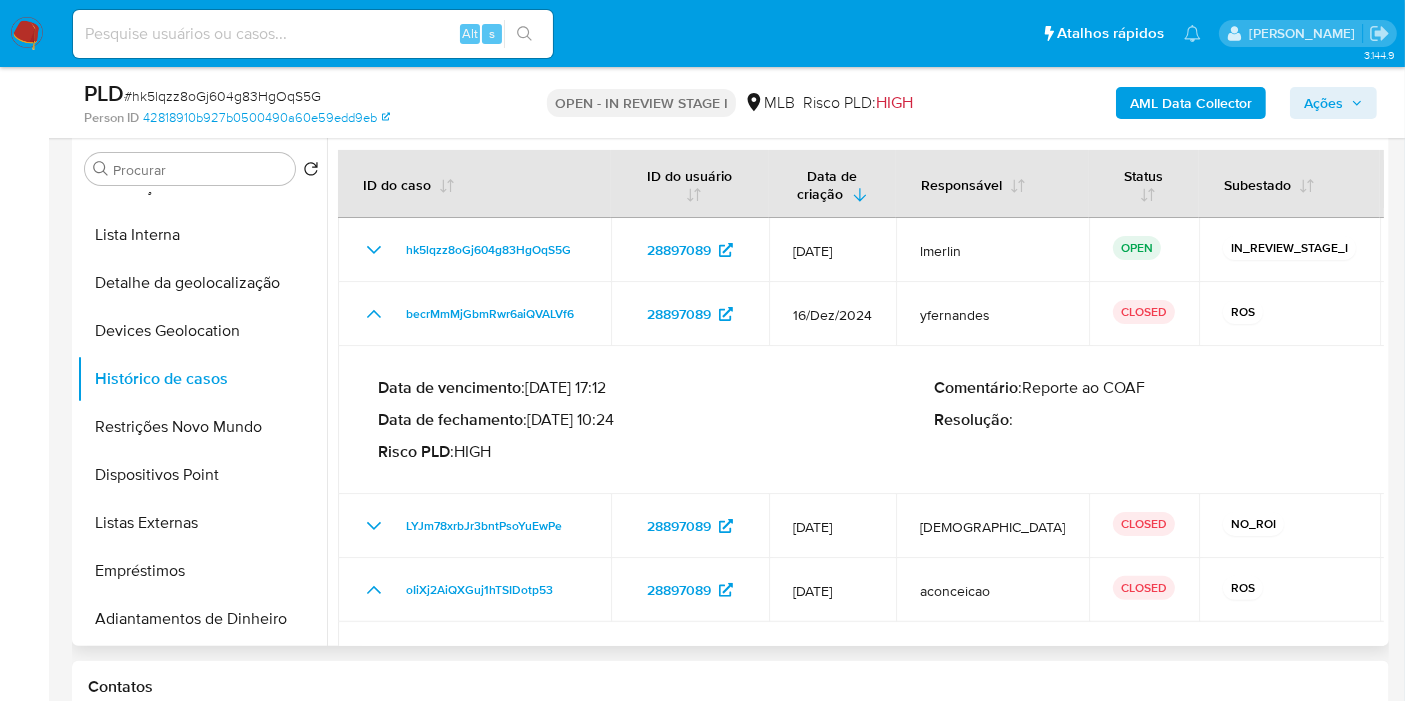 drag, startPoint x: 538, startPoint y: 413, endPoint x: 615, endPoint y: 418, distance: 77.16217 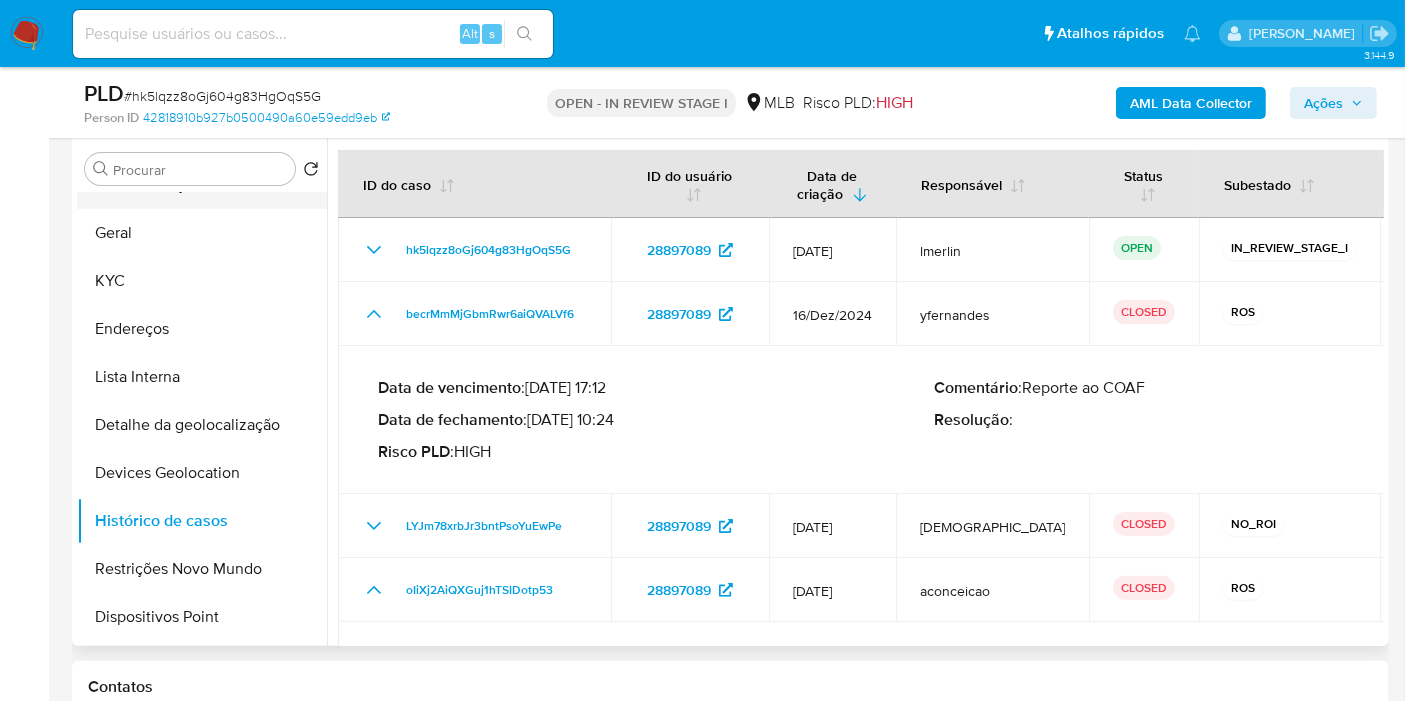 scroll, scrollTop: 0, scrollLeft: 0, axis: both 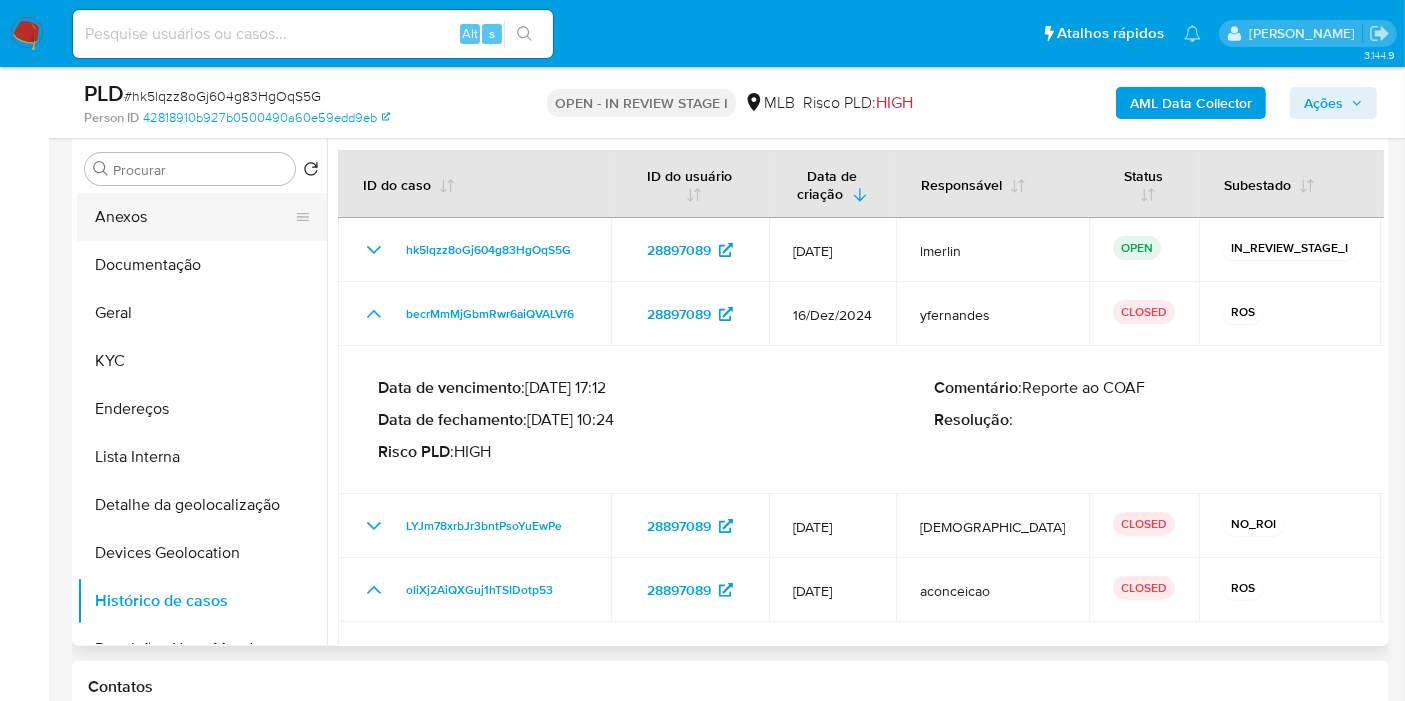 click on "Anexos" at bounding box center (194, 217) 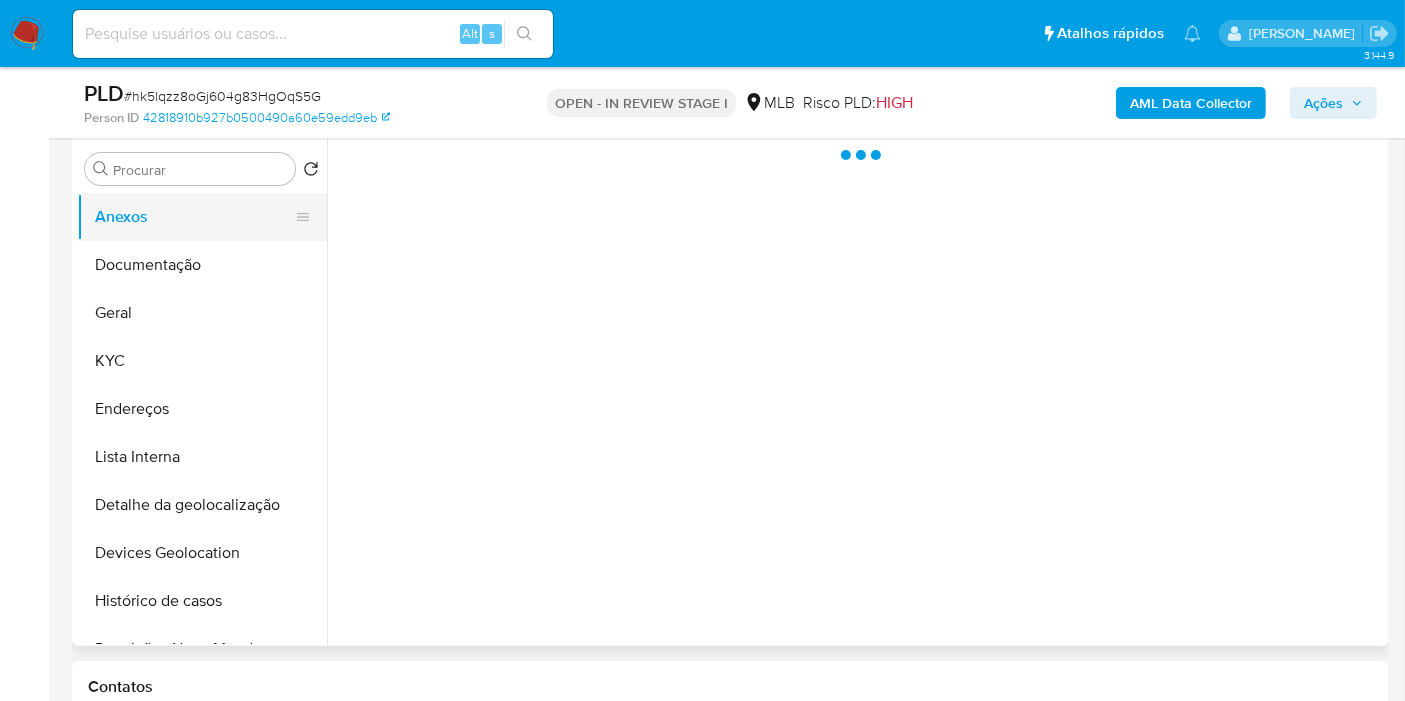 click on "Anexos" at bounding box center (194, 217) 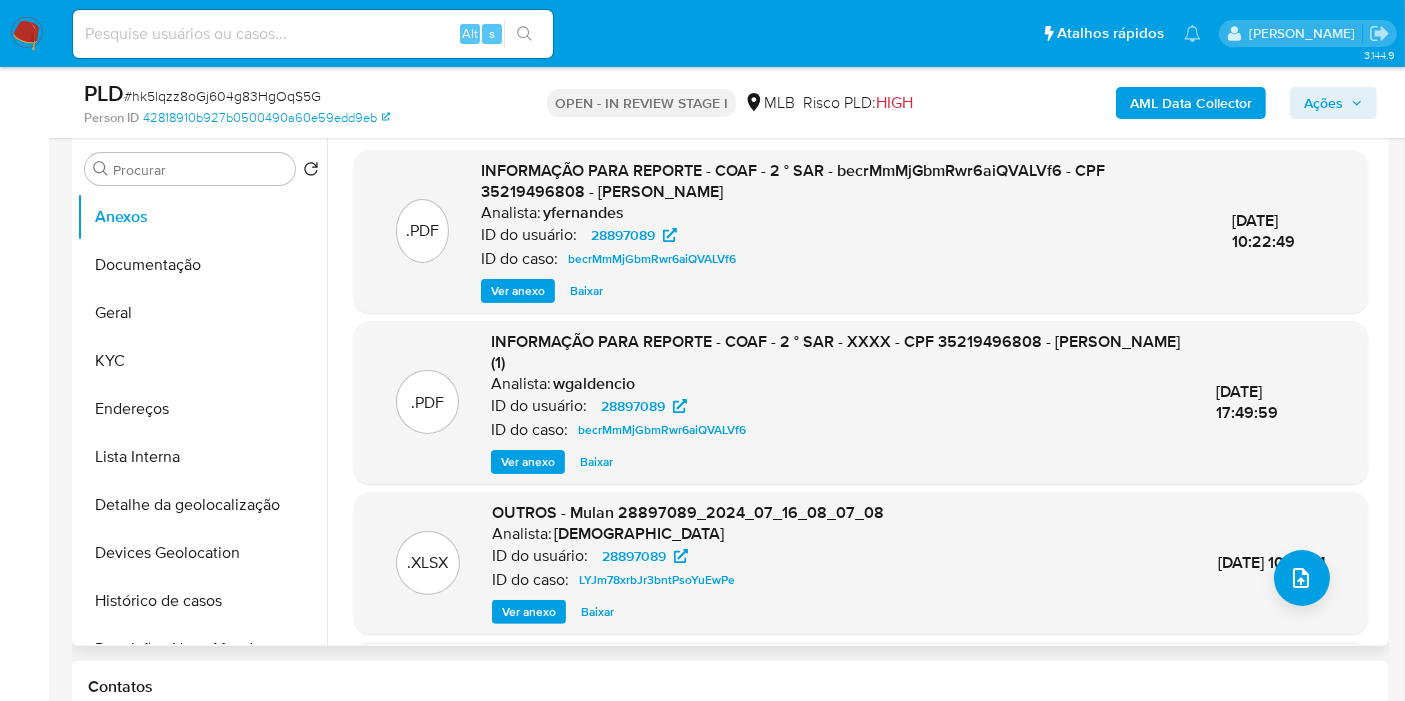 click on "Ver anexo" at bounding box center (518, 291) 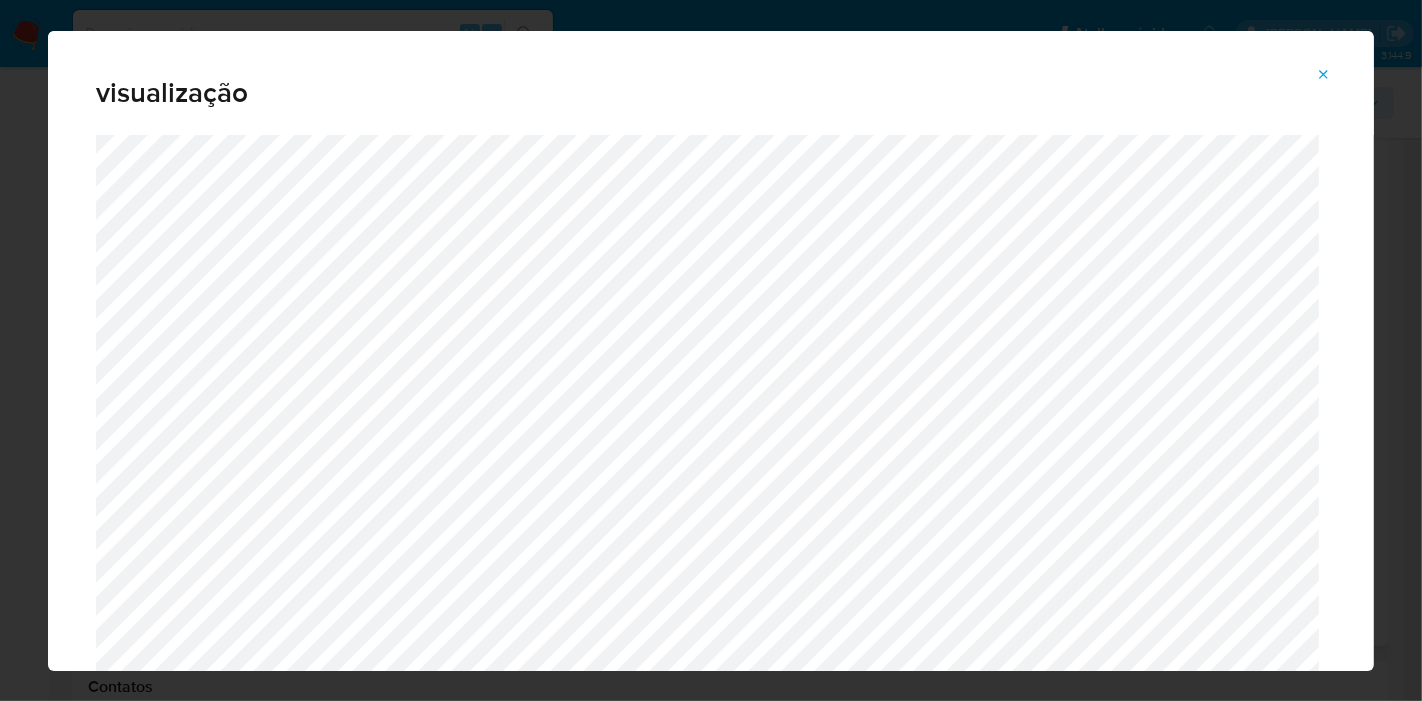 click at bounding box center [1324, 75] 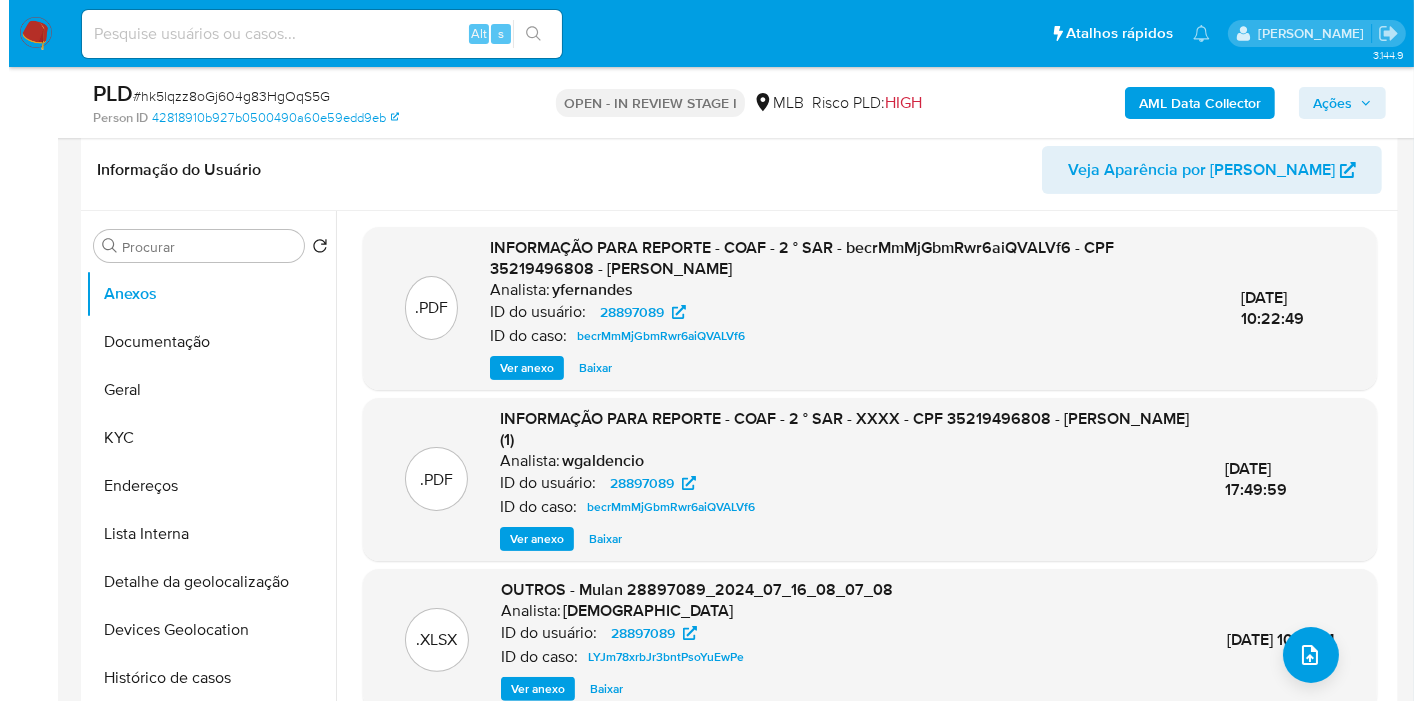 scroll, scrollTop: 274, scrollLeft: 0, axis: vertical 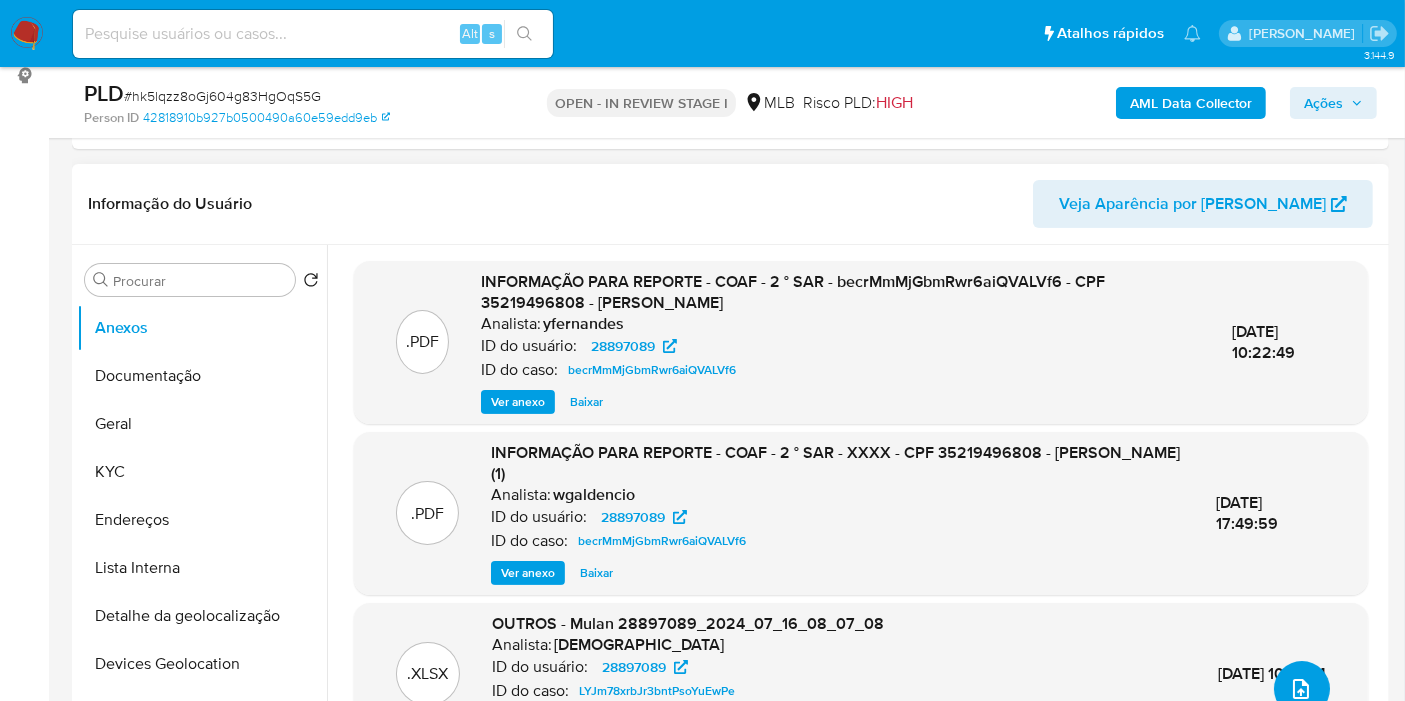click 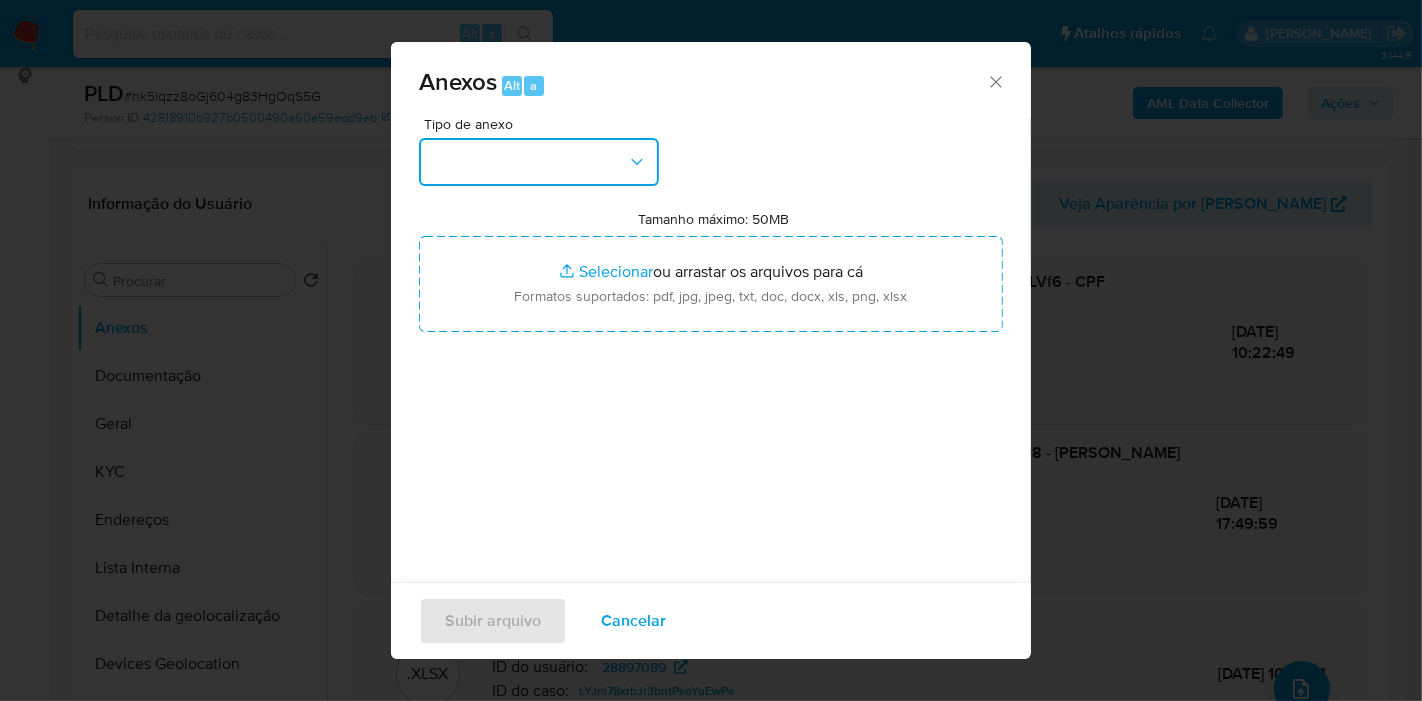 click at bounding box center [539, 162] 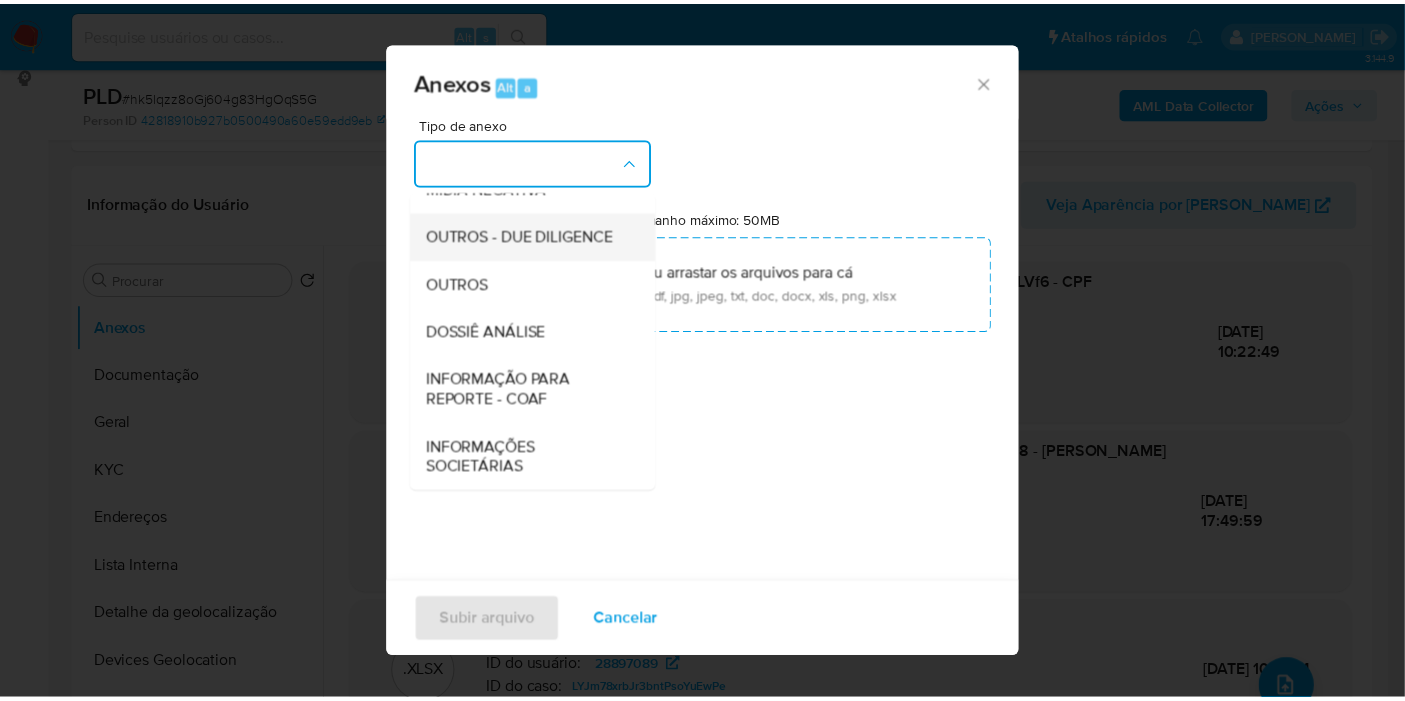 scroll, scrollTop: 307, scrollLeft: 0, axis: vertical 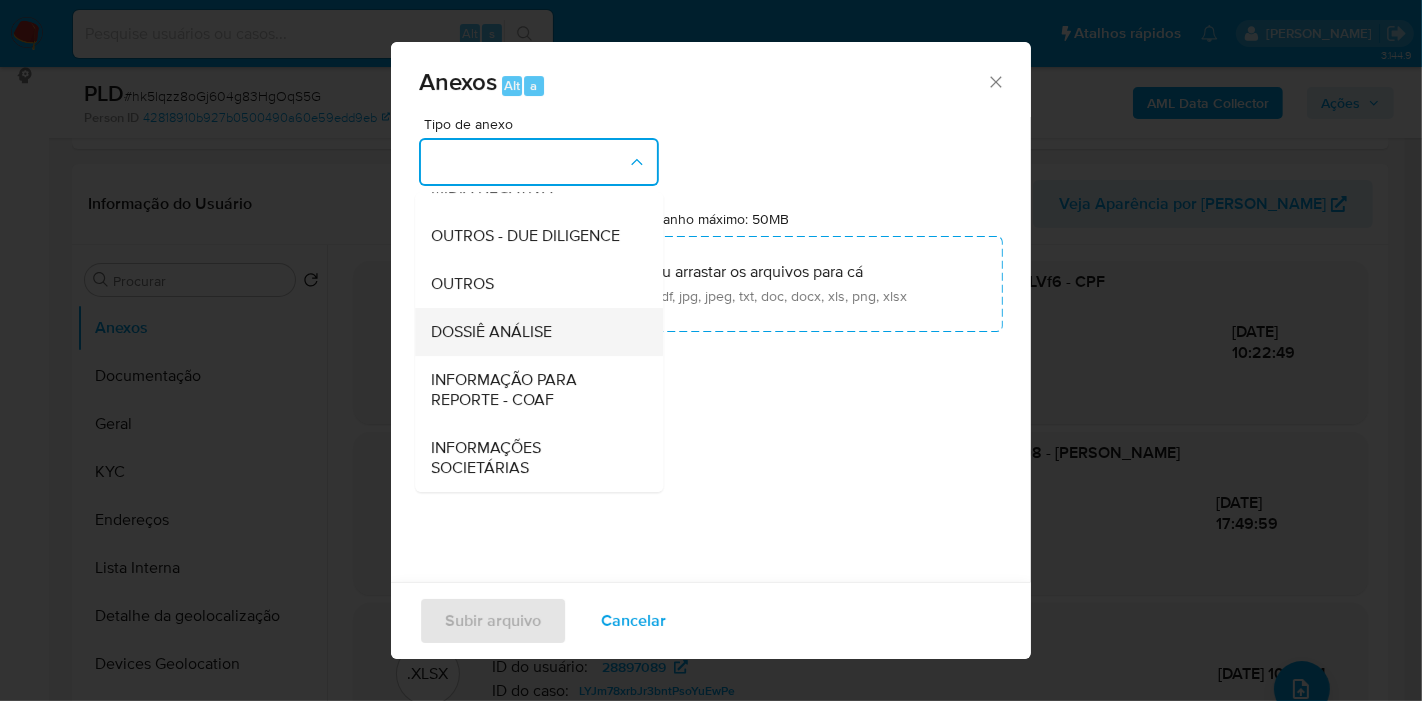 click on "DOSSIÊ ANÁLISE" at bounding box center (533, 332) 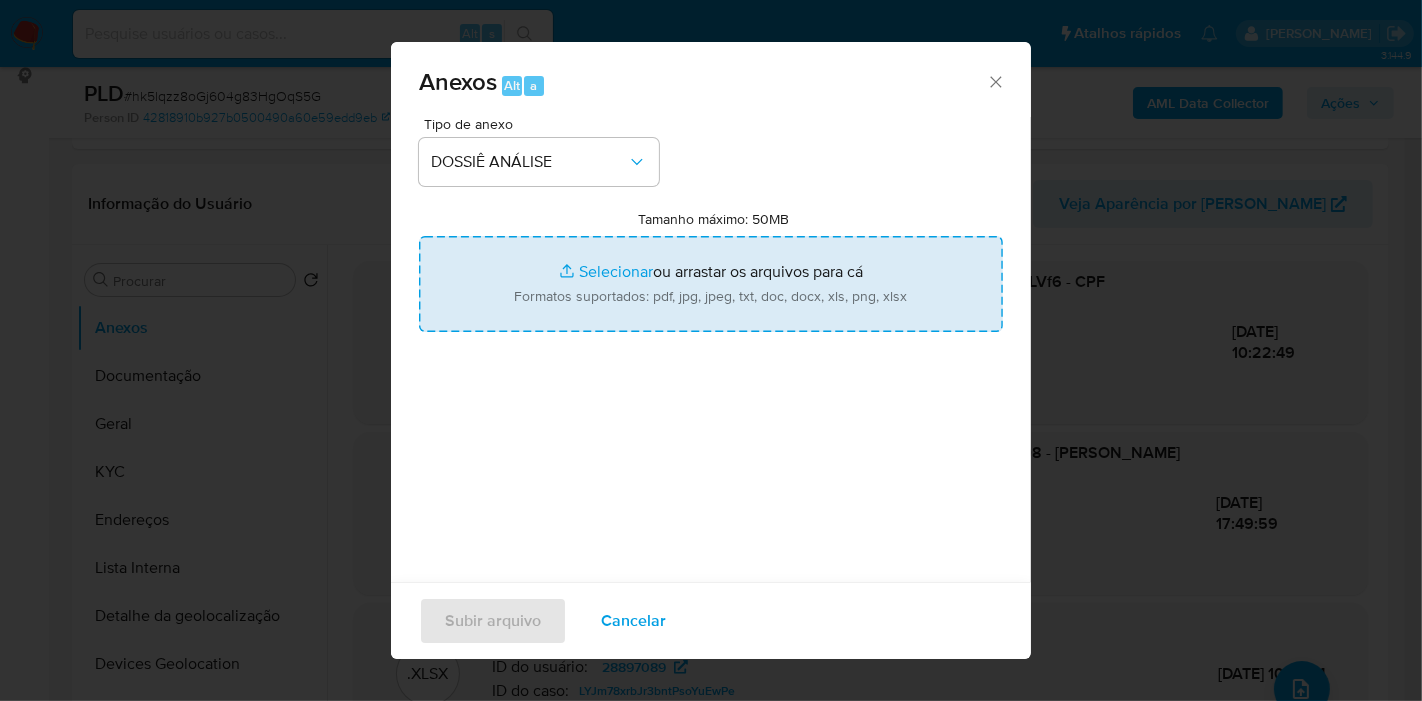 click on "Tamanho máximo: 50MB Selecionar arquivos" at bounding box center [711, 284] 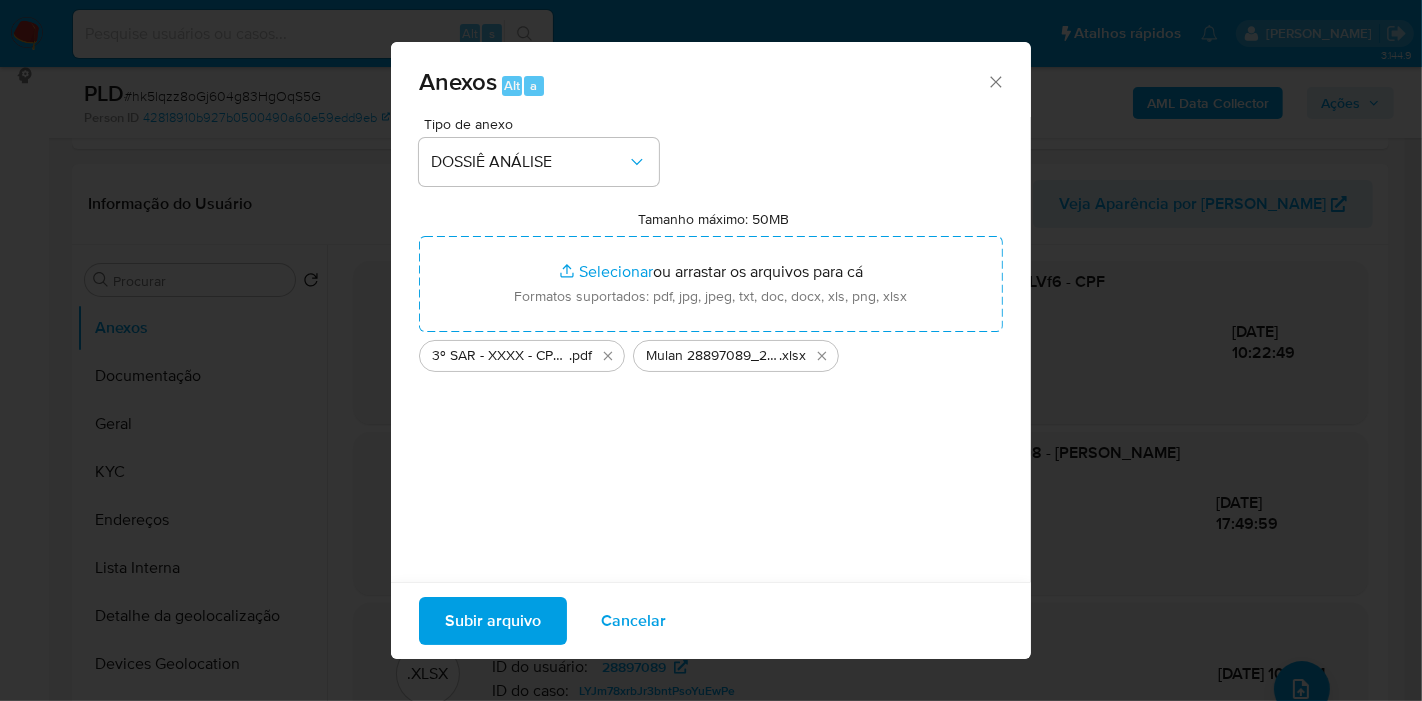click on "Subir arquivo" at bounding box center [493, 621] 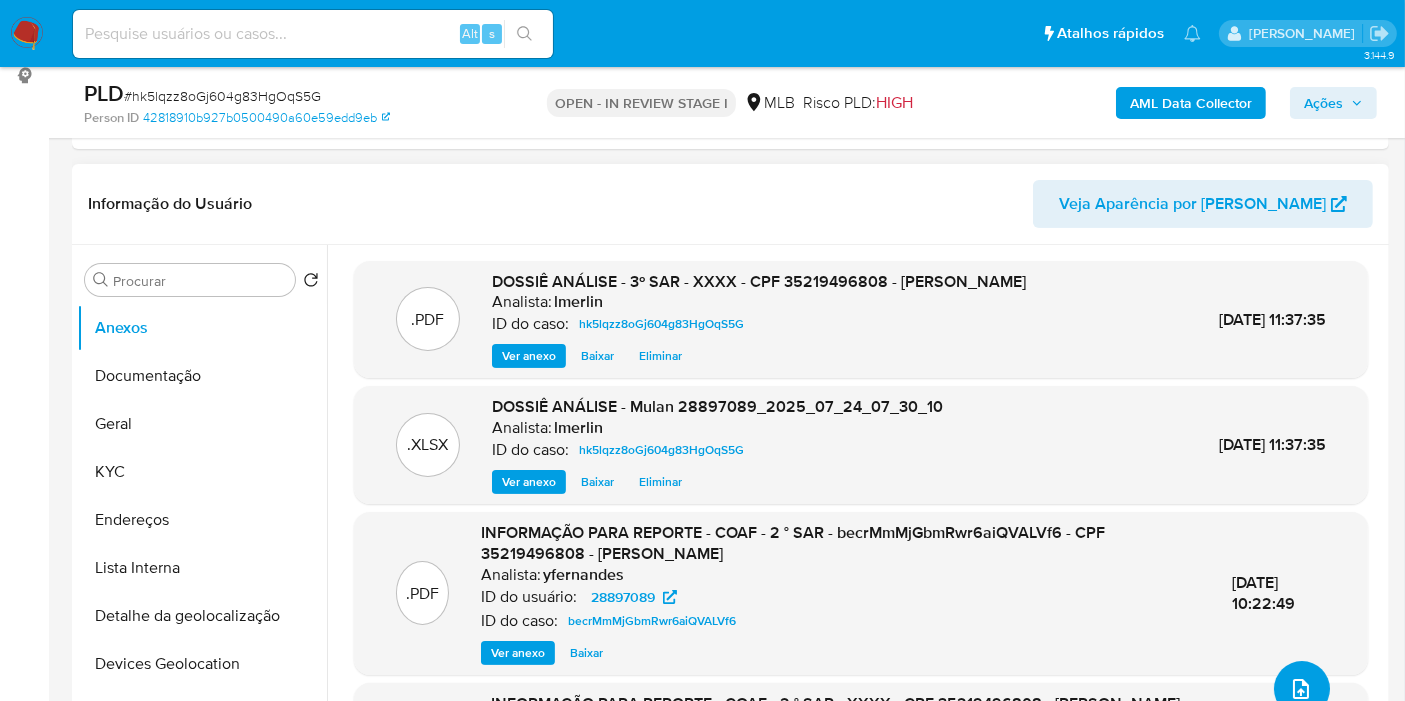 scroll, scrollTop: 0, scrollLeft: 0, axis: both 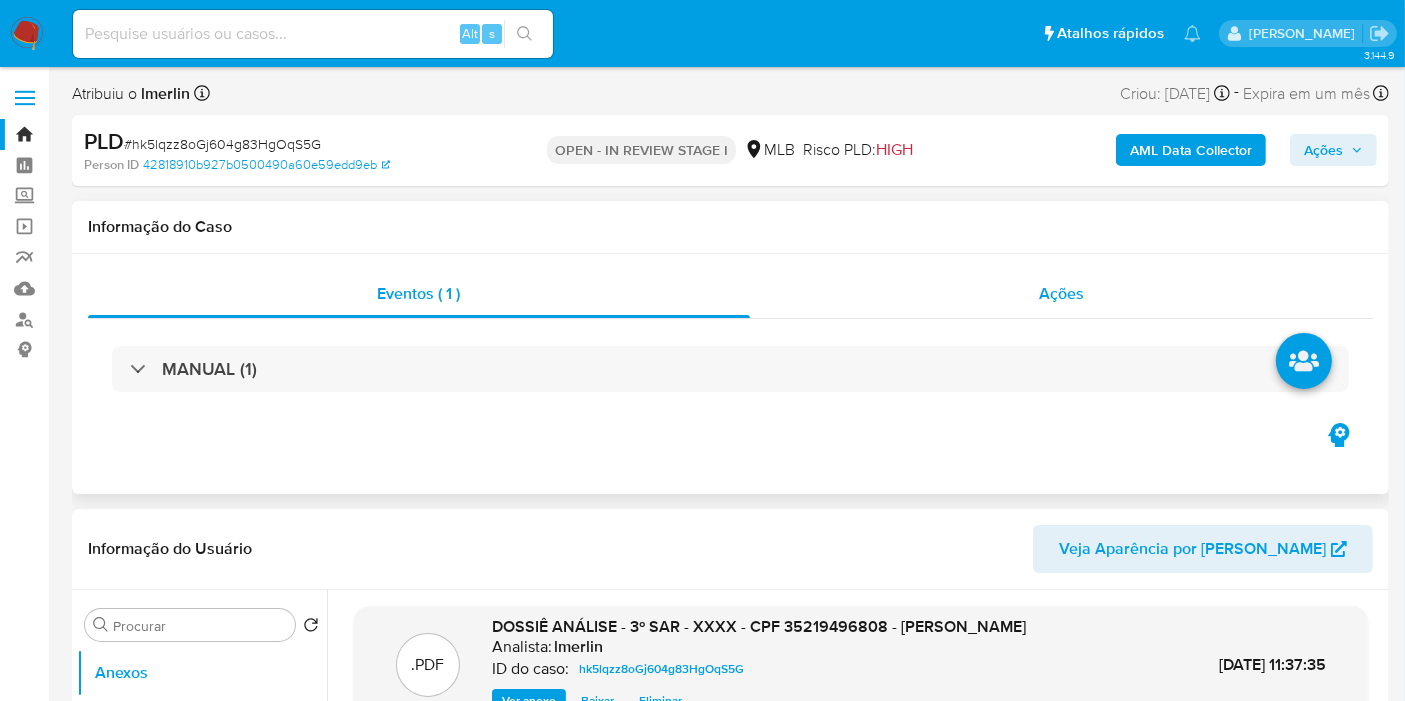click on "Ações" at bounding box center (1062, 294) 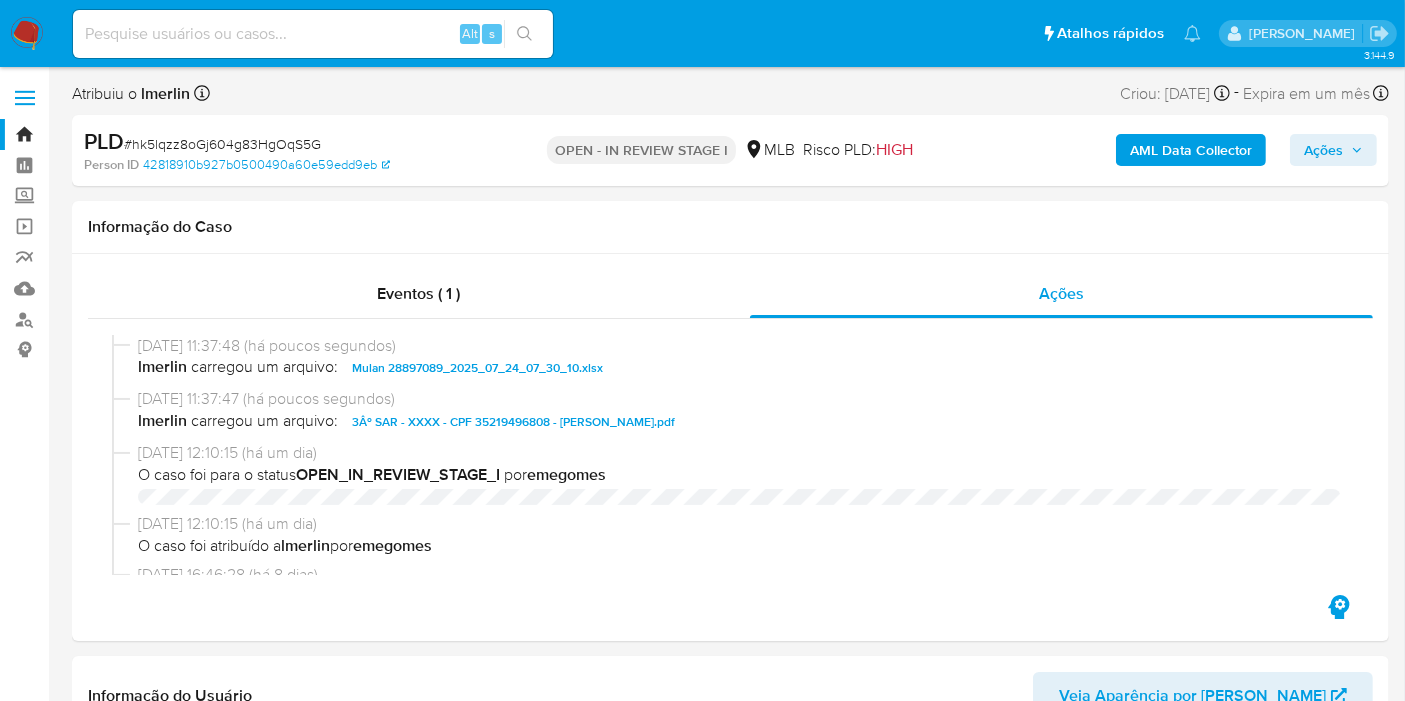 click on "Ações" at bounding box center (1333, 150) 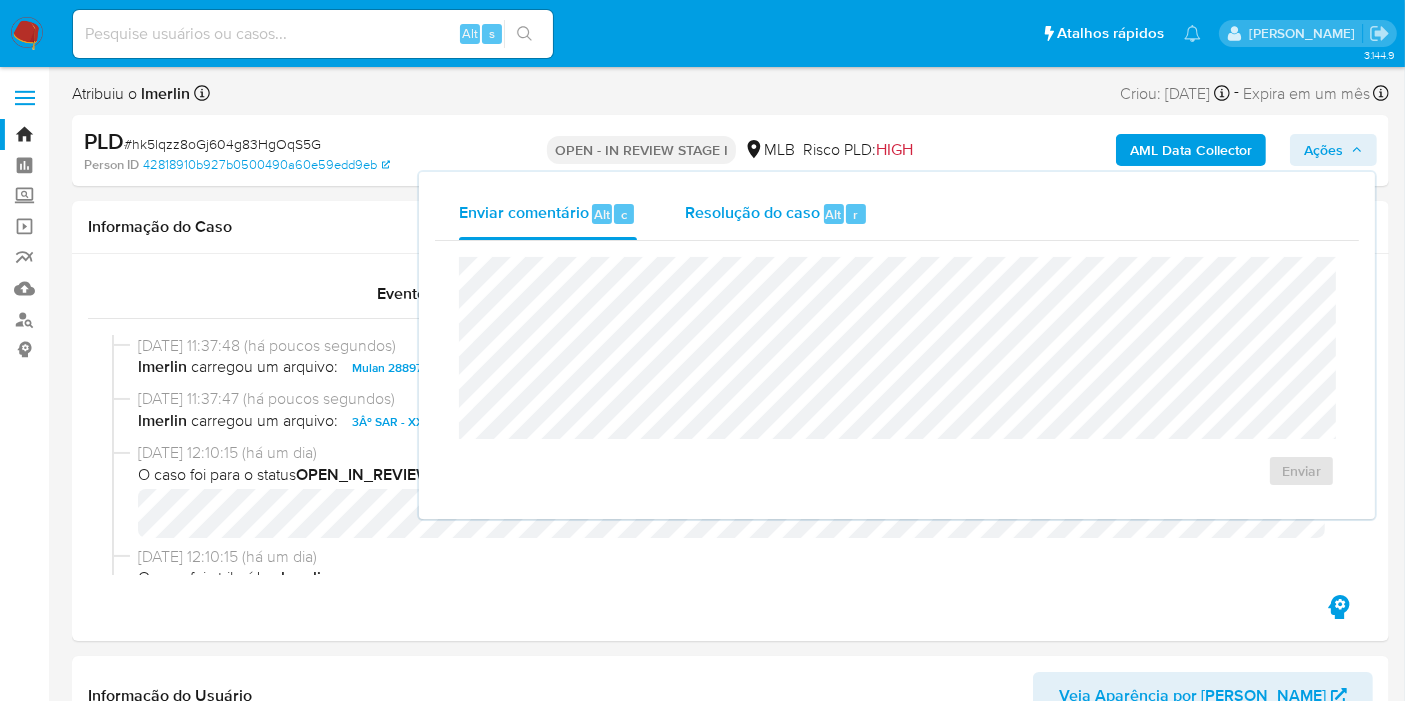 click on "Resolução do caso Alt r" at bounding box center (776, 214) 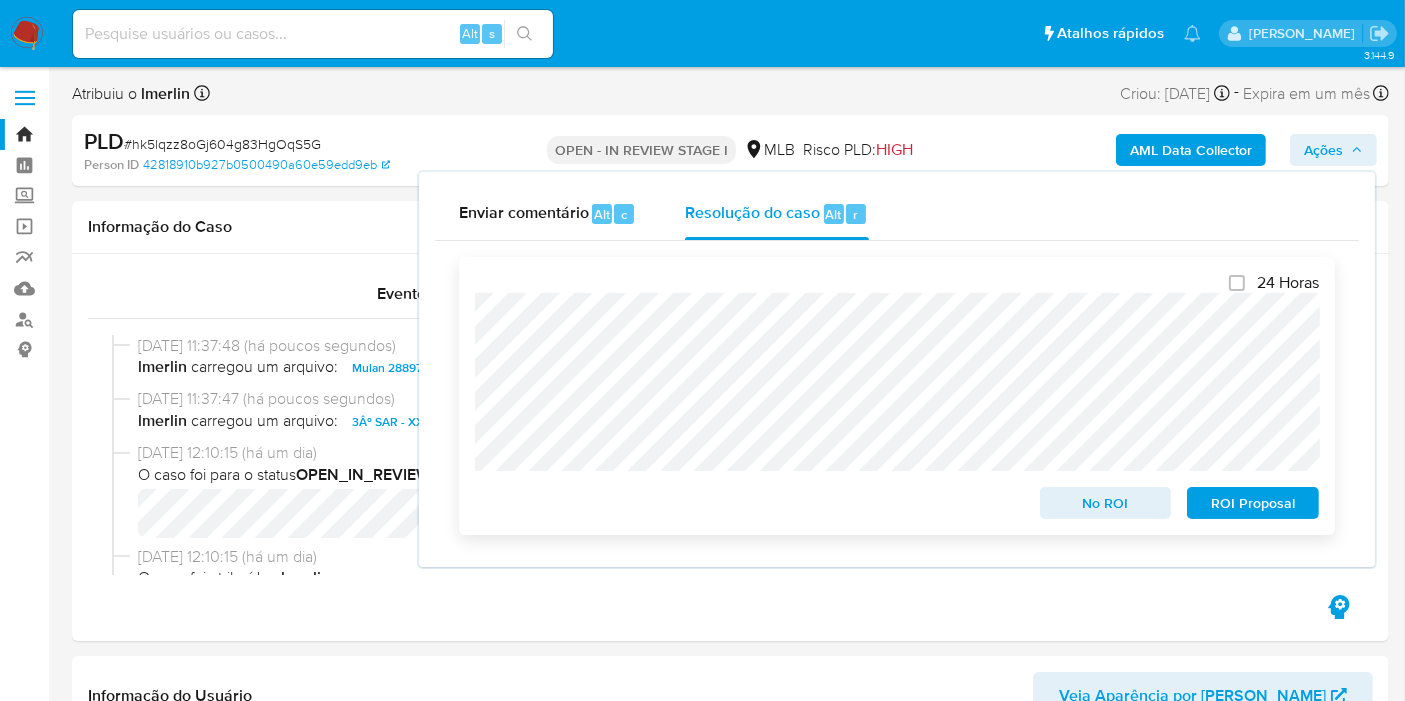 click on "ROI Proposal" at bounding box center (1253, 503) 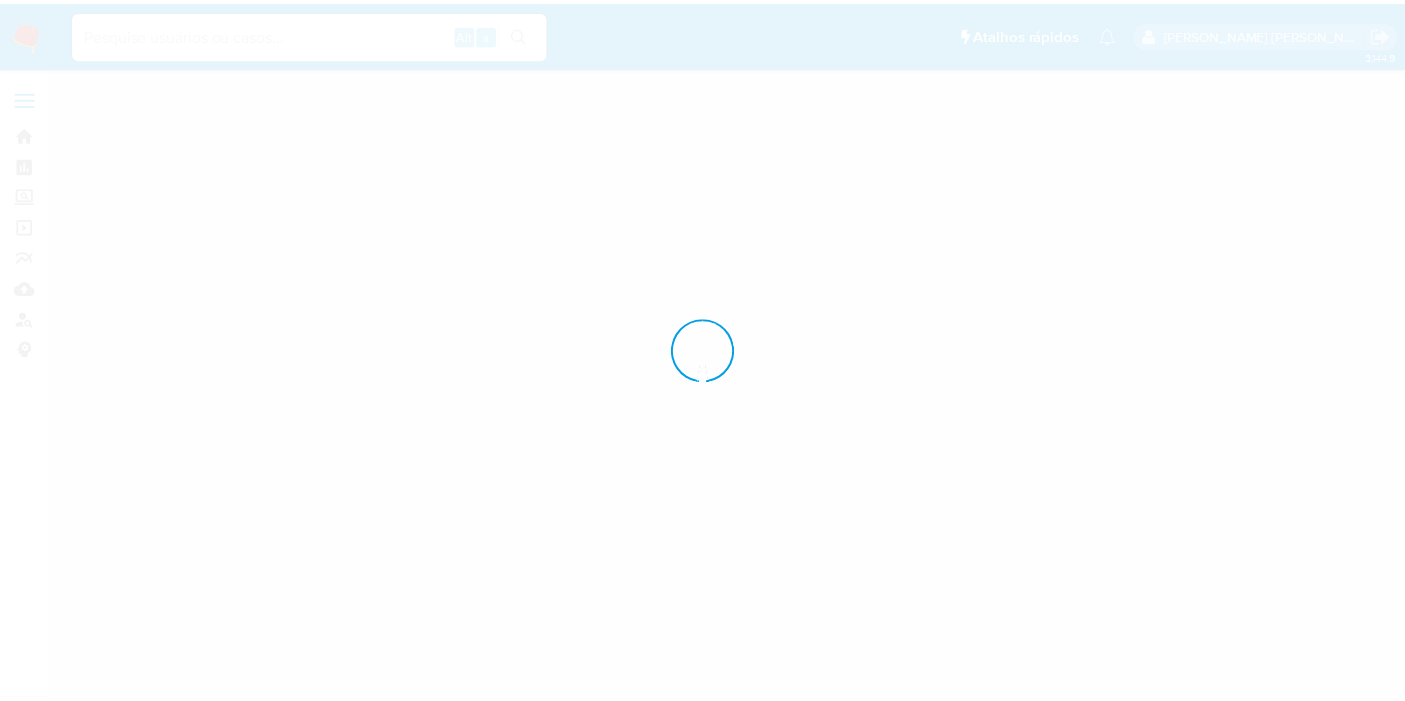 scroll, scrollTop: 0, scrollLeft: 0, axis: both 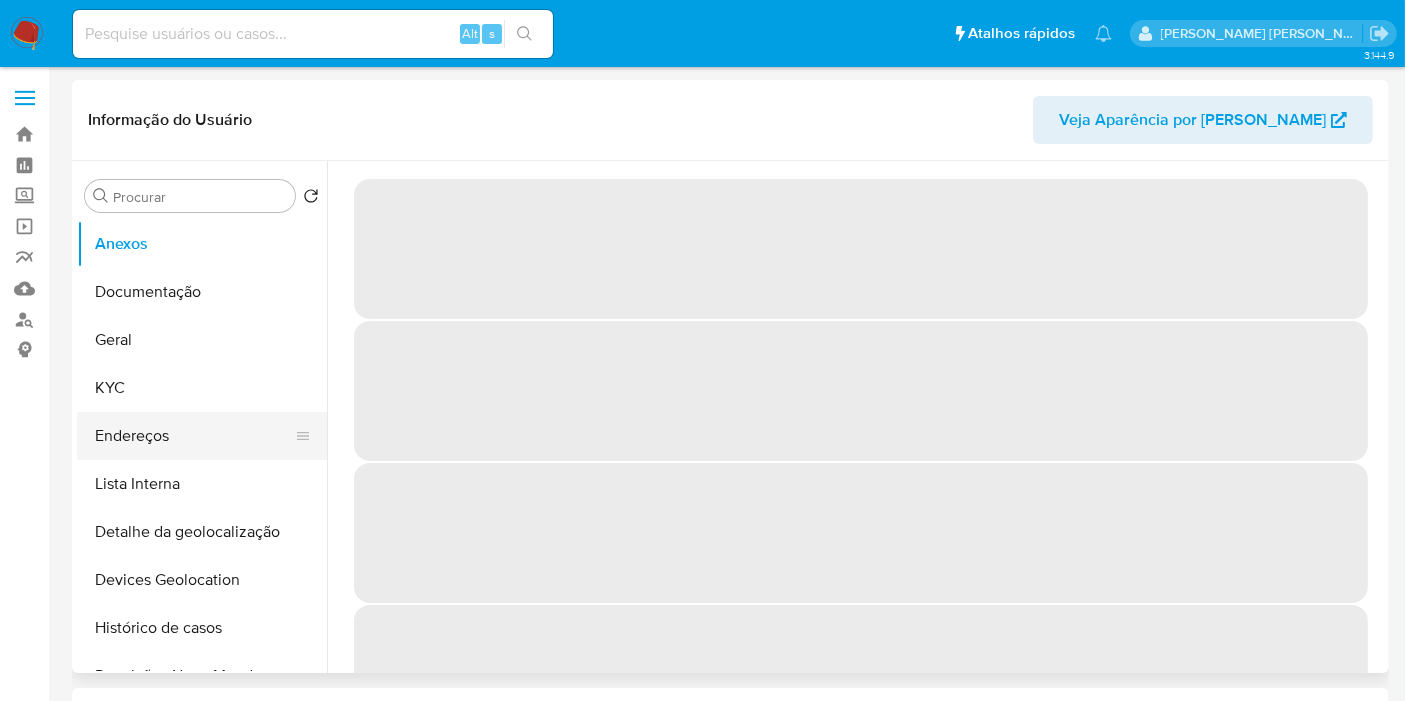 select on "10" 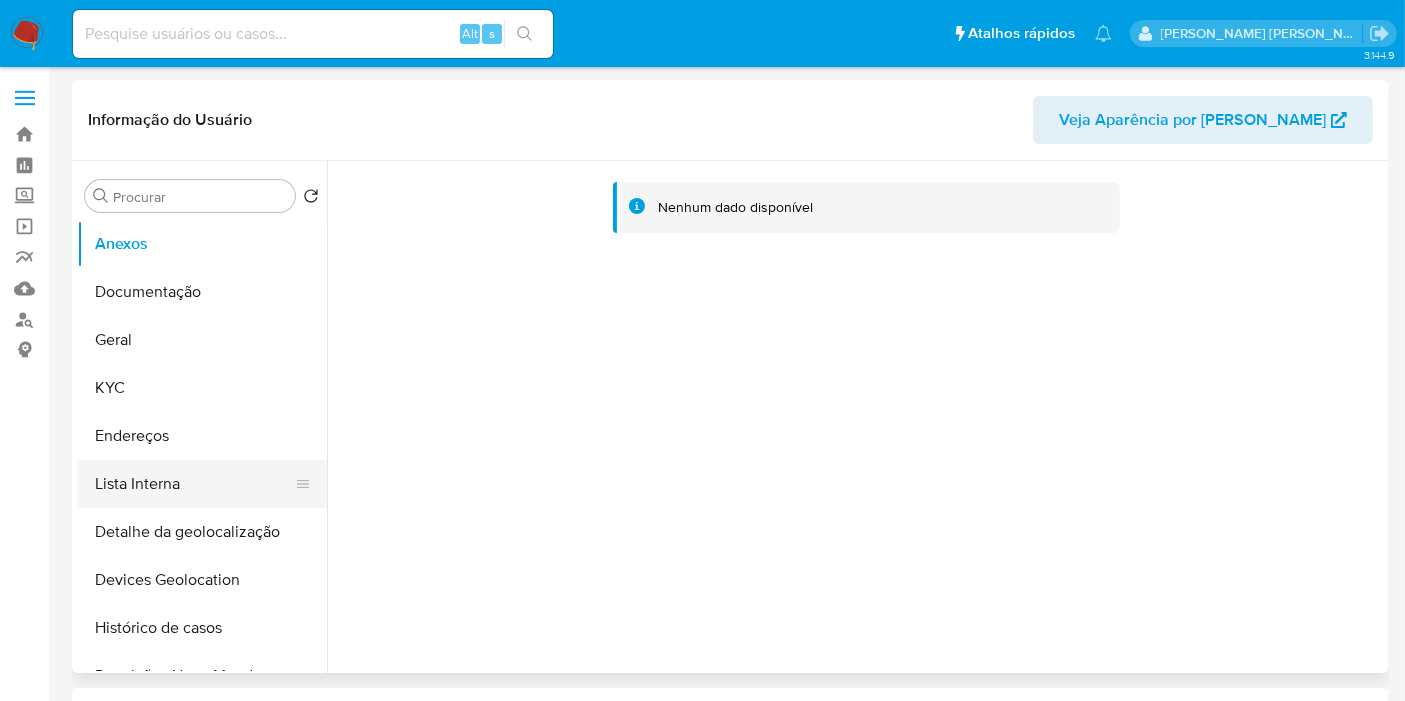 click on "Lista Interna" at bounding box center [194, 484] 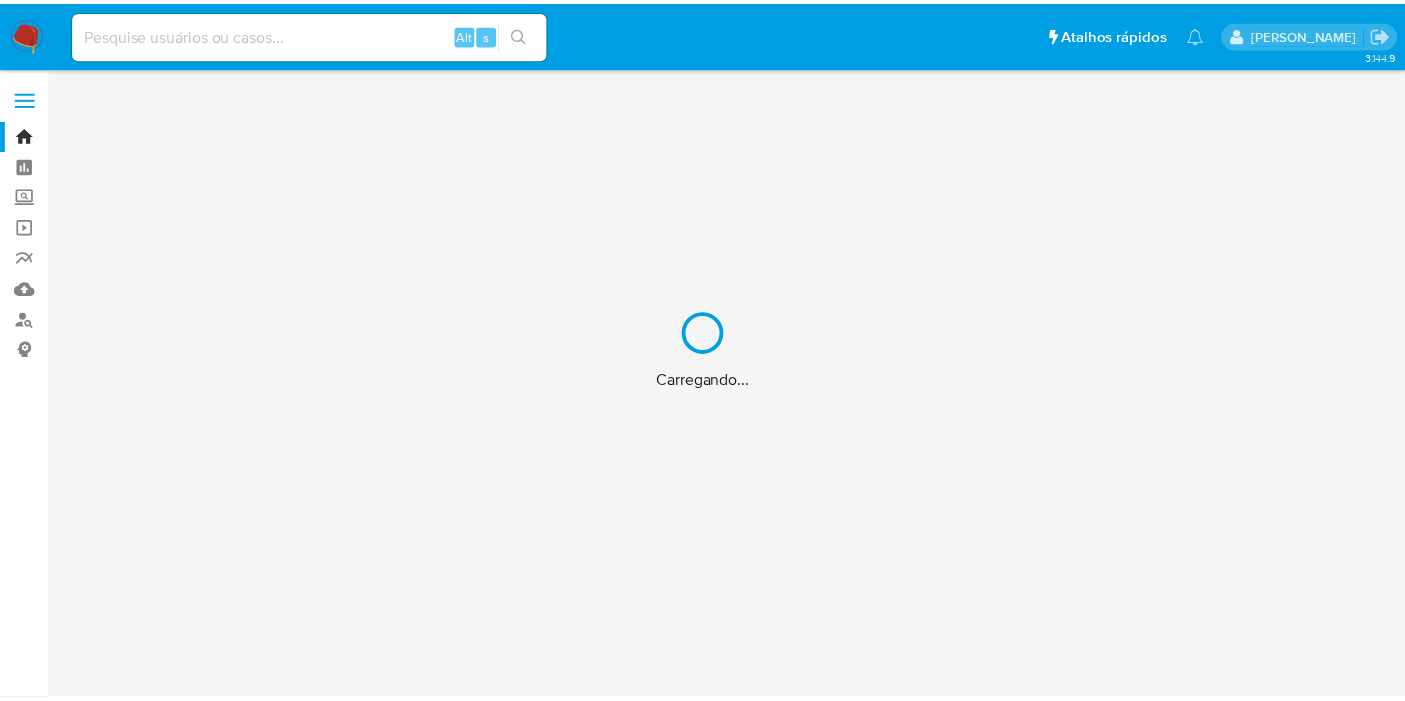 scroll, scrollTop: 0, scrollLeft: 0, axis: both 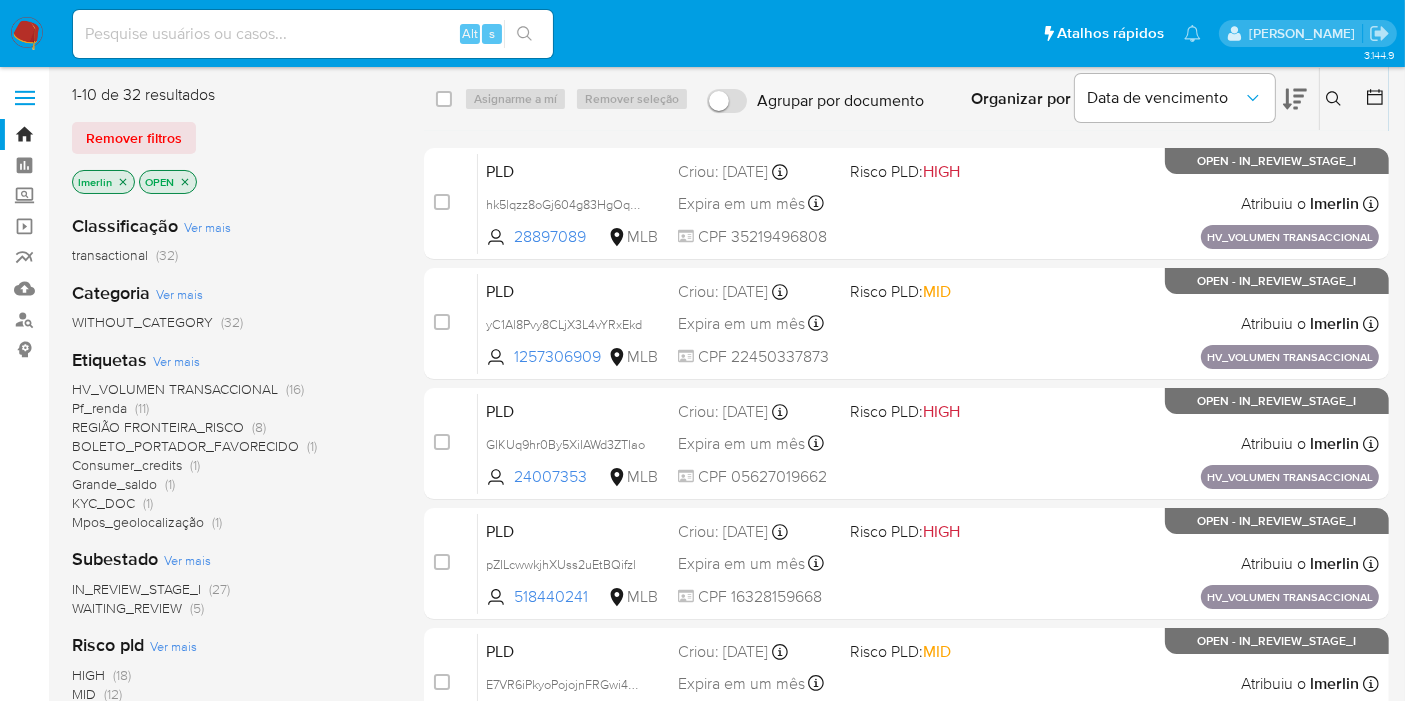 click 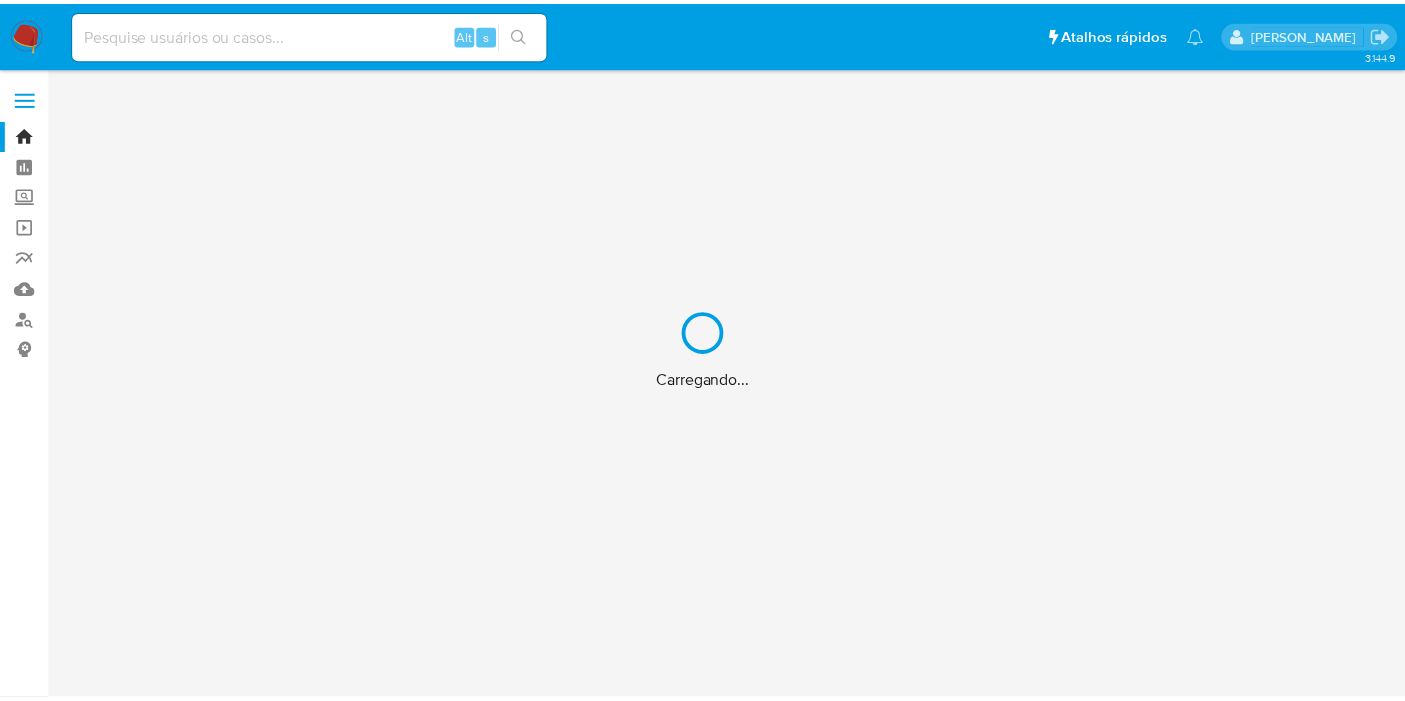 scroll, scrollTop: 0, scrollLeft: 0, axis: both 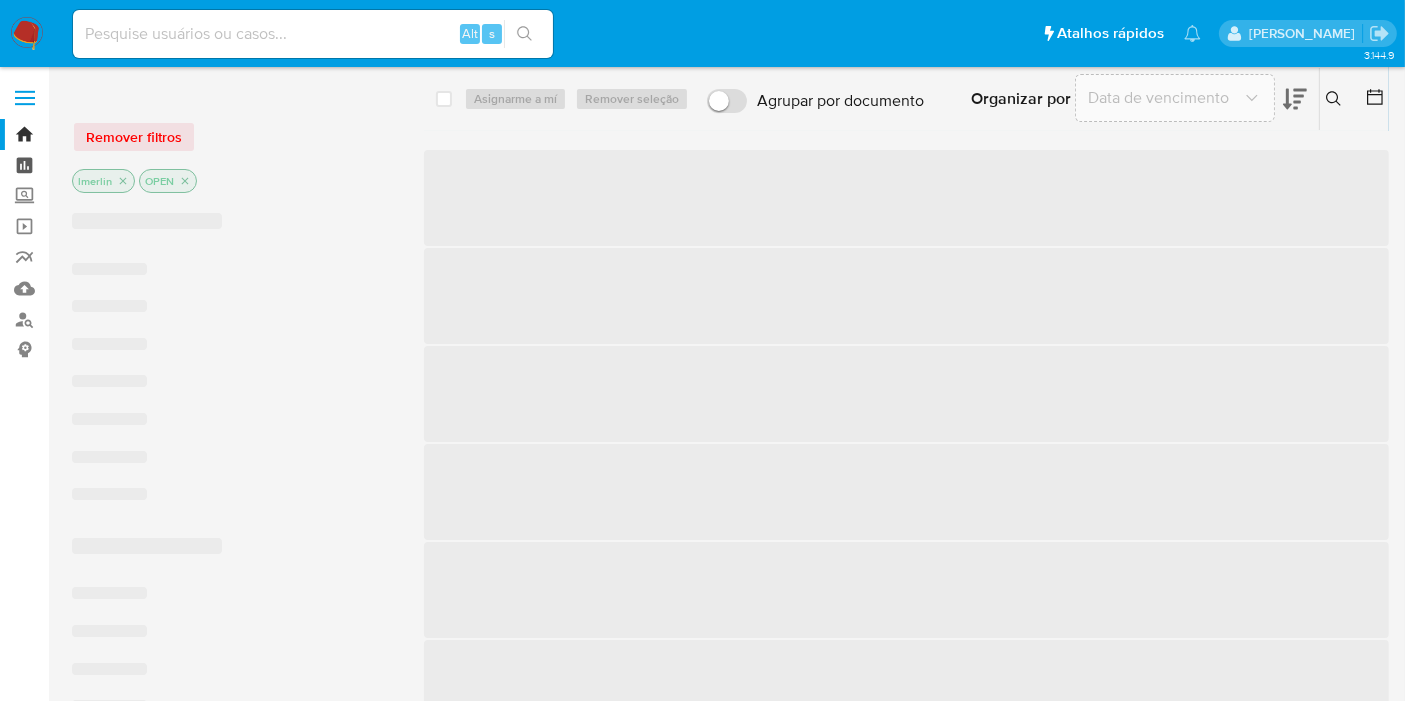 click on "Painel" at bounding box center [119, 165] 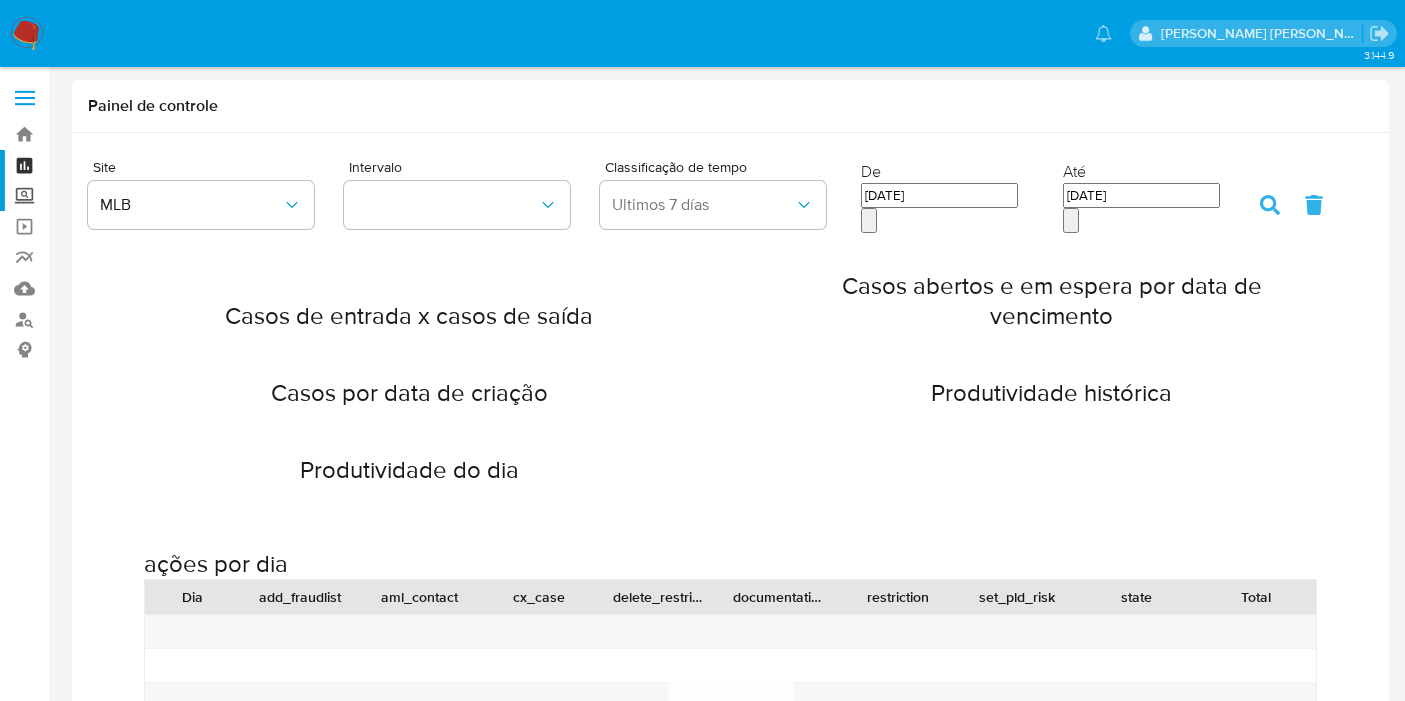 scroll, scrollTop: 0, scrollLeft: 0, axis: both 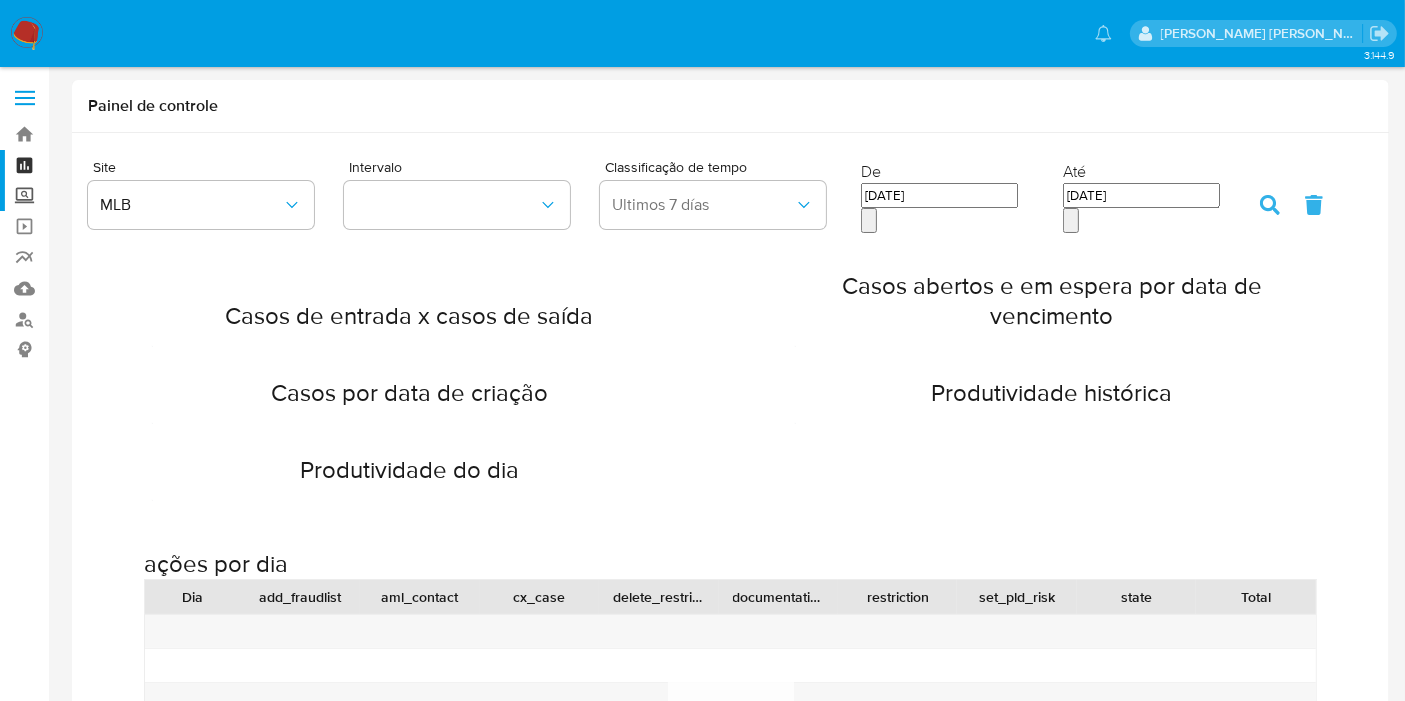click on "Screening" at bounding box center [119, 196] 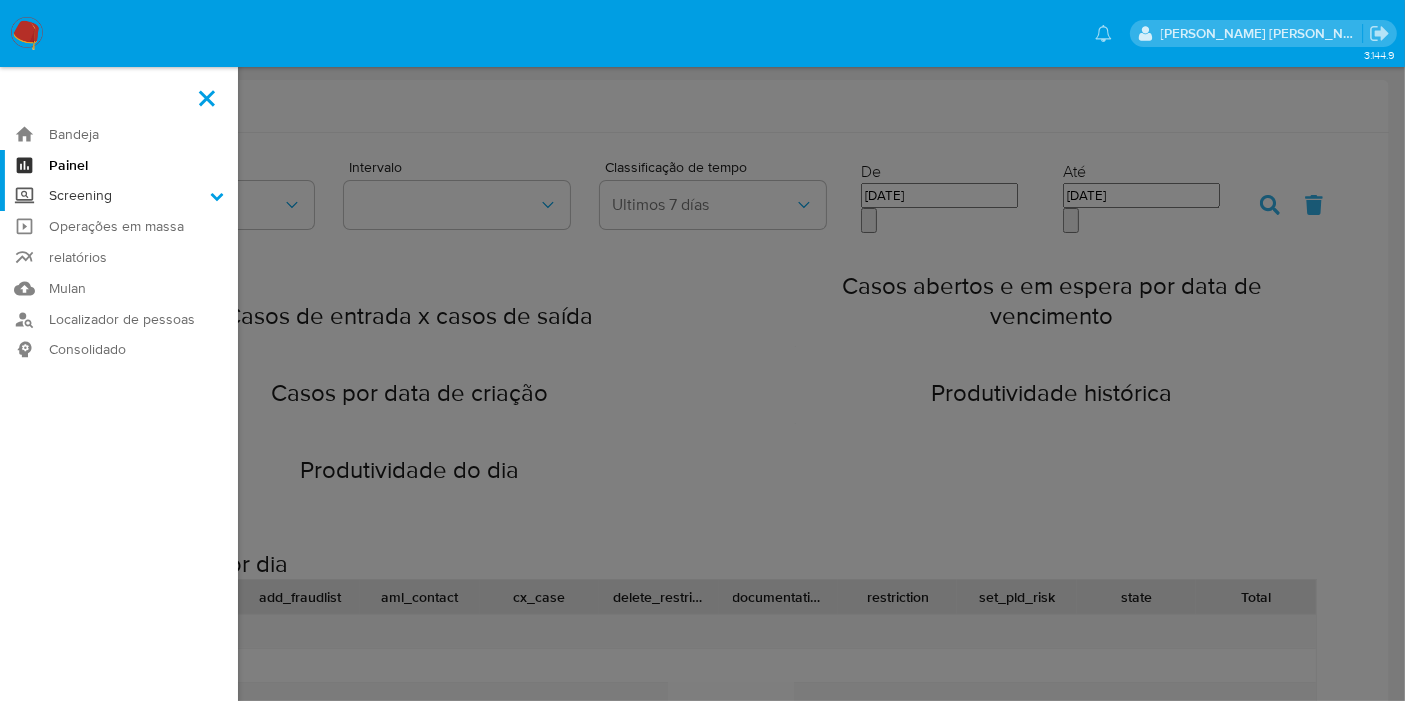 click on "Screening" at bounding box center (0, 0) 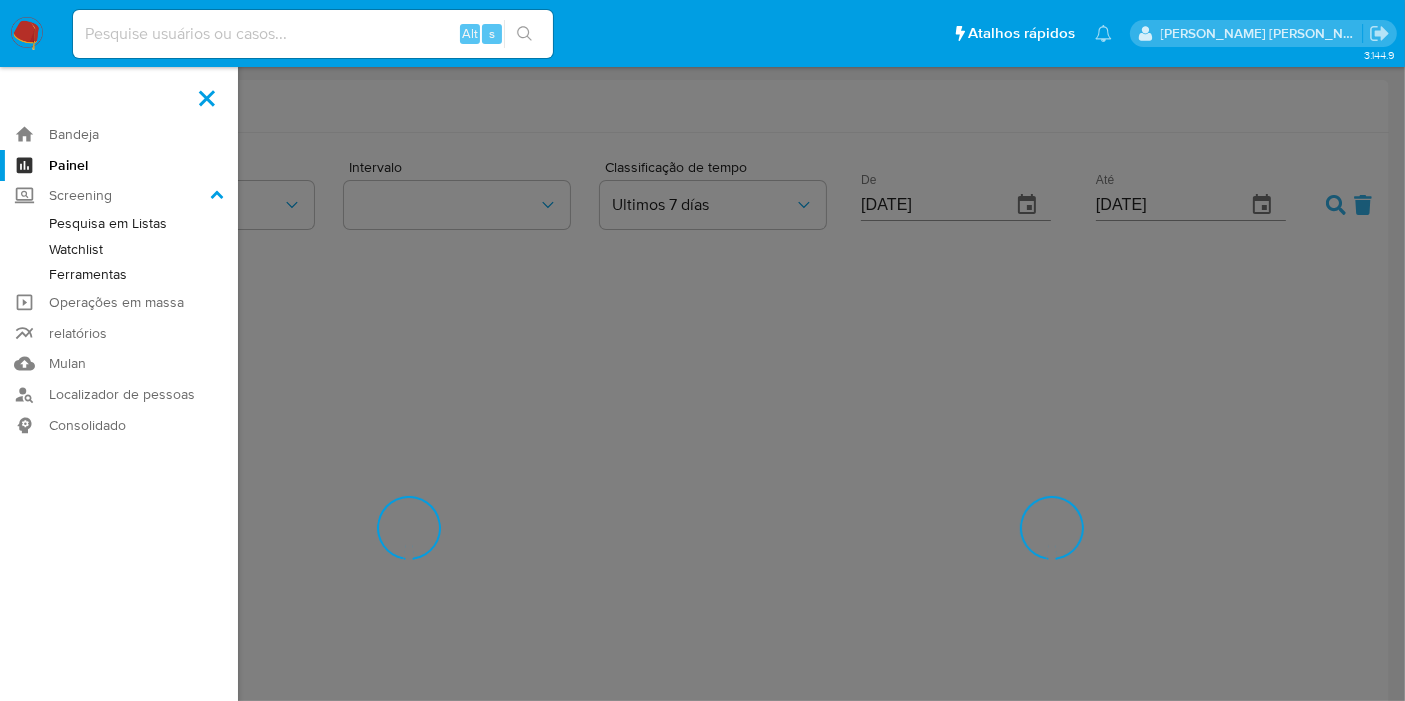 scroll, scrollTop: 996928, scrollLeft: 998594, axis: both 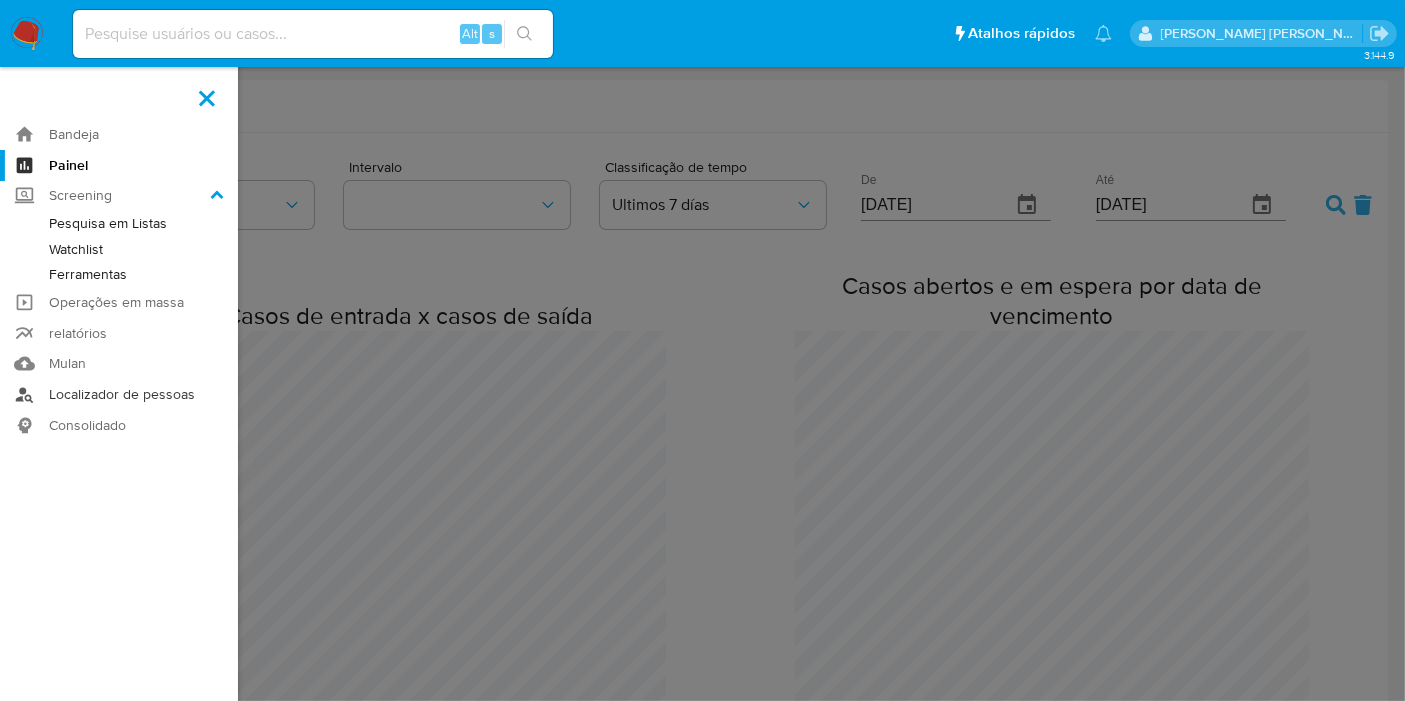 click on "Localizador de pessoas" at bounding box center (119, 394) 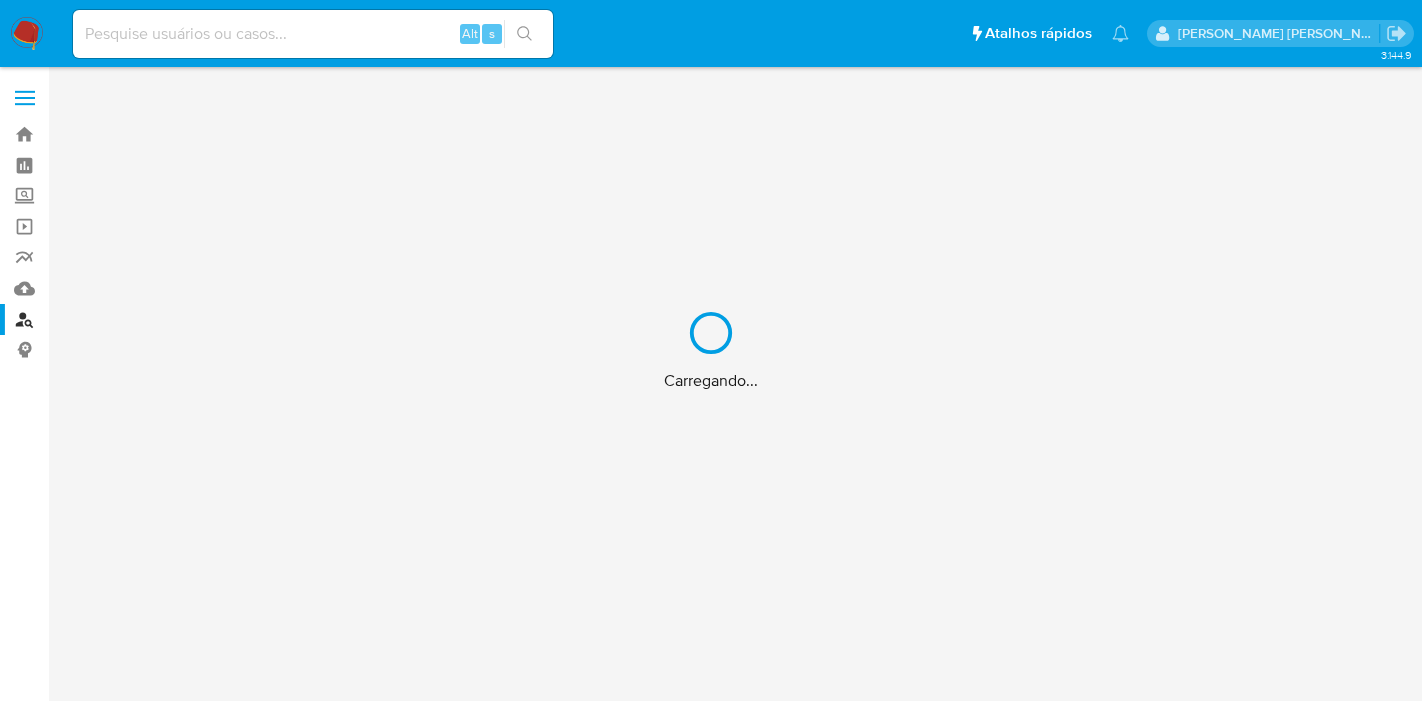 scroll, scrollTop: 0, scrollLeft: 0, axis: both 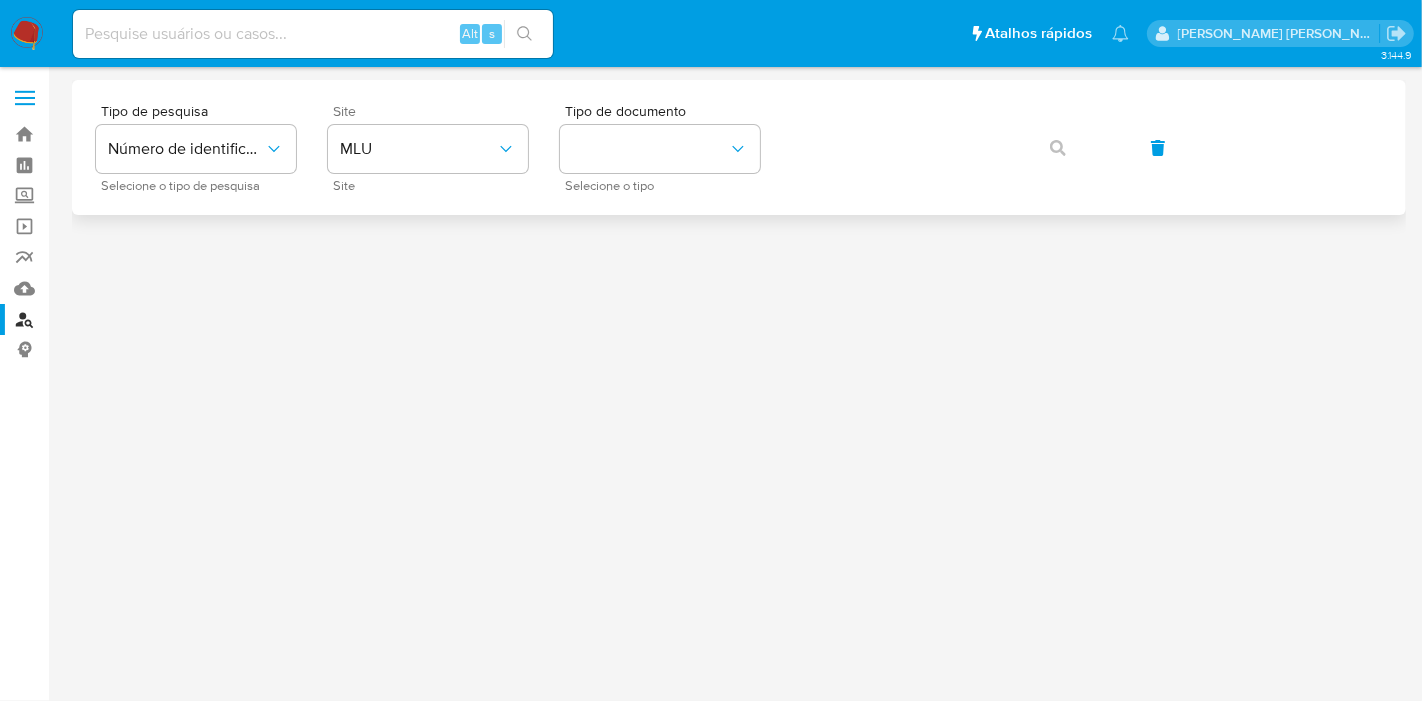 click on "Site MLU Site" at bounding box center (428, 147) 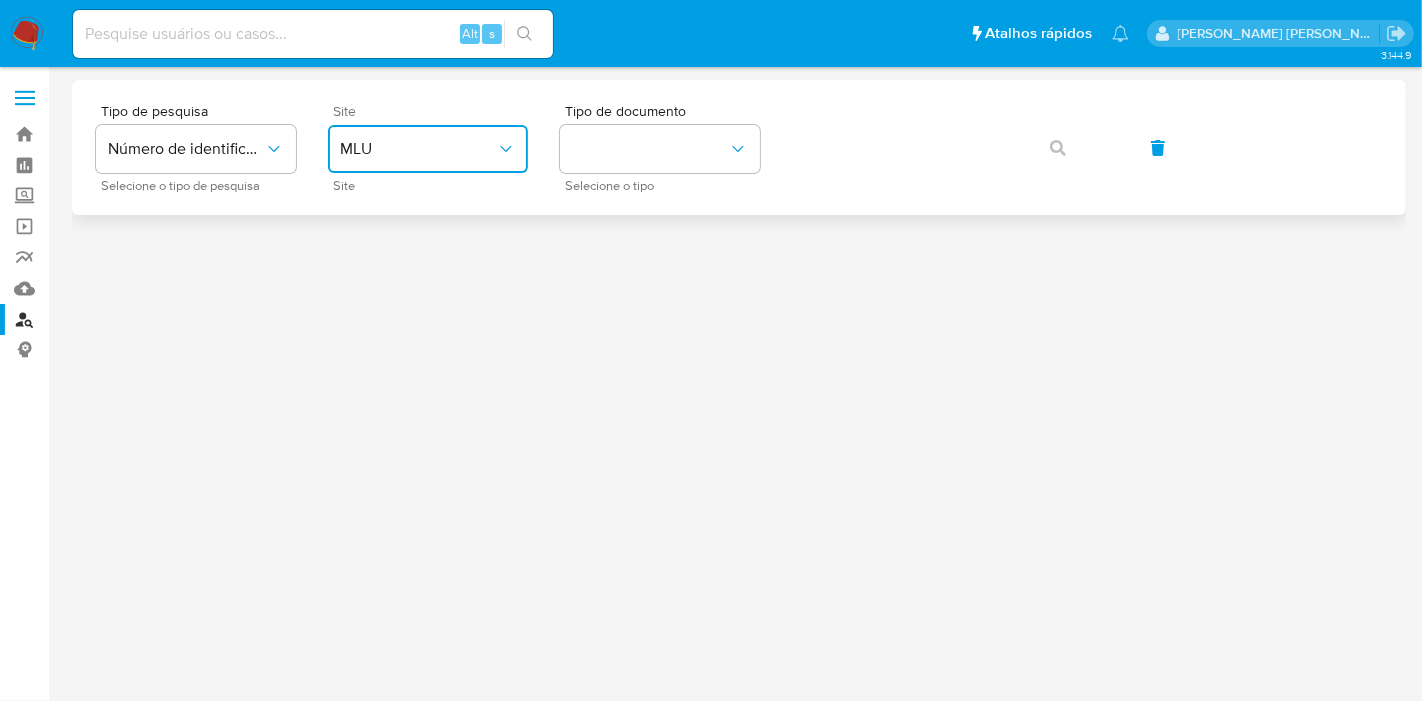 click on "MLU" at bounding box center (418, 149) 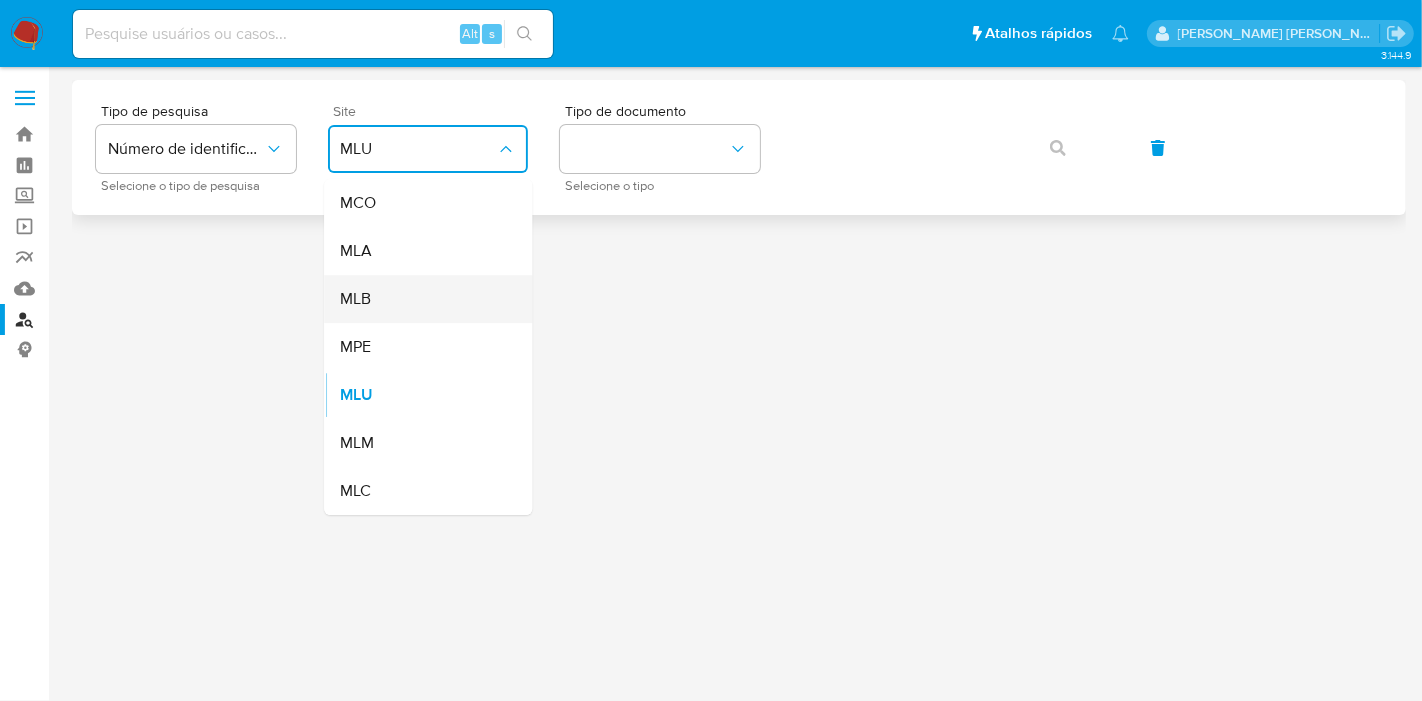 click on "MLB" at bounding box center [422, 299] 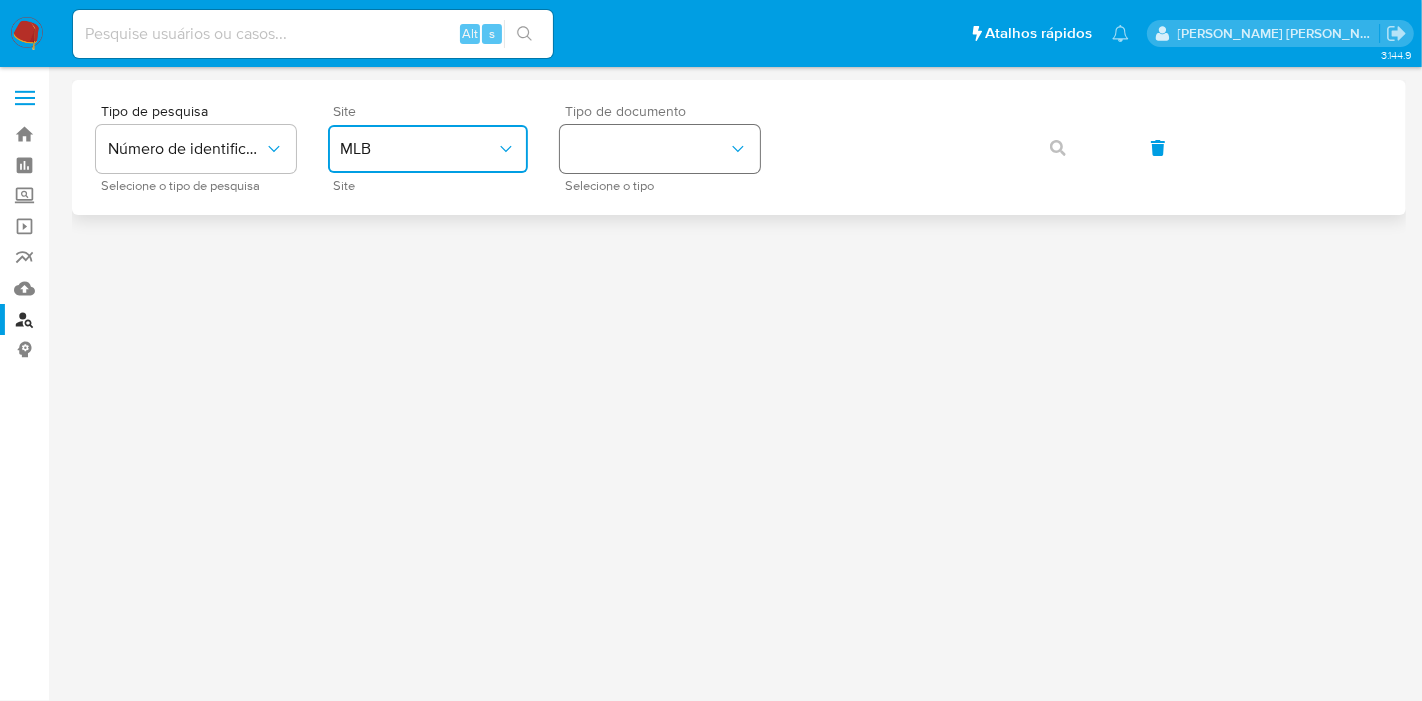 click at bounding box center (660, 149) 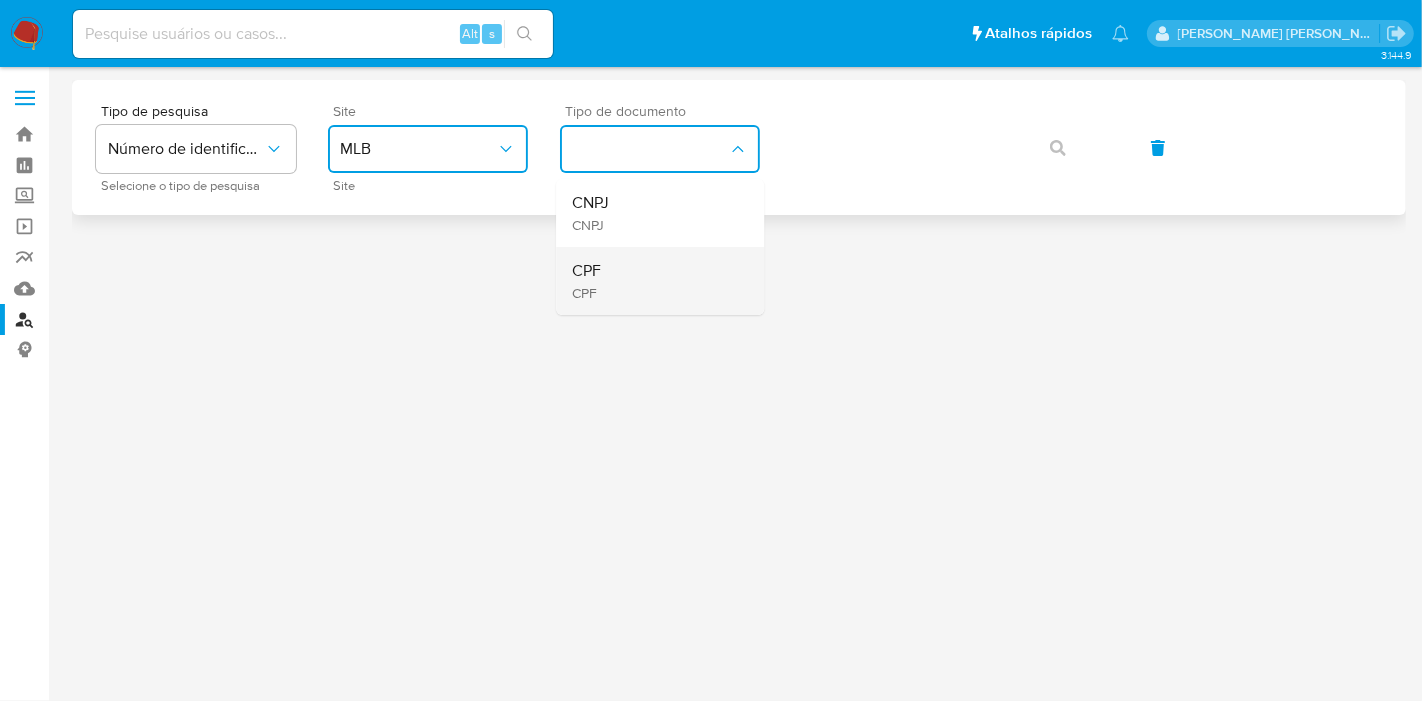 click on "CPF CPF" at bounding box center [654, 281] 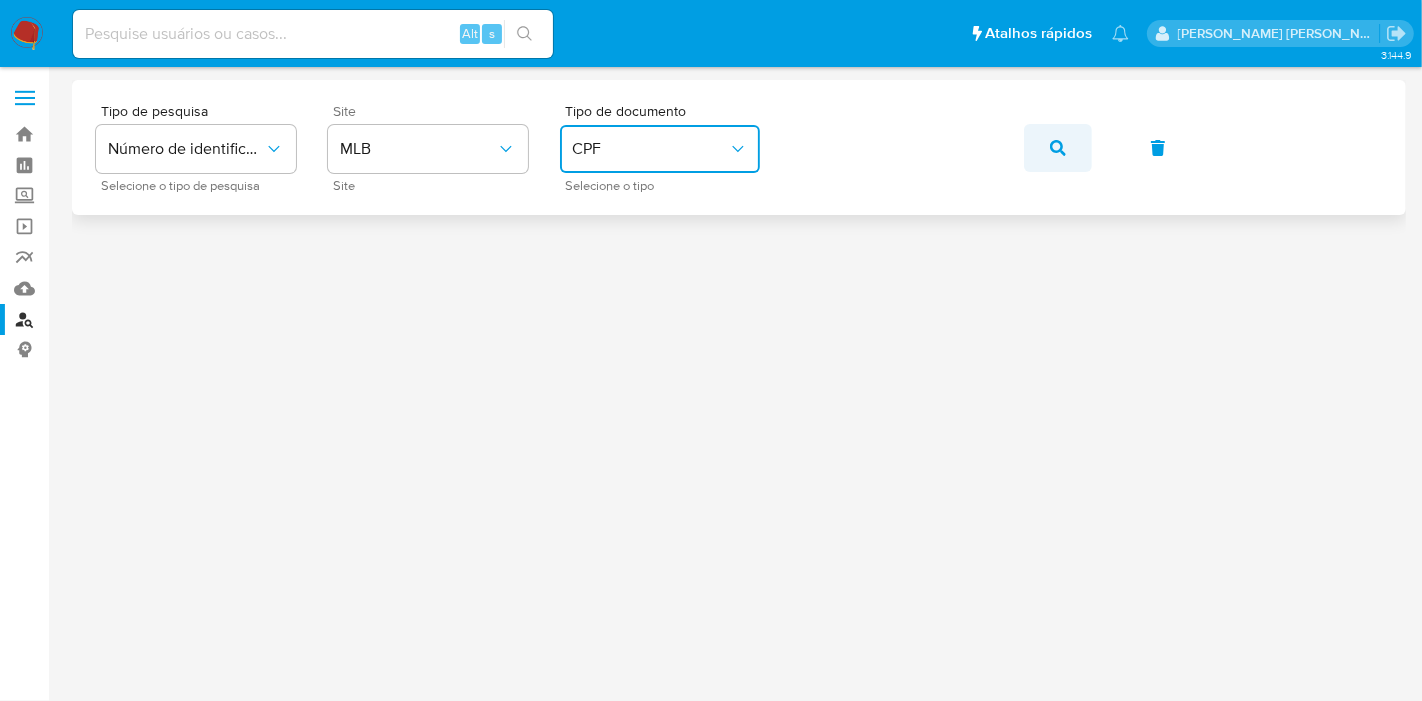 click 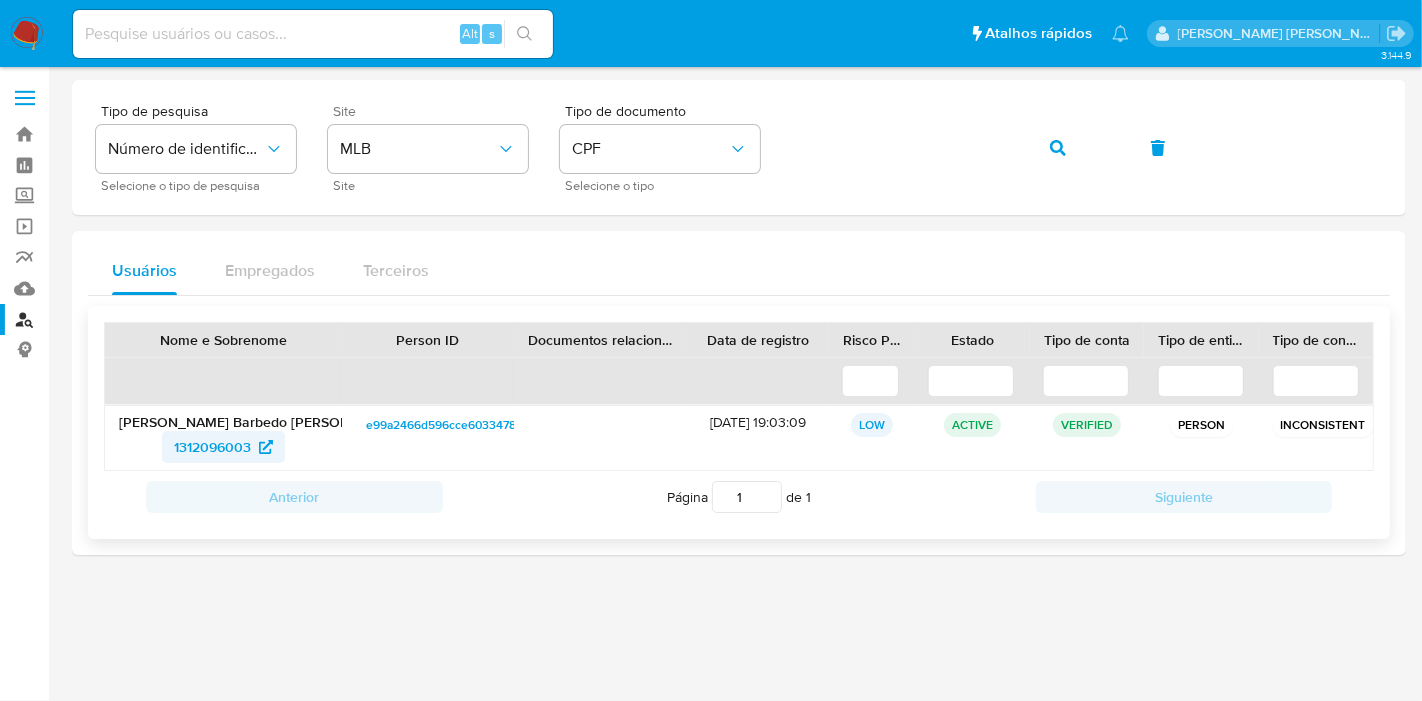 click on "1312096003" at bounding box center [212, 447] 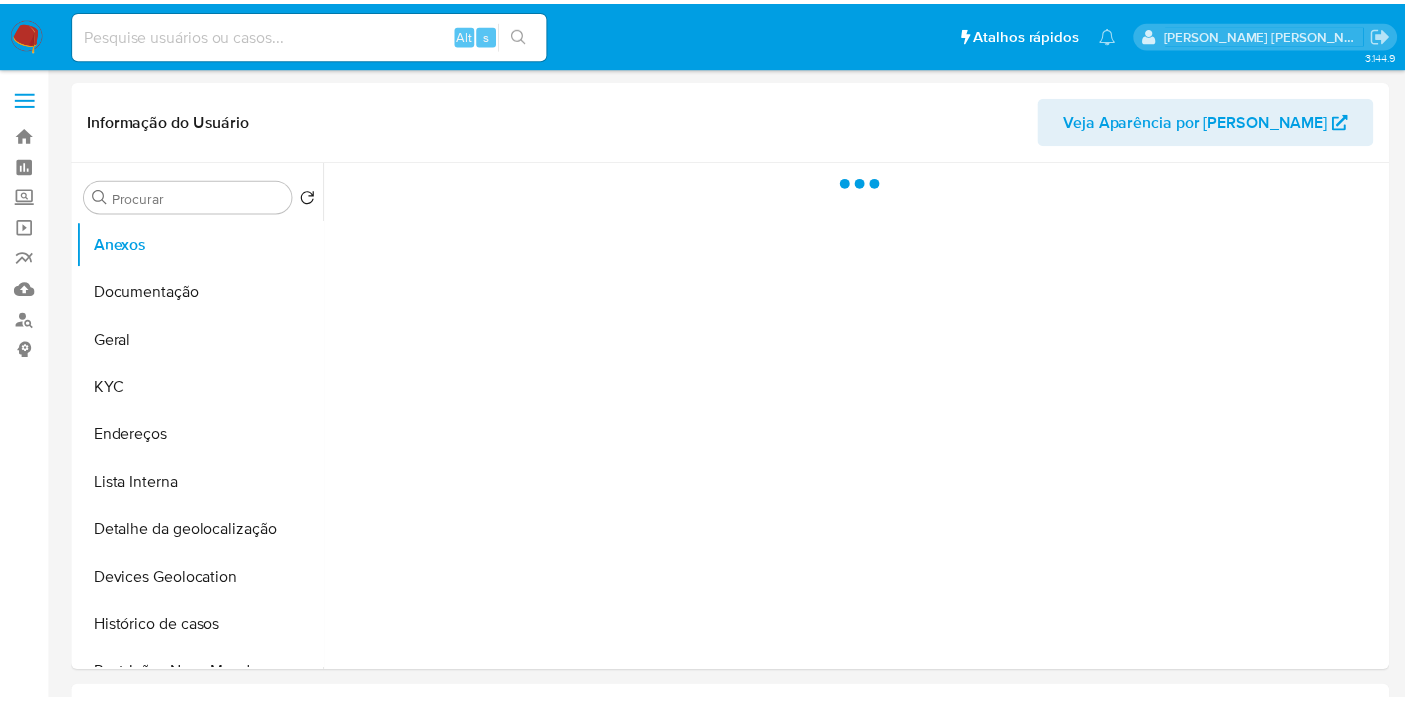scroll, scrollTop: 0, scrollLeft: 0, axis: both 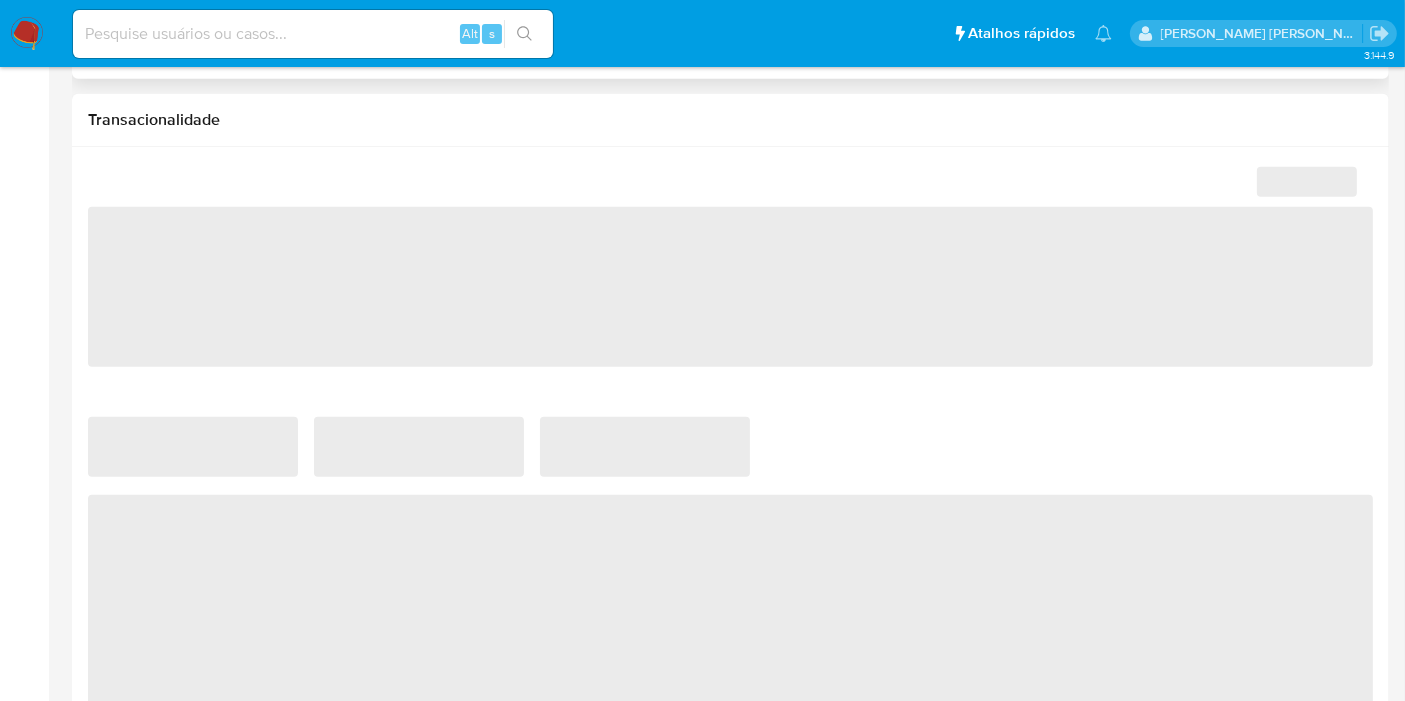 select on "10" 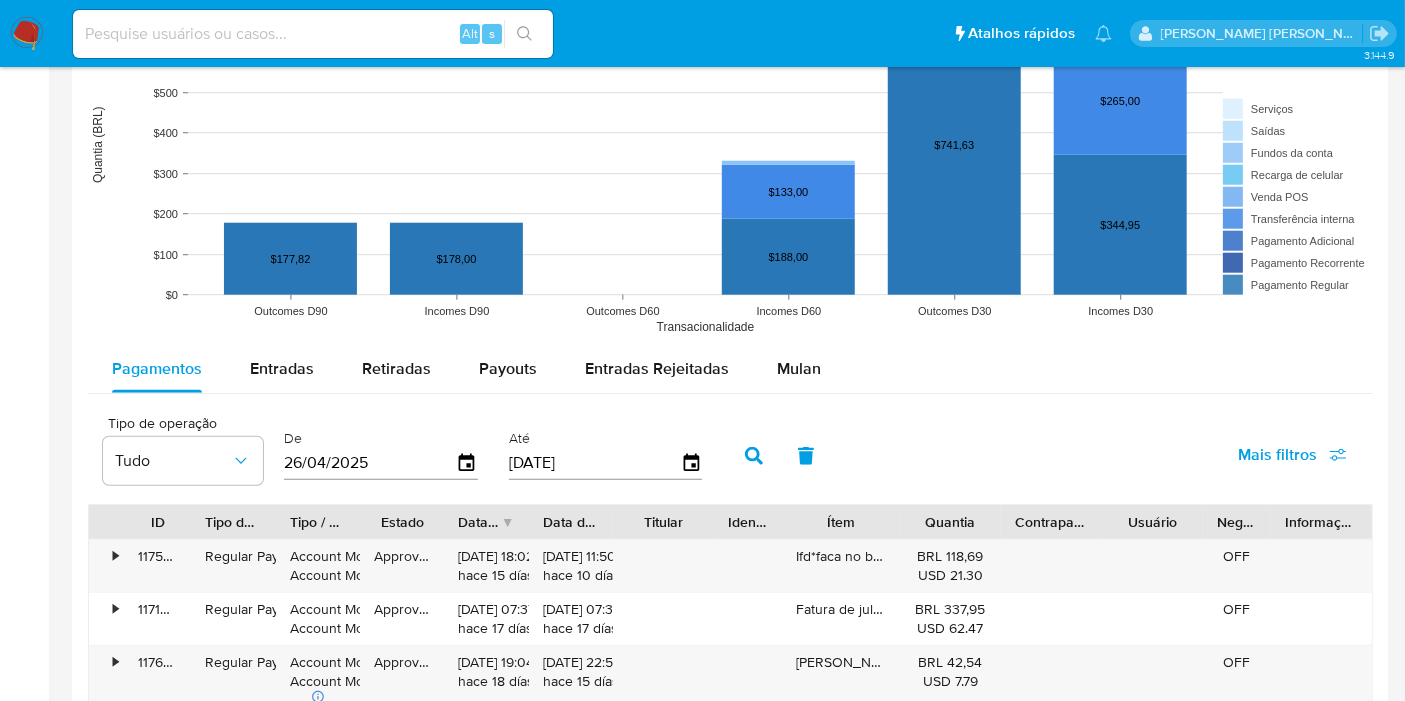 scroll, scrollTop: 1777, scrollLeft: 0, axis: vertical 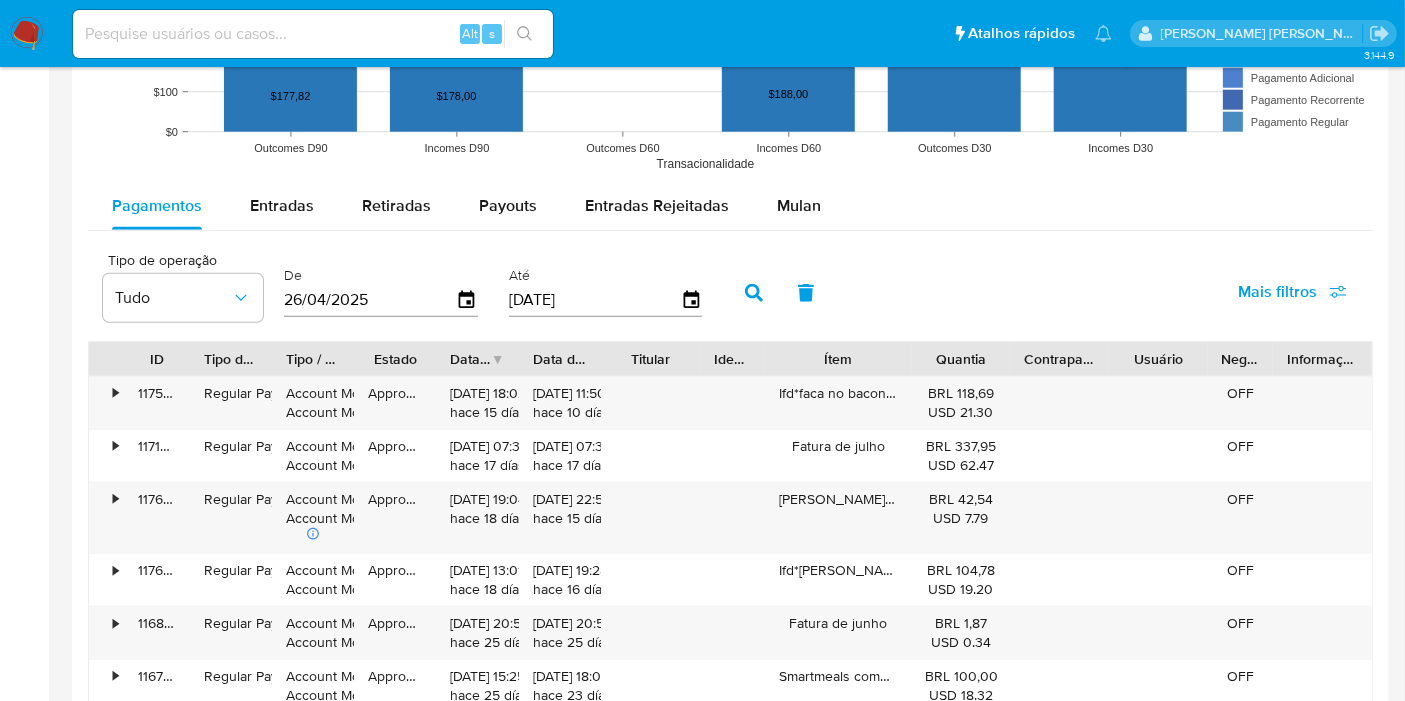 drag, startPoint x: 897, startPoint y: 361, endPoint x: 925, endPoint y: 357, distance: 28.284271 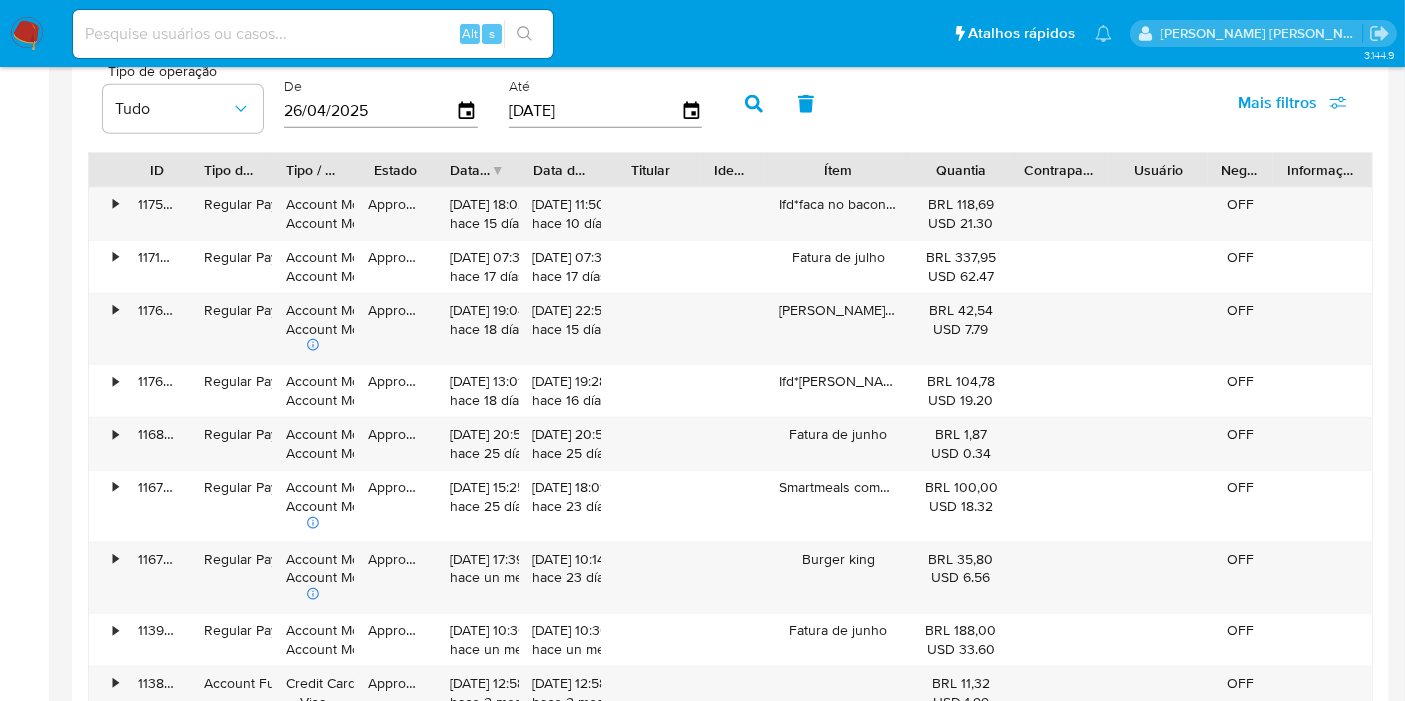 scroll, scrollTop: 1777, scrollLeft: 0, axis: vertical 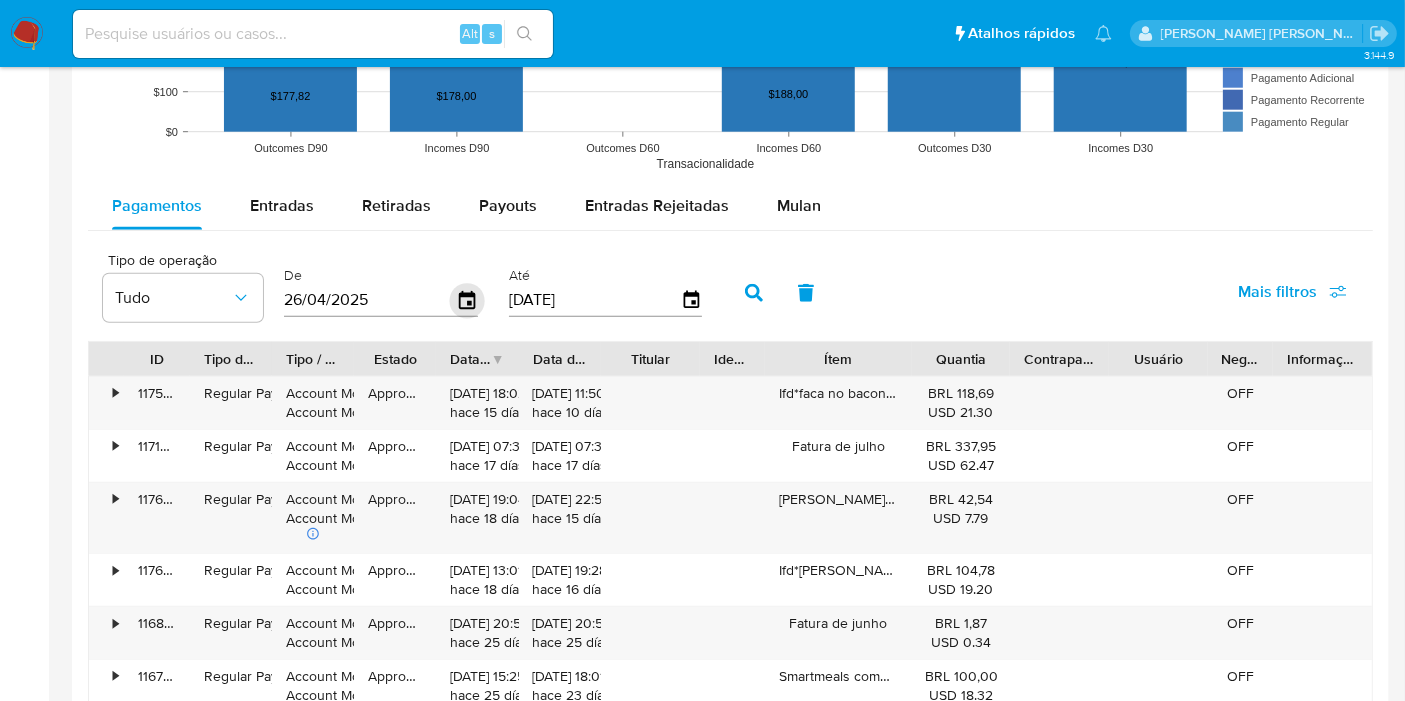 click 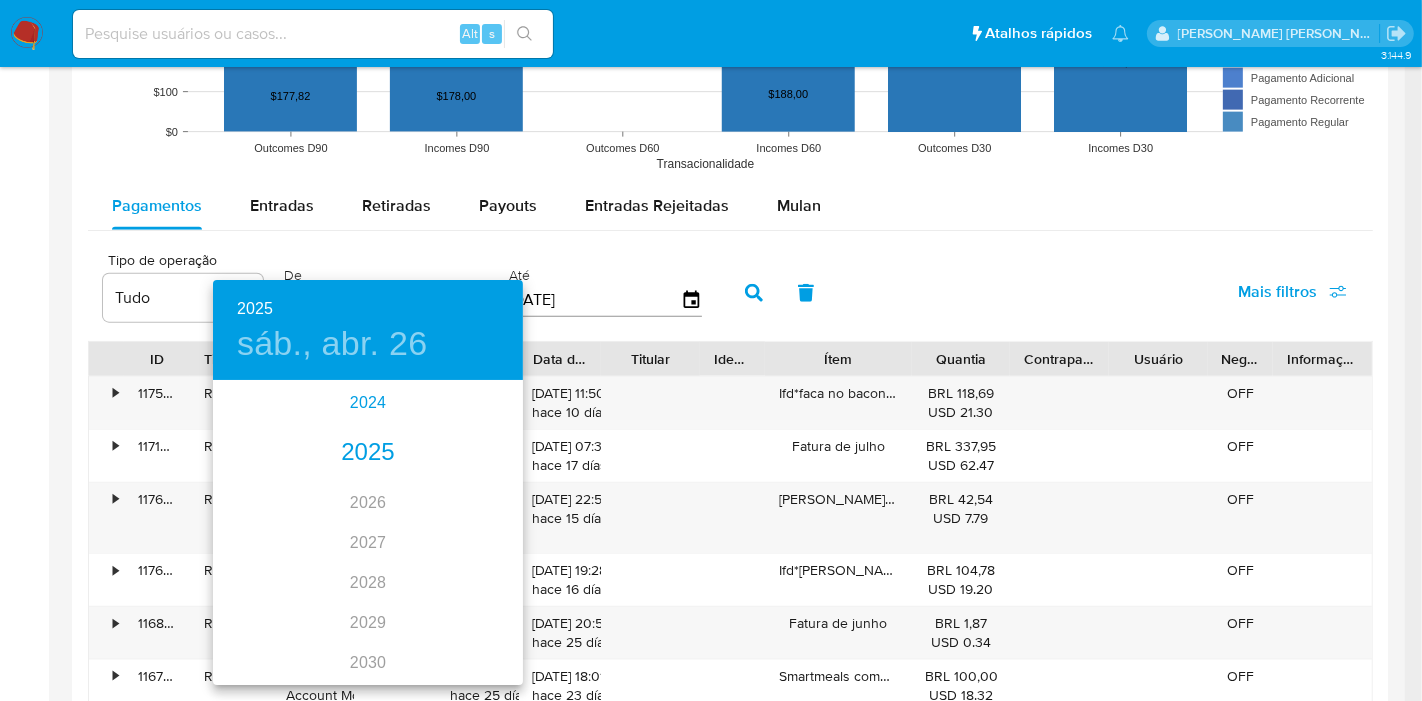 click on "2024" at bounding box center [368, 403] 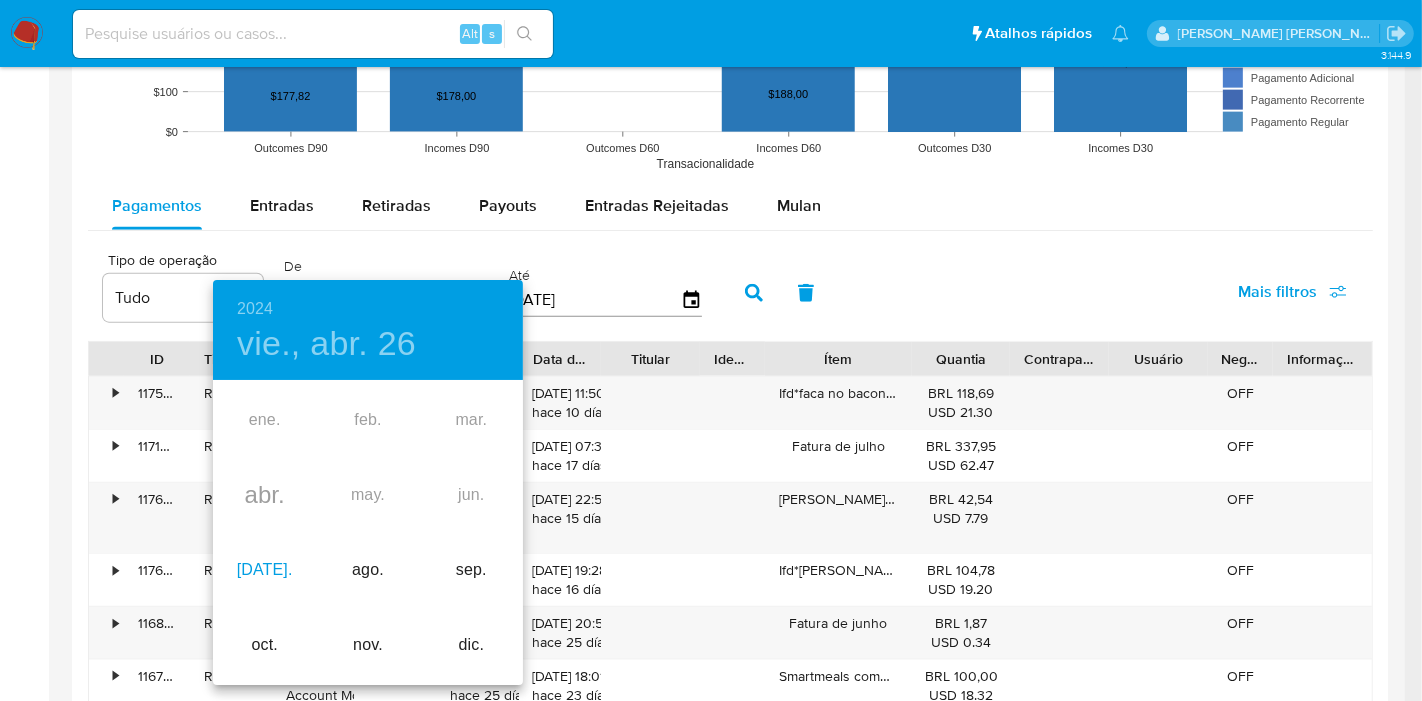 click on "jul." at bounding box center [264, 570] 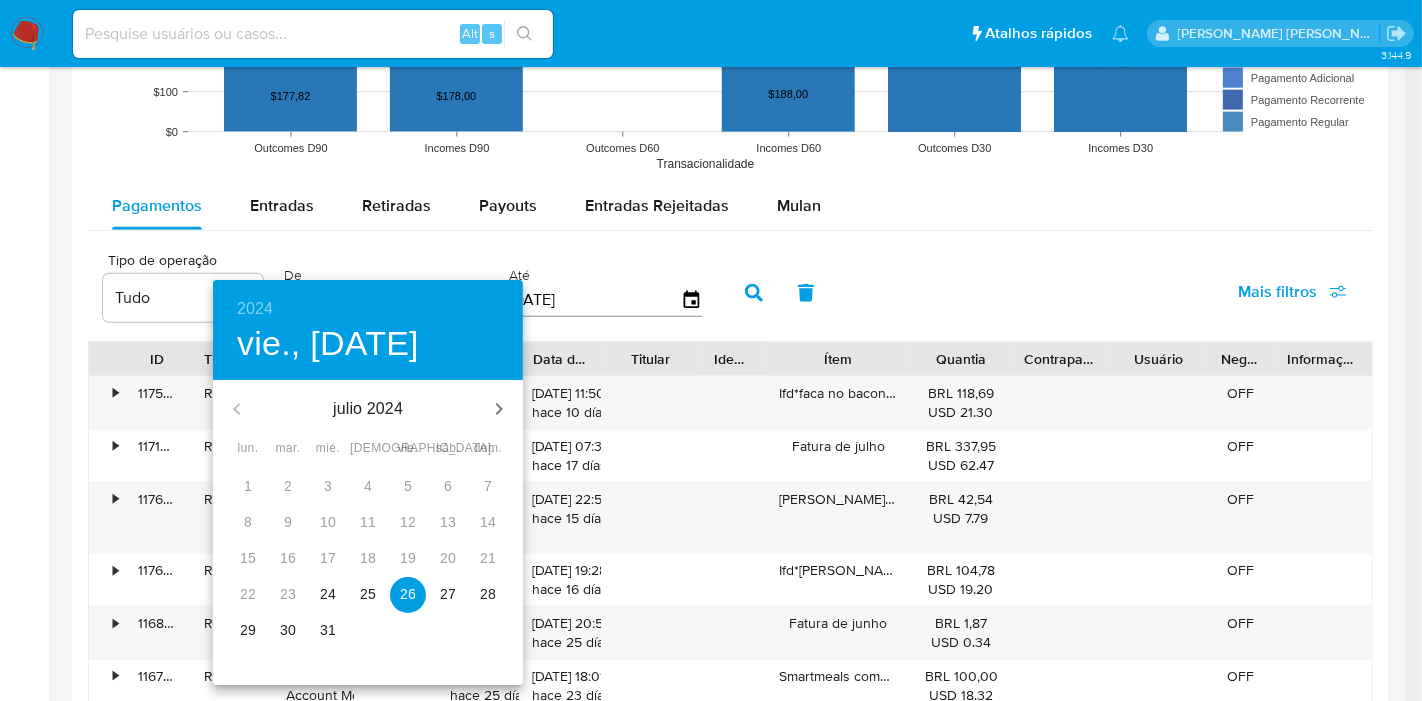 click on "24" at bounding box center [328, 594] 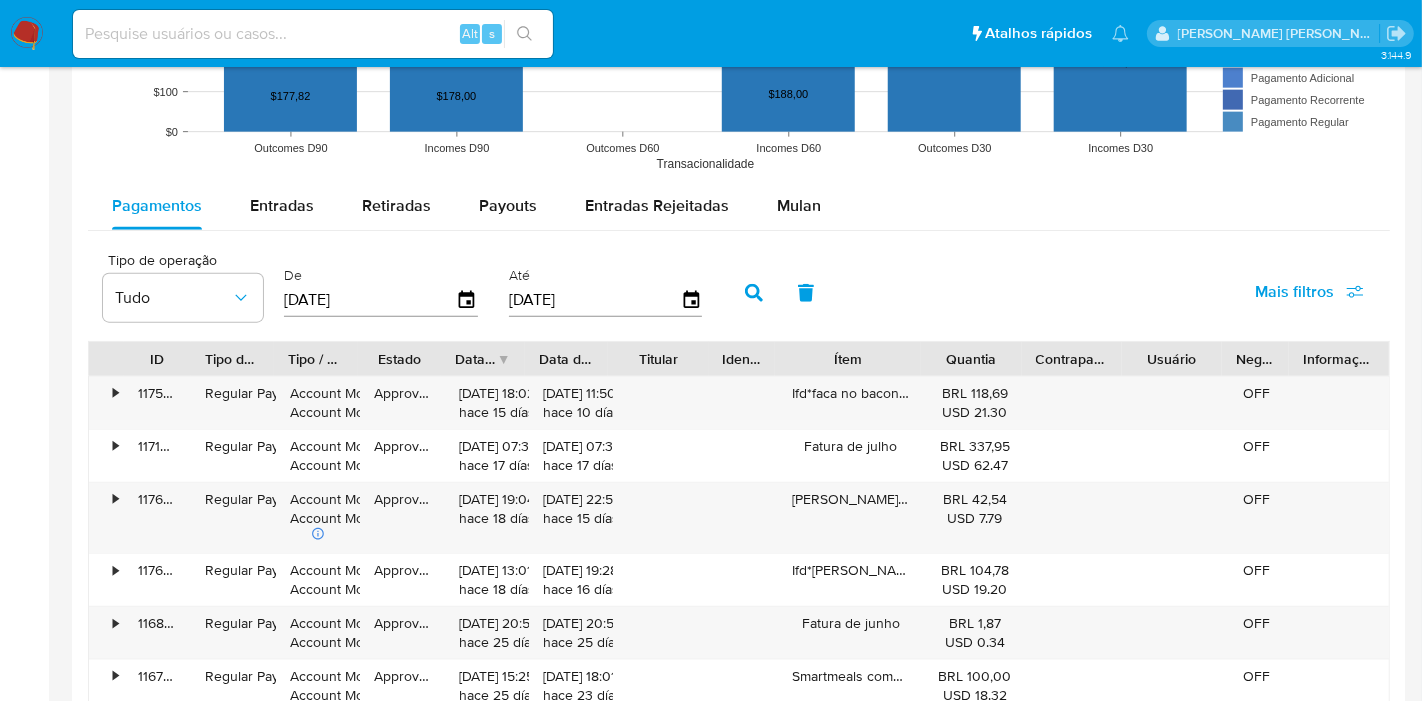 type on "24/07/2024" 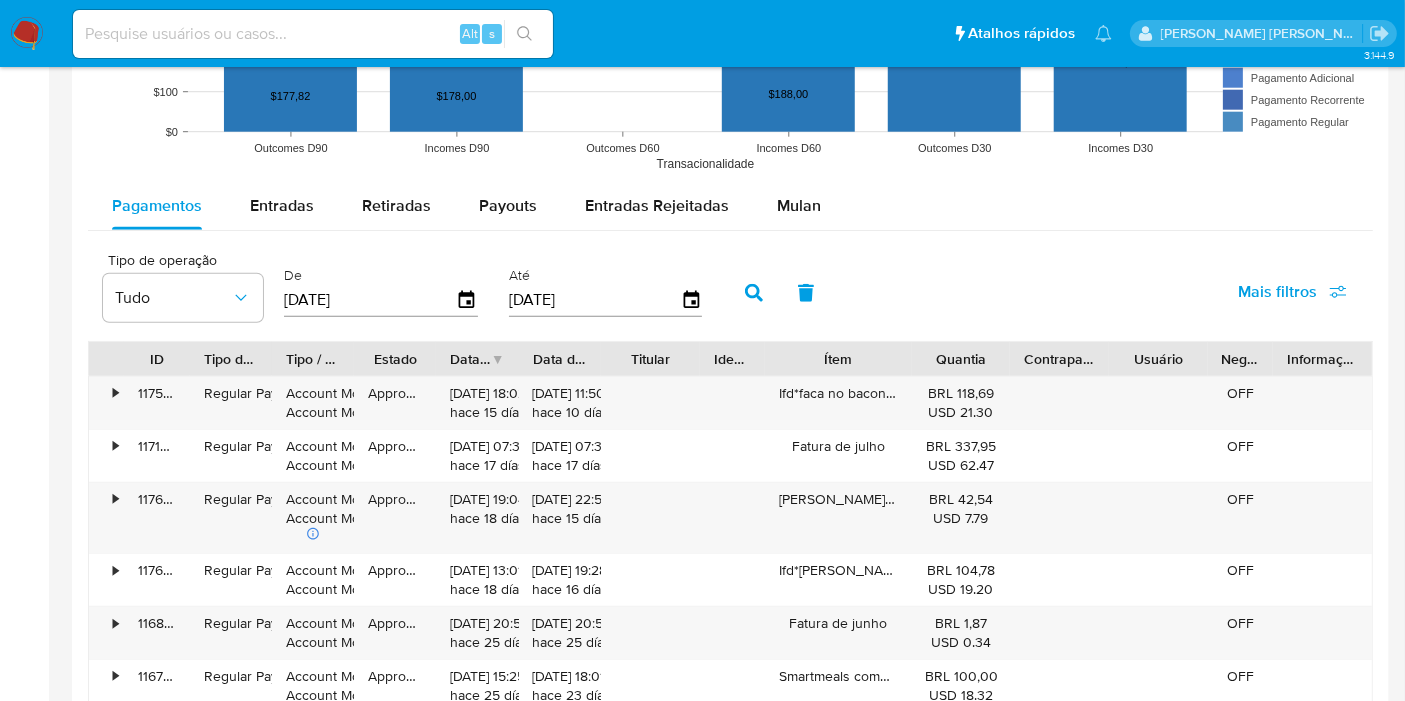 click at bounding box center (754, 293) 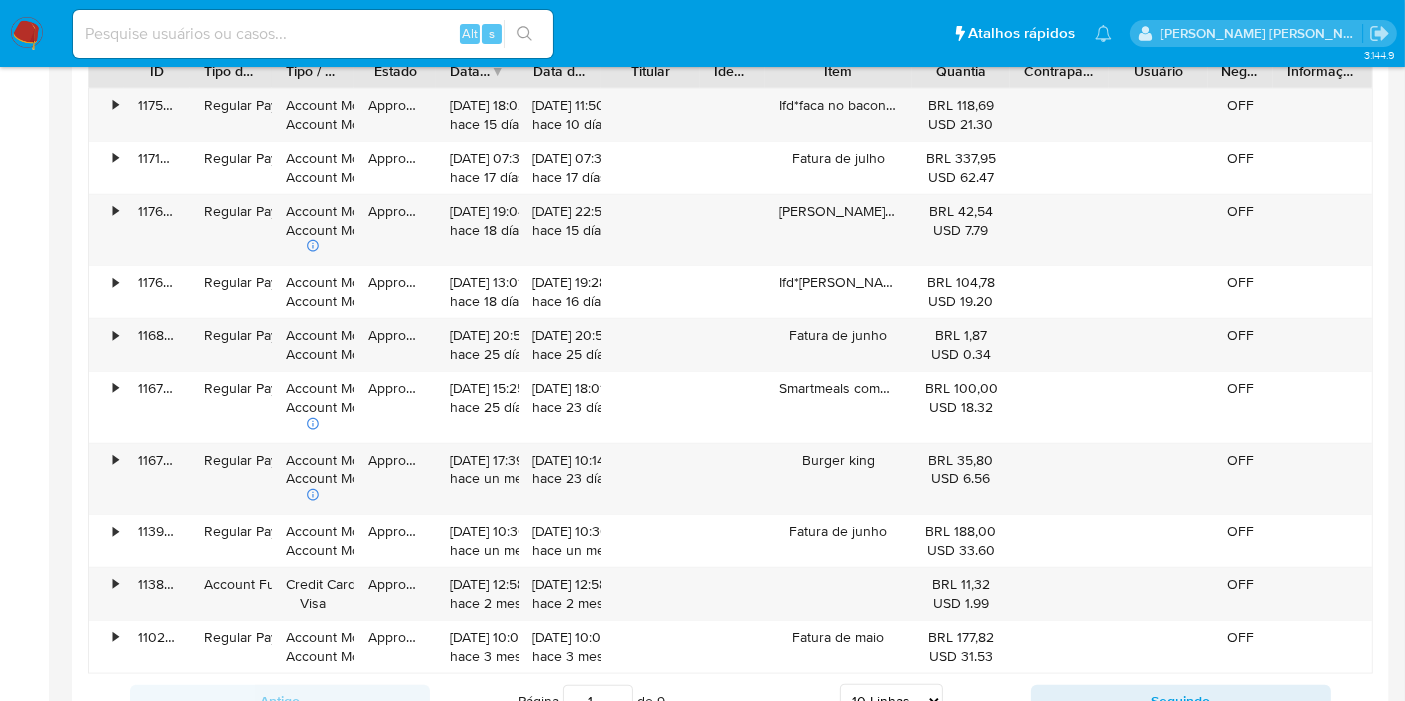 scroll, scrollTop: 2111, scrollLeft: 0, axis: vertical 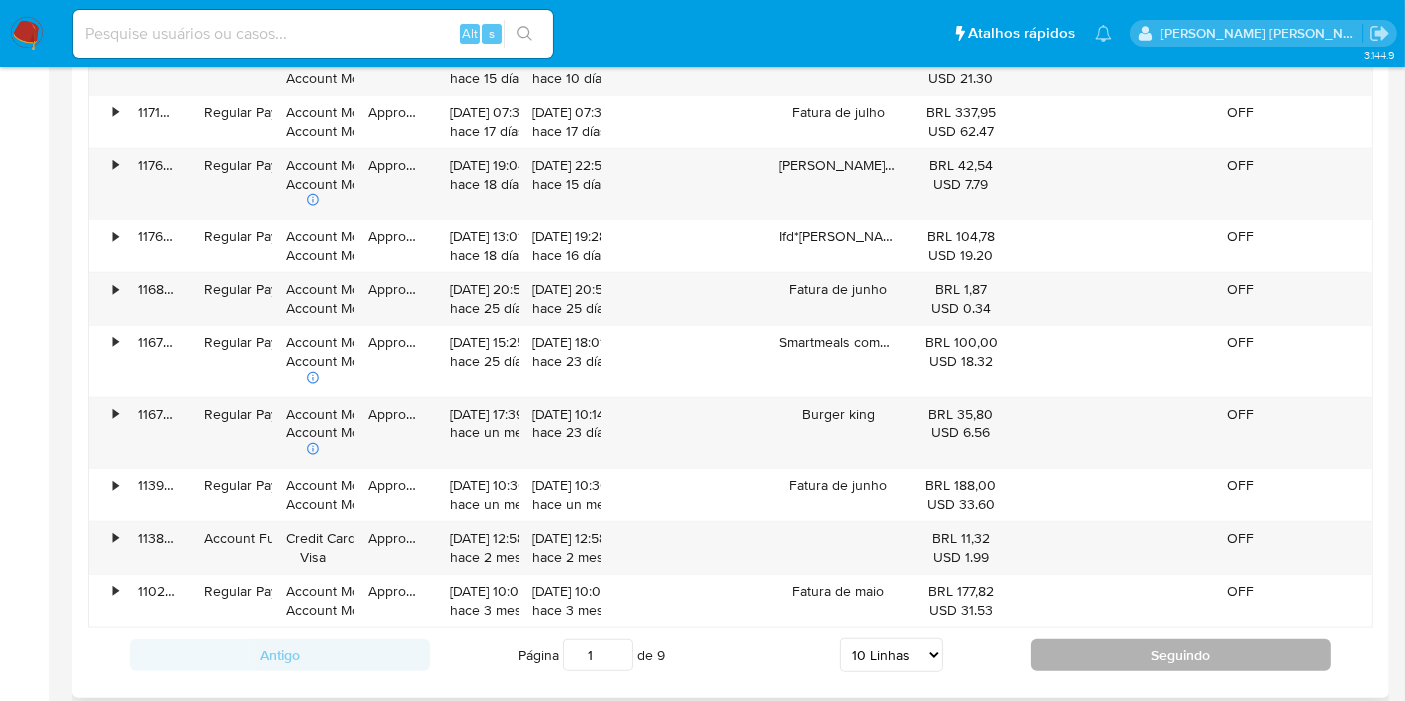 click on "Seguindo" at bounding box center (1181, 655) 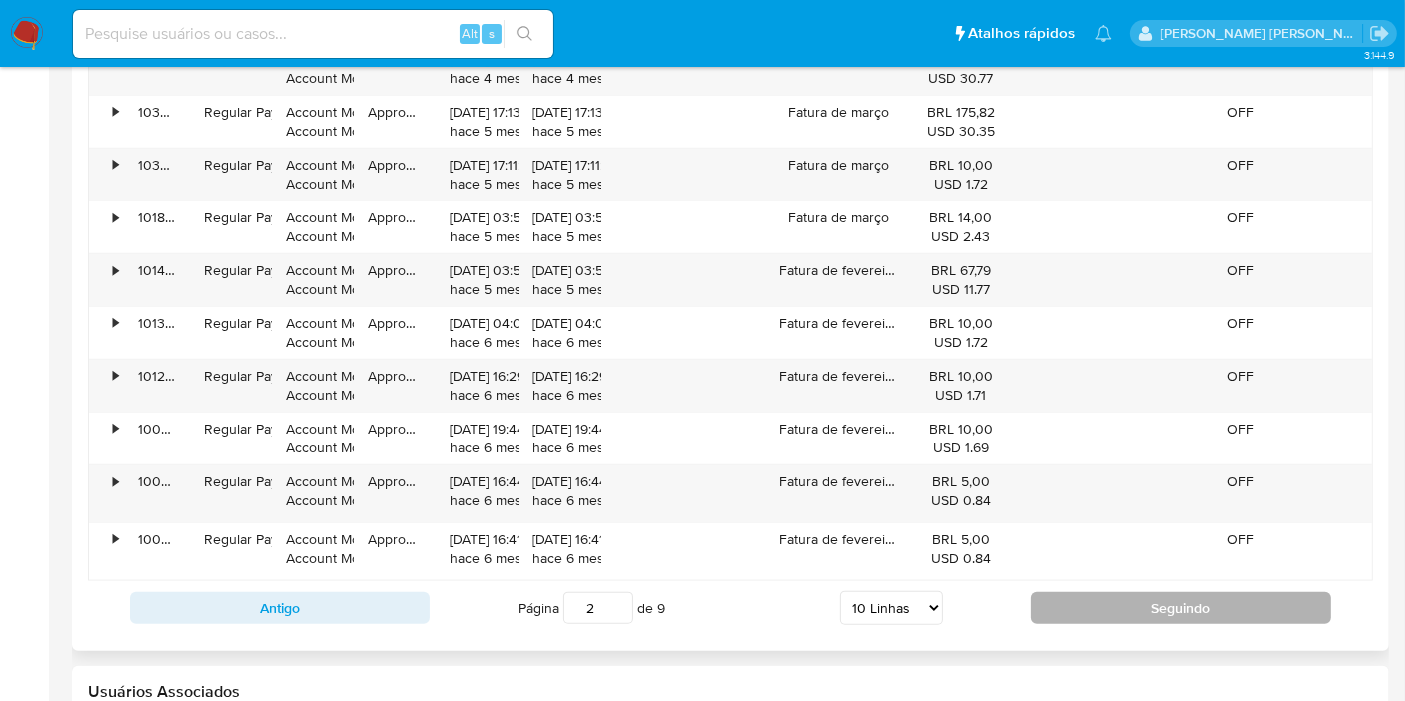 click on "Seguindo" at bounding box center (1181, 608) 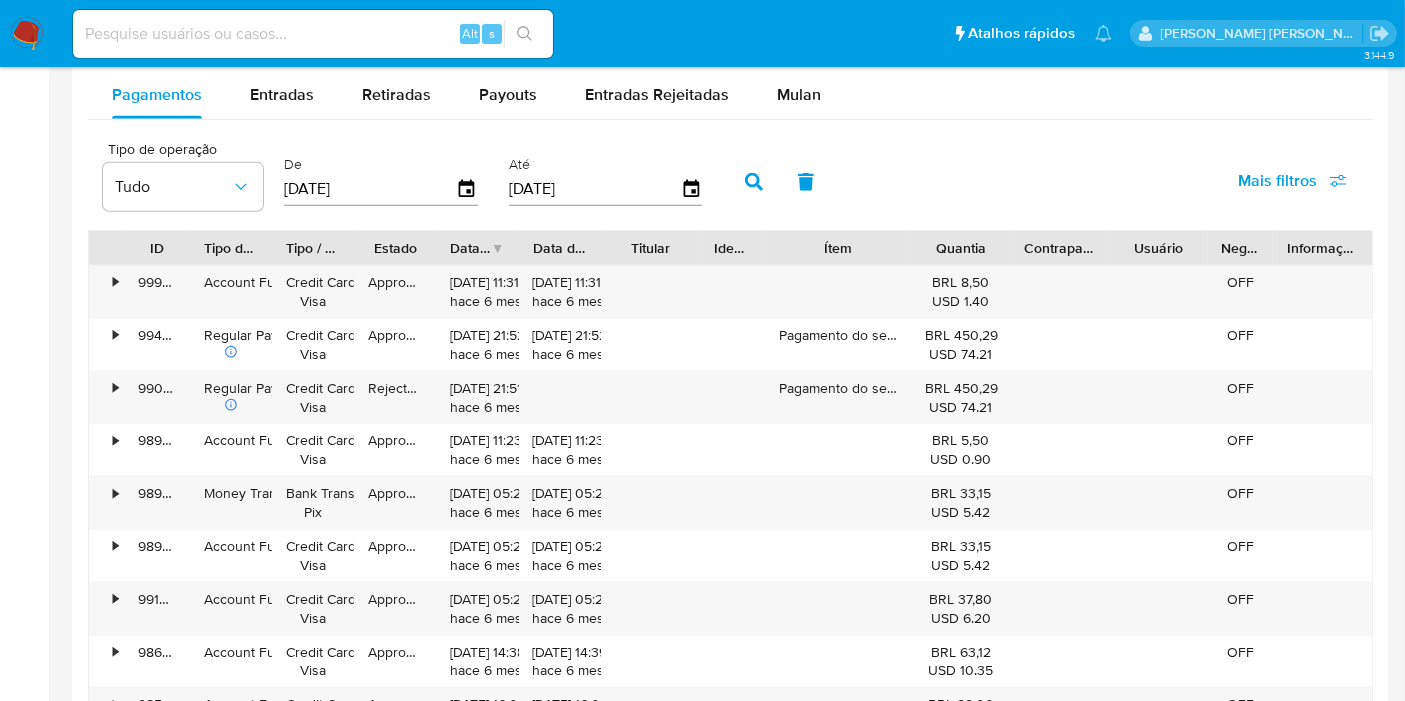 scroll, scrollTop: 2111, scrollLeft: 0, axis: vertical 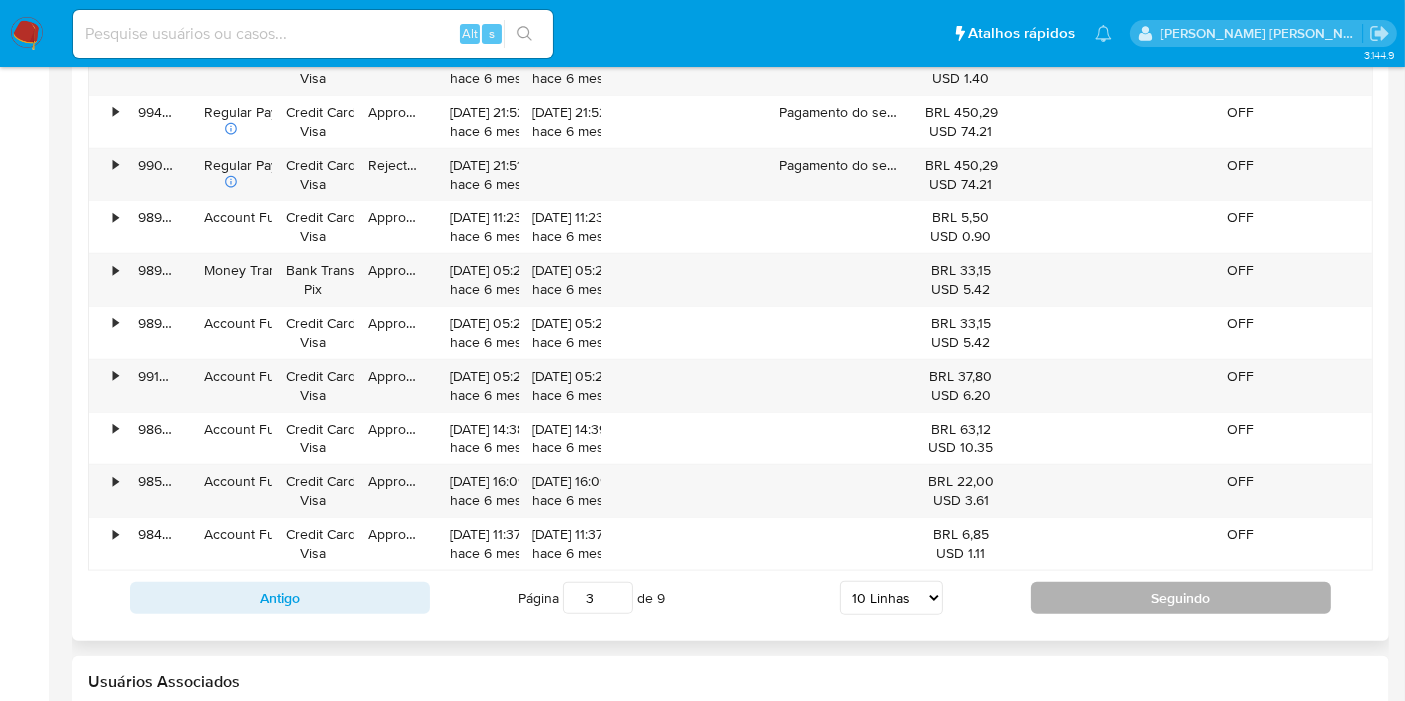 click on "Seguindo" at bounding box center (1181, 598) 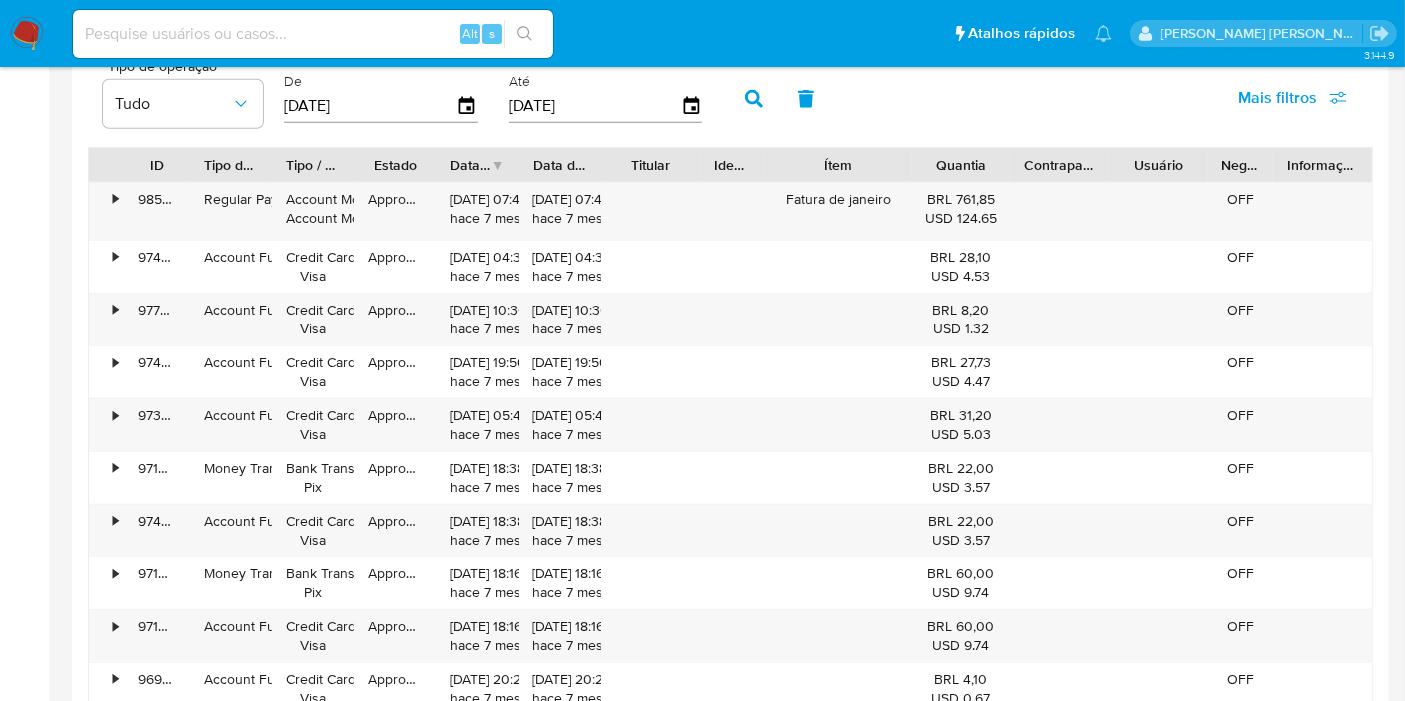 scroll, scrollTop: 2111, scrollLeft: 0, axis: vertical 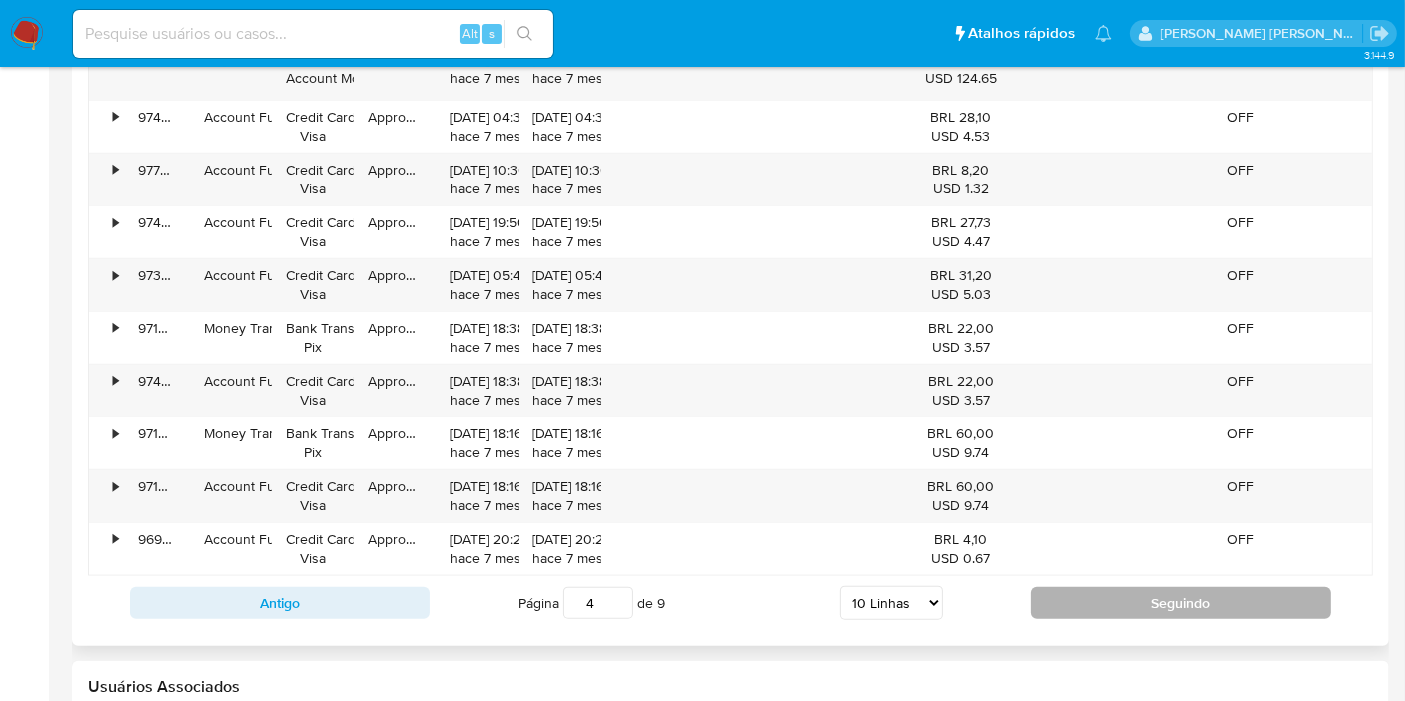 click on "Seguindo" at bounding box center [1181, 603] 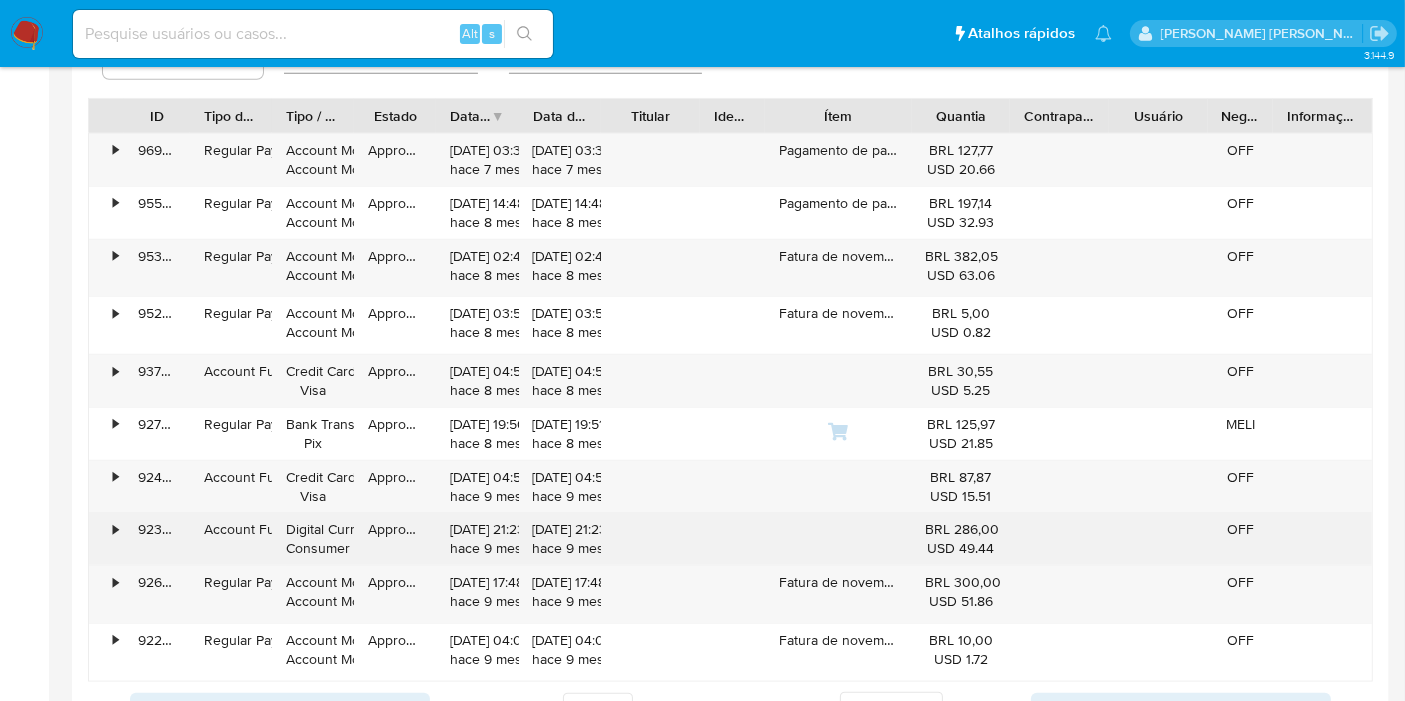 scroll, scrollTop: 2111, scrollLeft: 0, axis: vertical 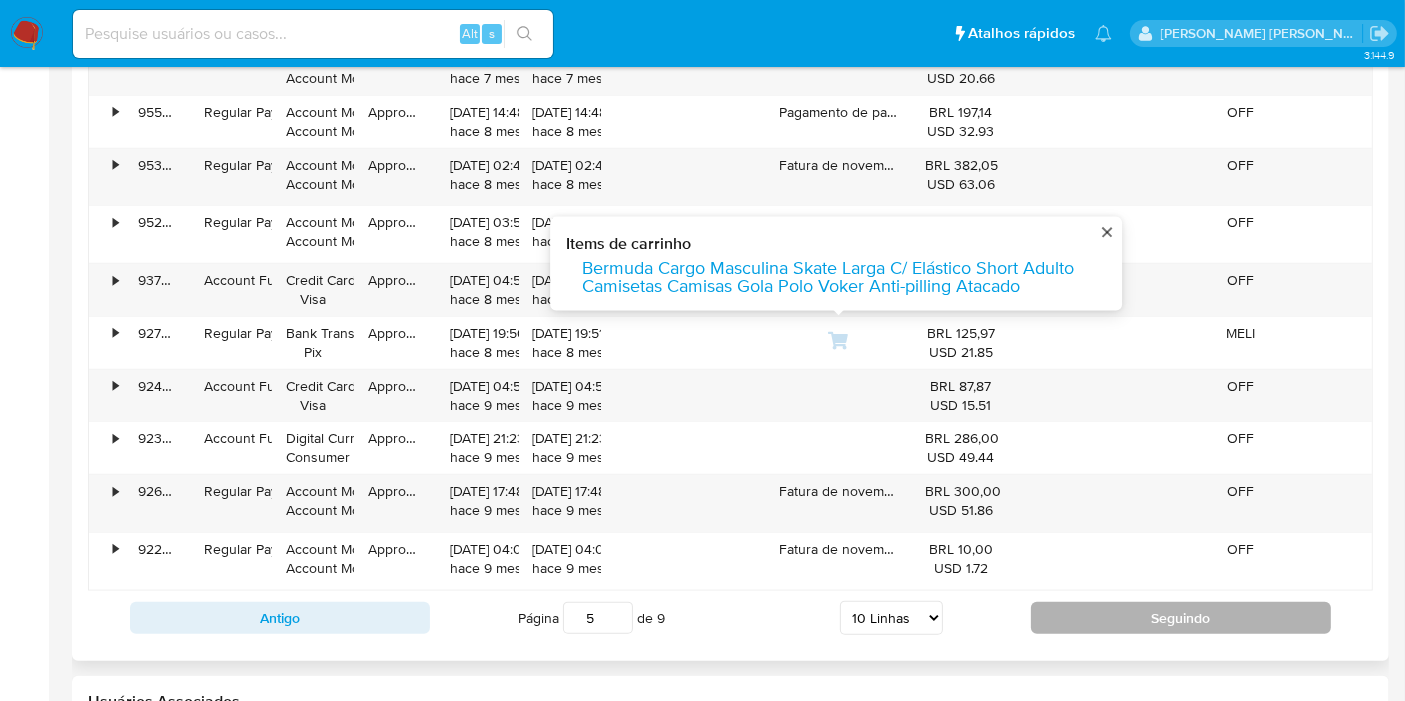 click on "Seguindo" at bounding box center [1181, 618] 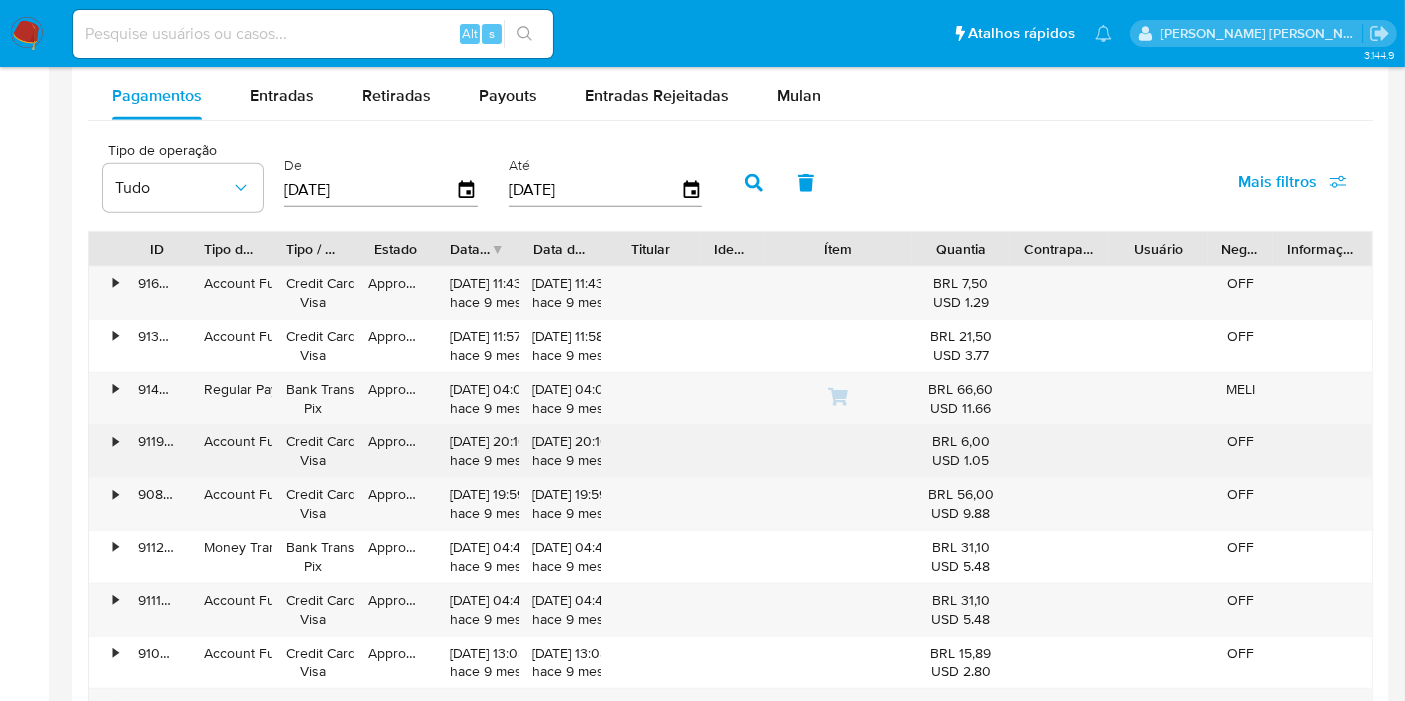 scroll, scrollTop: 1888, scrollLeft: 0, axis: vertical 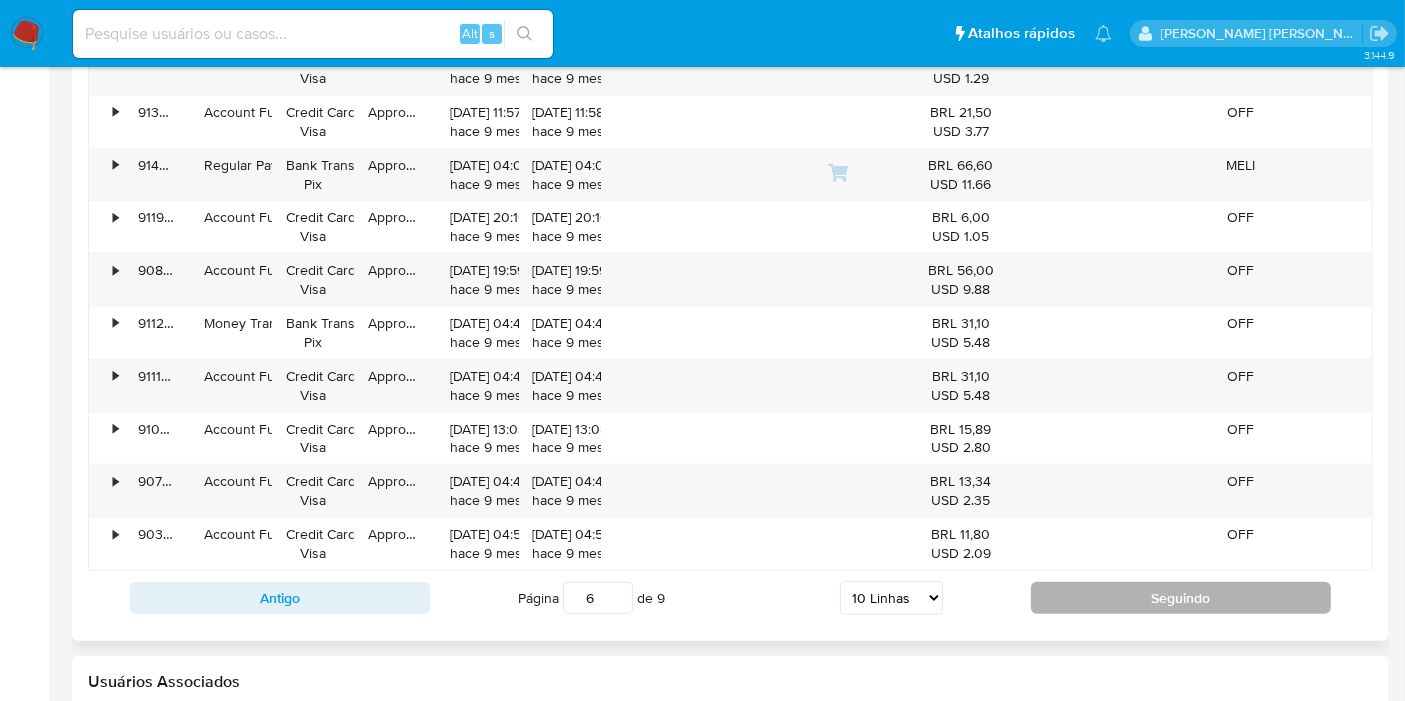 click on "Seguindo" at bounding box center [1181, 598] 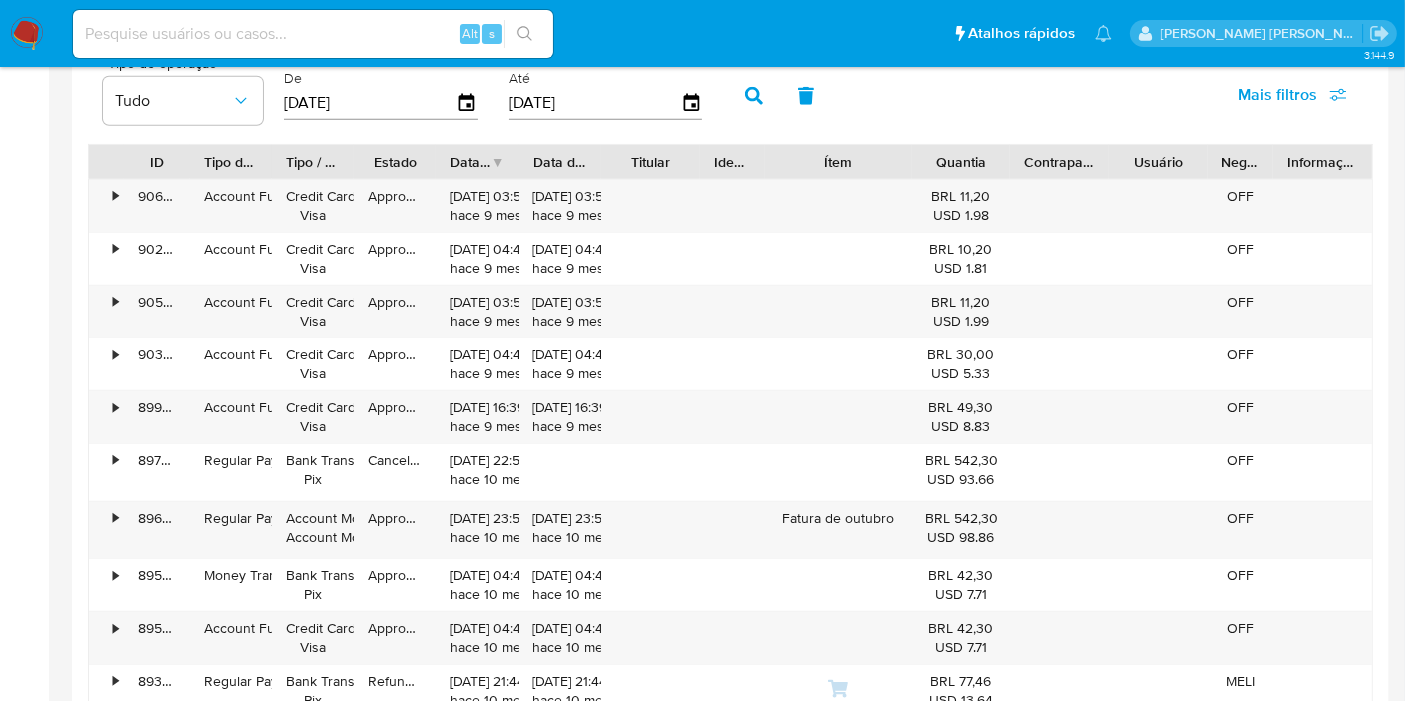 scroll, scrollTop: 2111, scrollLeft: 0, axis: vertical 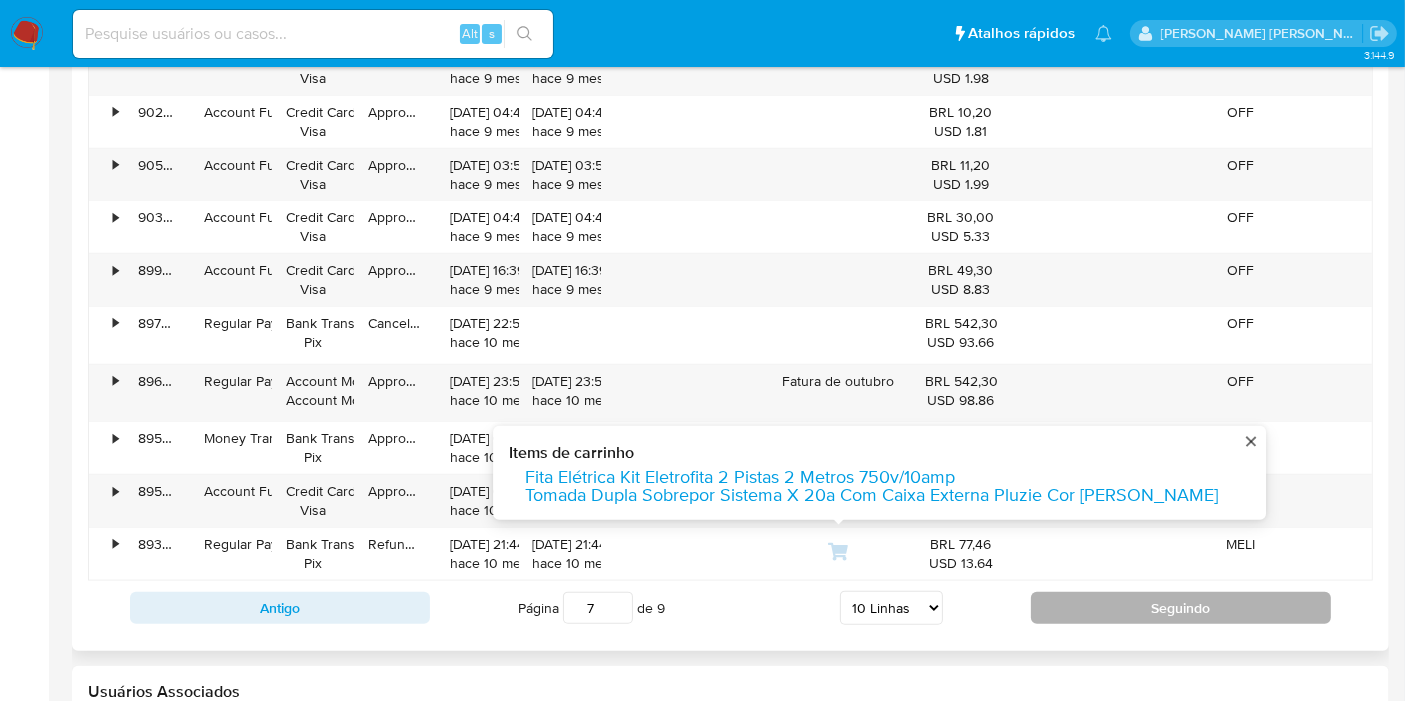 click on "Seguindo" at bounding box center [1181, 608] 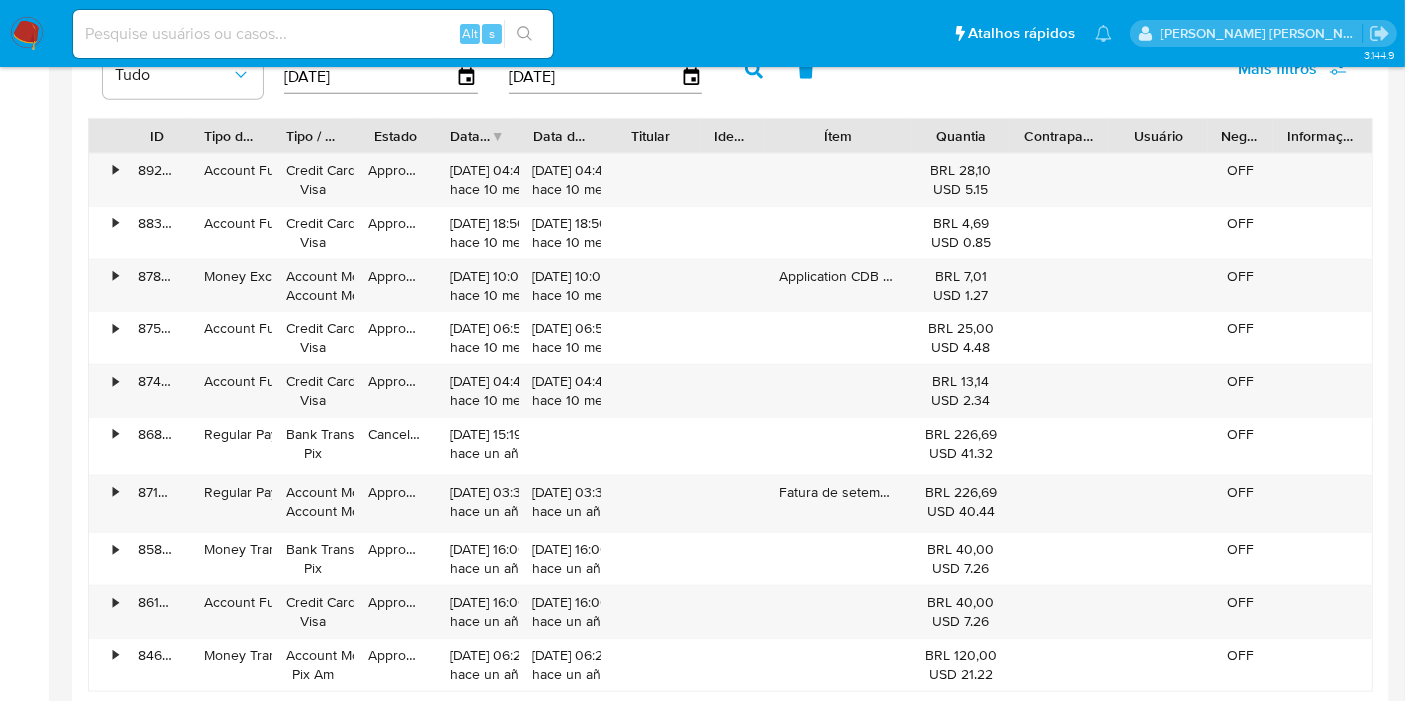 scroll, scrollTop: 2111, scrollLeft: 0, axis: vertical 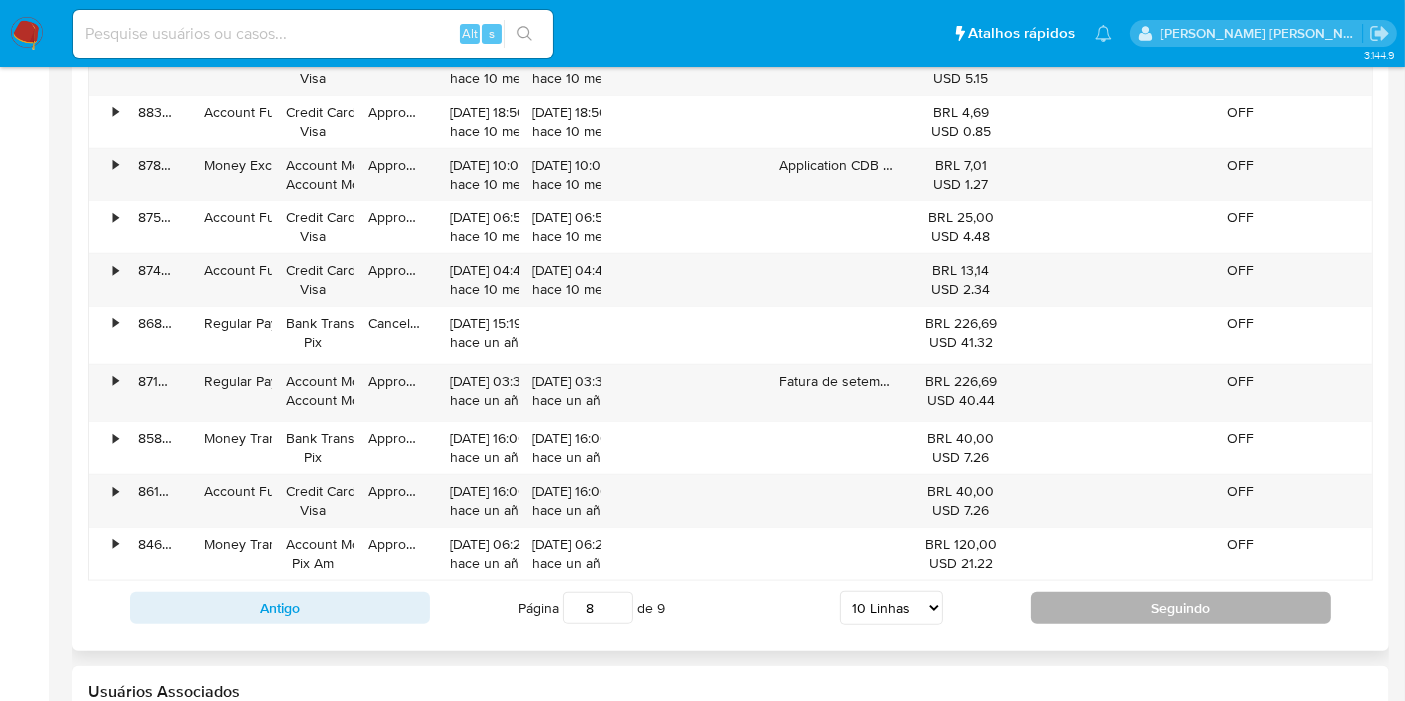 click on "Seguindo" at bounding box center (1181, 608) 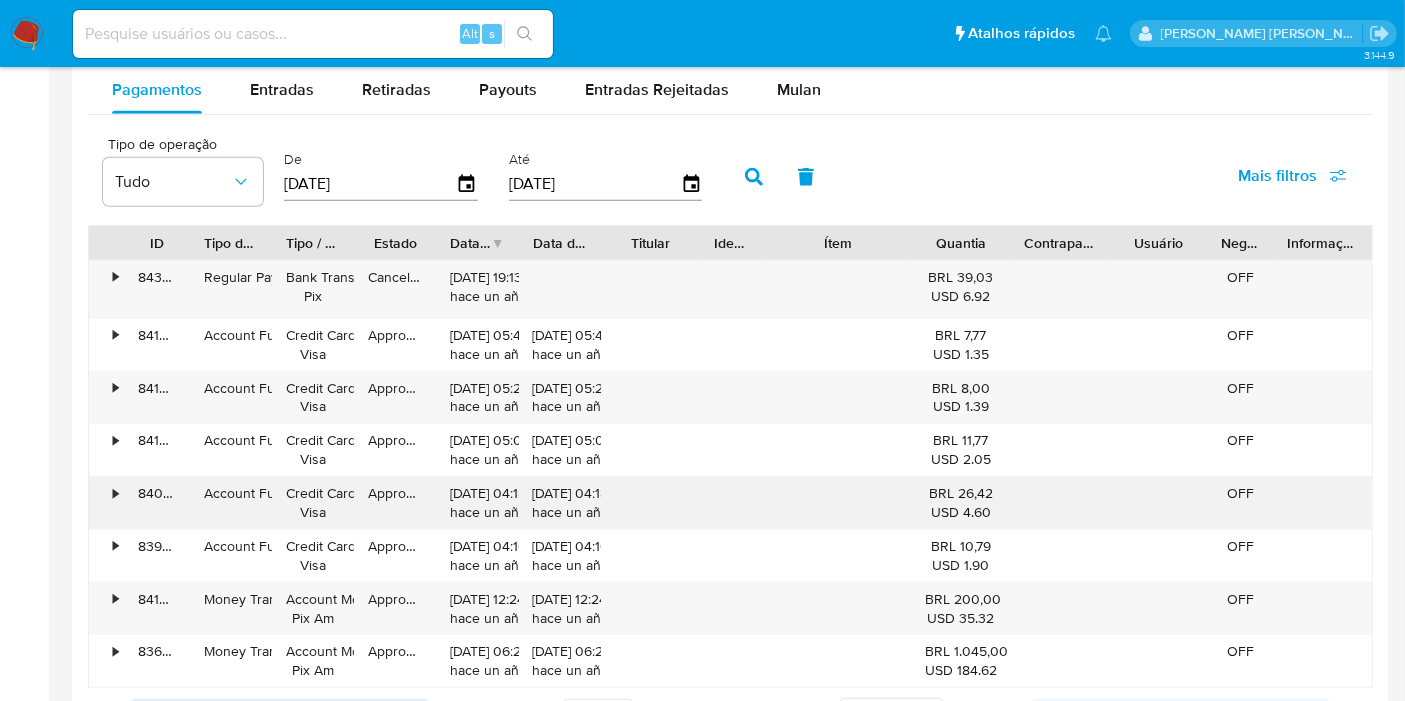 scroll, scrollTop: 1888, scrollLeft: 0, axis: vertical 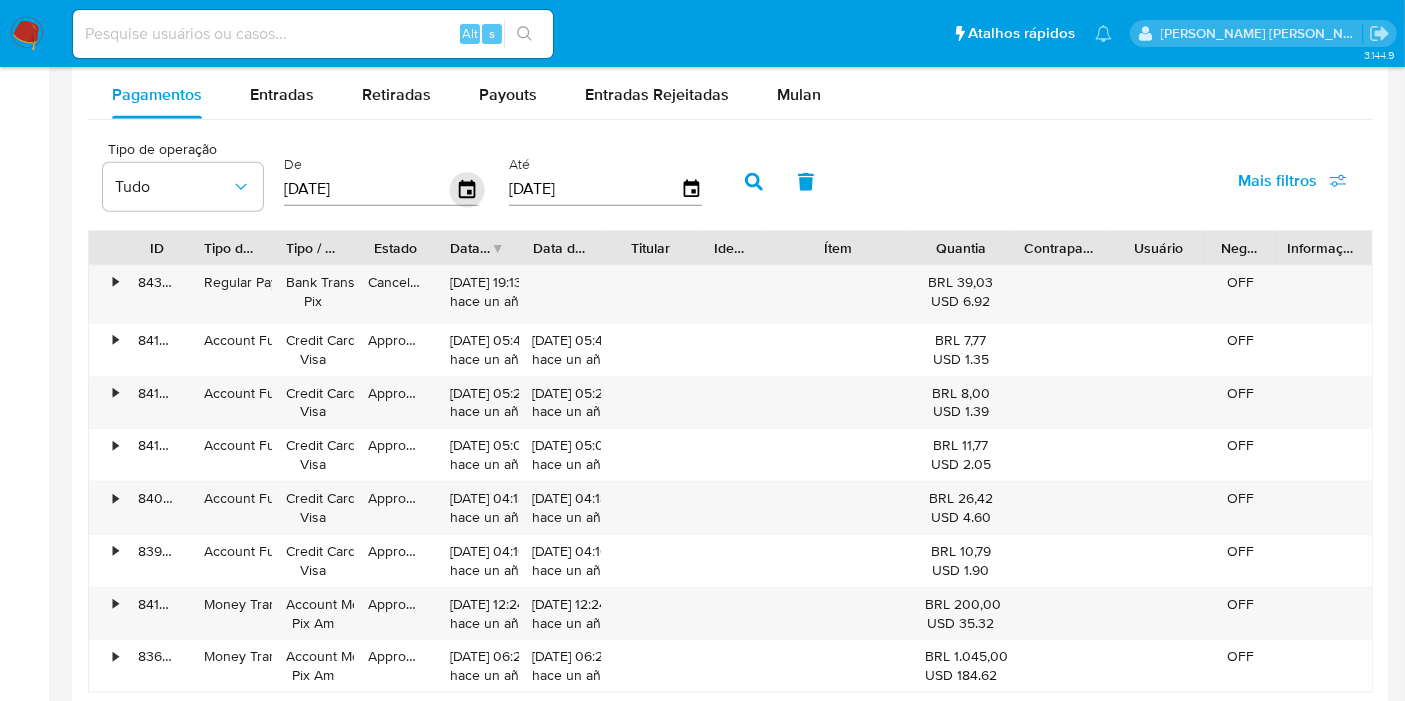click 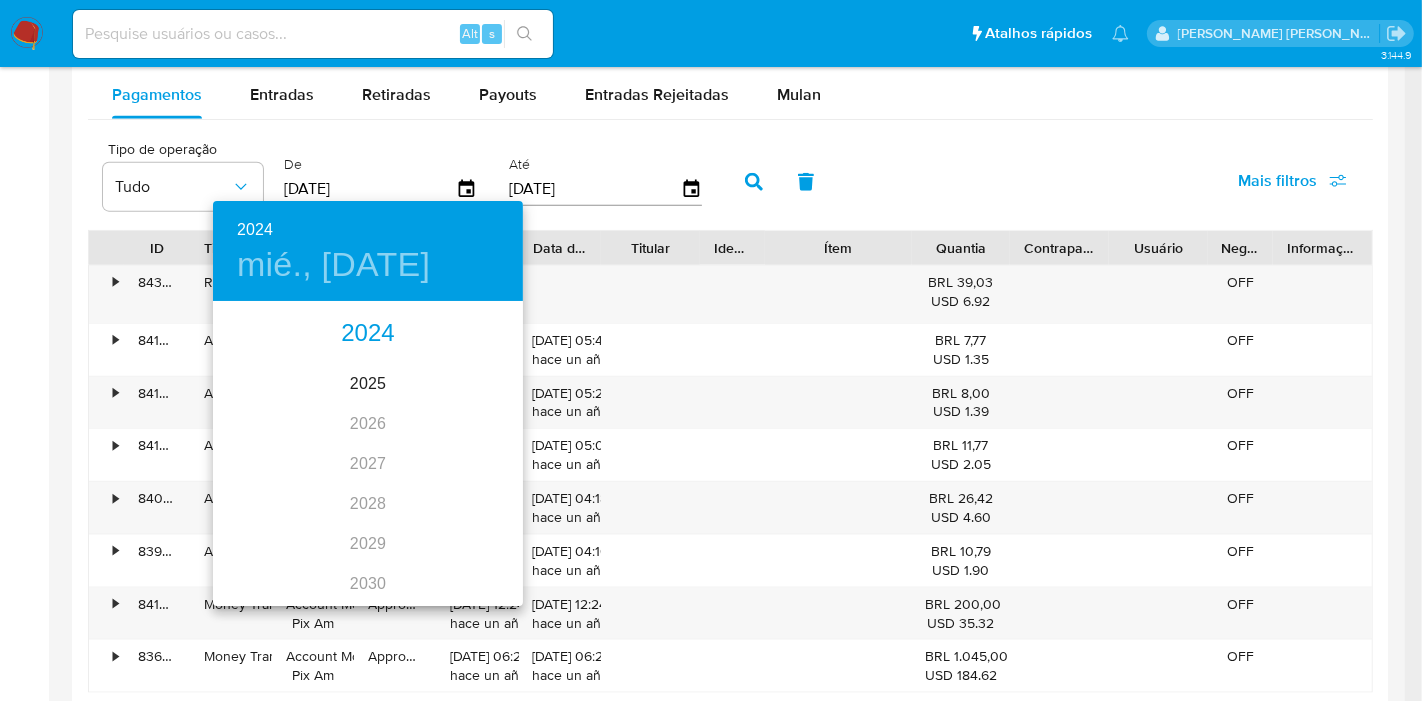 click on "2024" at bounding box center [368, 334] 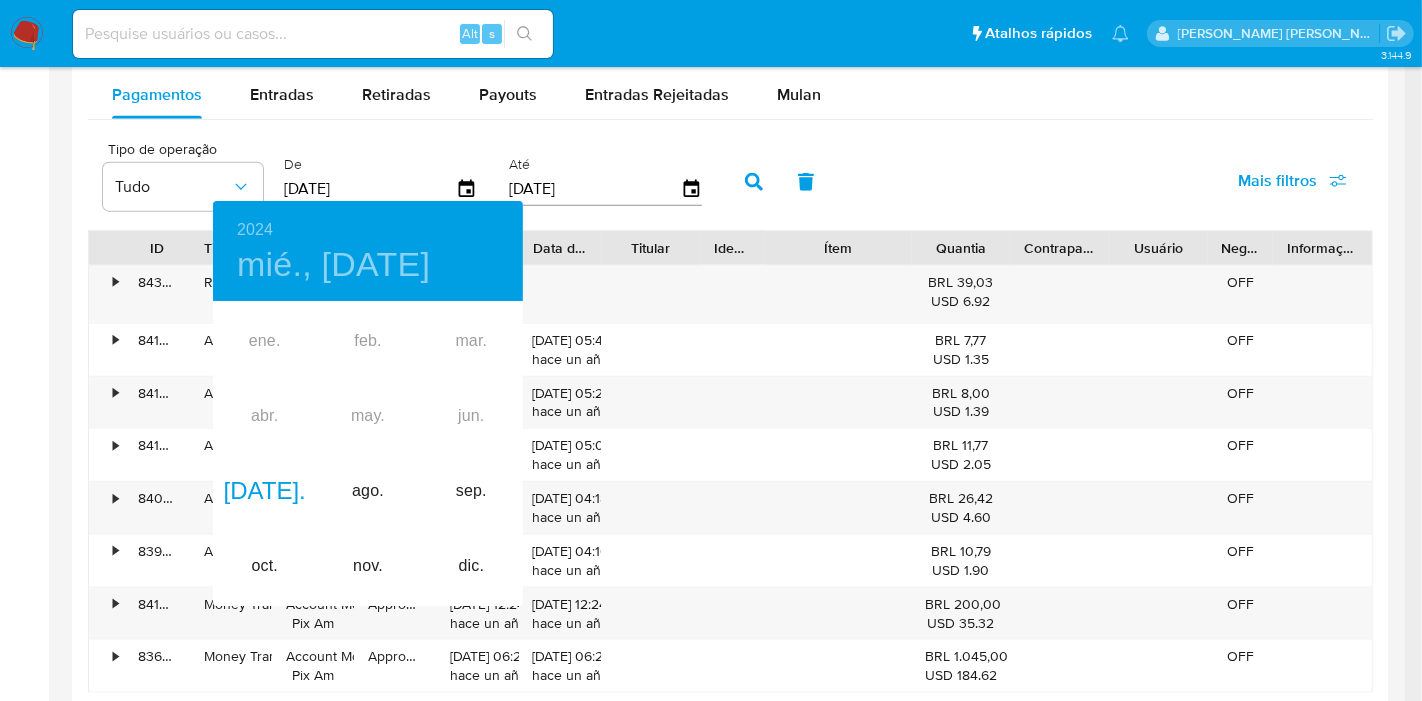 click at bounding box center (711, 350) 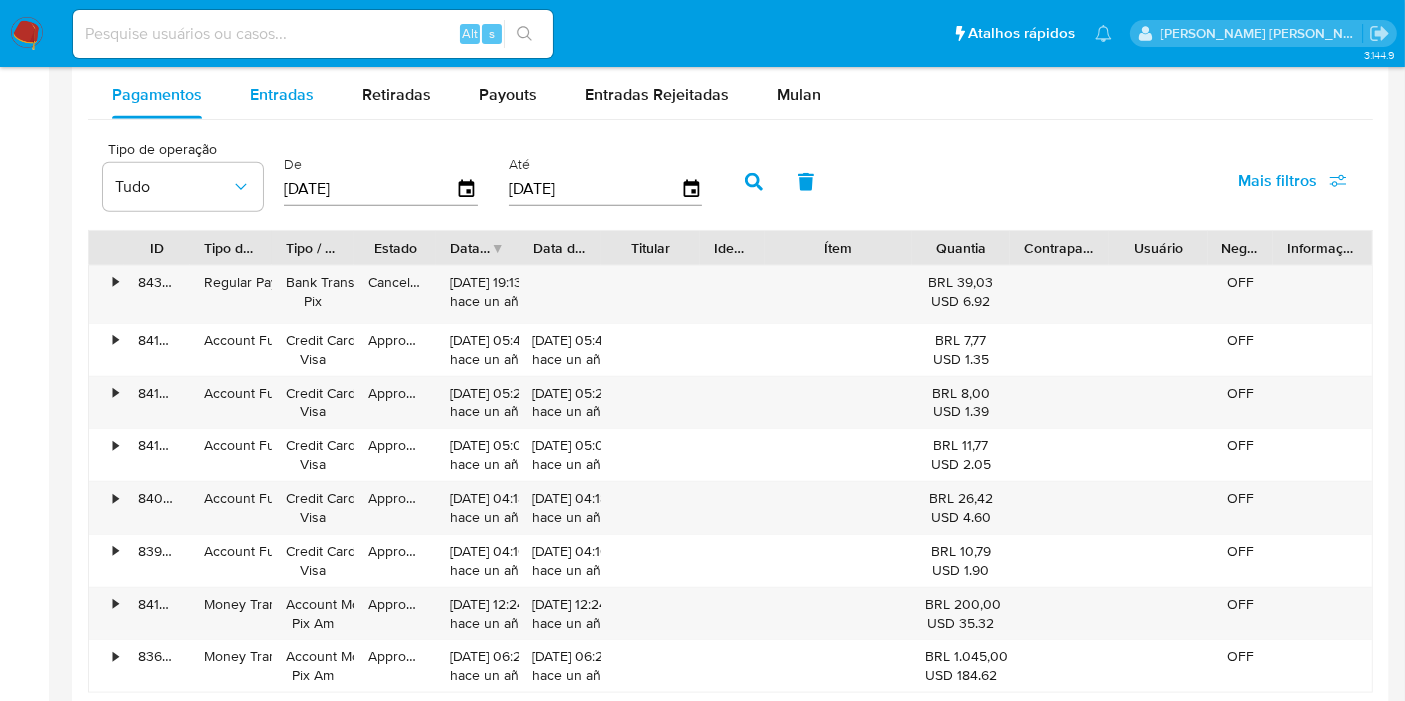 click on "Entradas" at bounding box center [282, 95] 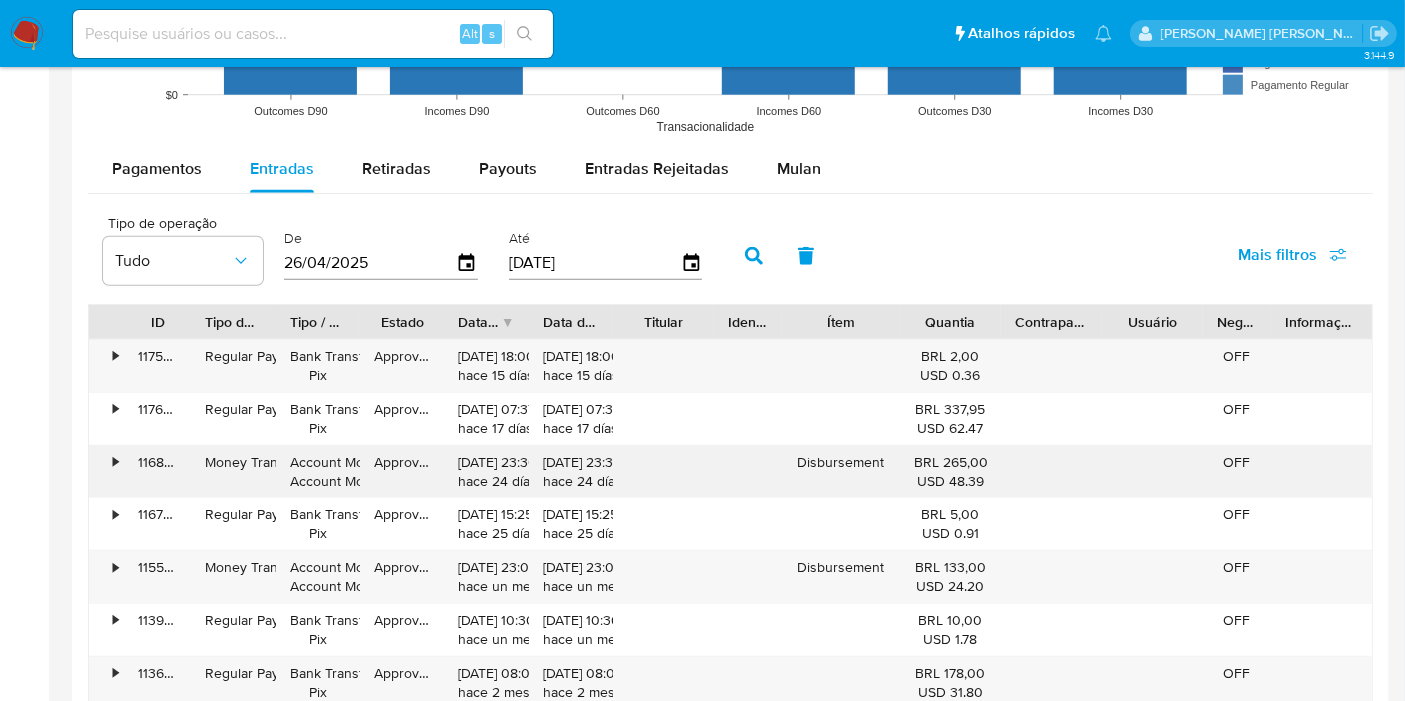 scroll, scrollTop: 1777, scrollLeft: 0, axis: vertical 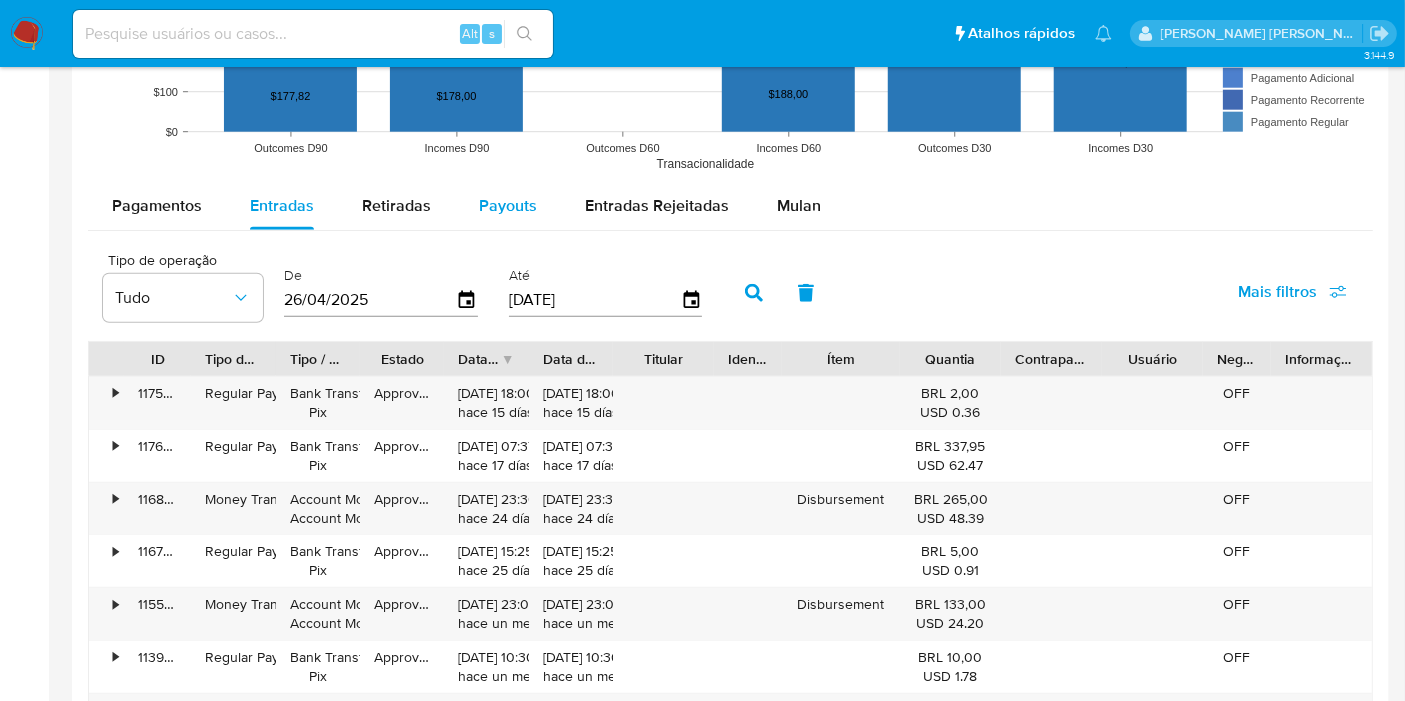click on "Payouts" at bounding box center [508, 205] 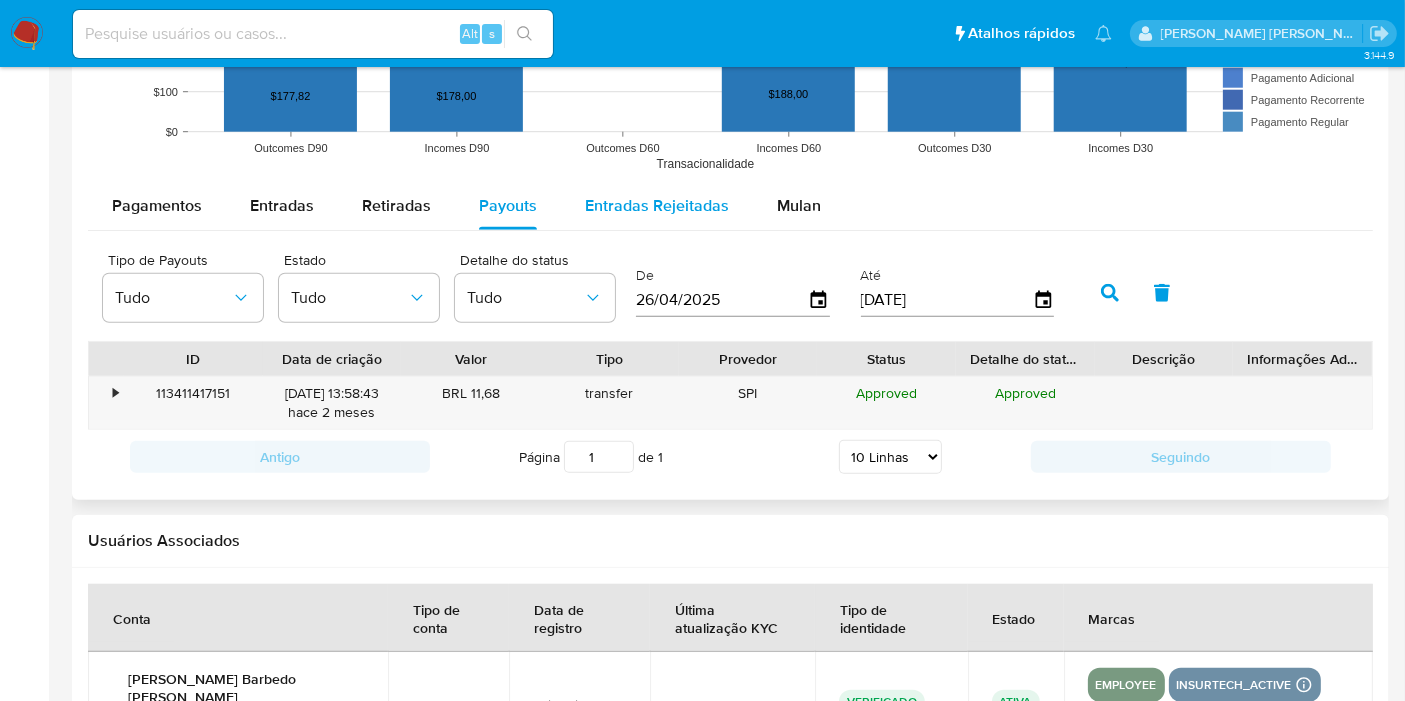 click on "Entradas Rejeitadas" at bounding box center [657, 205] 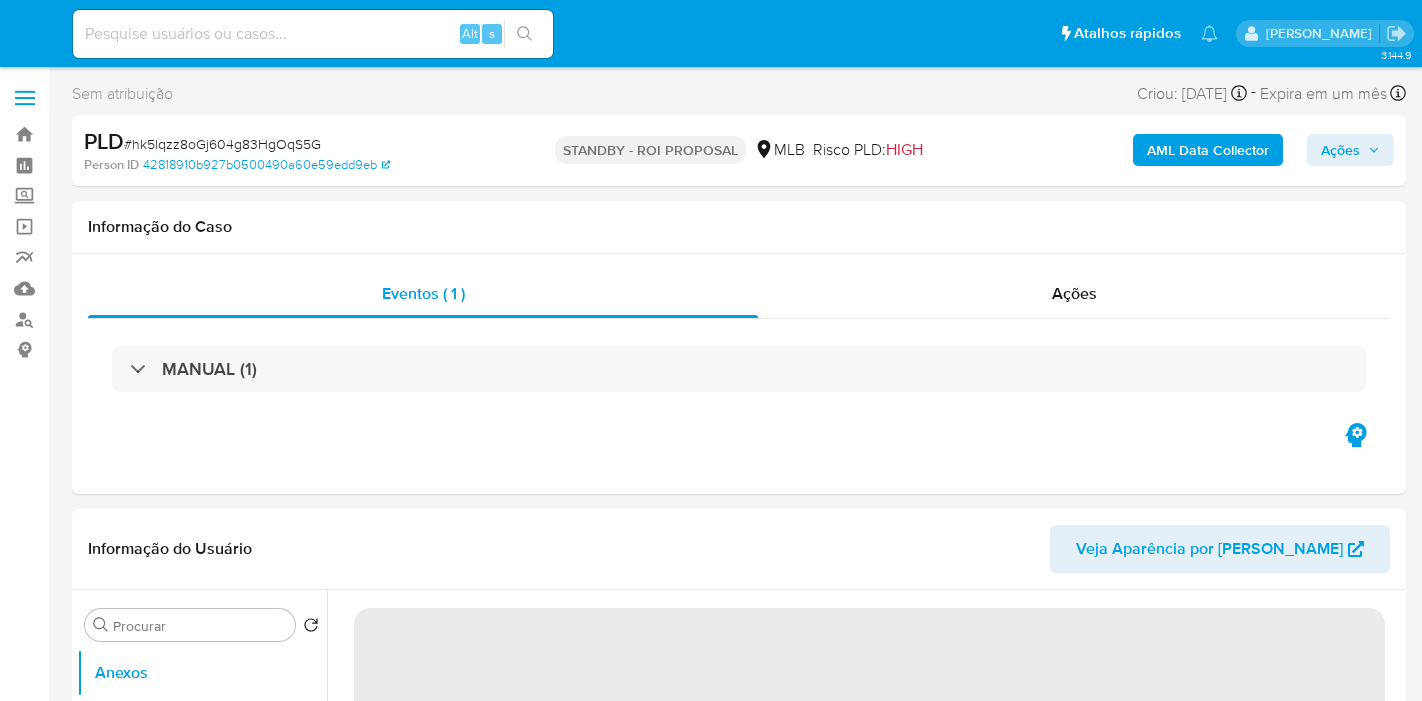 select on "10" 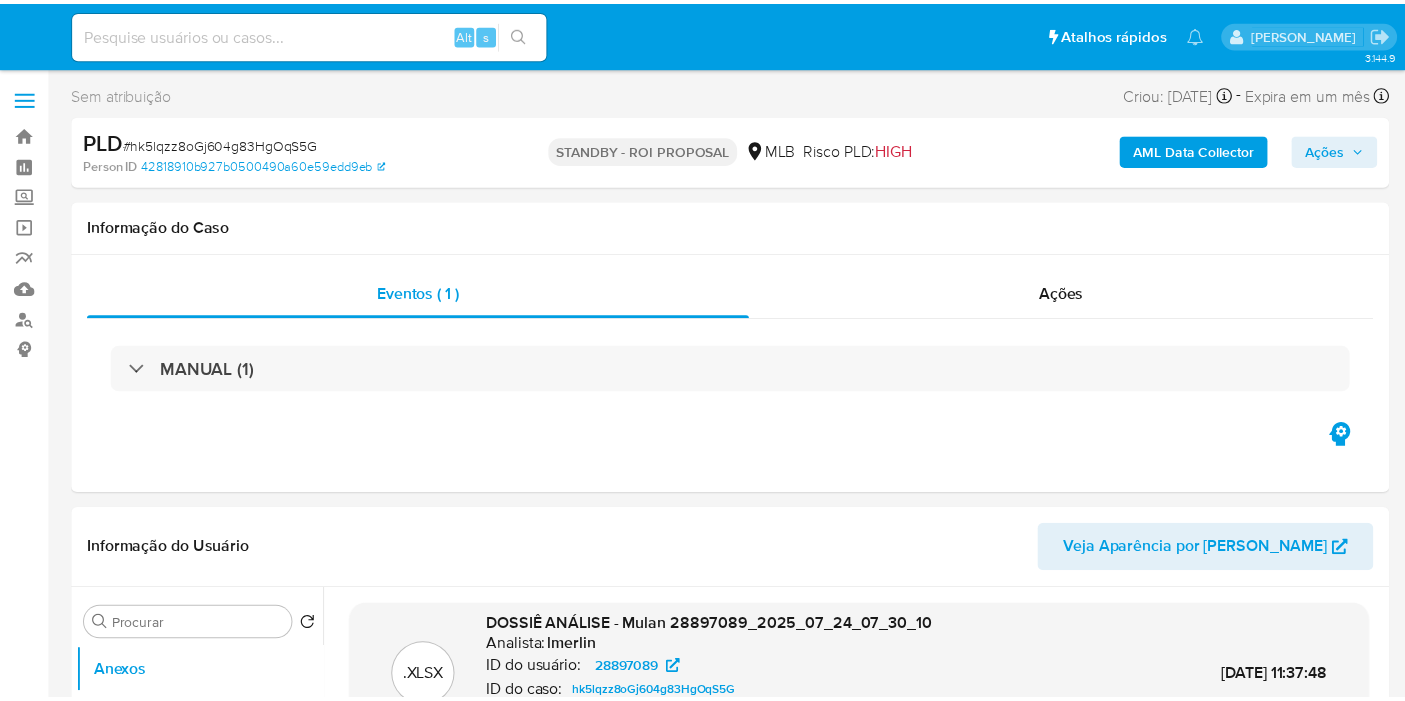 scroll, scrollTop: 0, scrollLeft: 0, axis: both 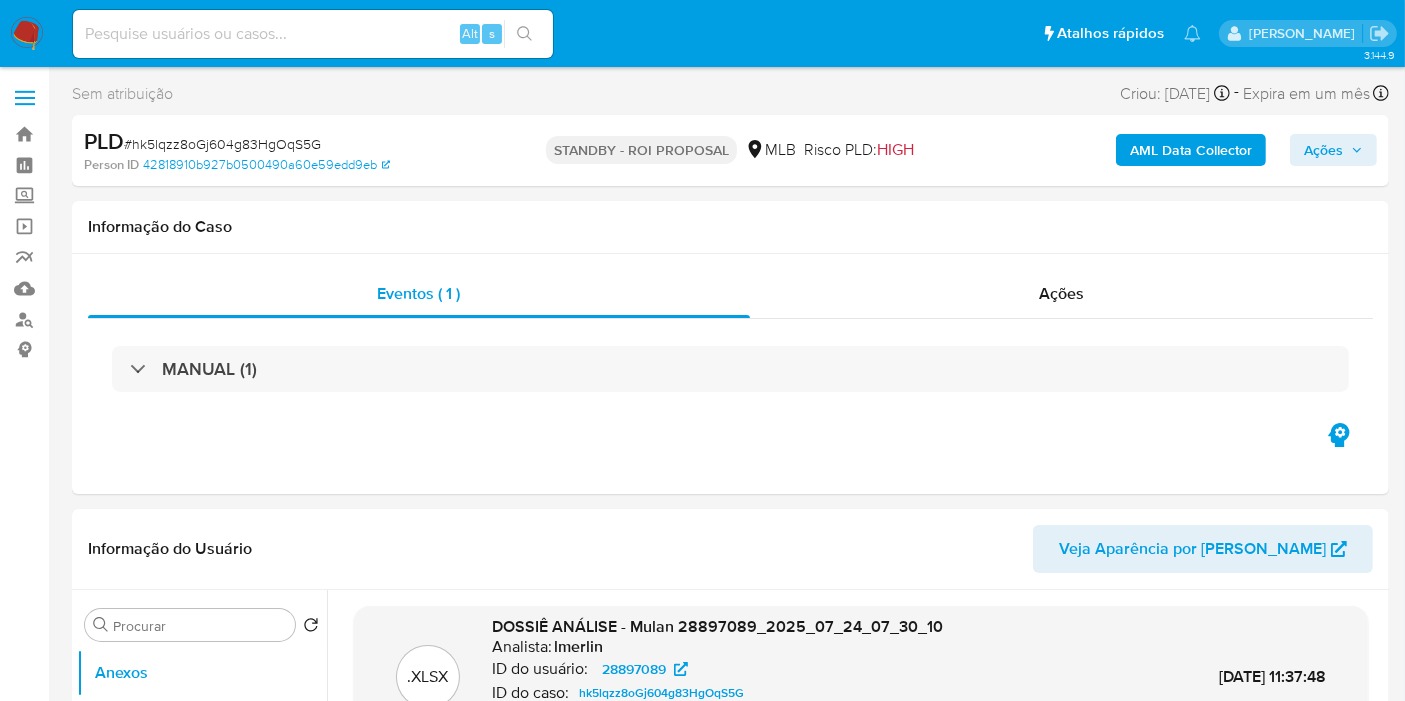 click at bounding box center [313, 34] 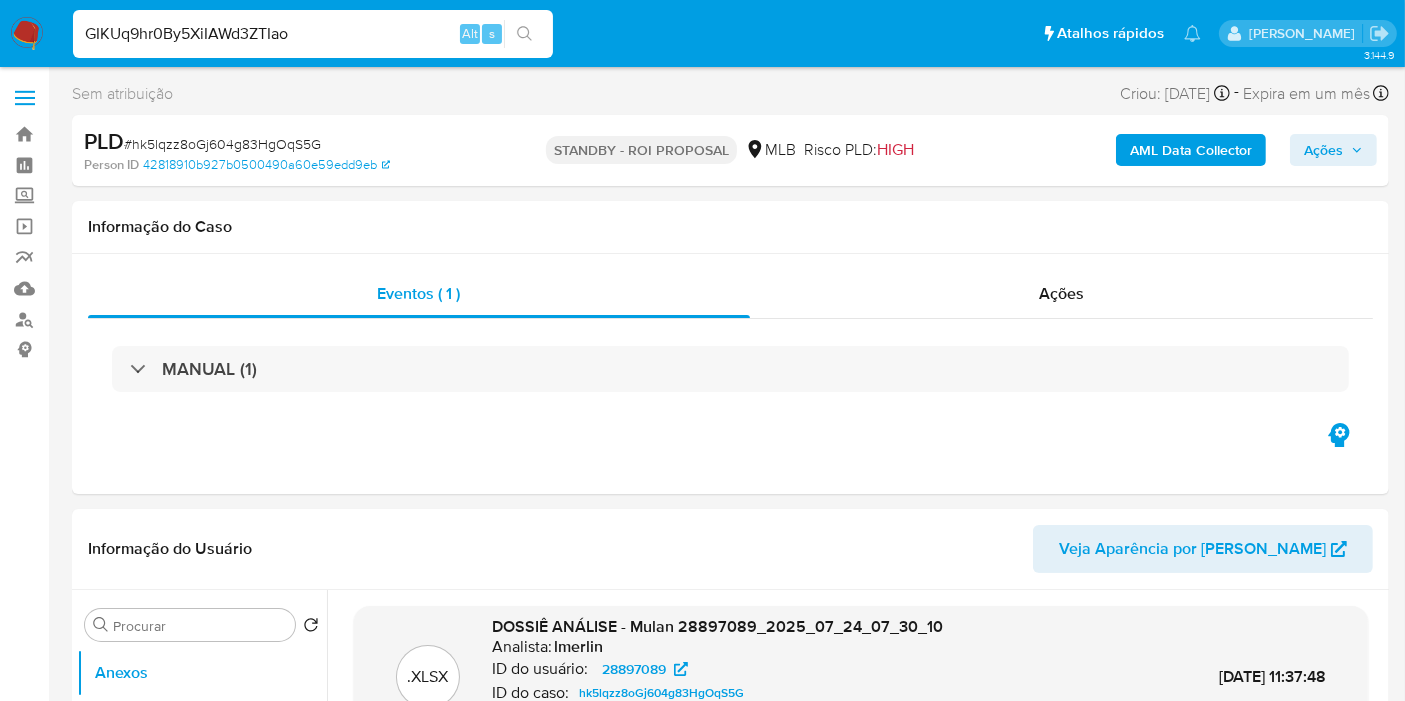 type on "GIKUq9hr0By5XiIAWd3ZTIao" 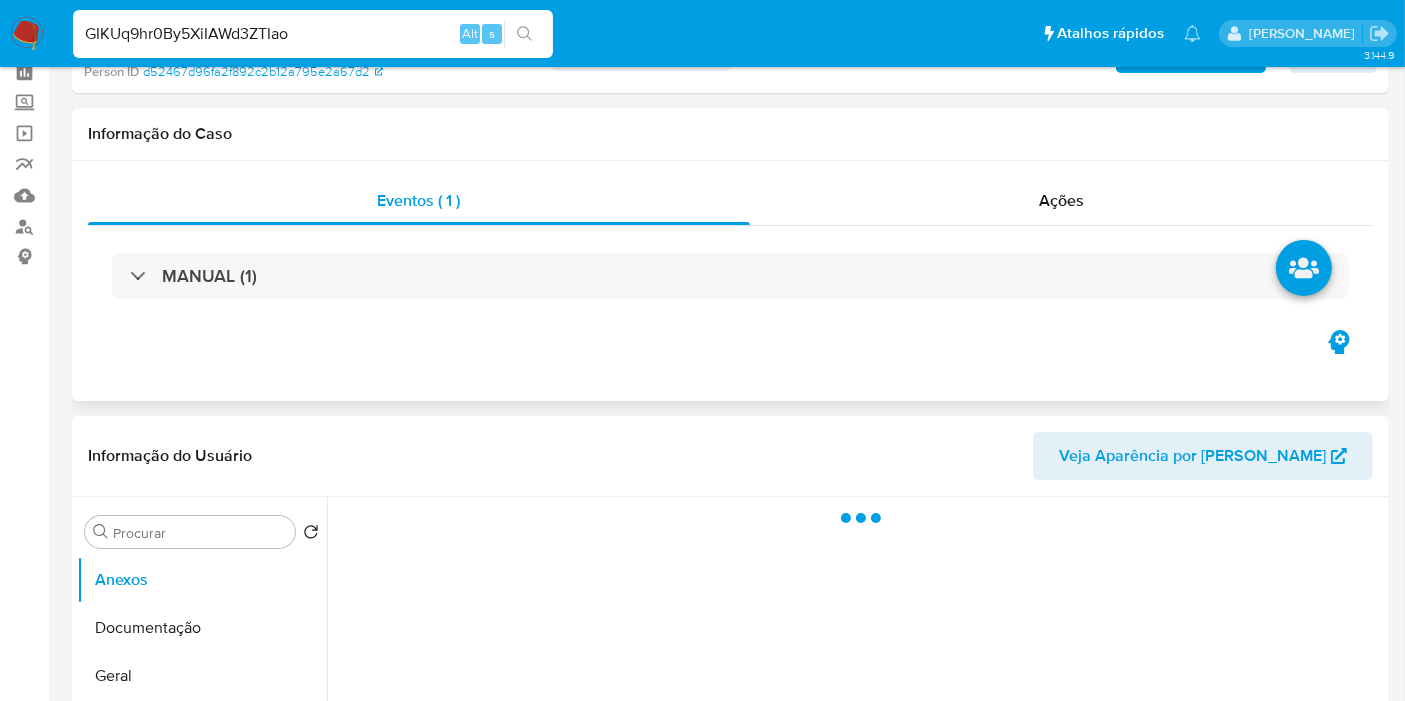 scroll, scrollTop: 333, scrollLeft: 0, axis: vertical 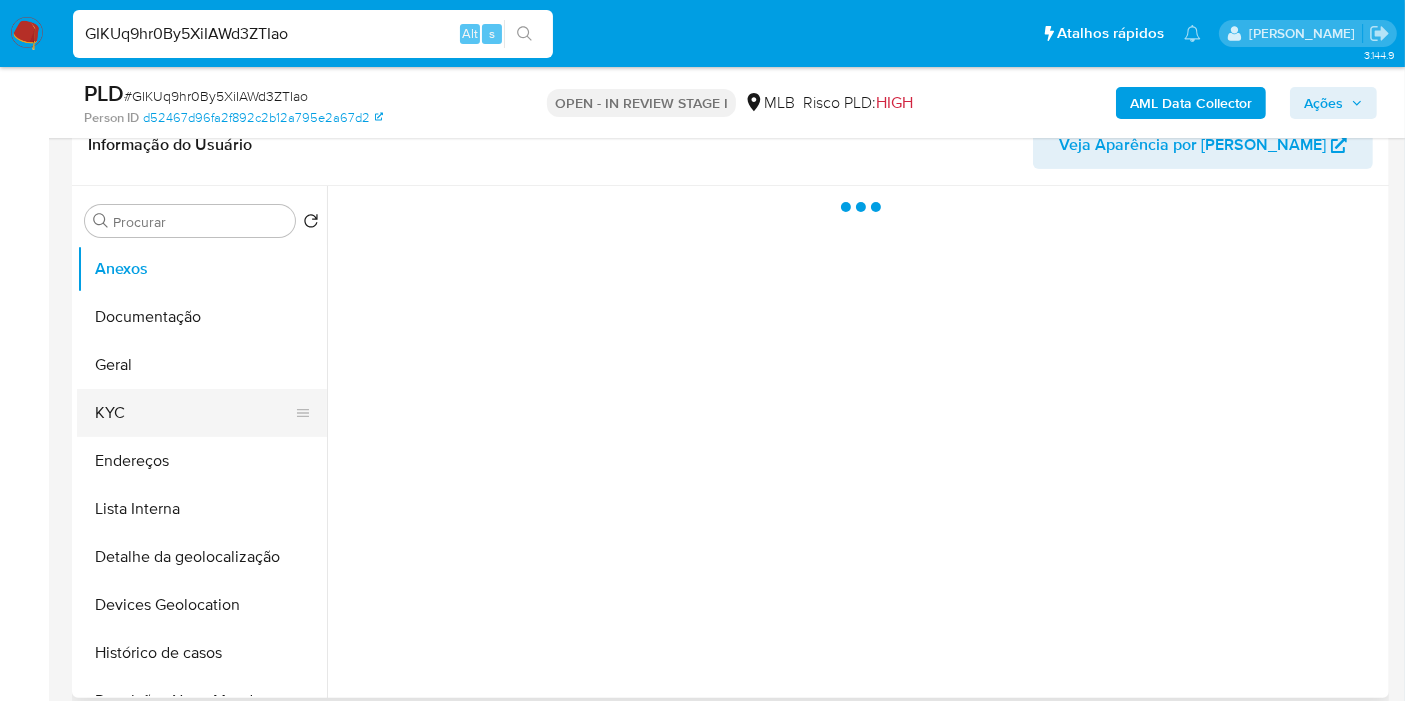 click on "KYC" at bounding box center (194, 413) 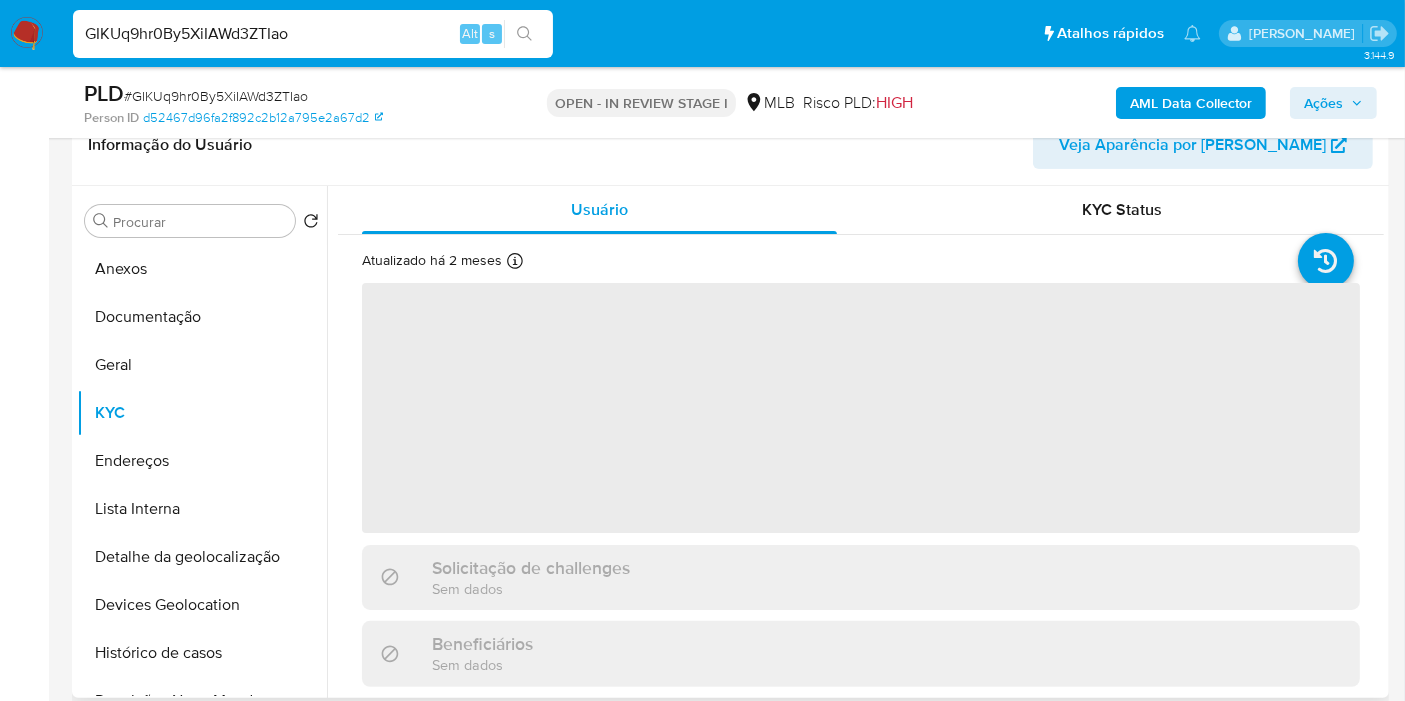 select on "10" 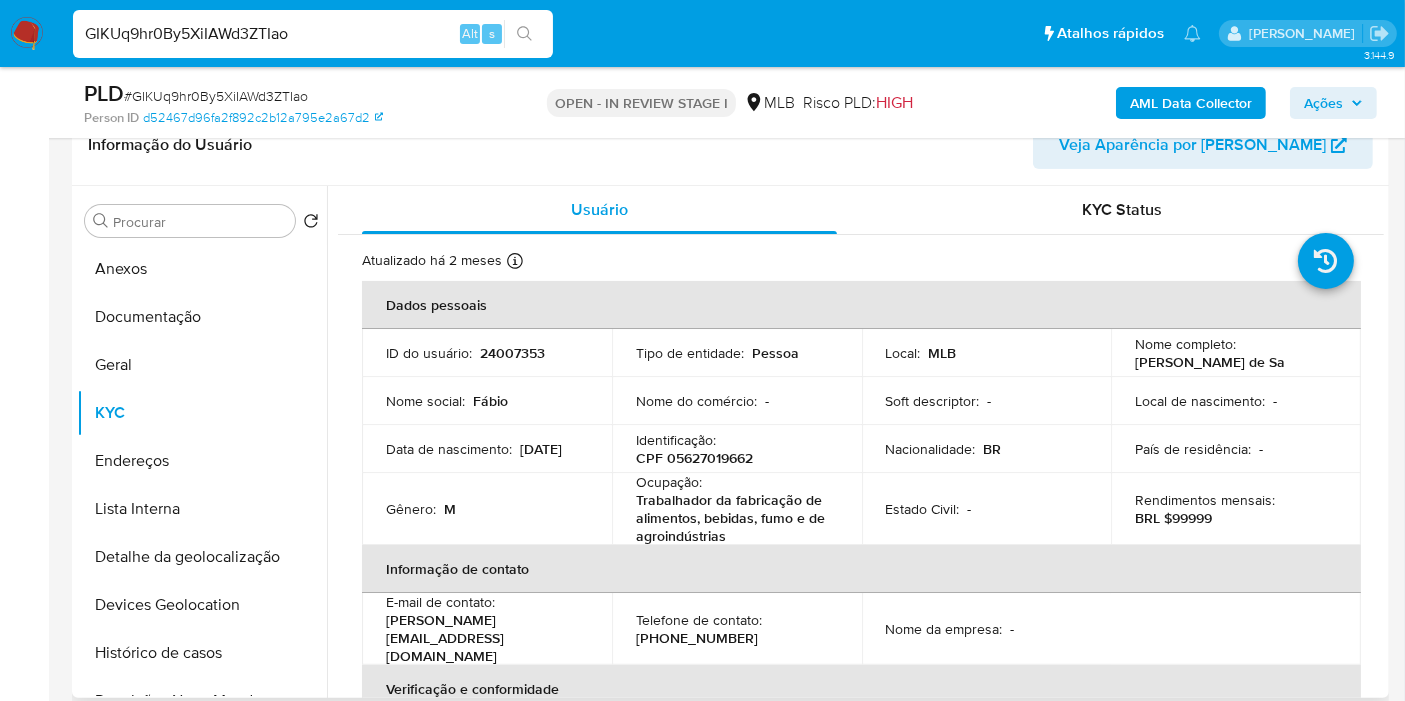click on "Identificação :    CPF 05627019662" at bounding box center (737, 449) 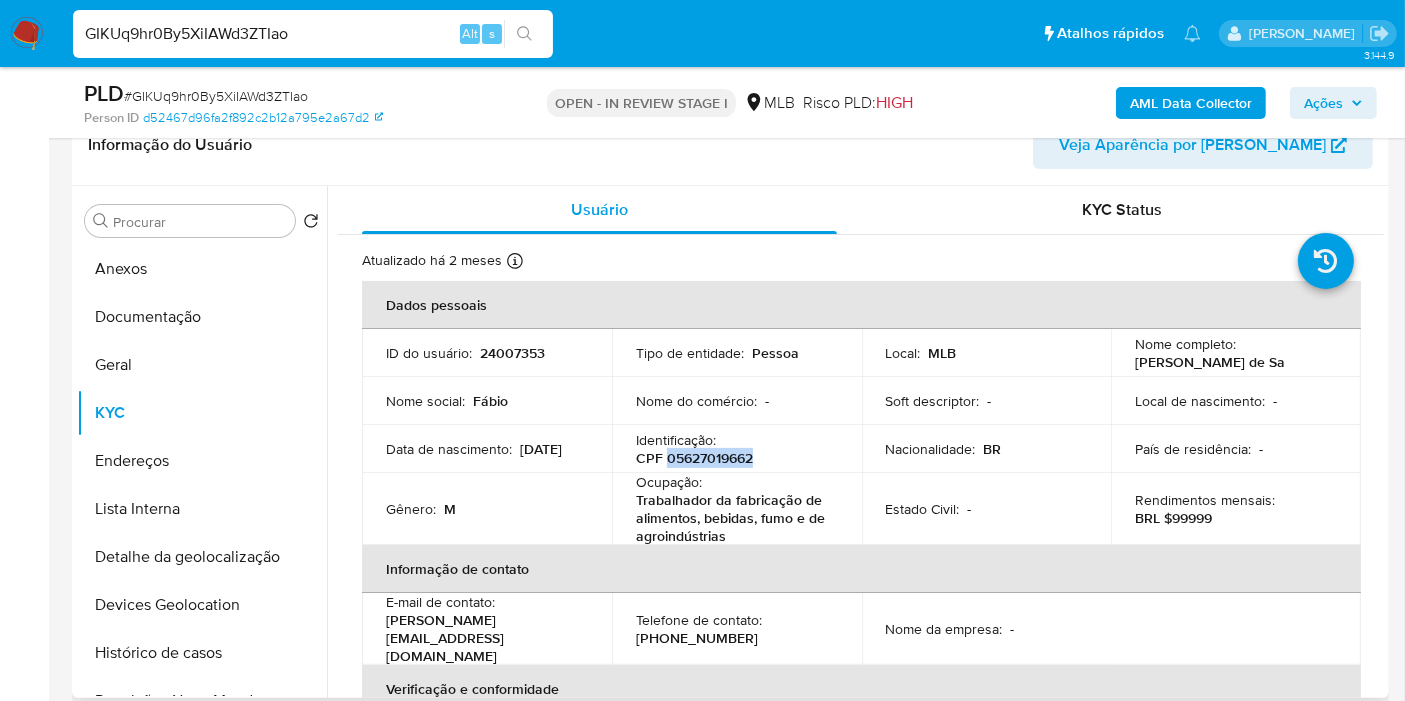 click on "CPF 05627019662" at bounding box center [694, 458] 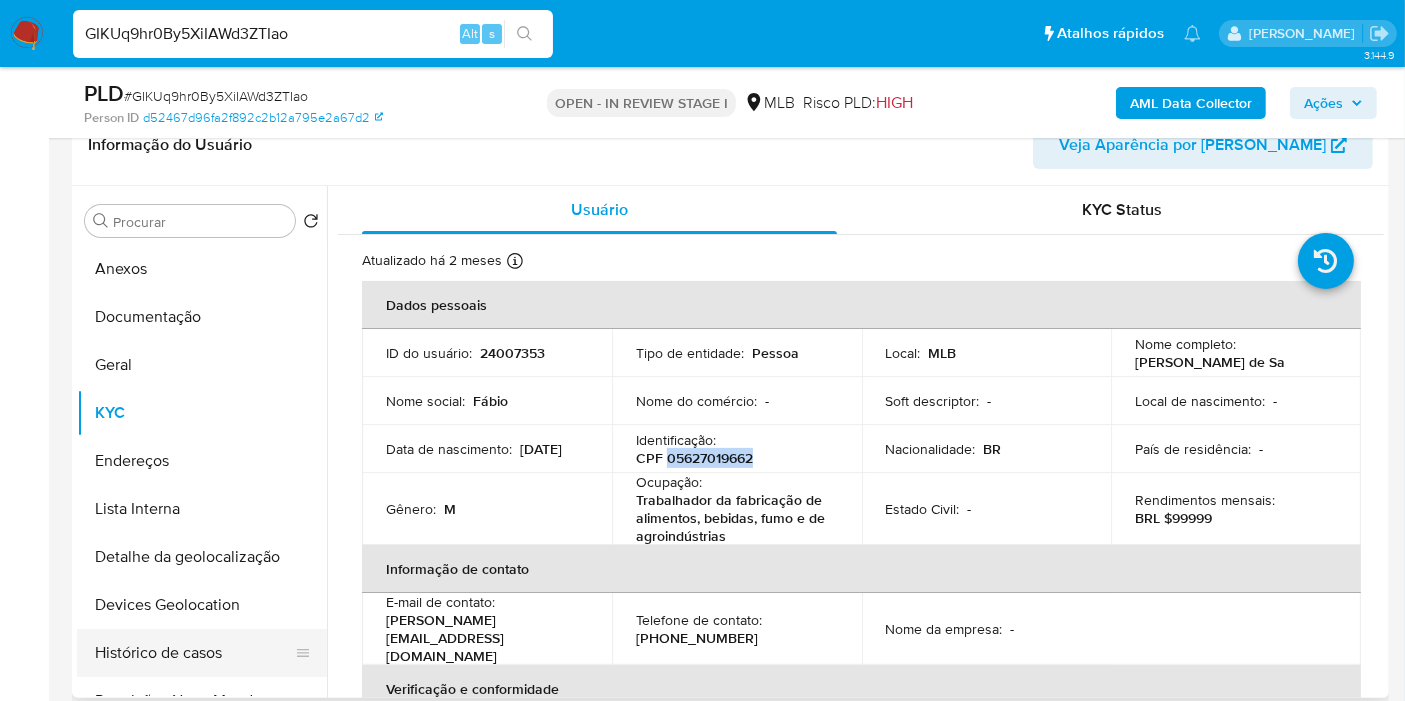click on "Histórico de casos" at bounding box center [194, 653] 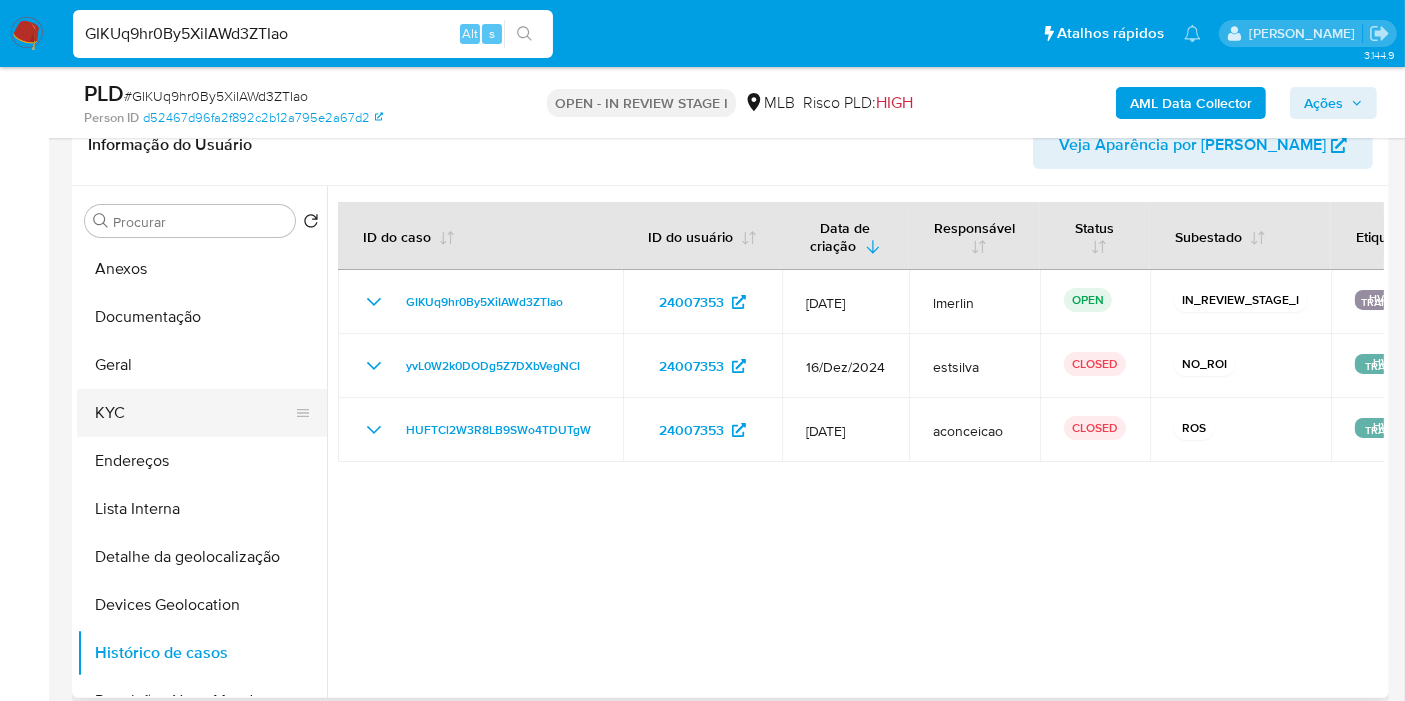 click on "KYC" at bounding box center [194, 413] 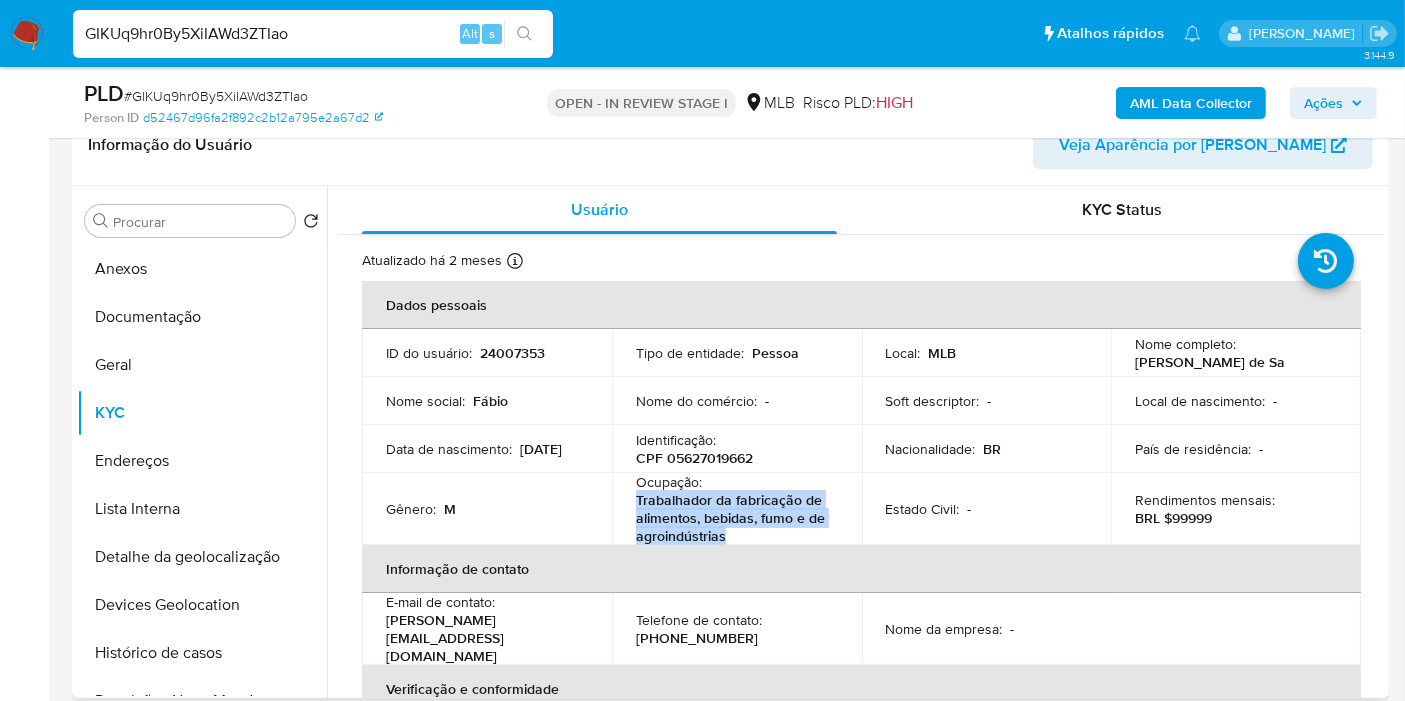 drag, startPoint x: 638, startPoint y: 501, endPoint x: 762, endPoint y: 534, distance: 128.31601 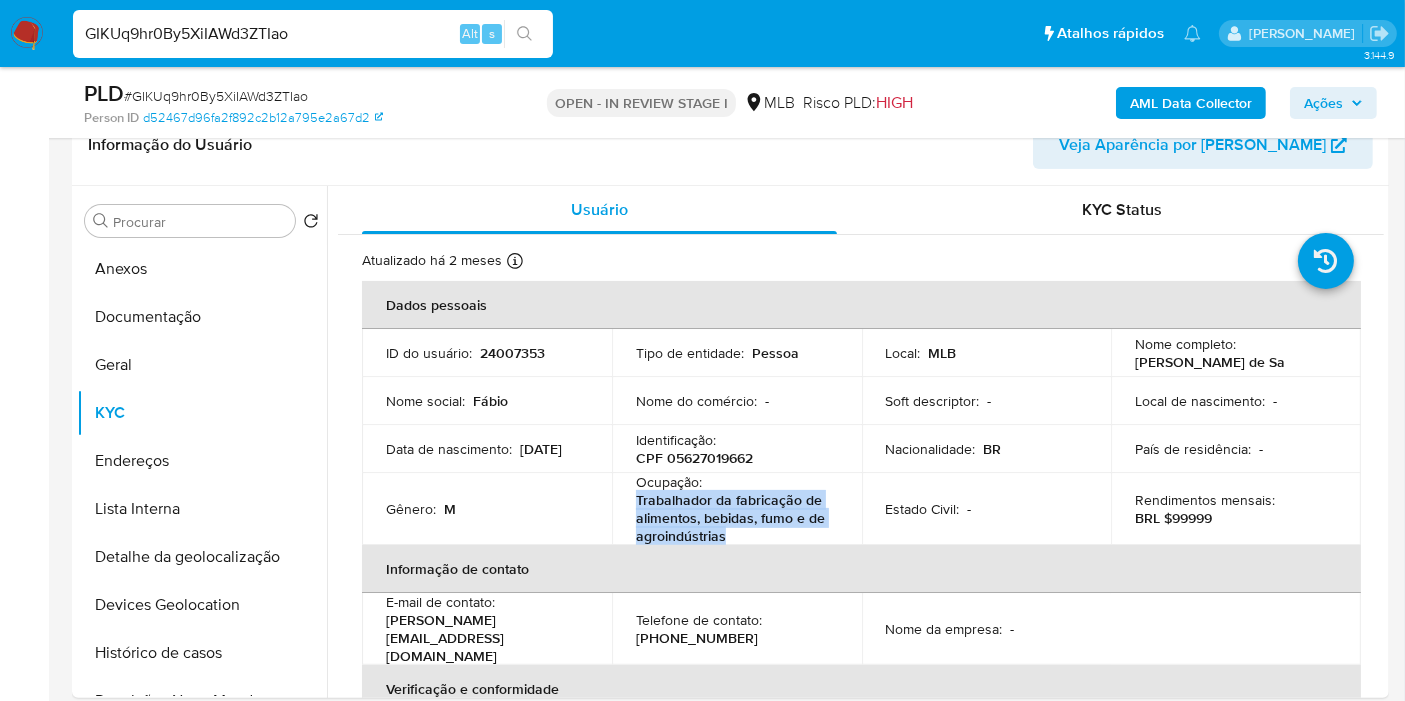 copy on "Trabalhador da fabricação de alimentos, bebidas, fumo e de agroindústrias" 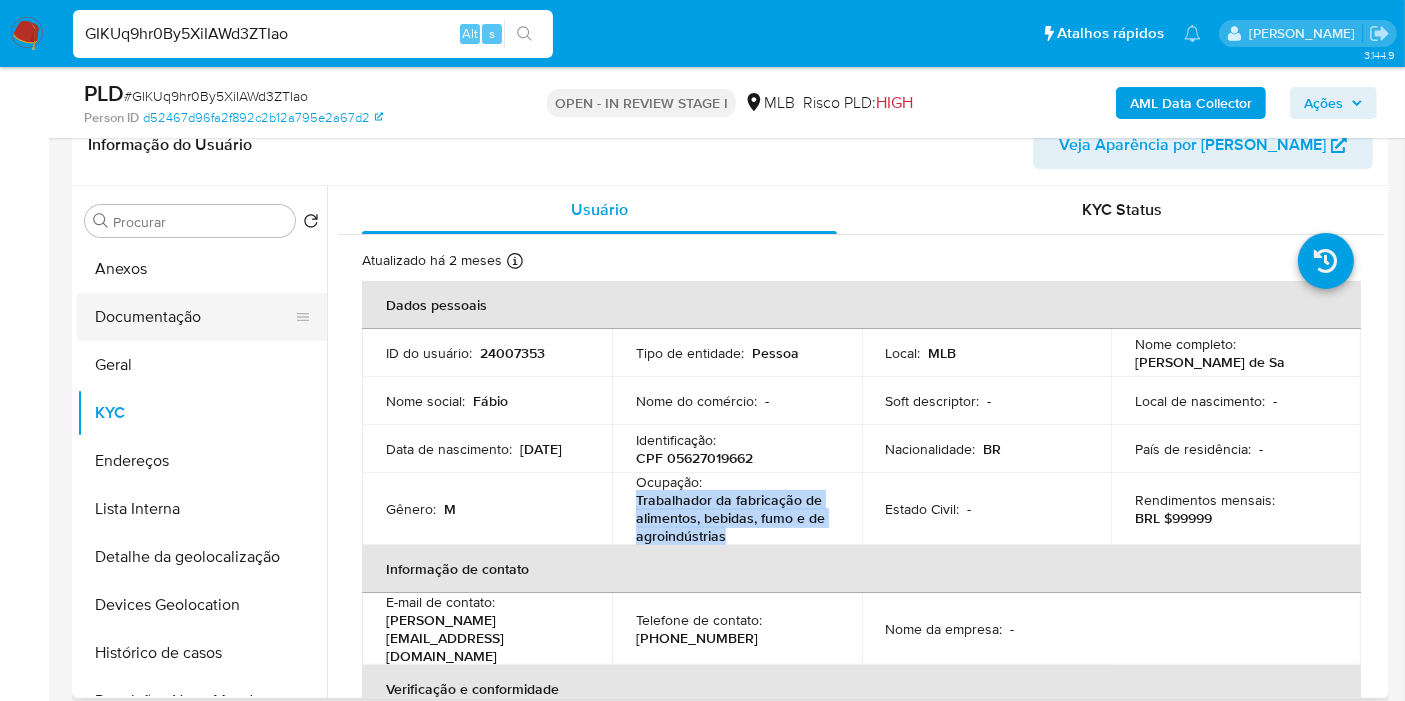 click on "Documentação" at bounding box center [194, 317] 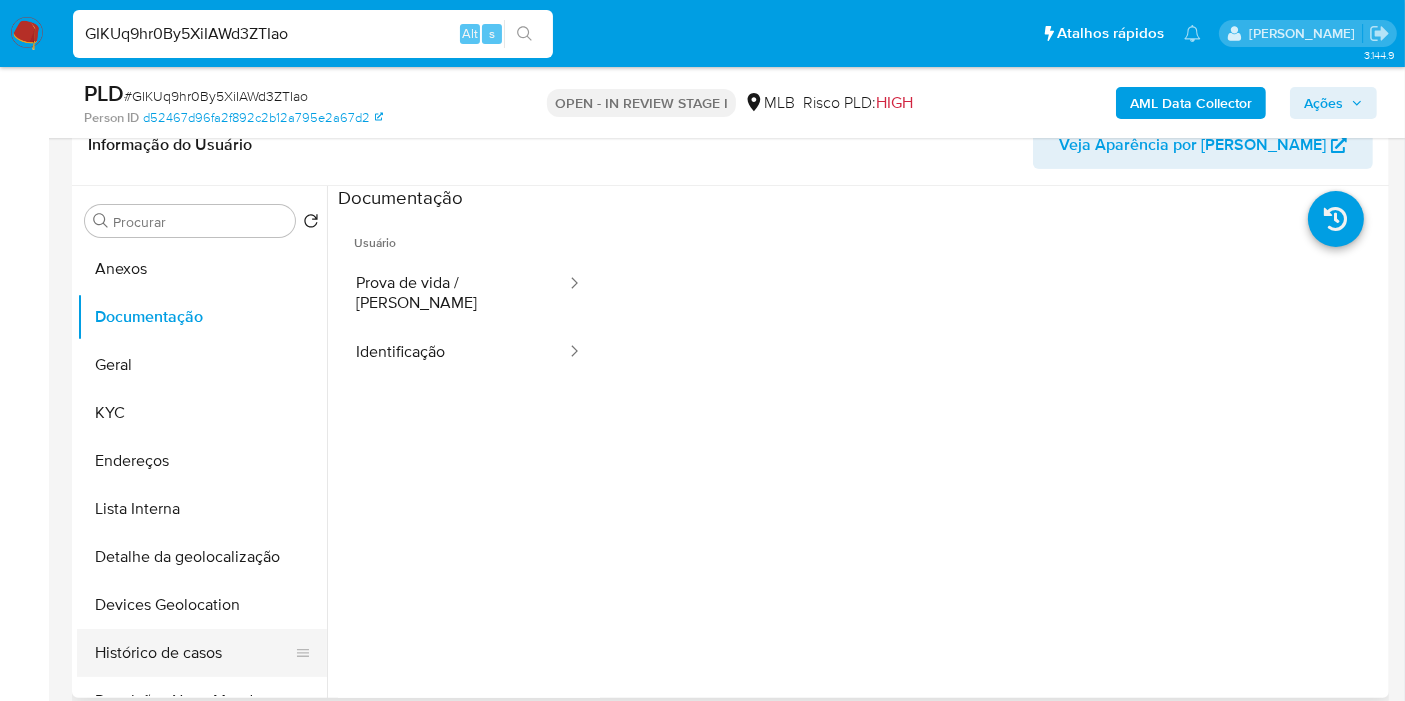 scroll, scrollTop: 111, scrollLeft: 0, axis: vertical 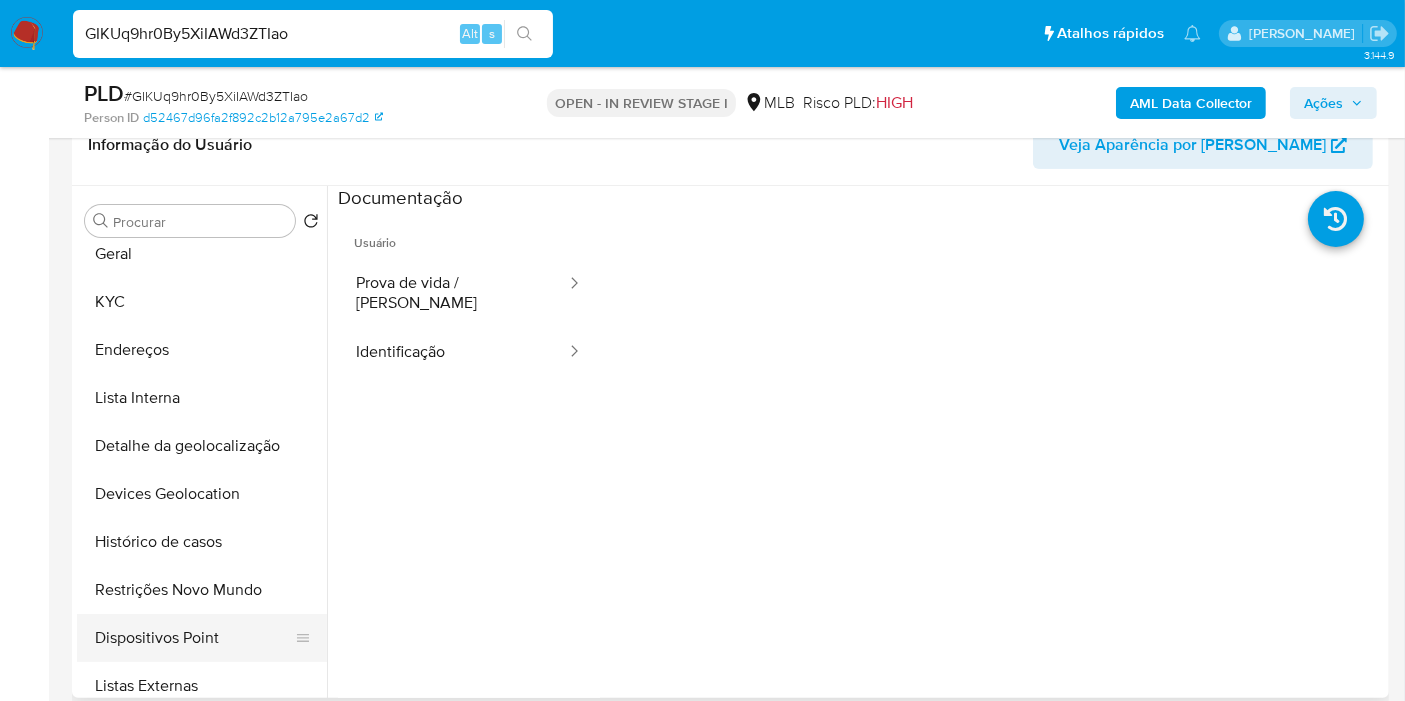 click on "Dispositivos Point" at bounding box center (194, 638) 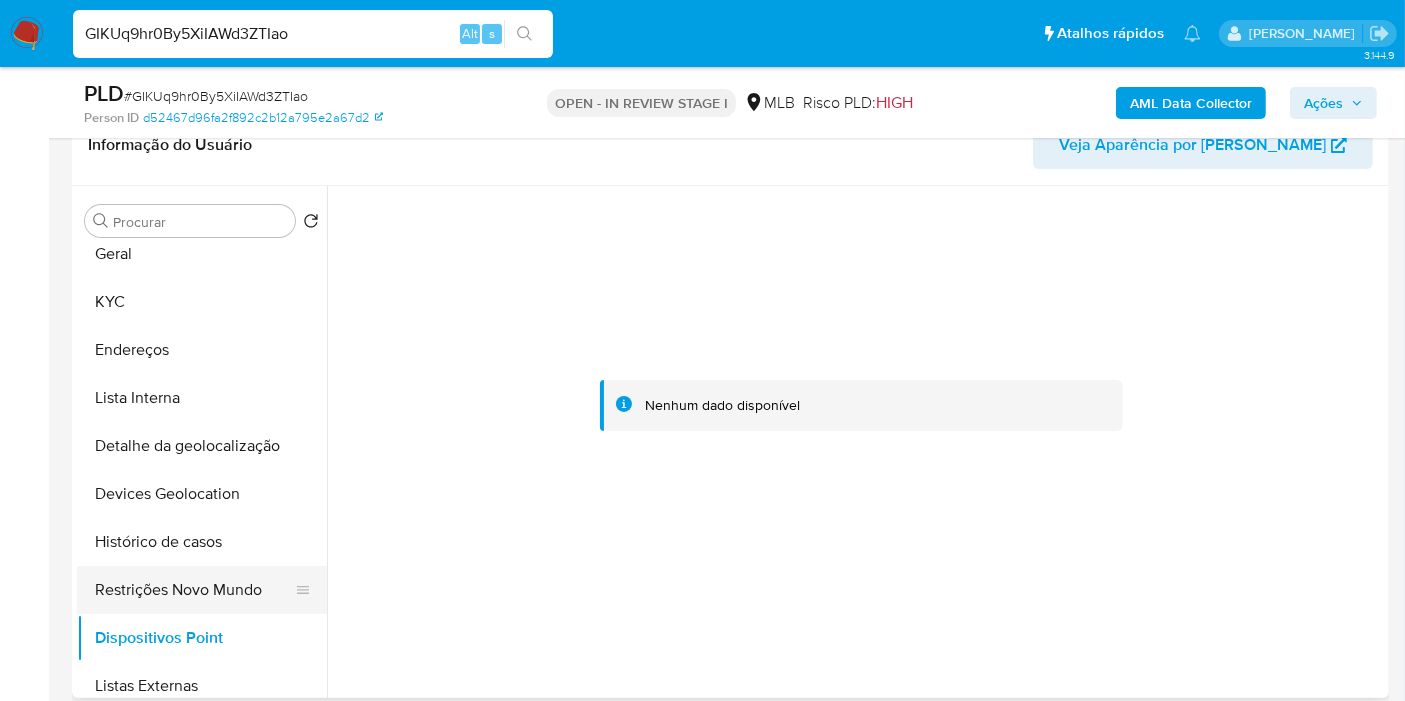 click on "Restrições Novo Mundo" at bounding box center [194, 590] 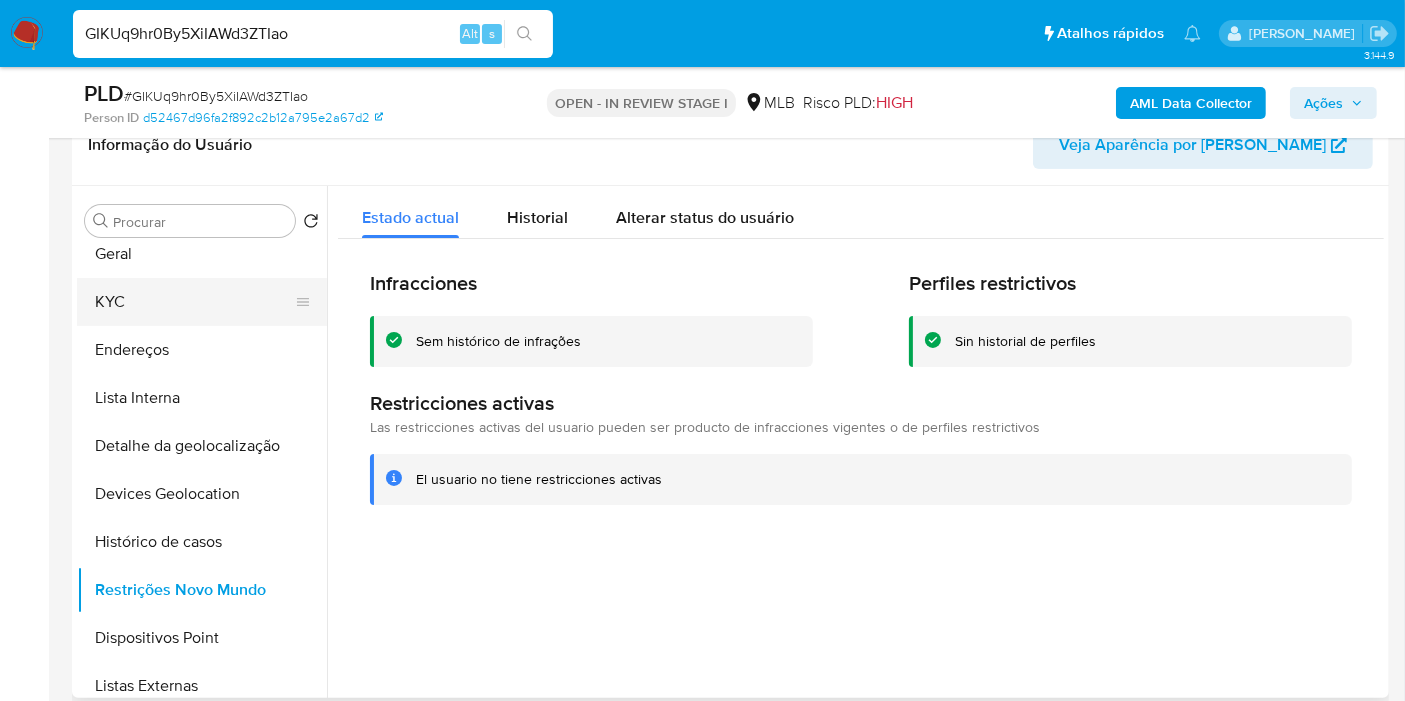 click on "KYC" at bounding box center [194, 302] 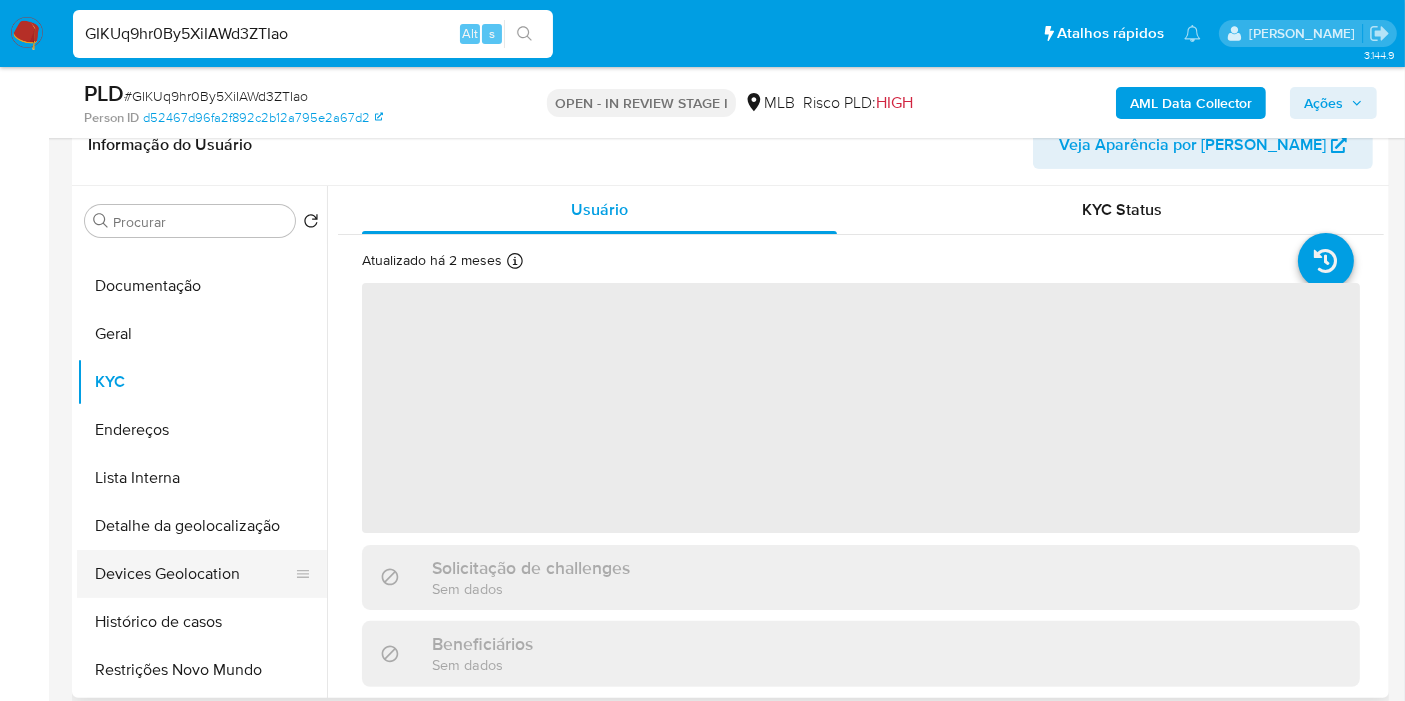 scroll, scrollTop: 0, scrollLeft: 0, axis: both 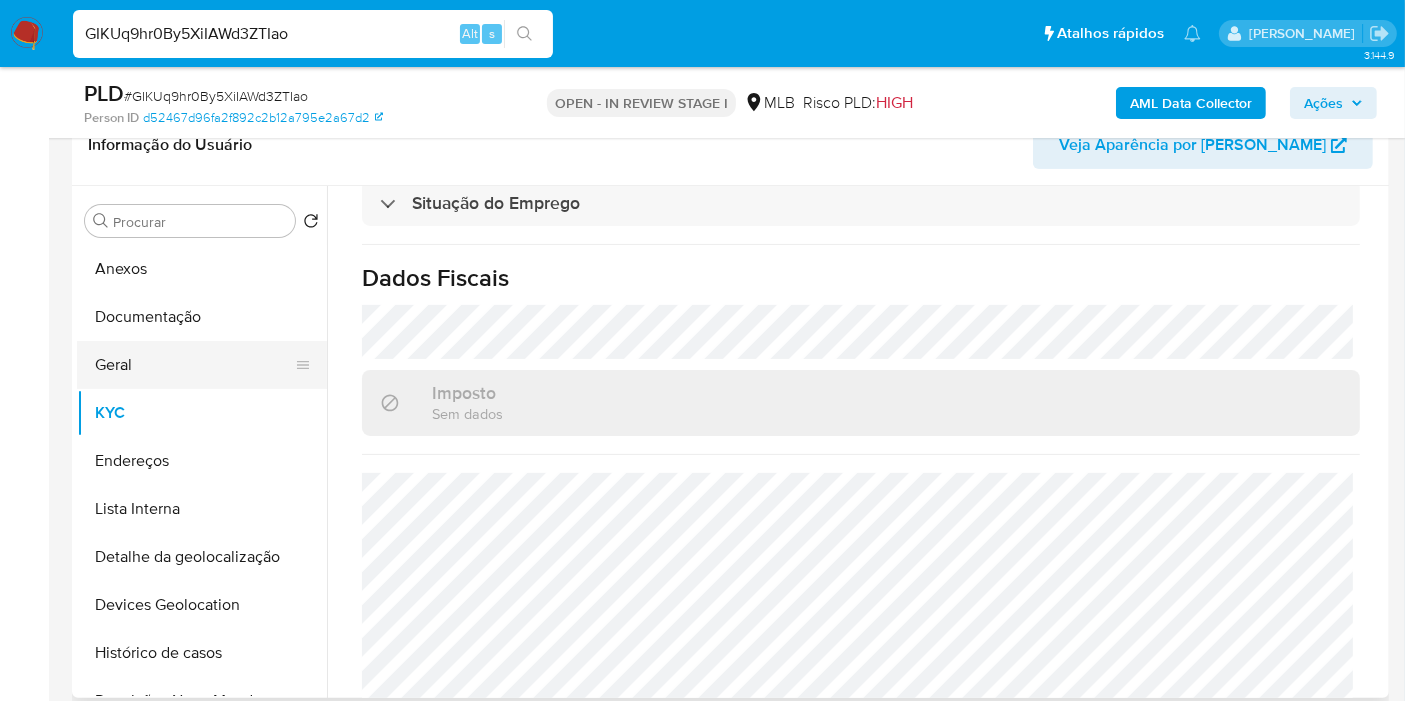 click on "Geral" at bounding box center (194, 365) 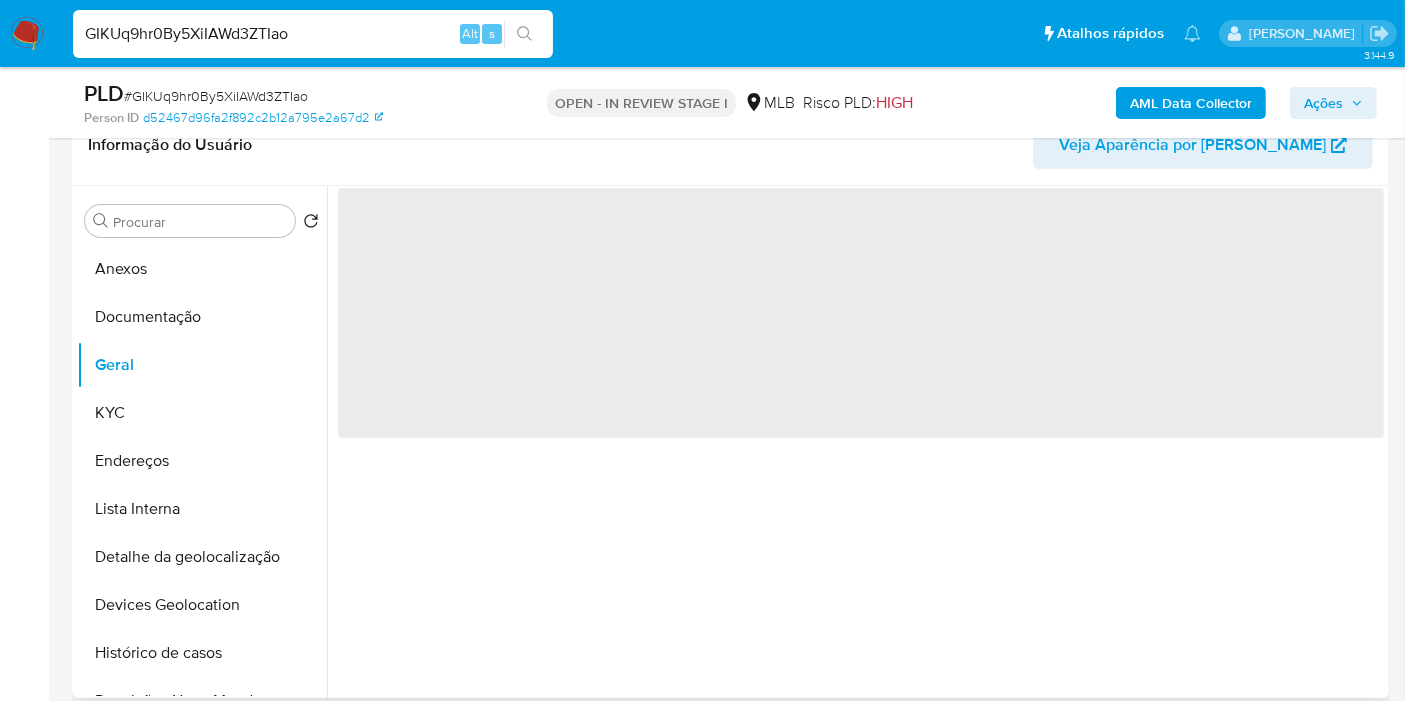 scroll, scrollTop: 0, scrollLeft: 0, axis: both 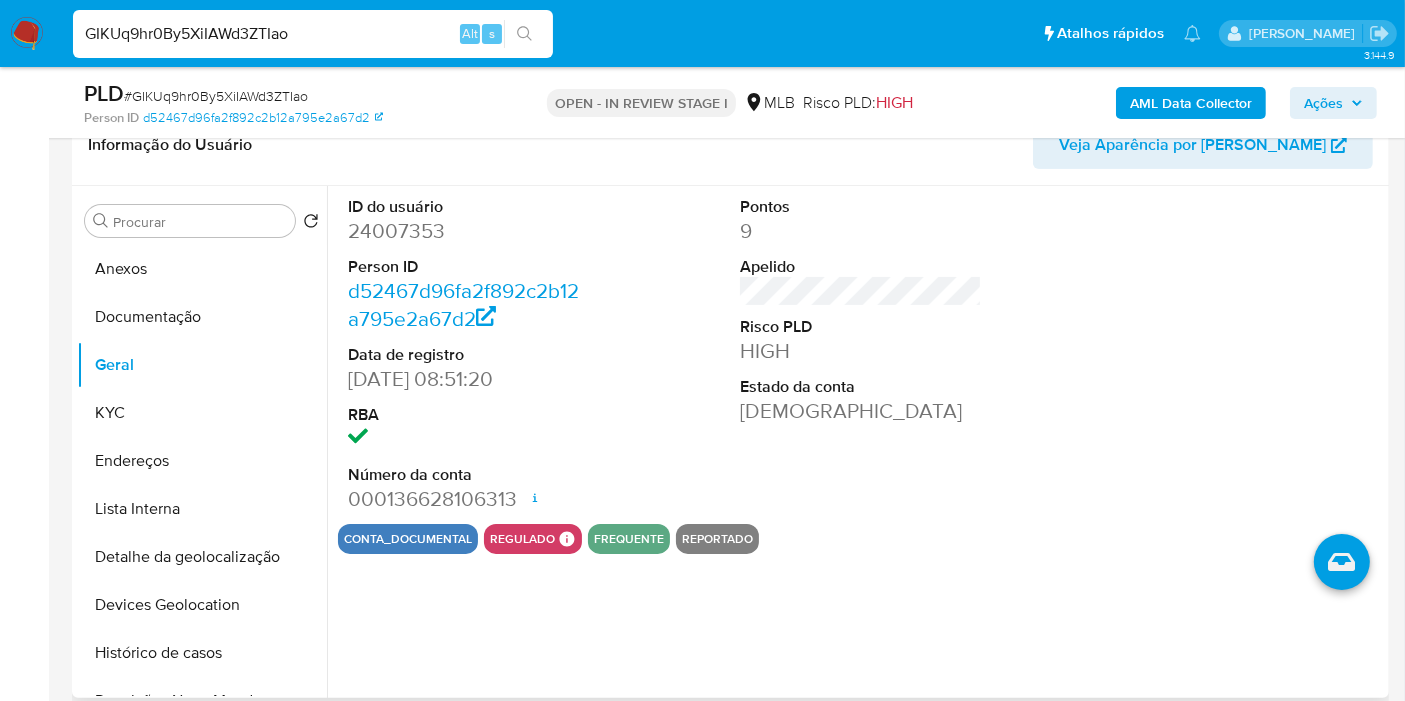 type 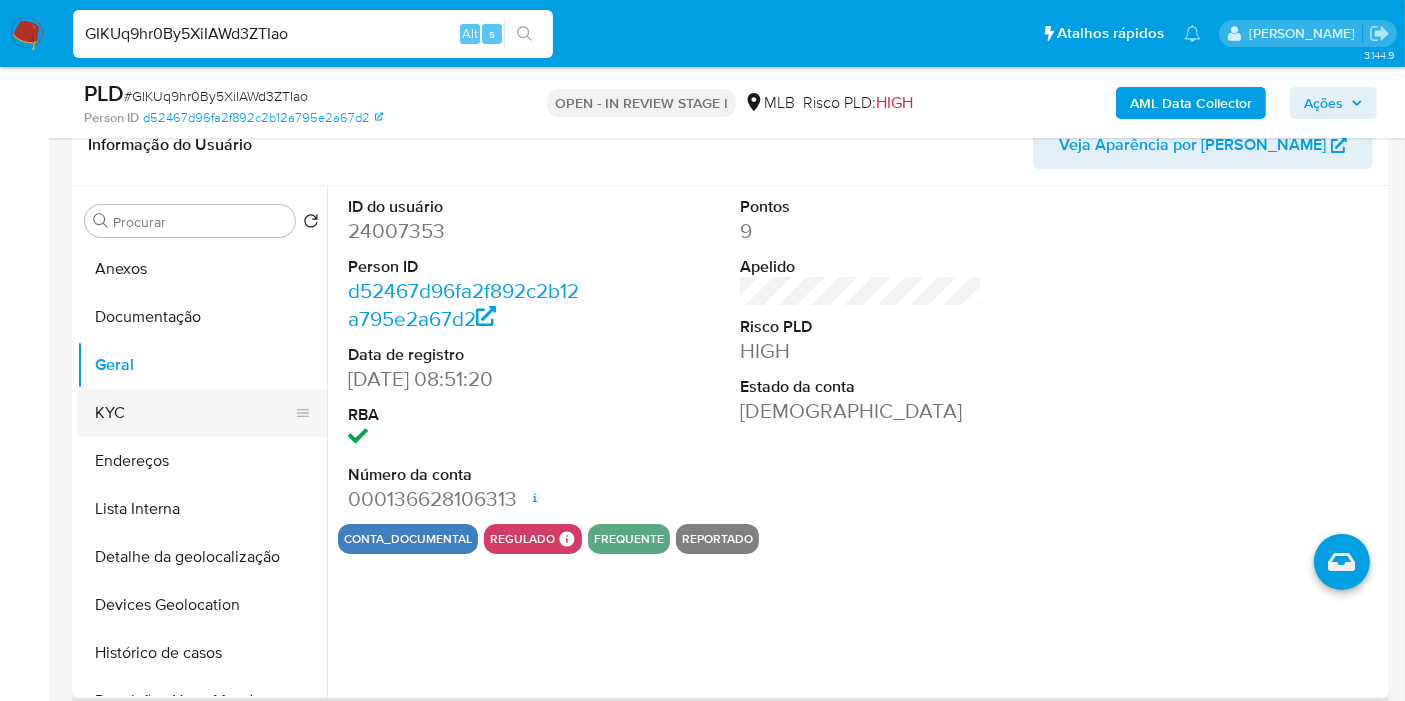 click on "KYC" at bounding box center (194, 413) 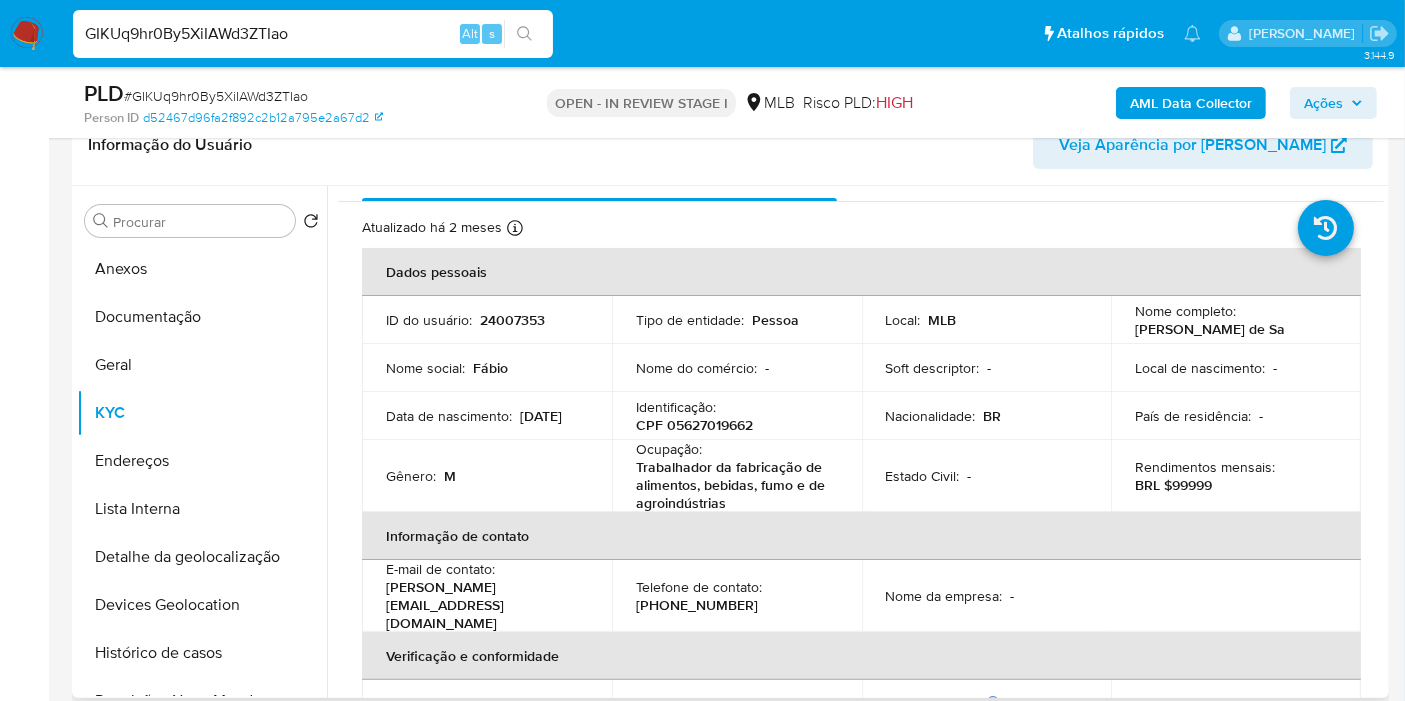 scroll, scrollTop: 35, scrollLeft: 0, axis: vertical 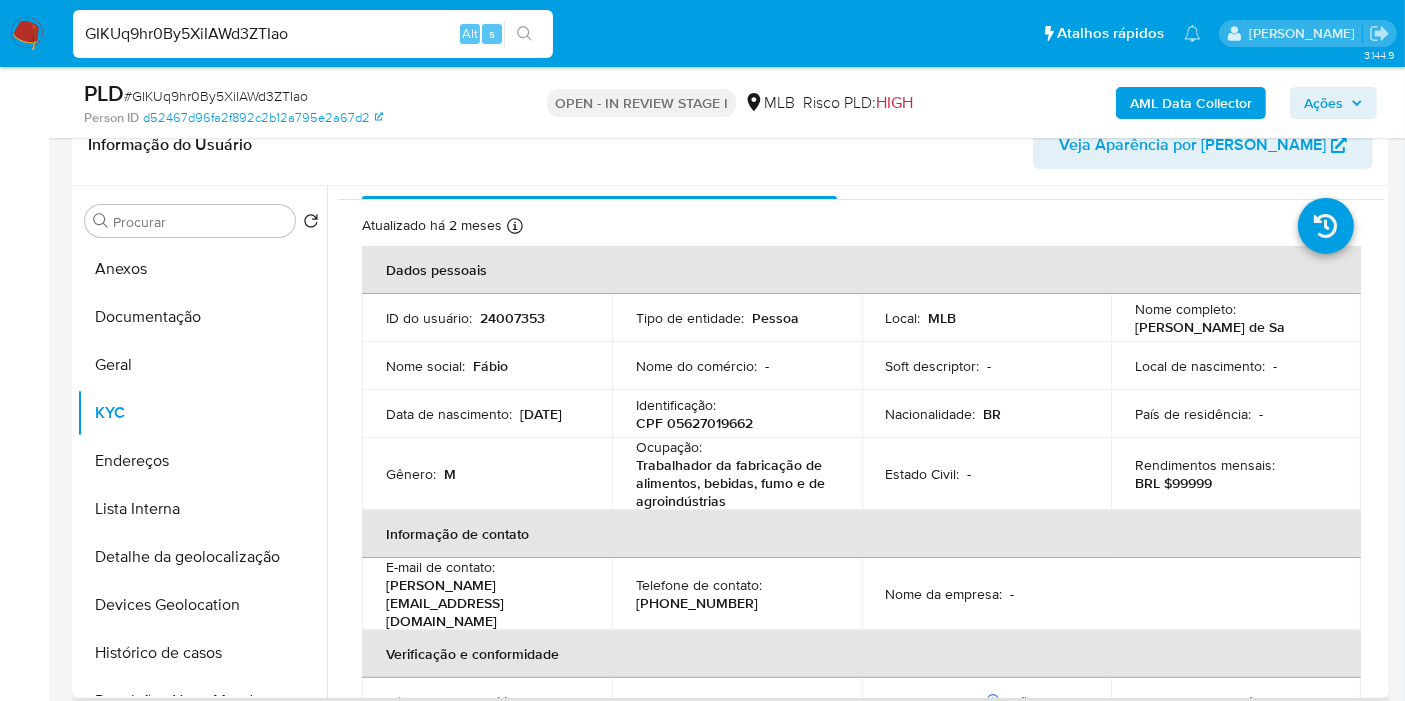 type 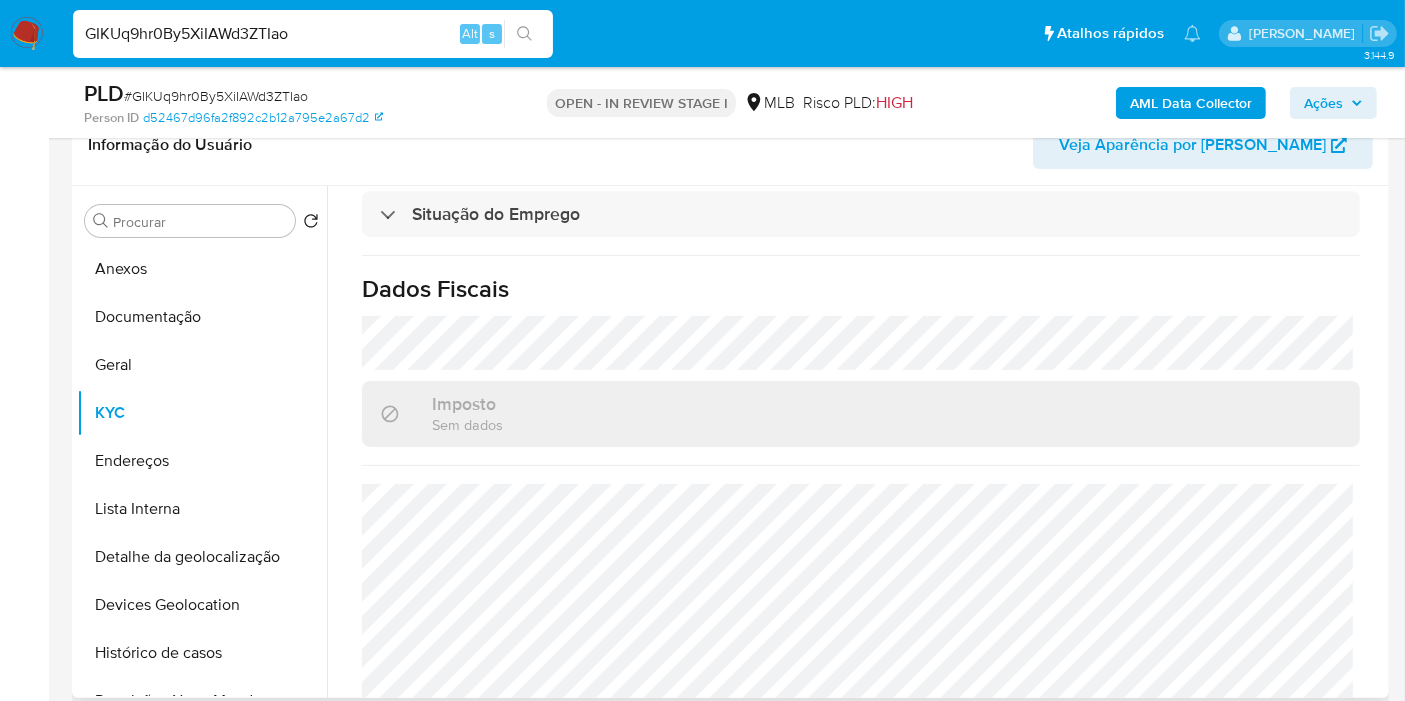scroll, scrollTop: 932, scrollLeft: 0, axis: vertical 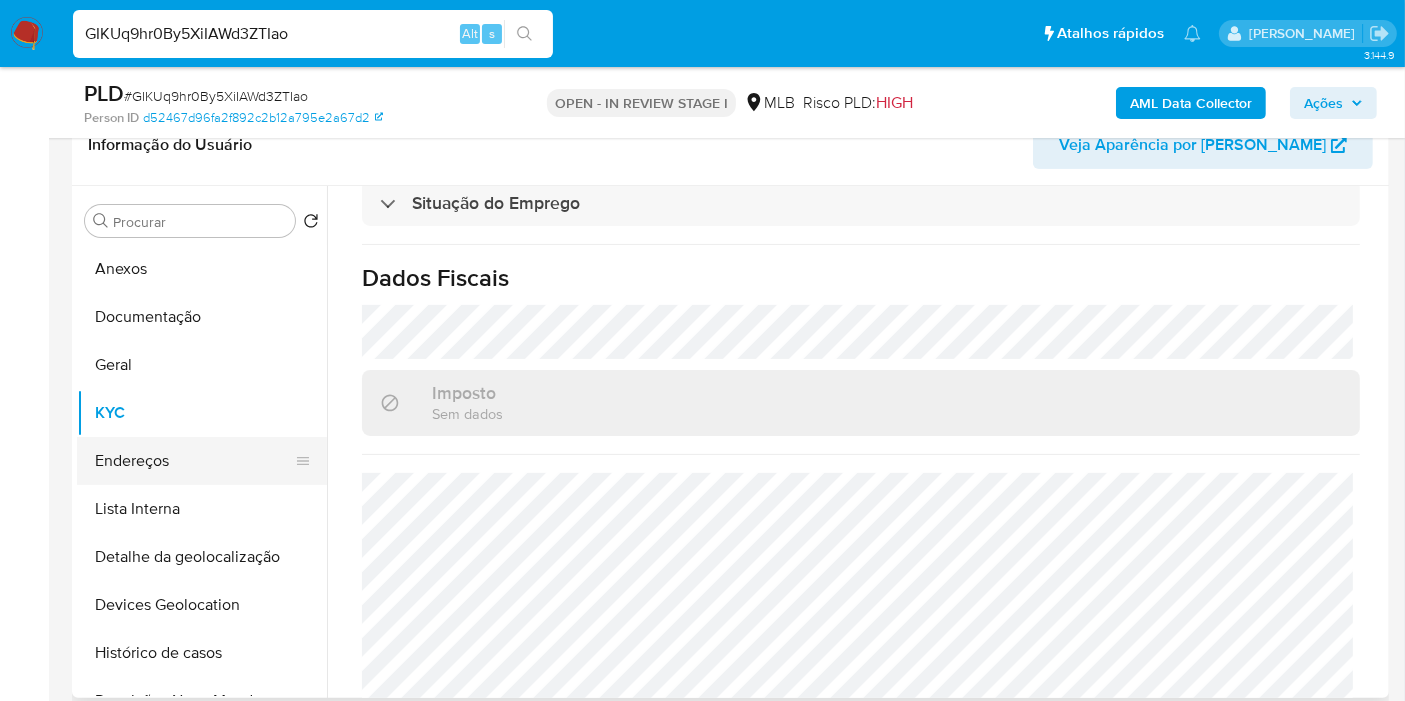 click on "Endereços" at bounding box center (194, 461) 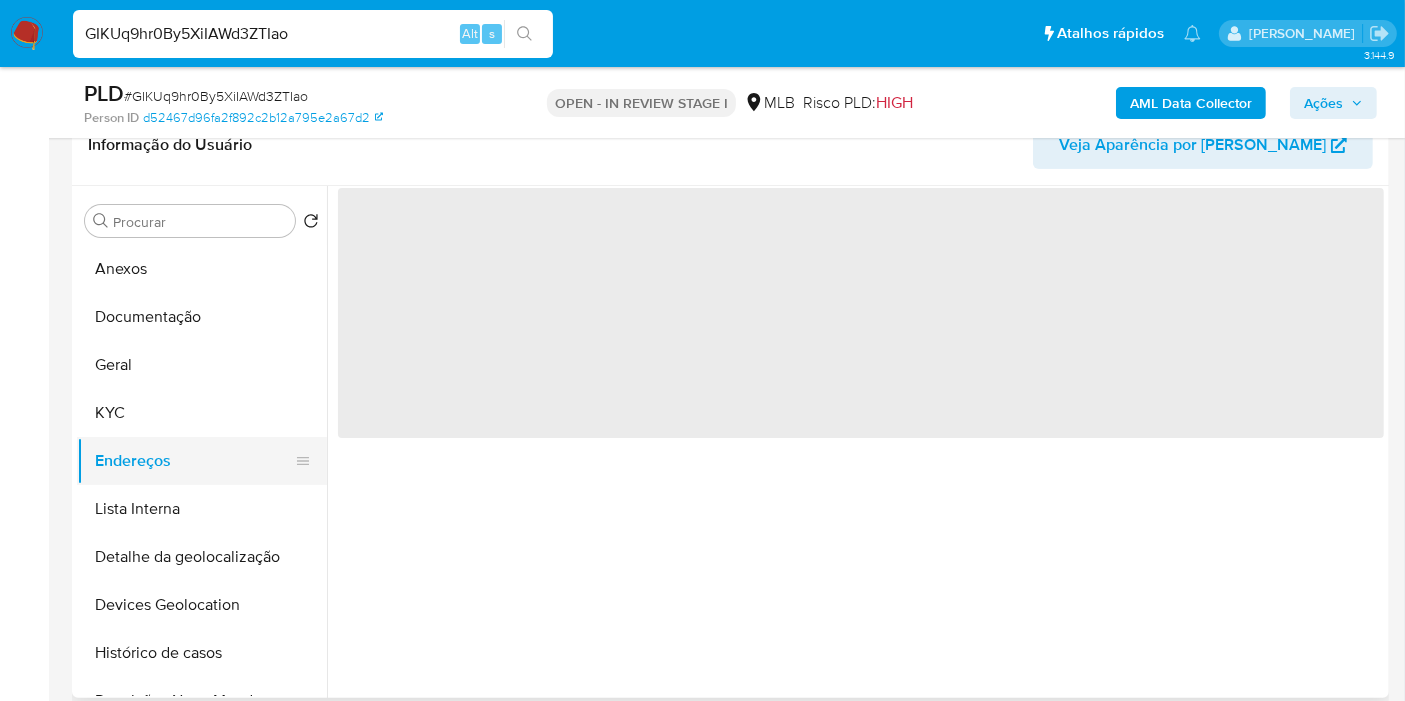 scroll, scrollTop: 0, scrollLeft: 0, axis: both 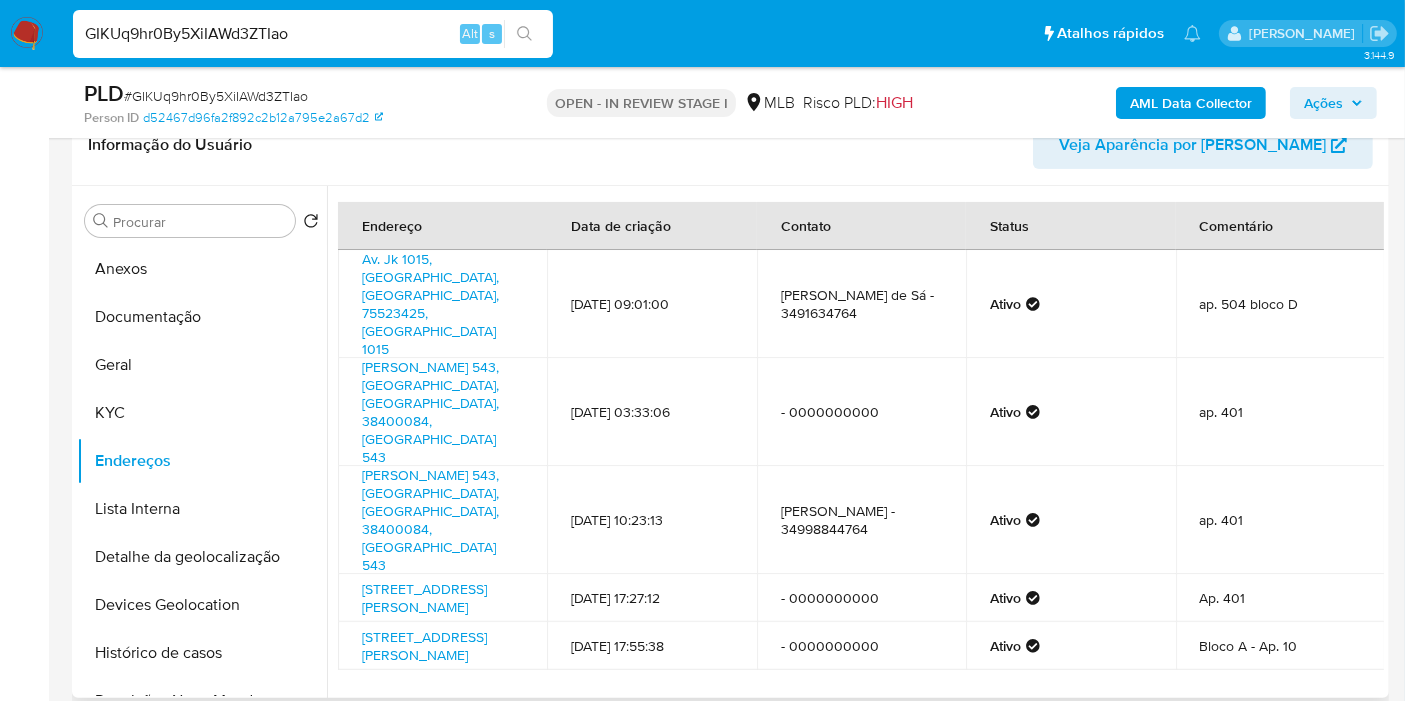 type 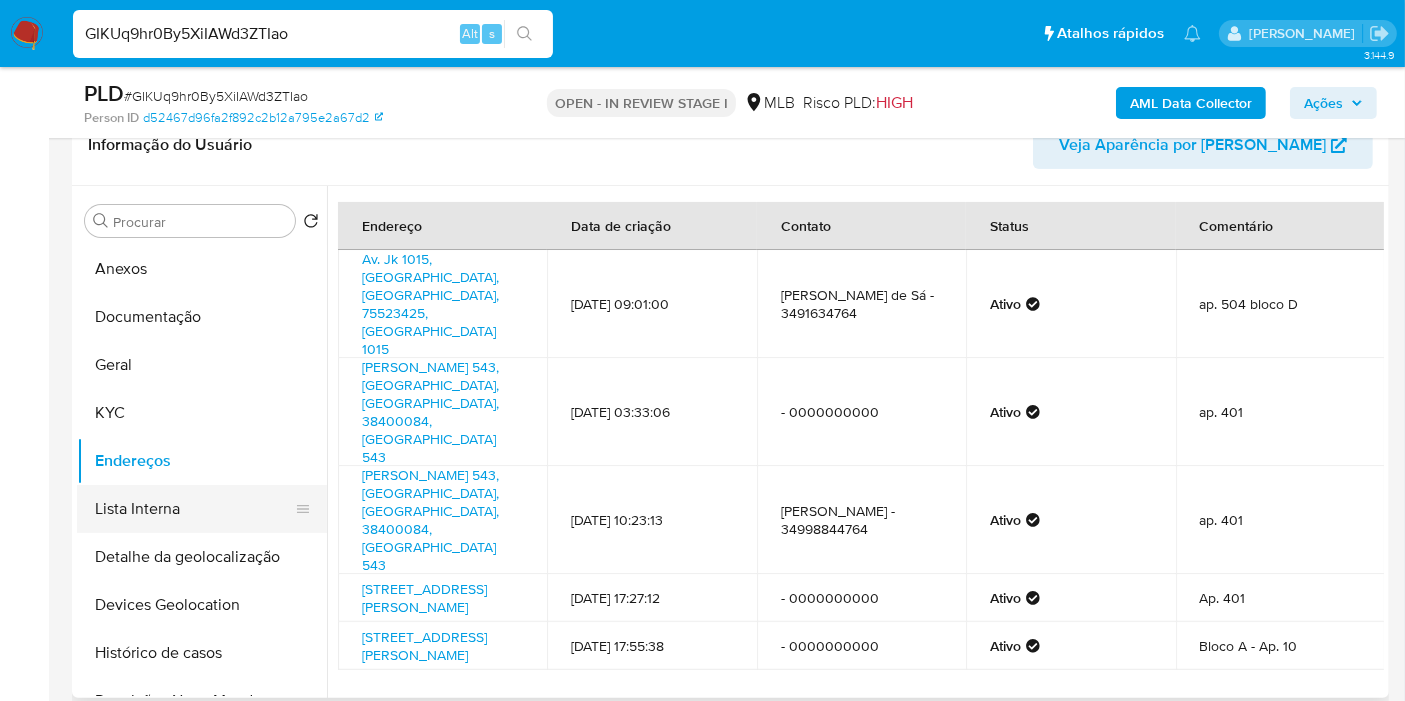 drag, startPoint x: 177, startPoint y: 553, endPoint x: 185, endPoint y: 520, distance: 33.955853 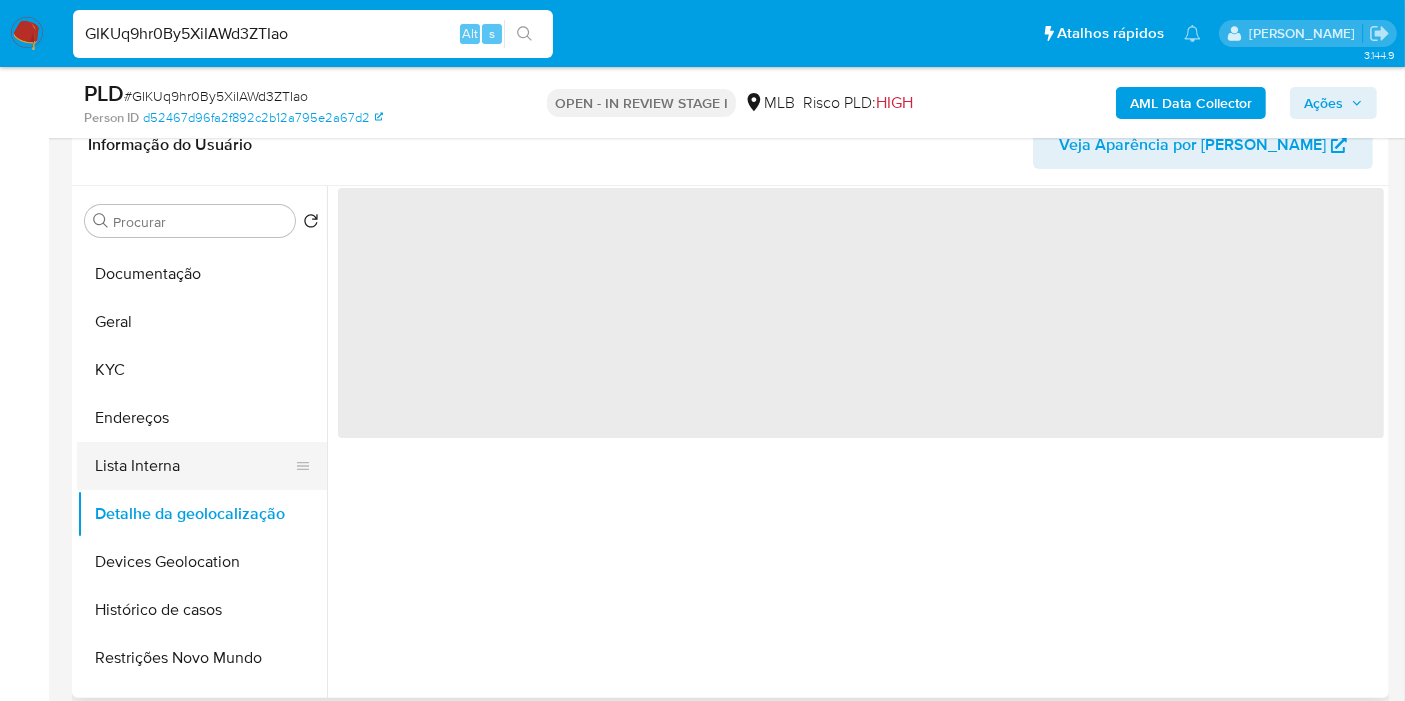 scroll, scrollTop: 111, scrollLeft: 0, axis: vertical 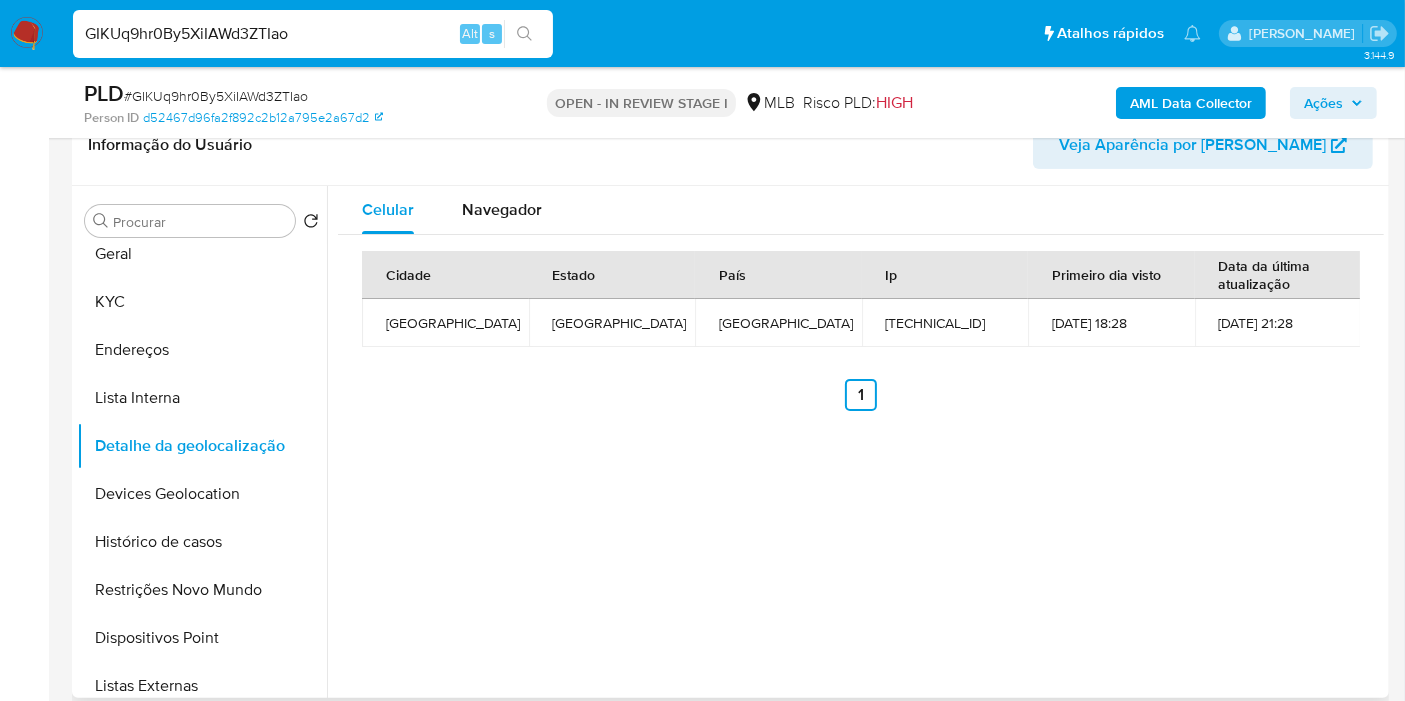 type 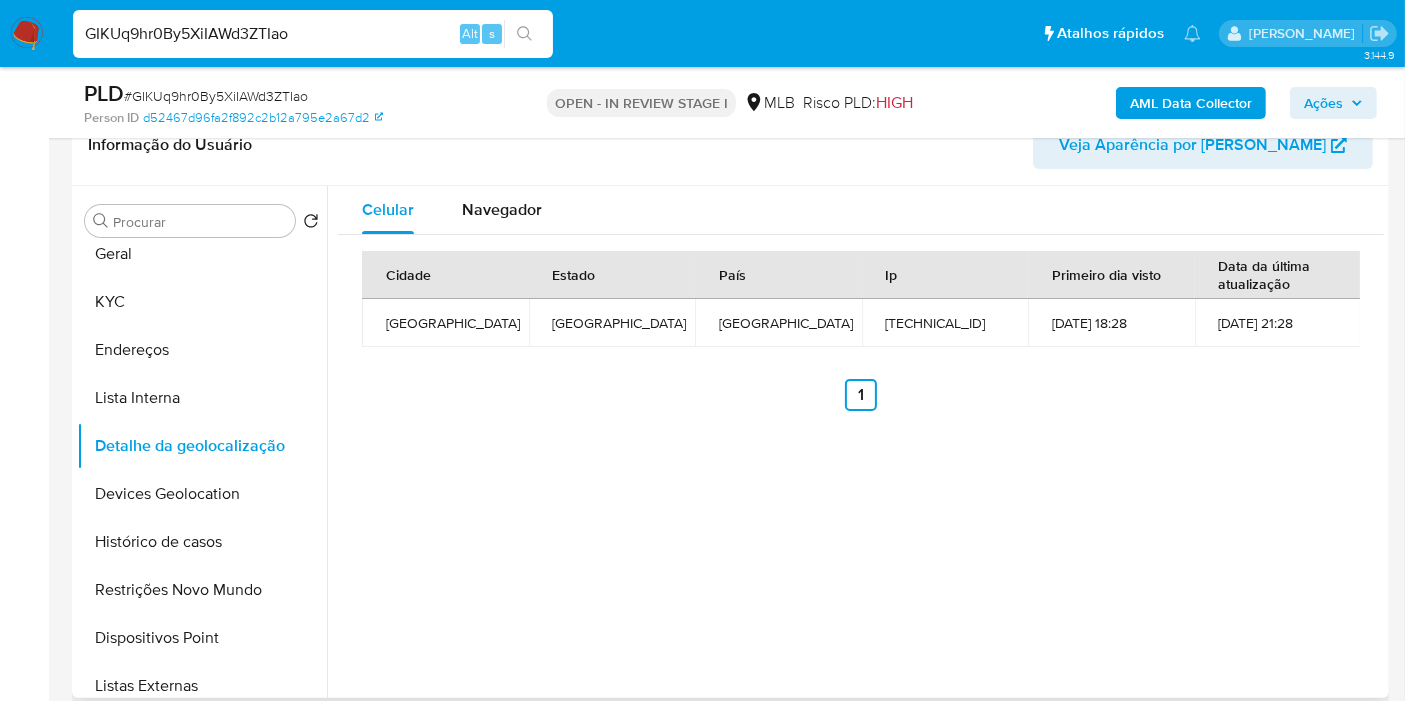 click on "Navegador" at bounding box center (502, 209) 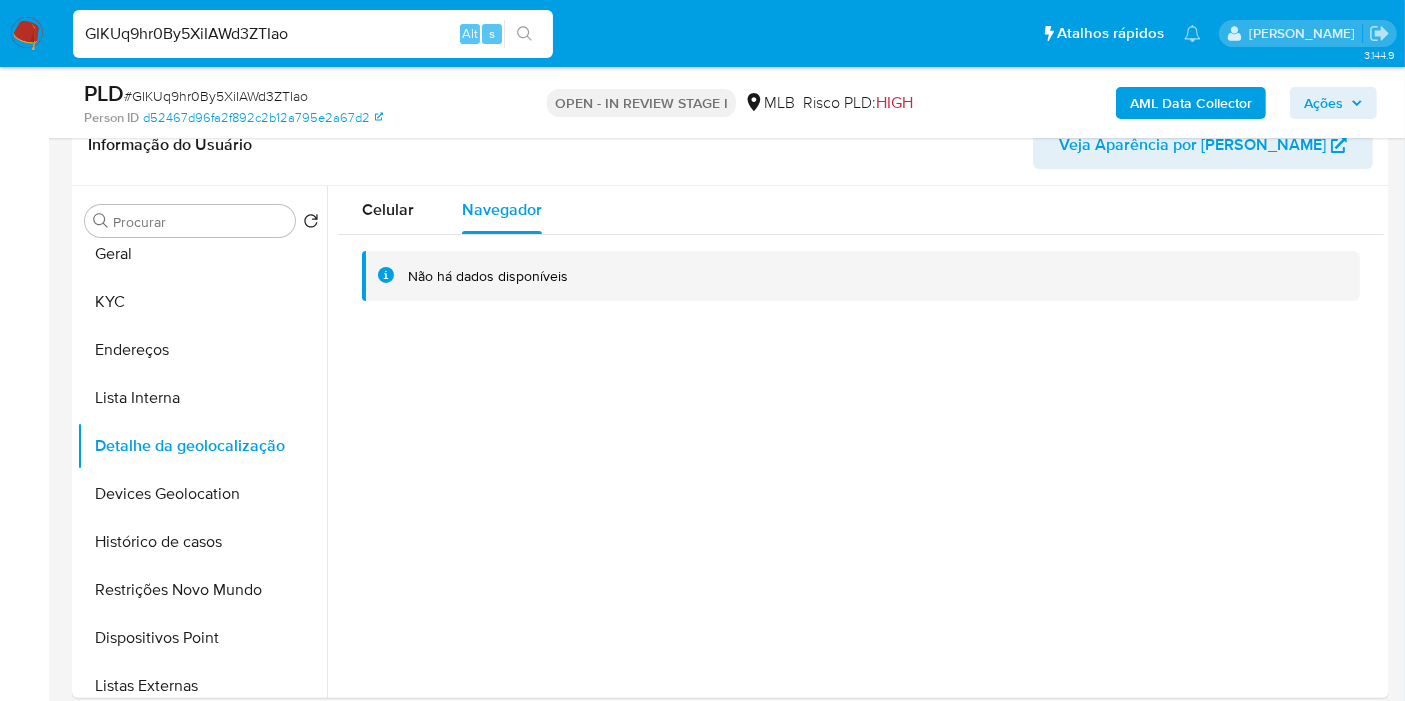 drag, startPoint x: 1373, startPoint y: 368, endPoint x: 1233, endPoint y: 26, distance: 369.54565 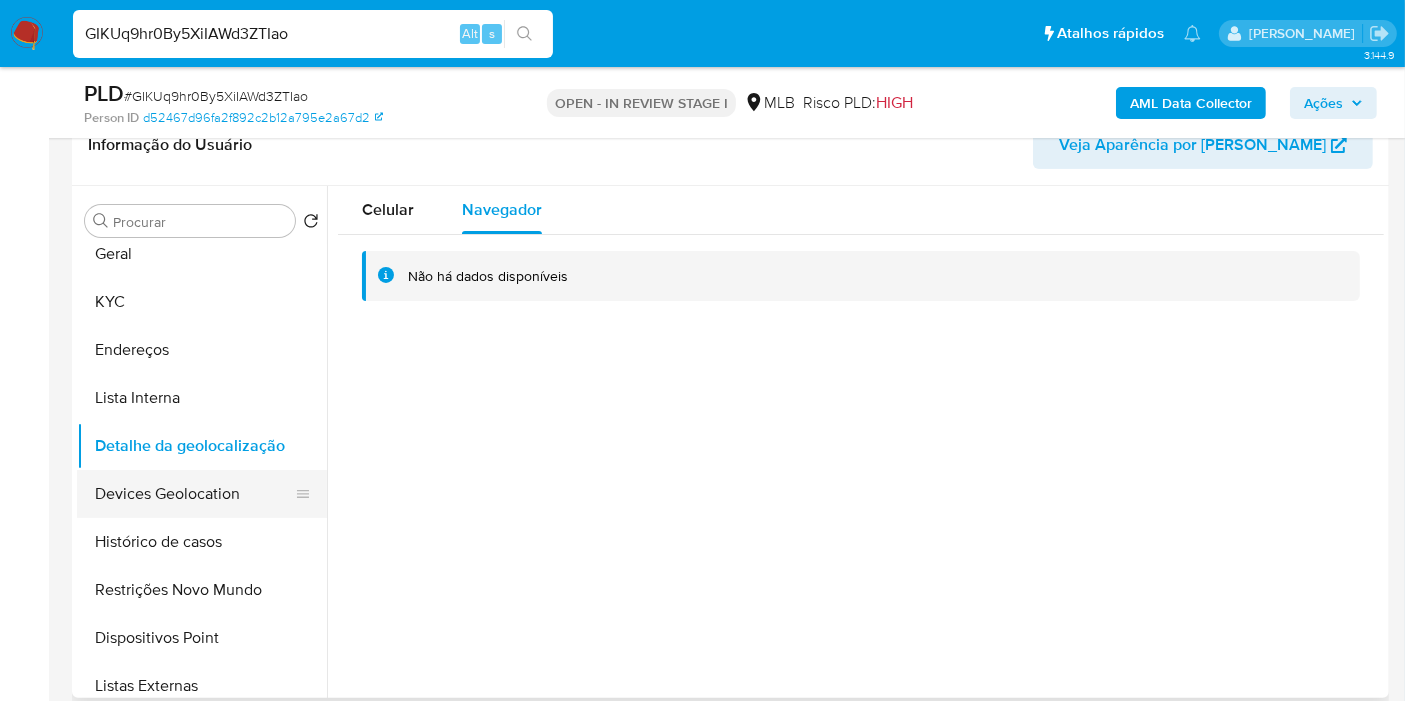 click on "Devices Geolocation" at bounding box center (194, 494) 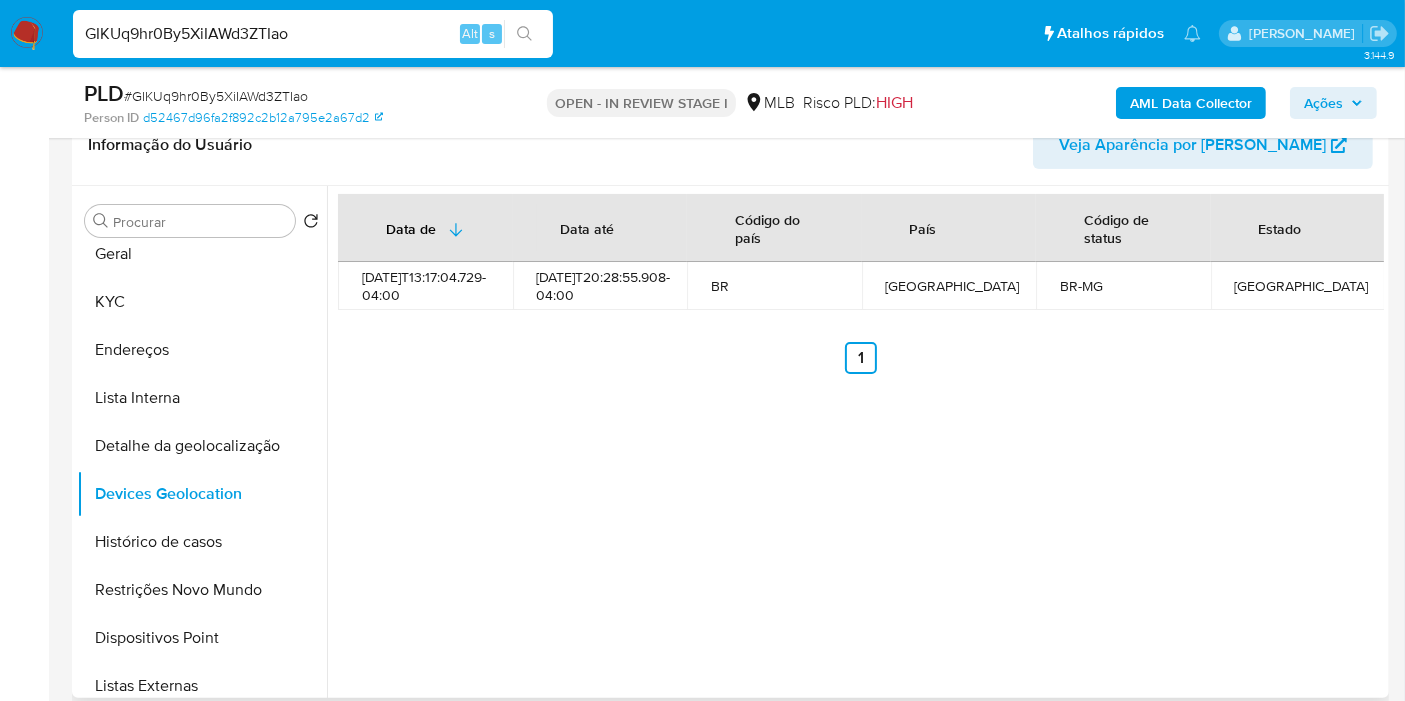 type 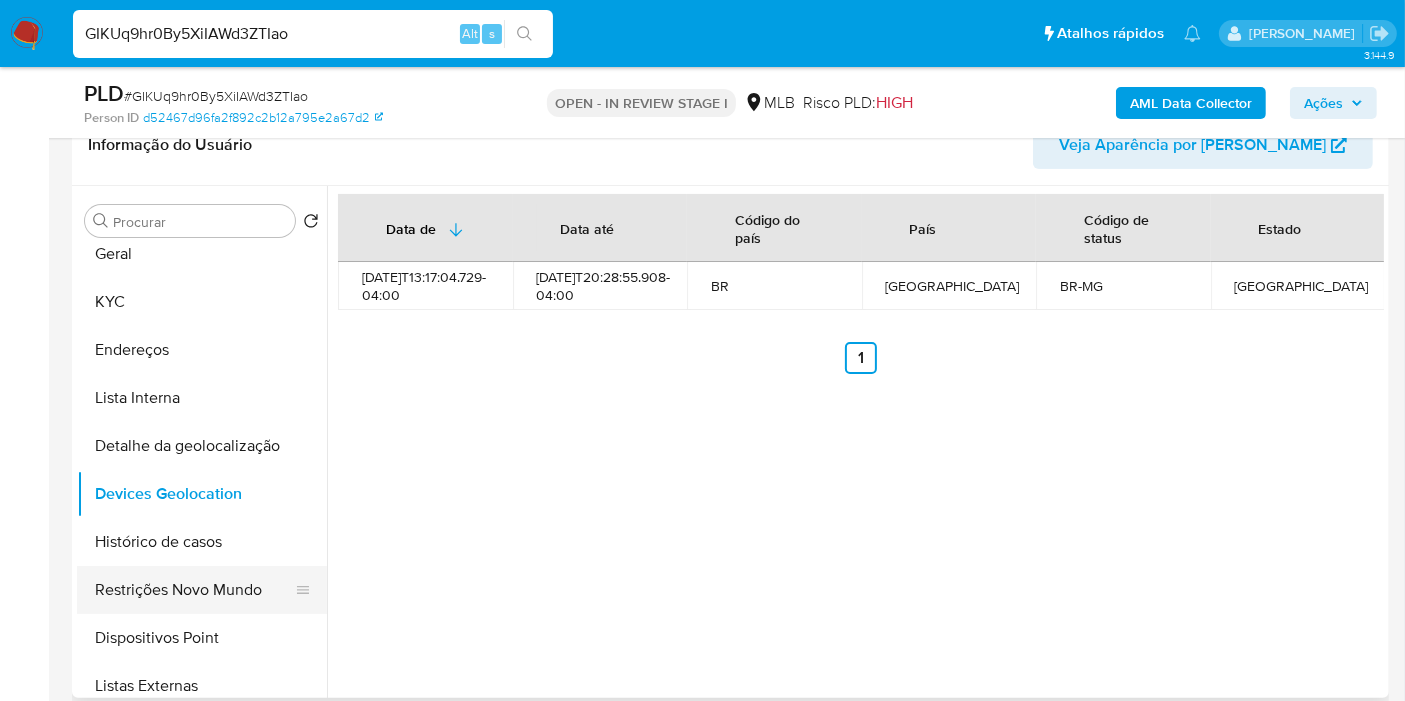 click on "Restrições Novo Mundo" at bounding box center (194, 590) 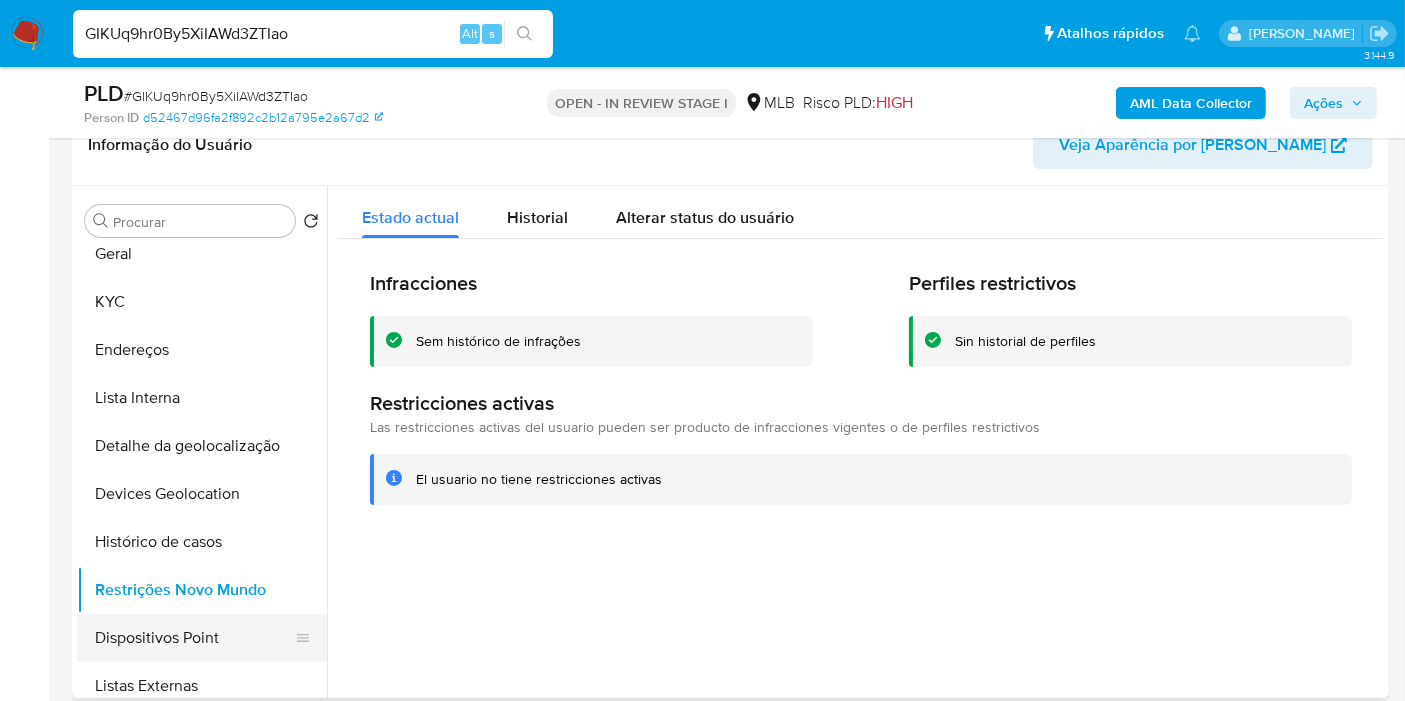 click on "Dispositivos Point" at bounding box center [194, 638] 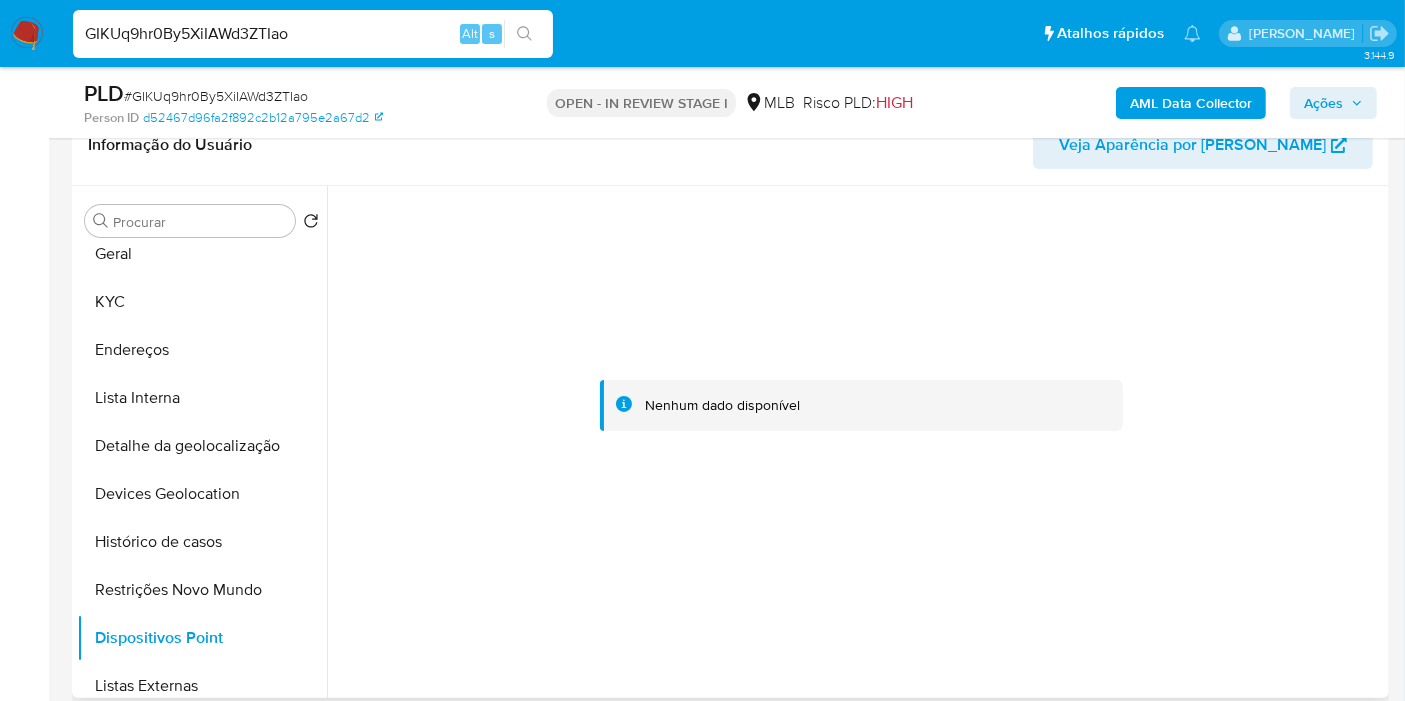 type 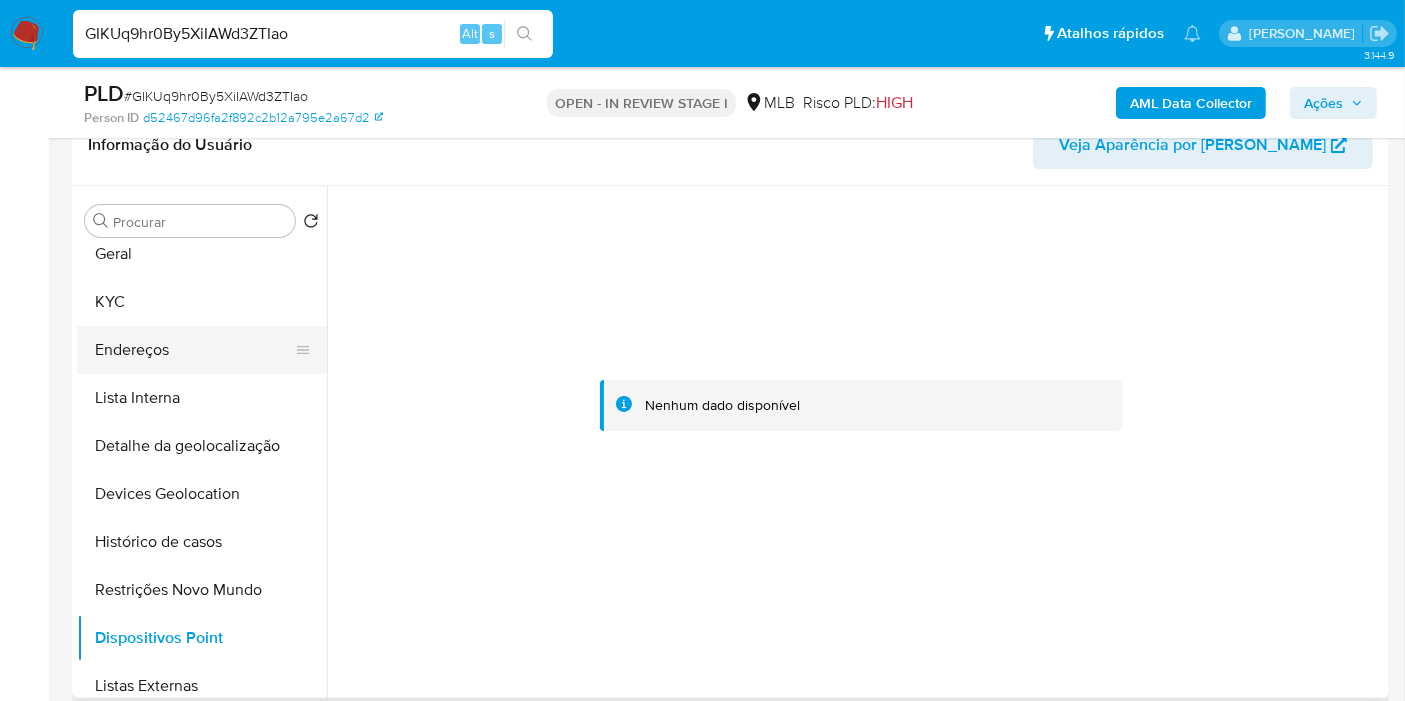 click on "Endereços" at bounding box center (194, 350) 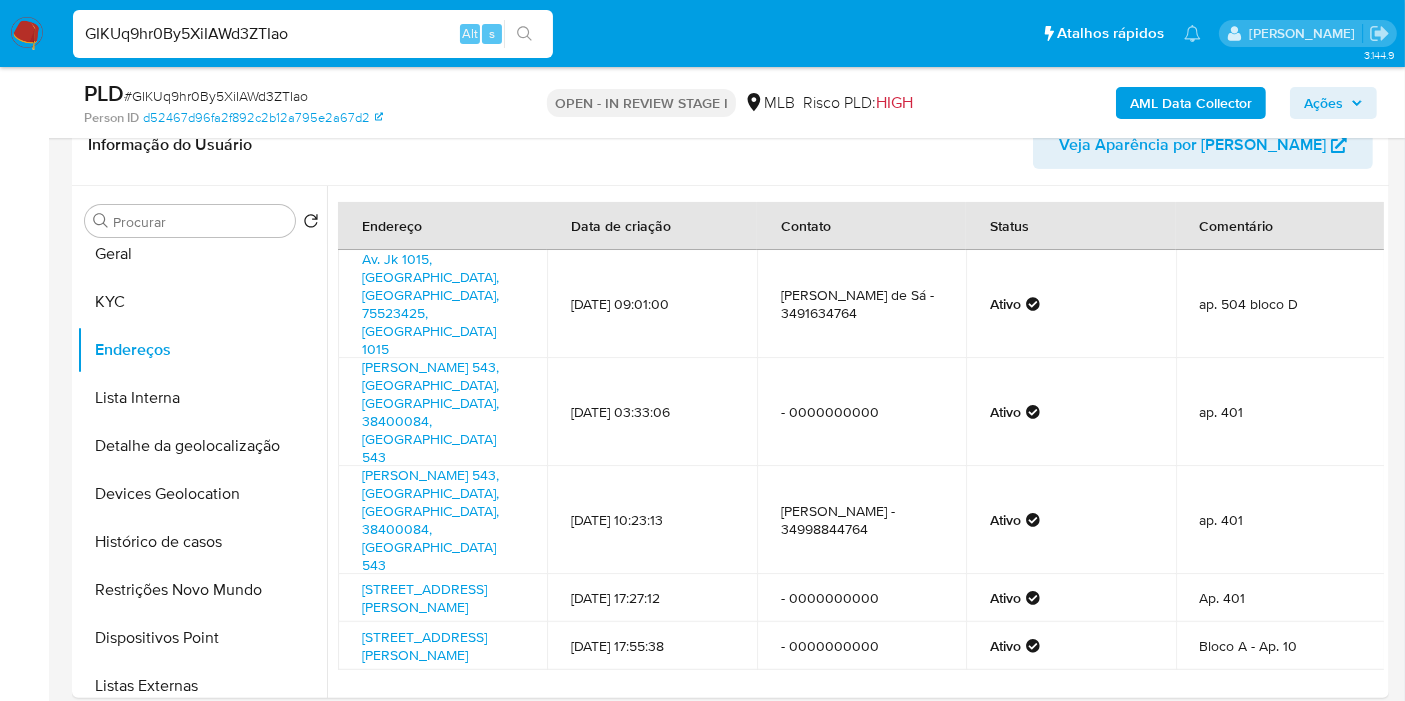 click on "Olegário Maciel 543, Uberlândia, Minas Gerais, 38400084, Brasil 543" at bounding box center (442, 412) 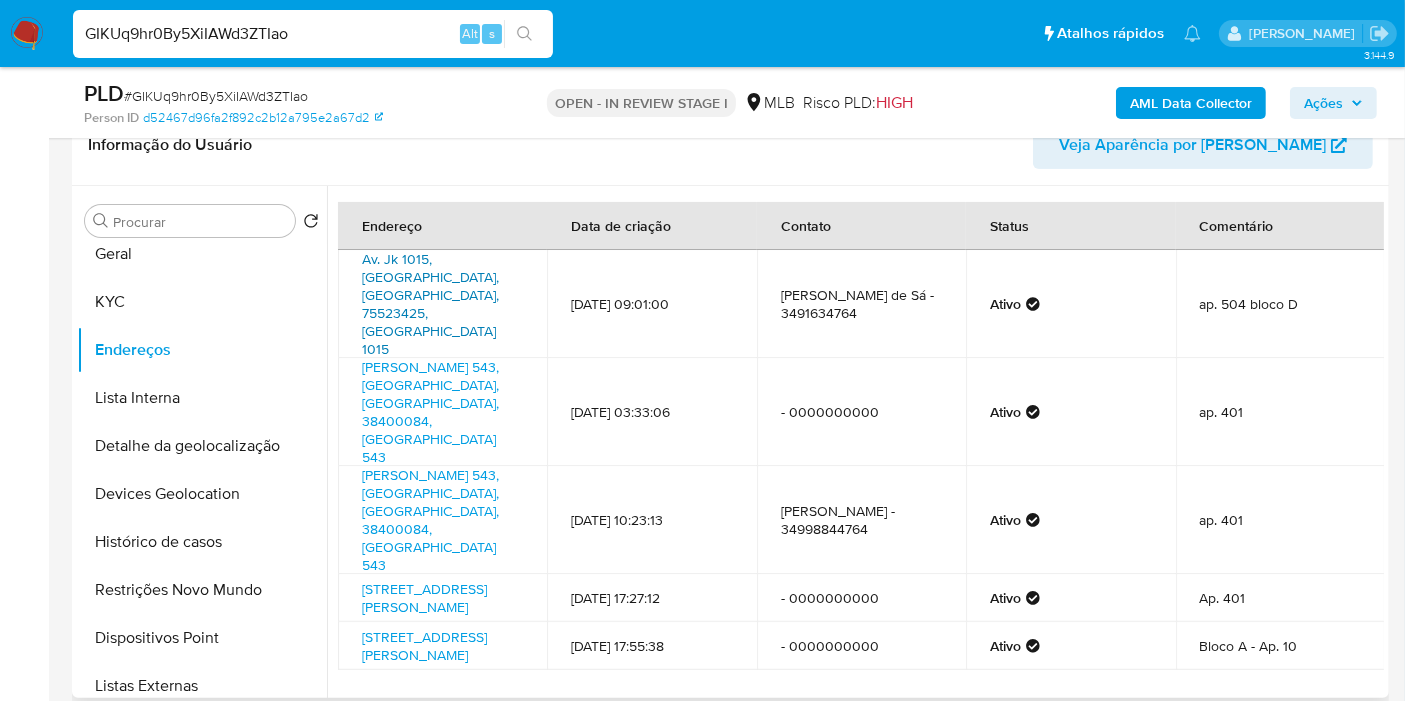 click on "Av. Jk 1015, Itumbiara, Goiás, 75523425, Brasil 1015" at bounding box center (430, 304) 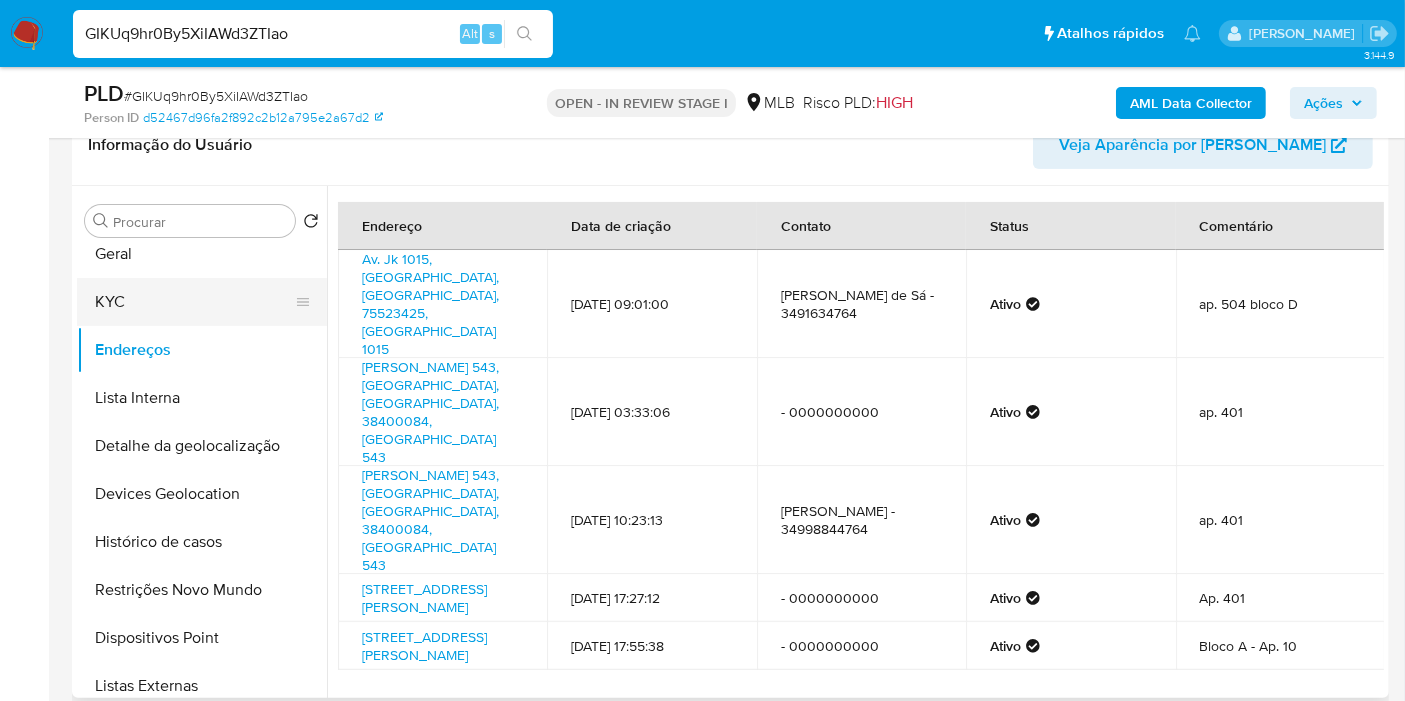 click on "KYC" at bounding box center [194, 302] 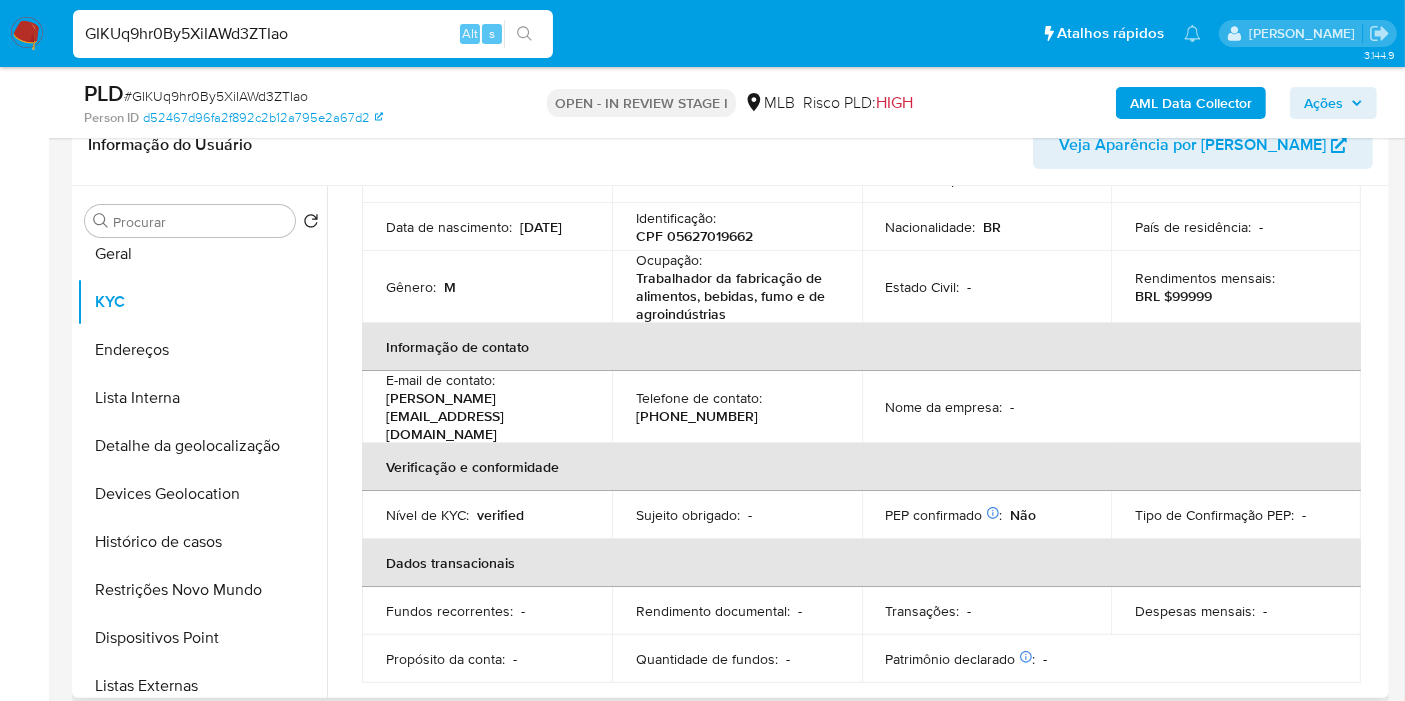 scroll, scrollTop: 0, scrollLeft: 0, axis: both 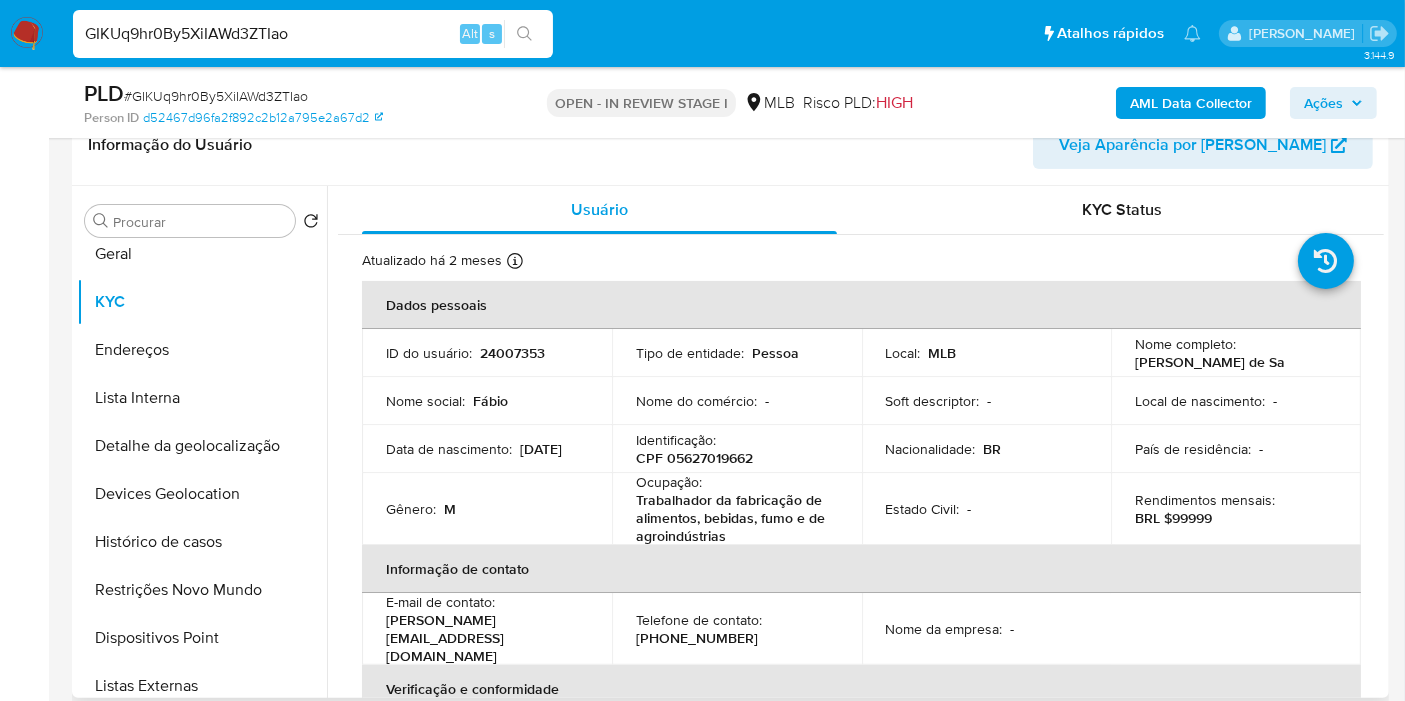 click on "CPF 05627019662" at bounding box center [694, 458] 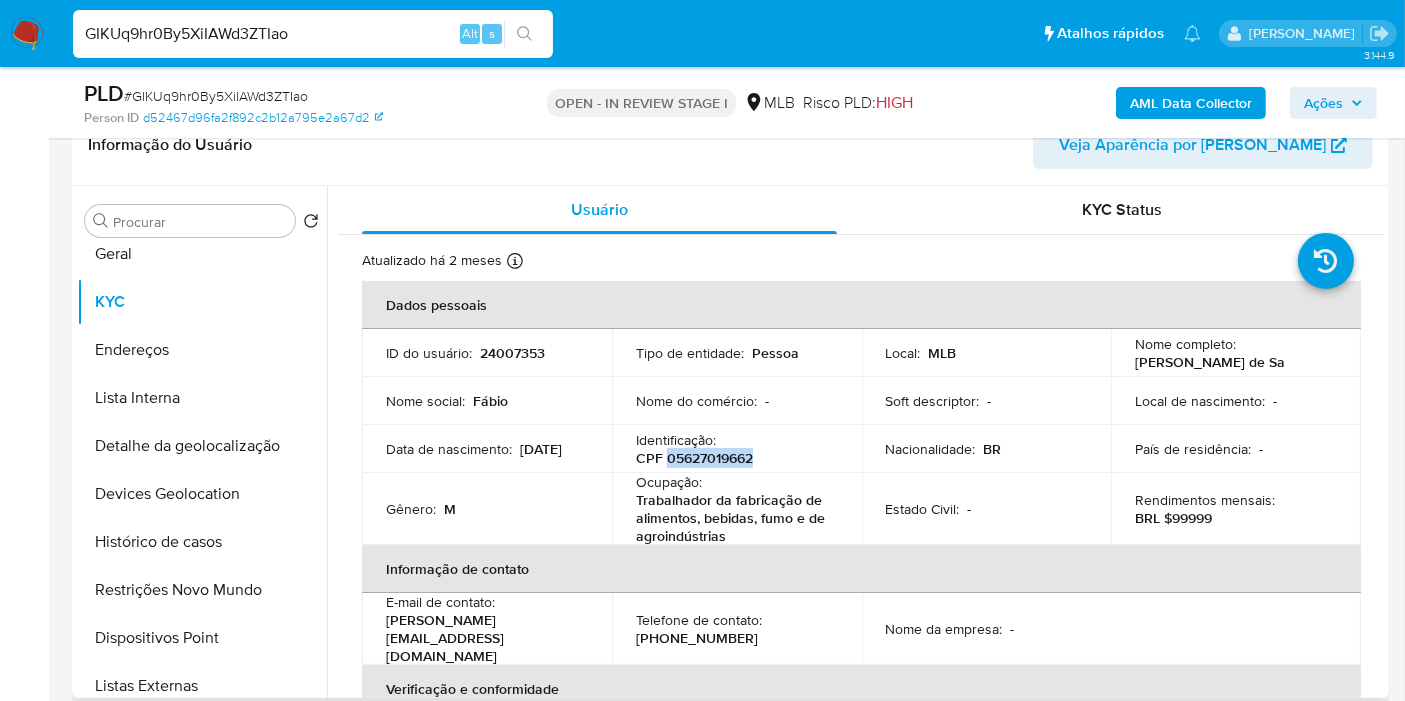 click on "CPF 05627019662" at bounding box center [694, 458] 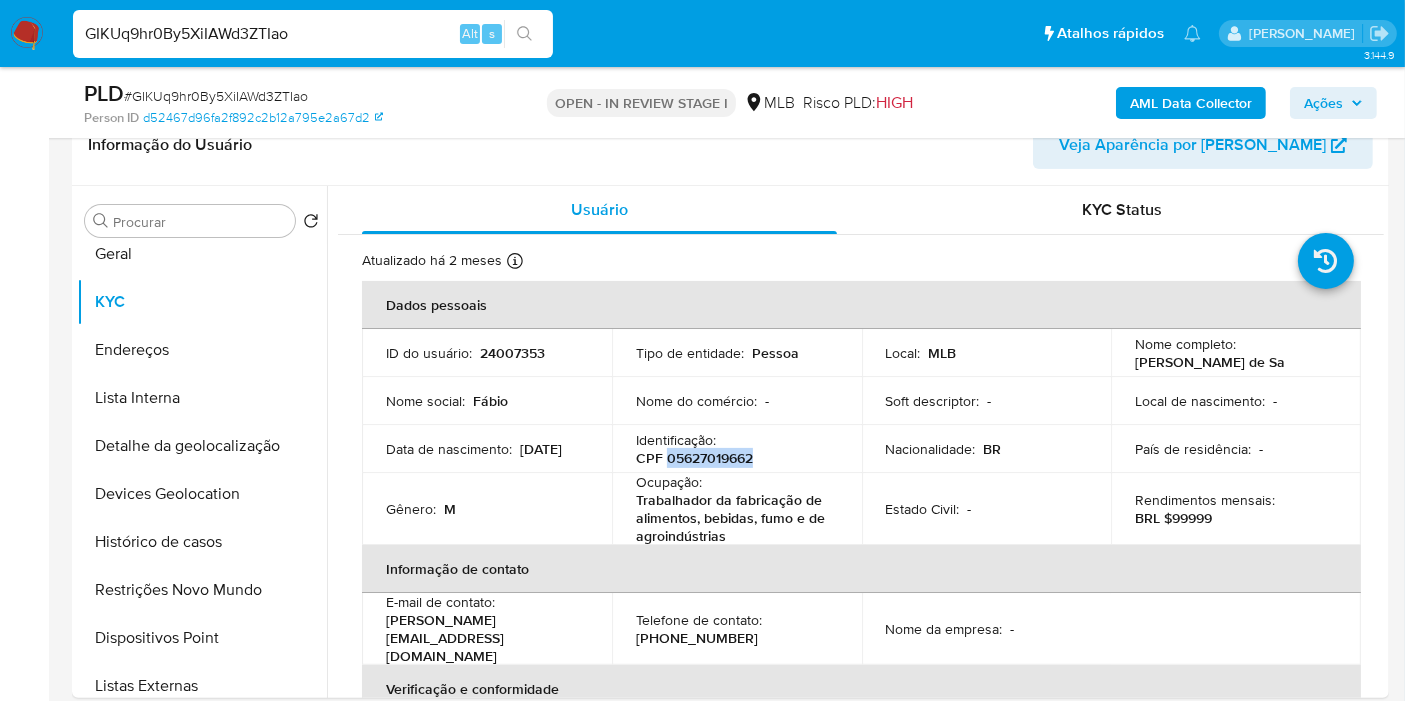 copy on "05627019662" 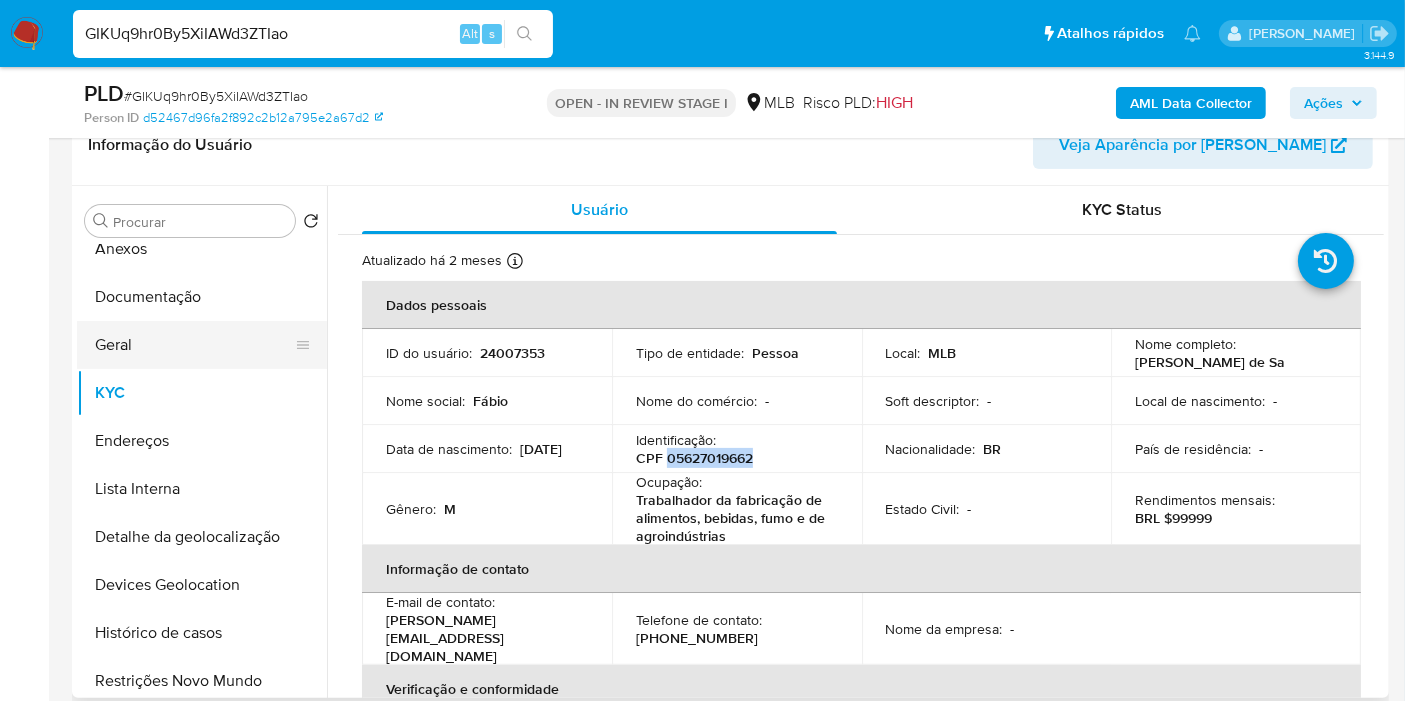 scroll, scrollTop: 0, scrollLeft: 0, axis: both 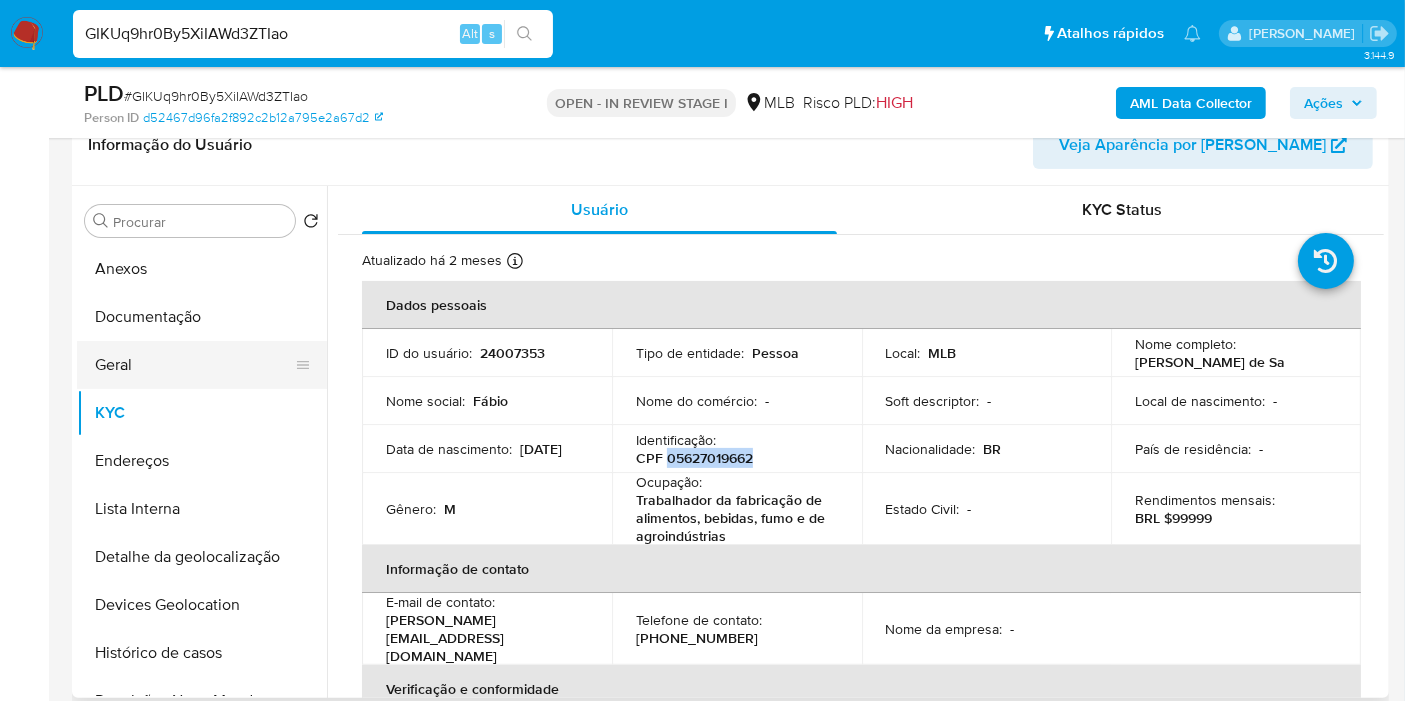 click on "Anexos" at bounding box center [202, 269] 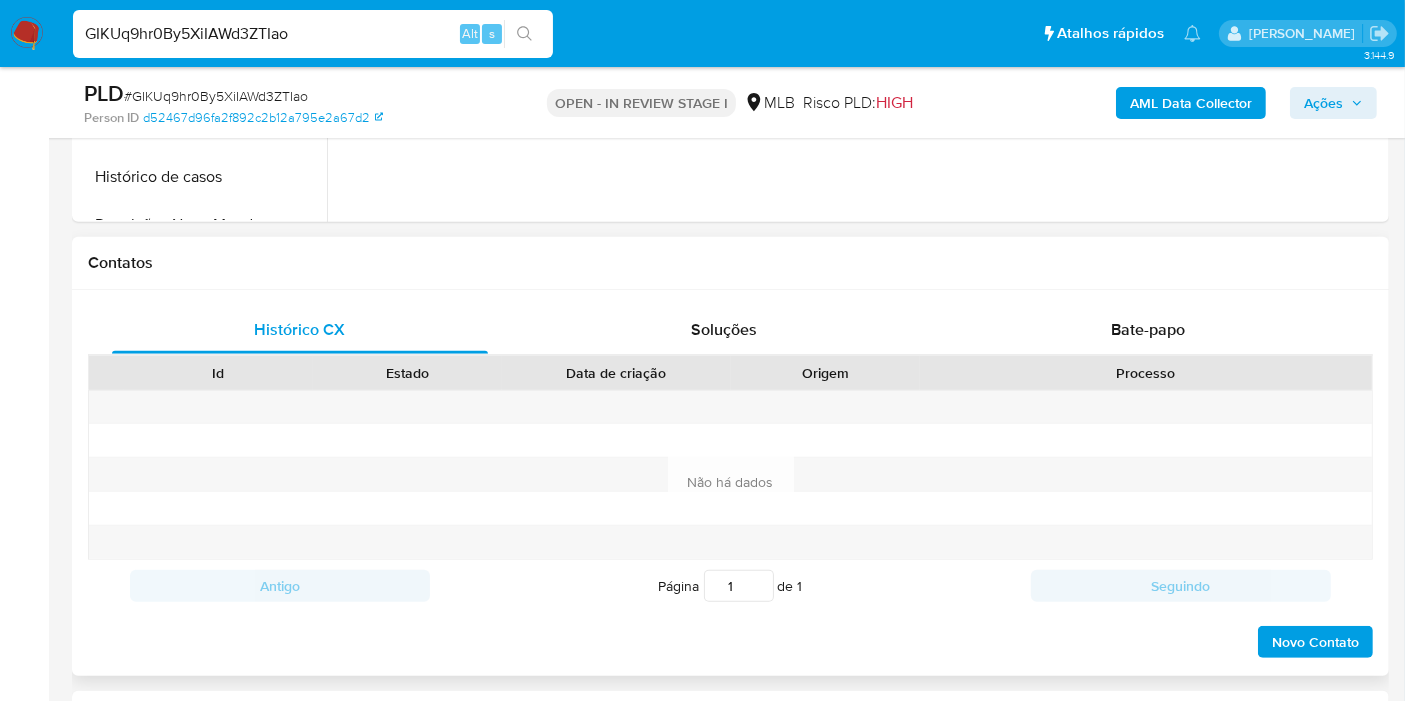 scroll, scrollTop: 888, scrollLeft: 0, axis: vertical 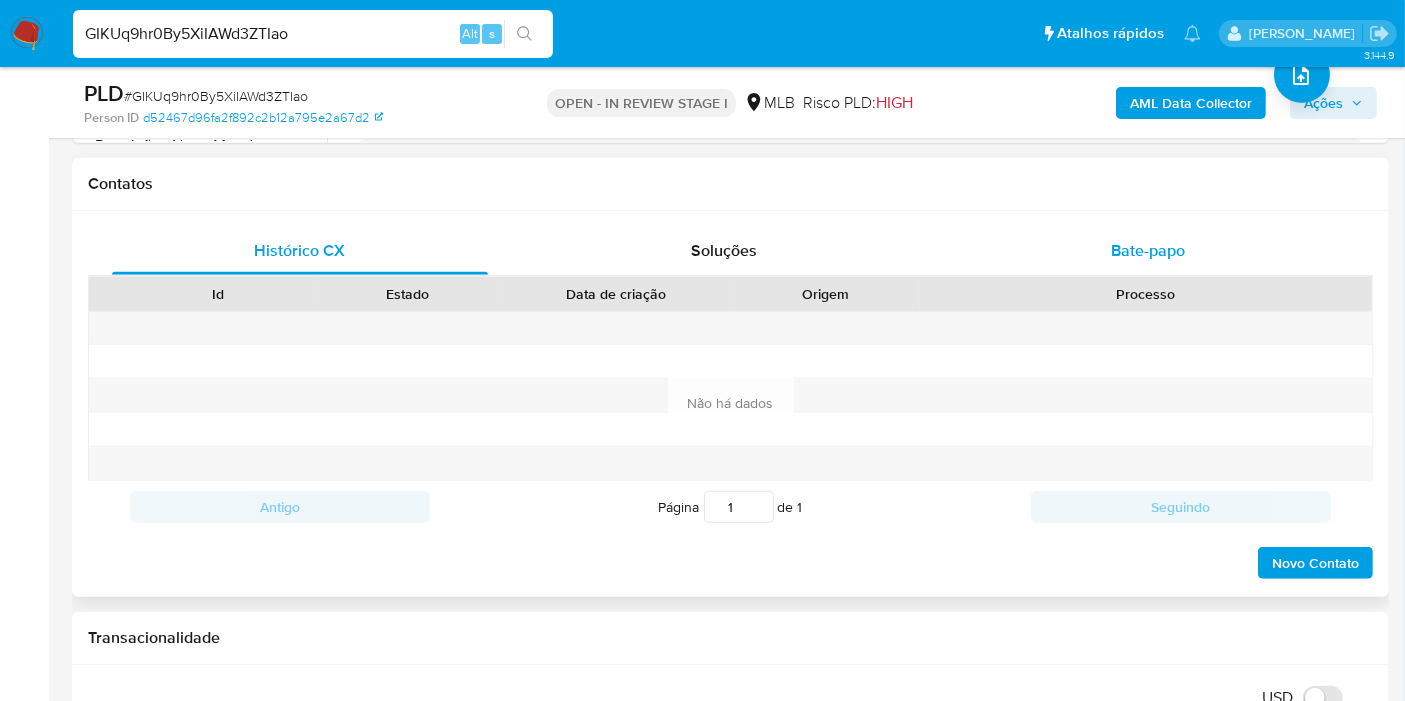 click on "Bate-papo" at bounding box center [1148, 251] 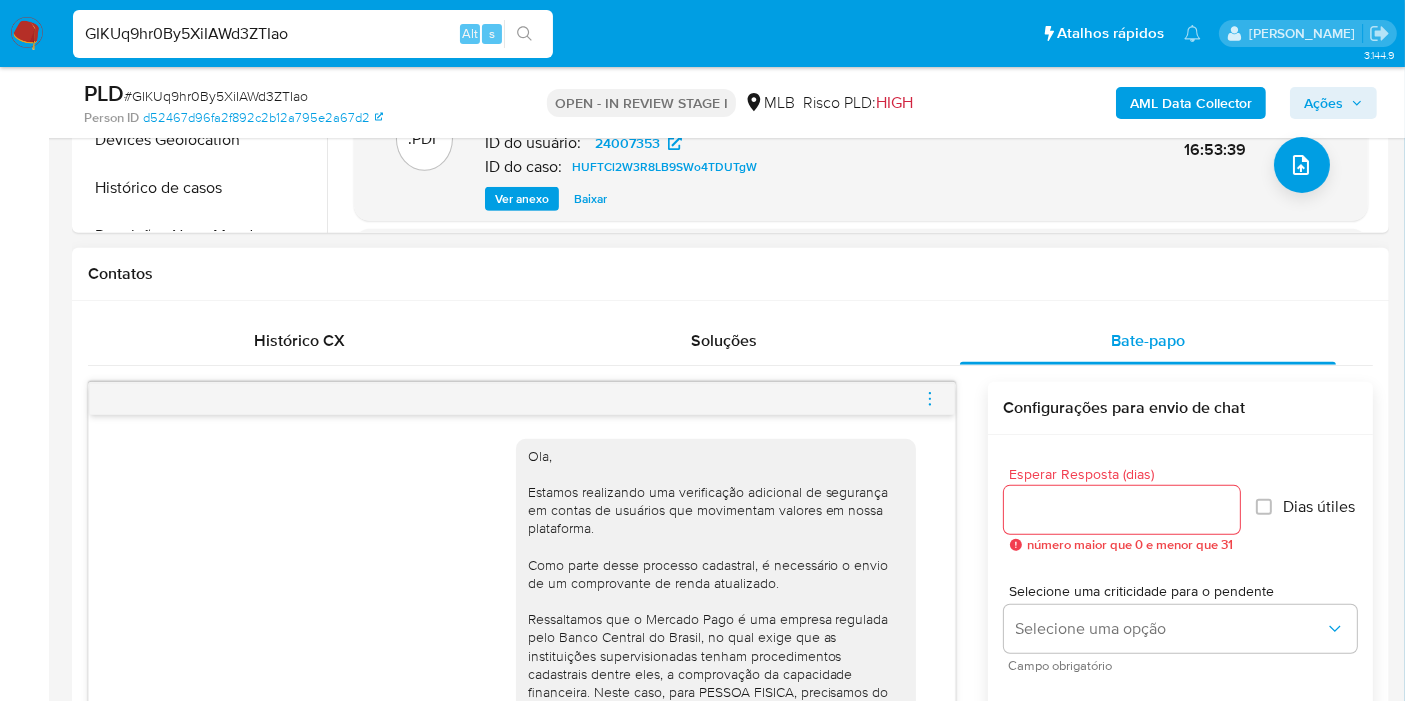 scroll, scrollTop: 777, scrollLeft: 0, axis: vertical 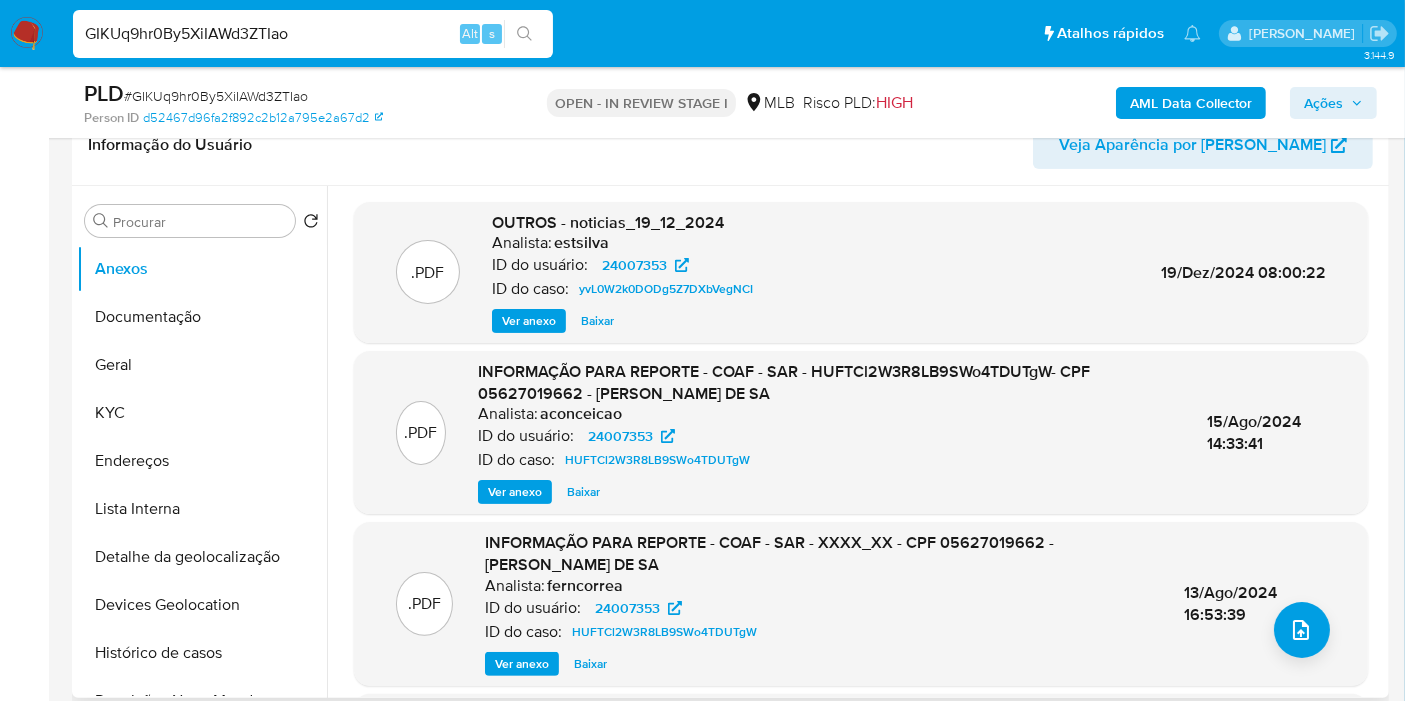 click on "Ver anexo" at bounding box center [515, 492] 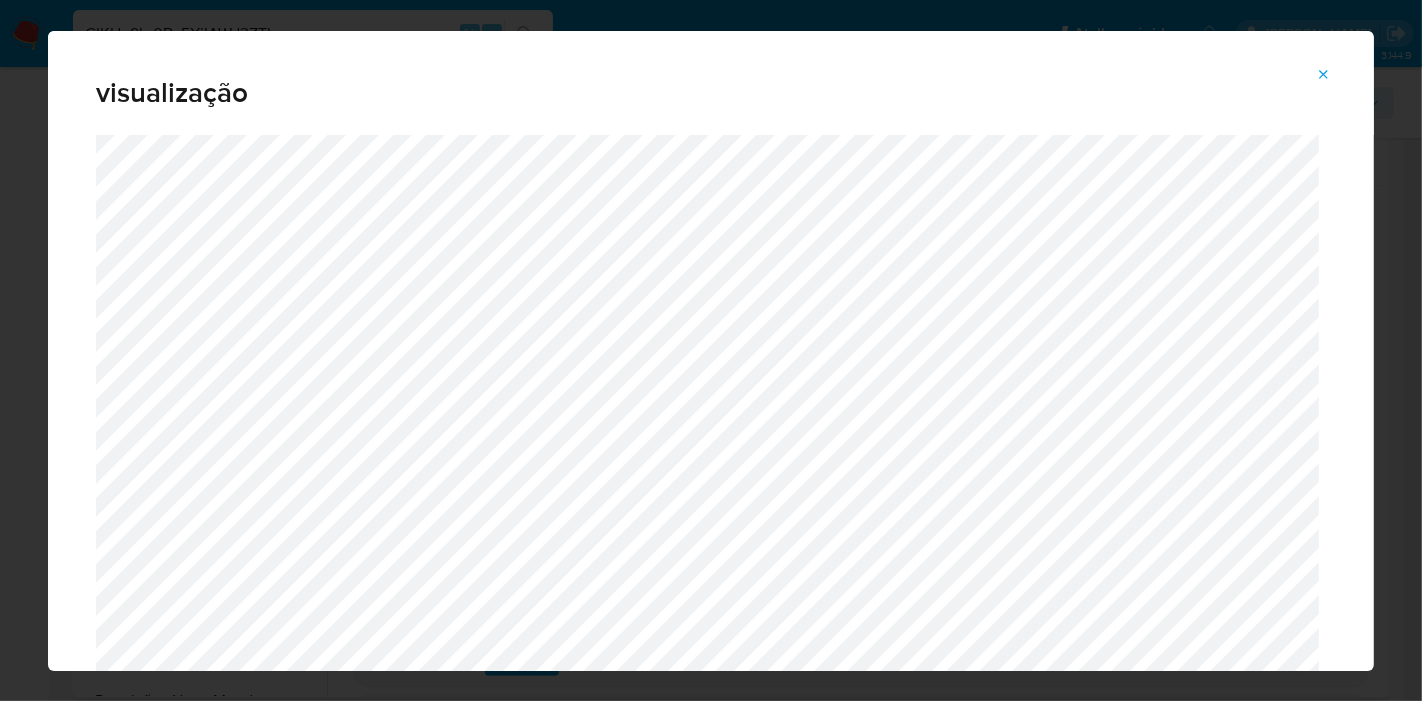 click 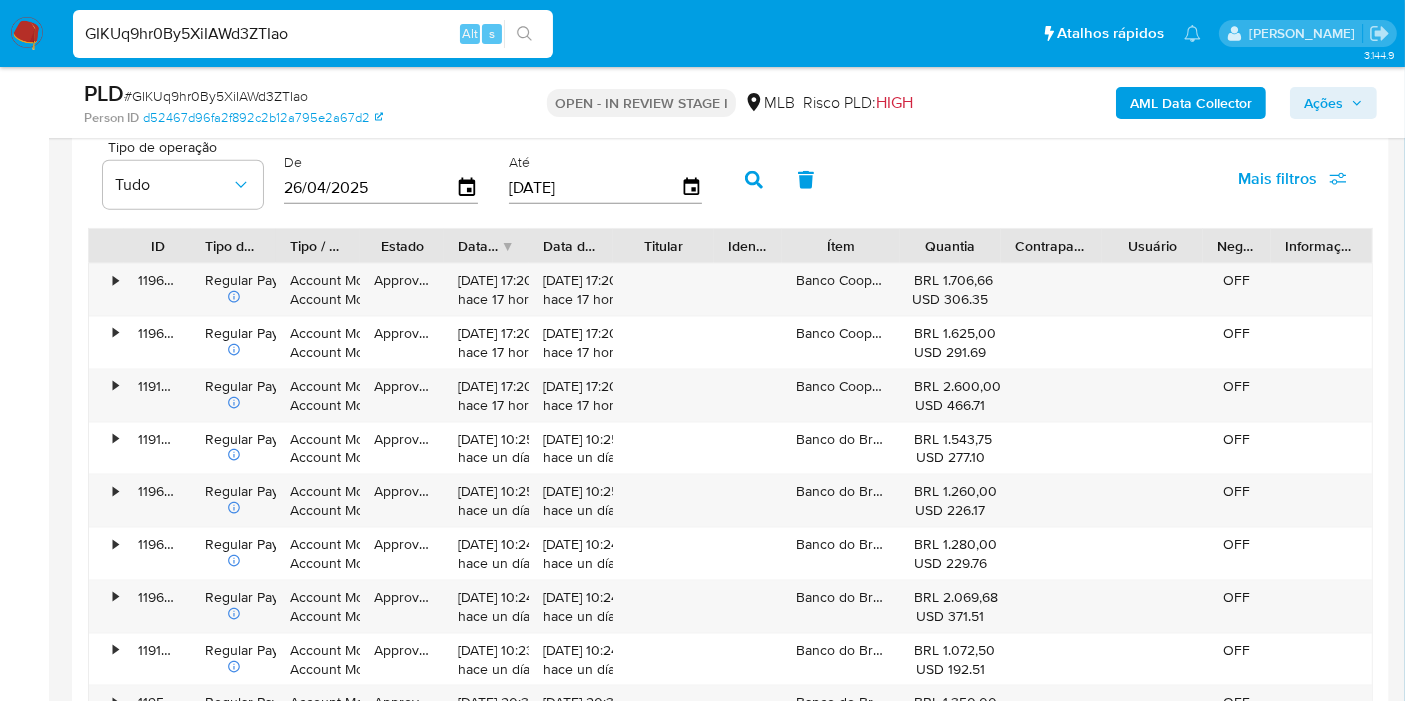 scroll, scrollTop: 2666, scrollLeft: 0, axis: vertical 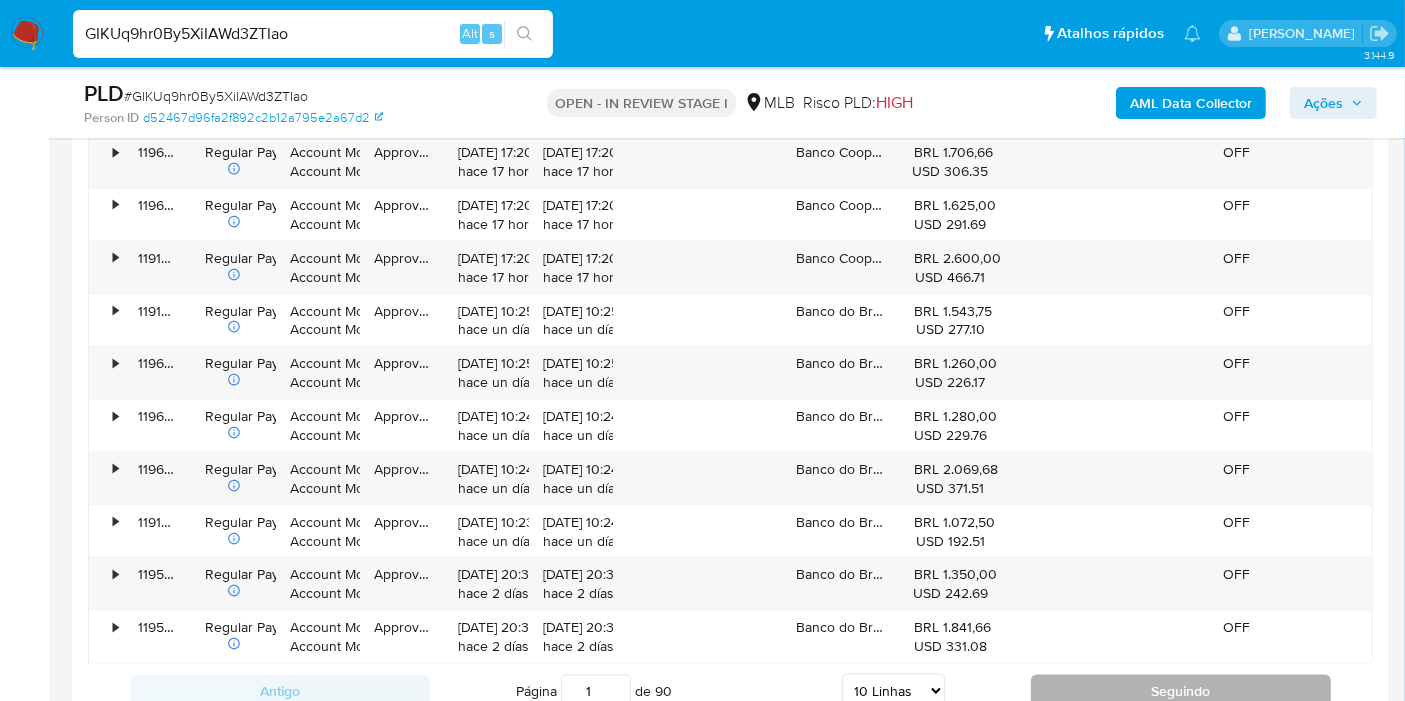 click on "Seguindo" at bounding box center (1181, 691) 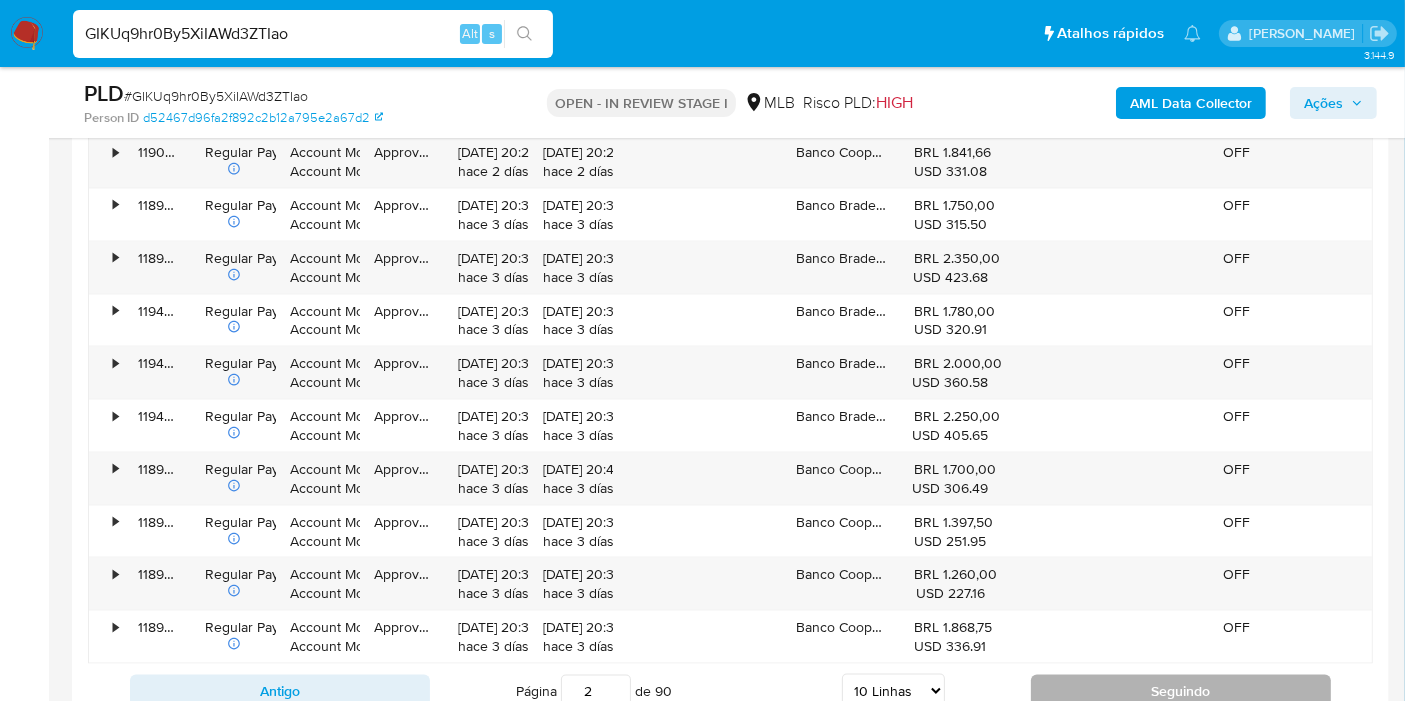 click on "Seguindo" at bounding box center (1181, 691) 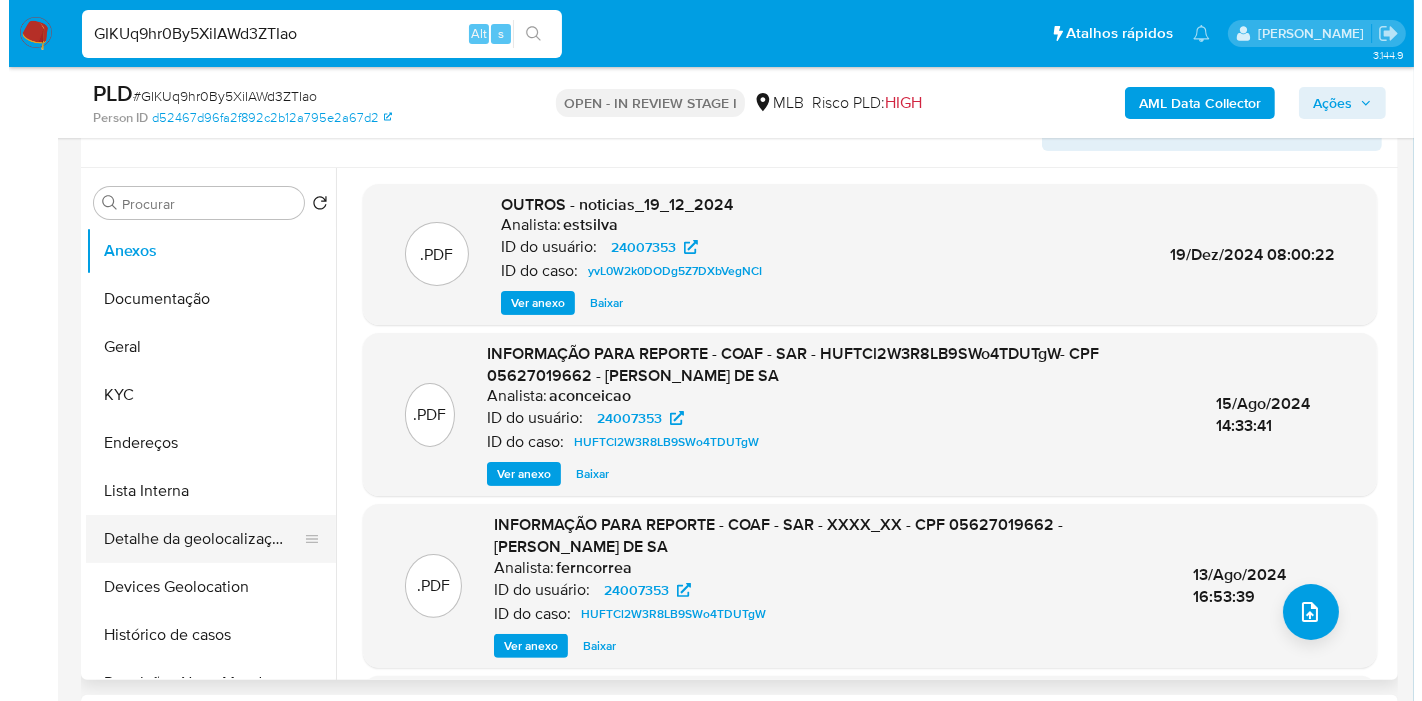 scroll, scrollTop: 333, scrollLeft: 0, axis: vertical 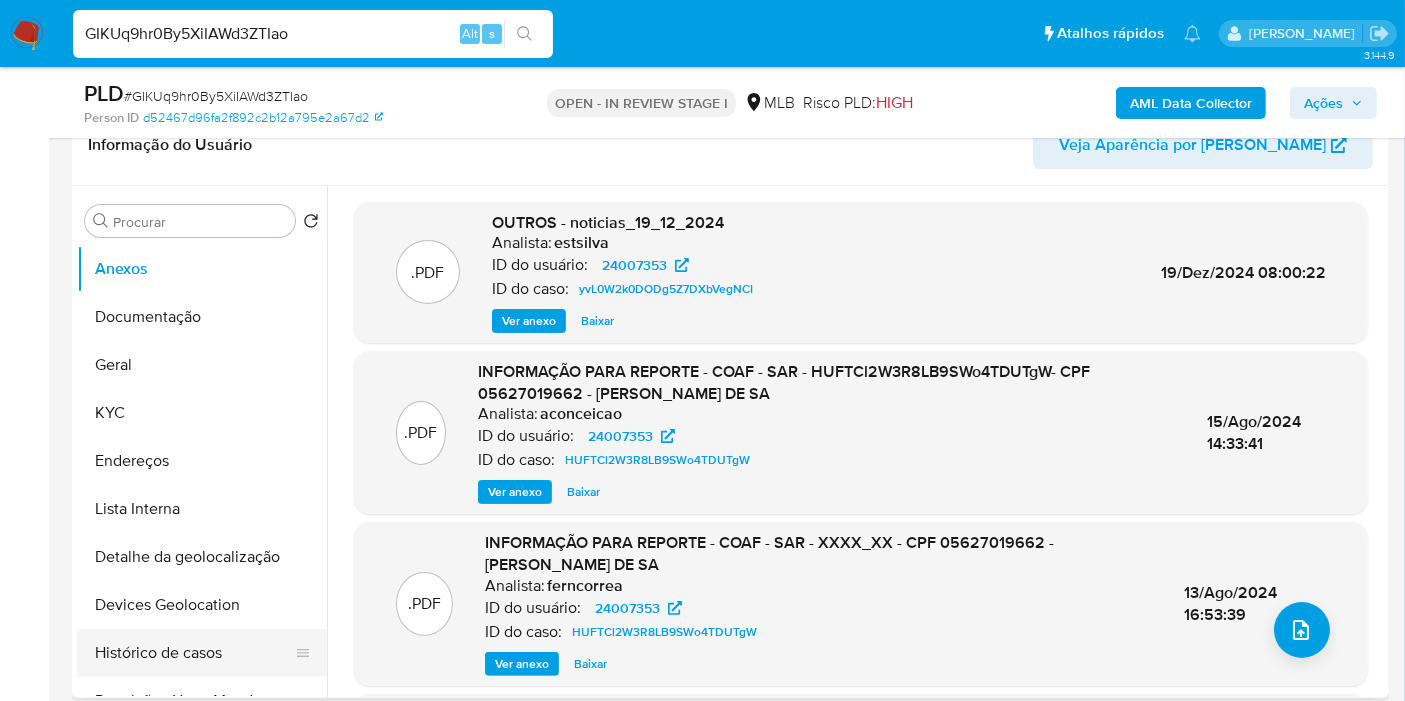 click on "Histórico de casos" at bounding box center [194, 653] 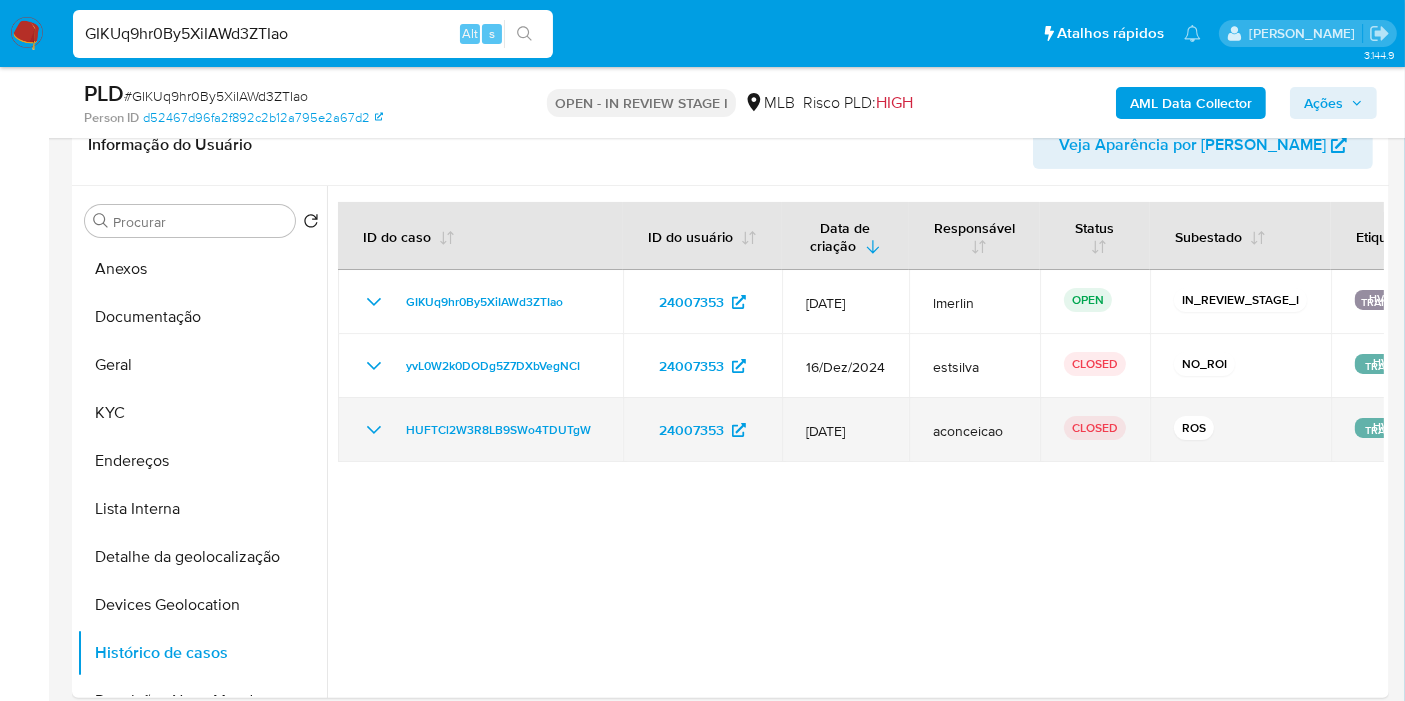 click 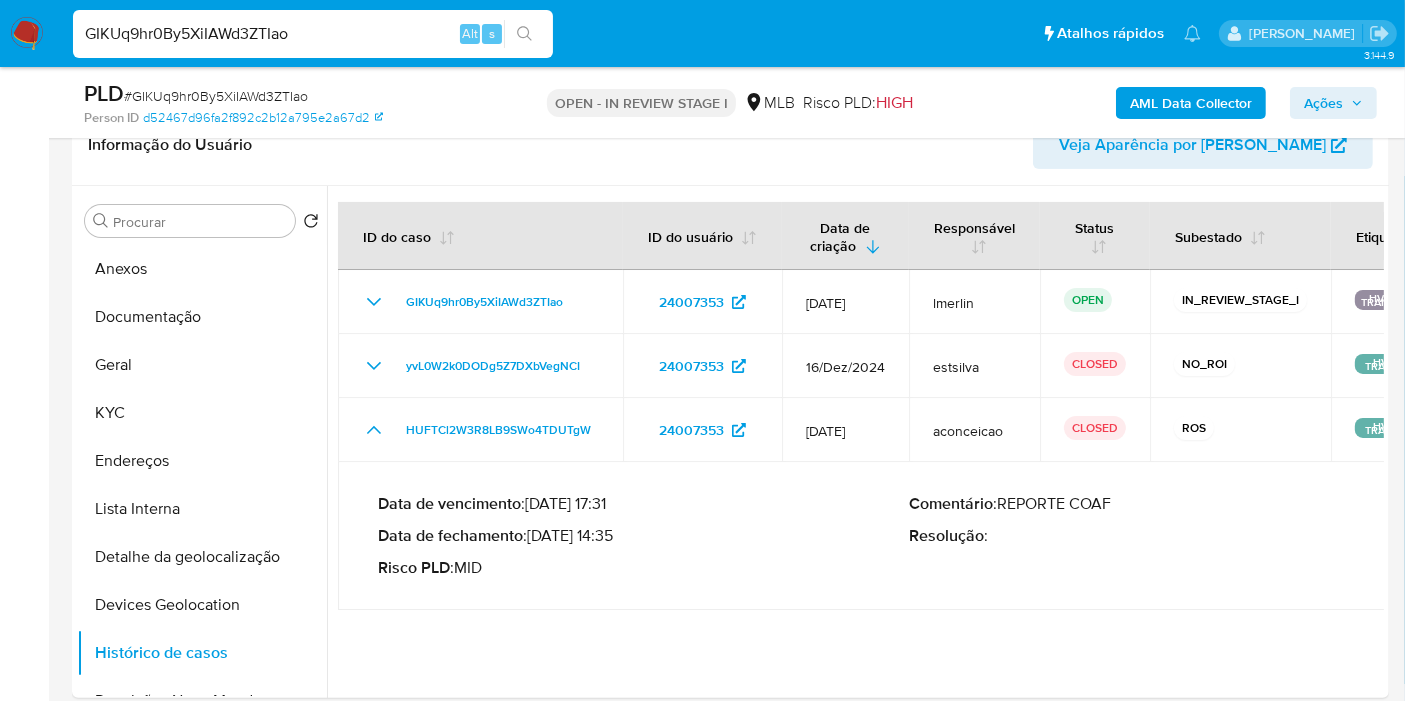 drag, startPoint x: 537, startPoint y: 527, endPoint x: 613, endPoint y: 530, distance: 76.05919 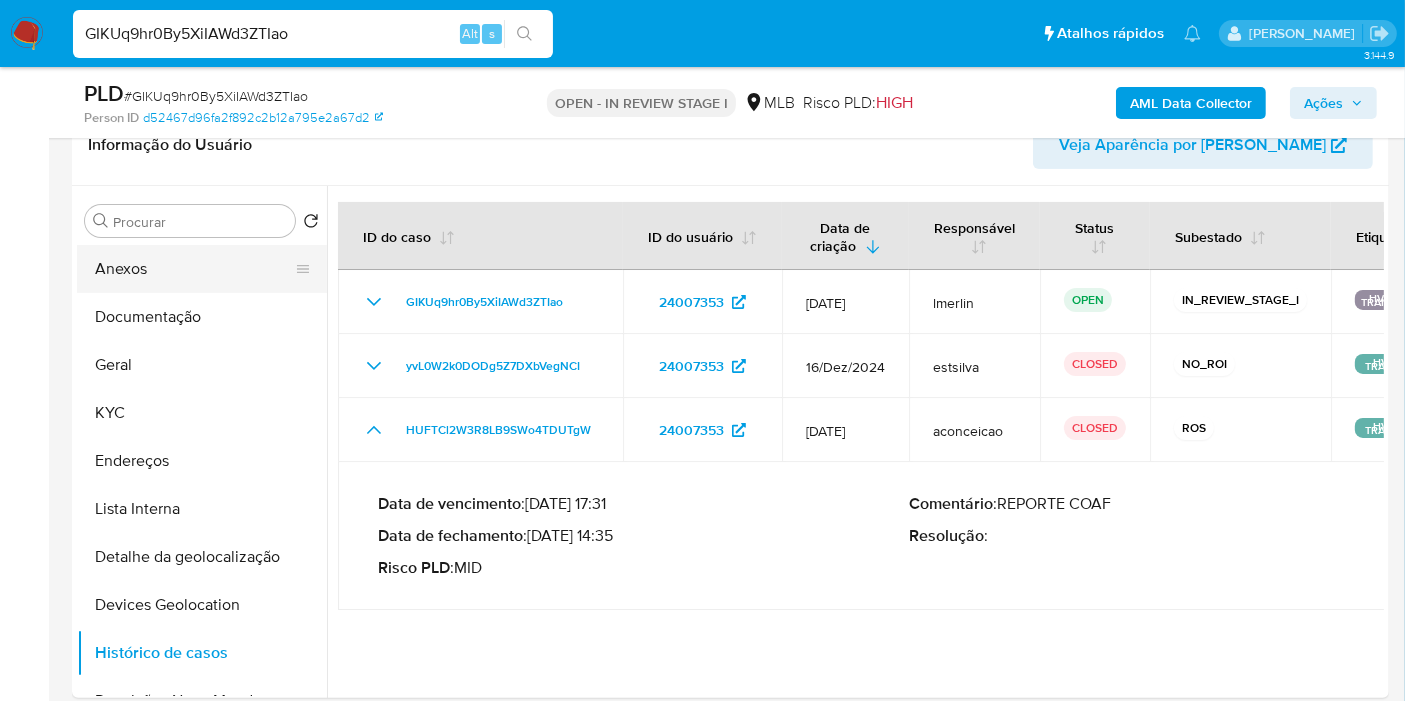 click on "Anexos" at bounding box center (194, 269) 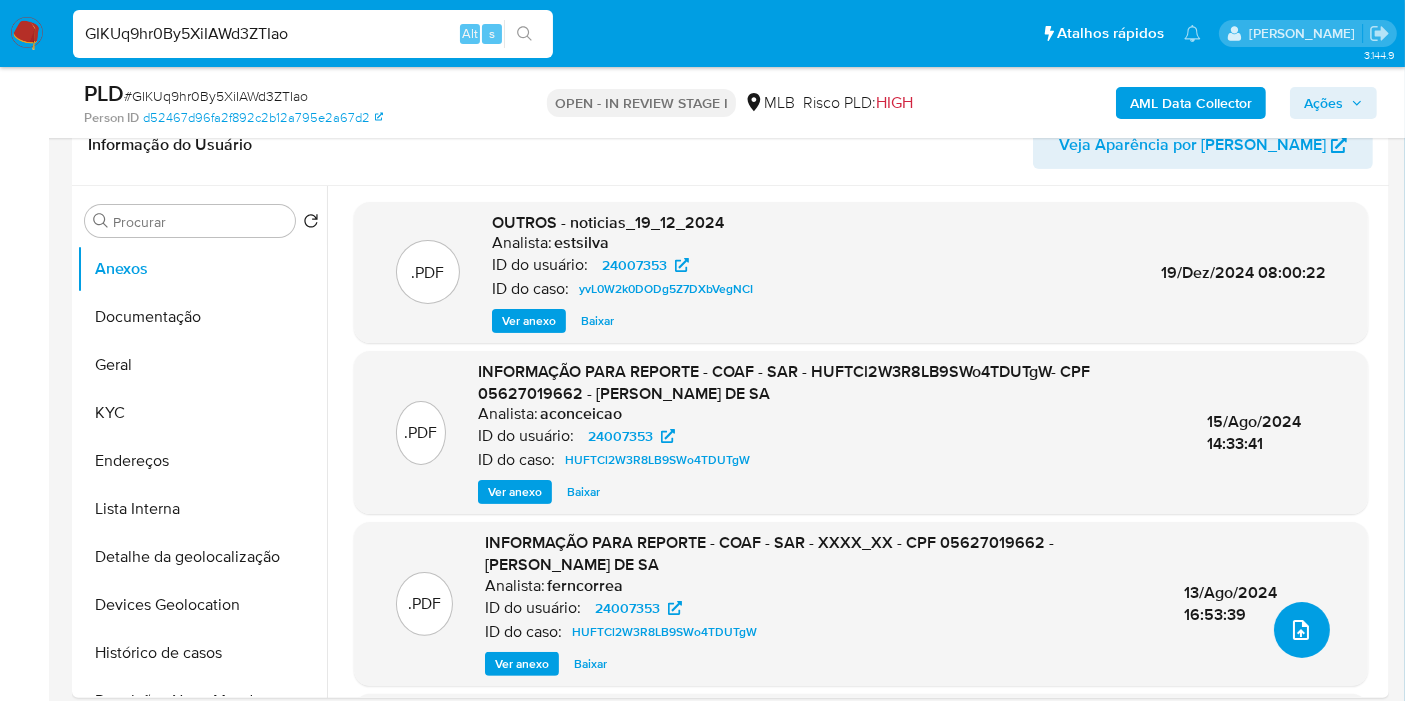 click 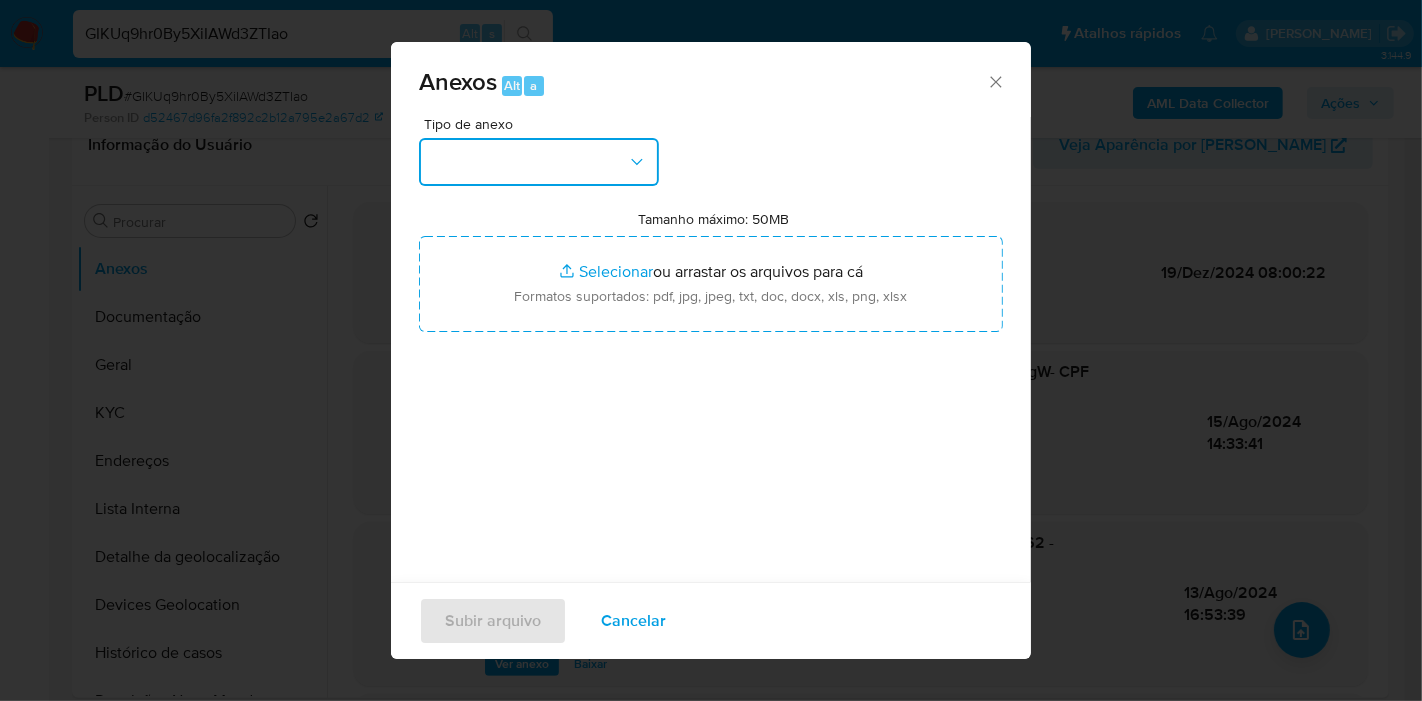 click at bounding box center [539, 162] 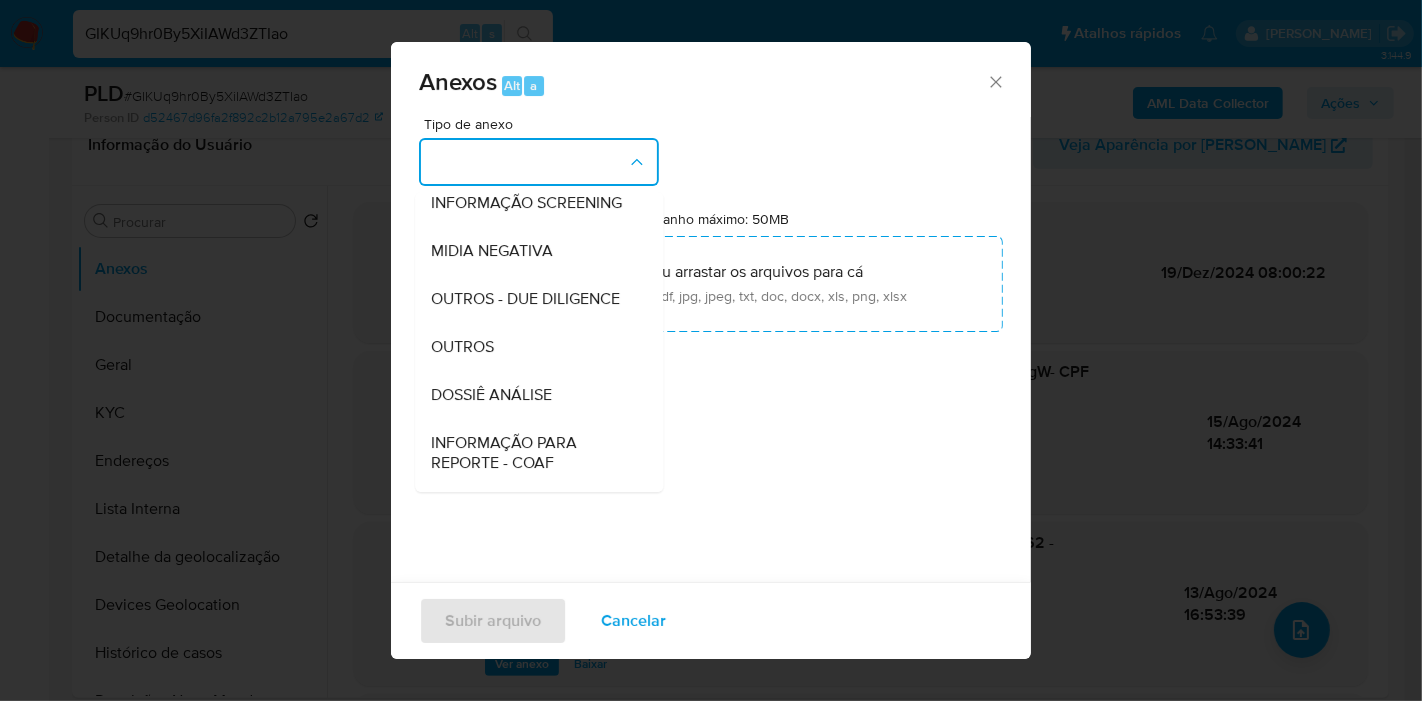 scroll, scrollTop: 222, scrollLeft: 0, axis: vertical 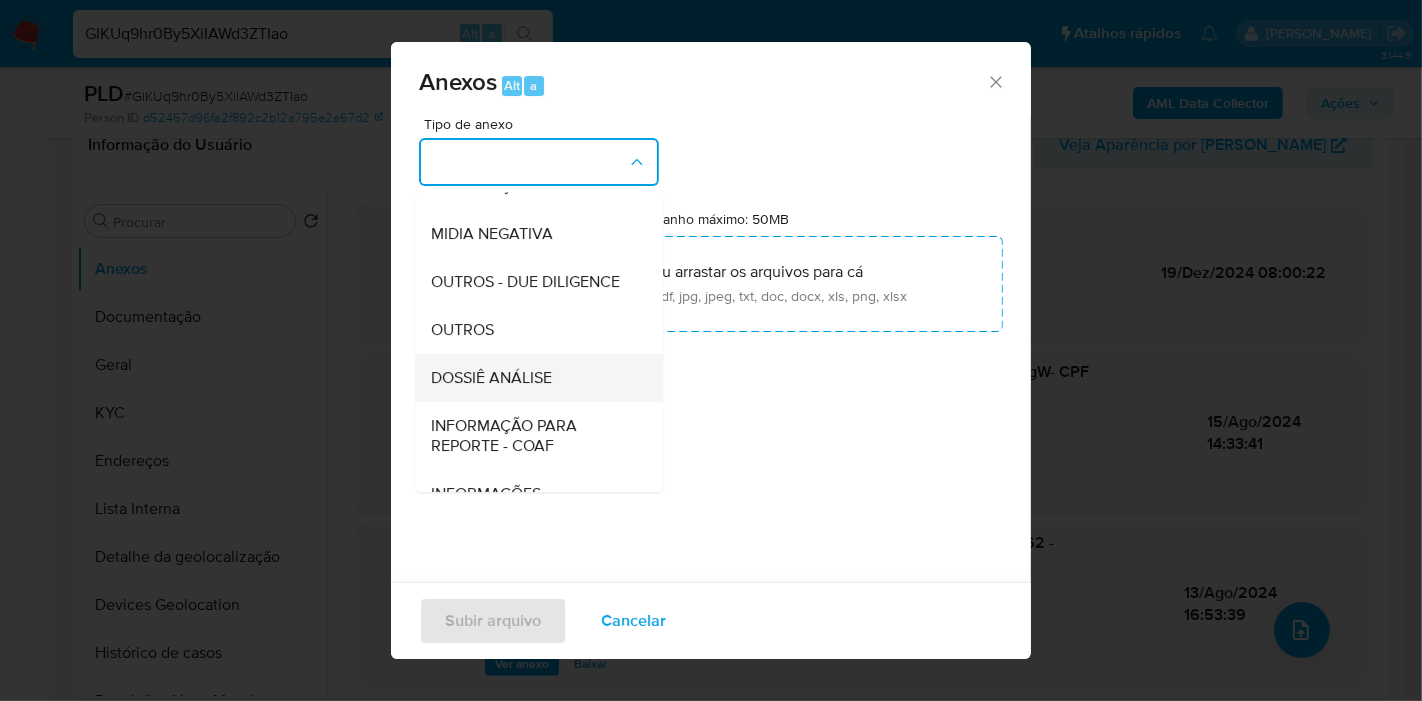 click on "DOSSIÊ ANÁLISE" at bounding box center [533, 378] 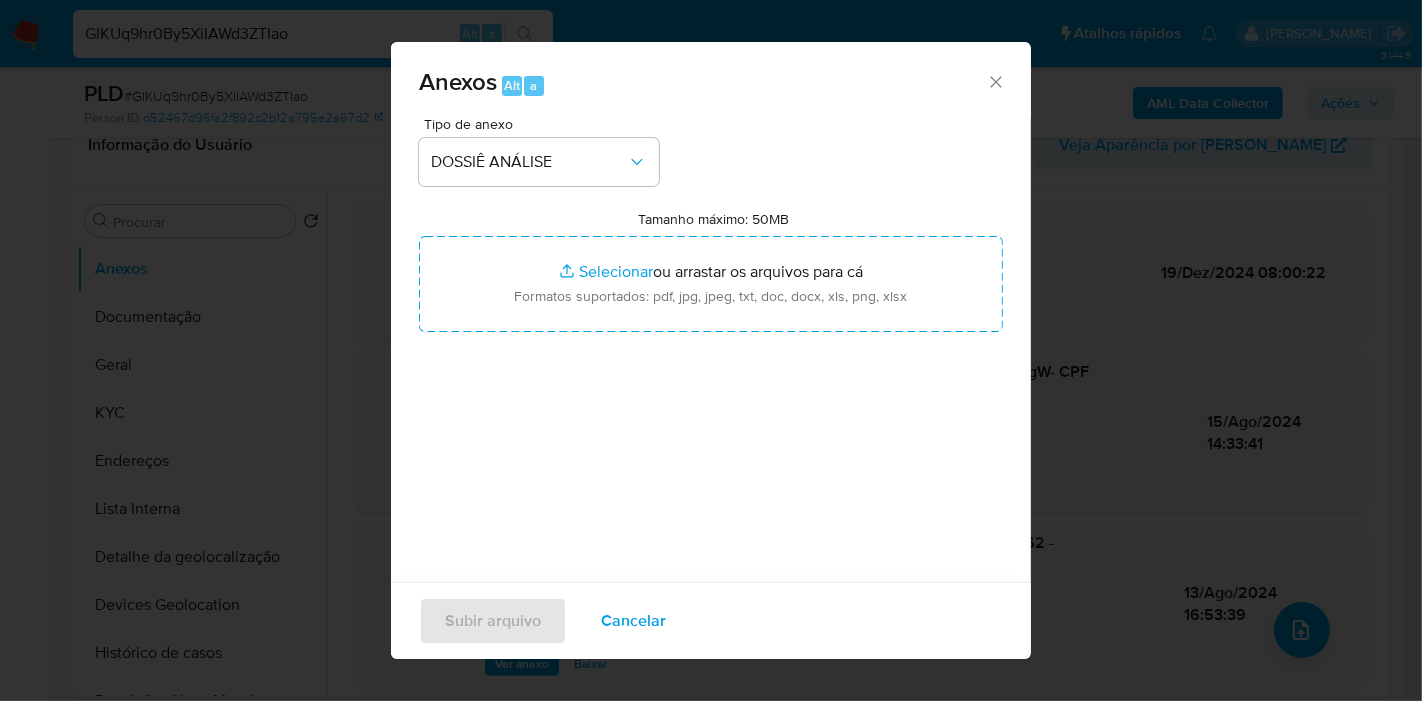 click on "Tamanho máximo: 50MB Selecionar arquivos" at bounding box center (714, 219) 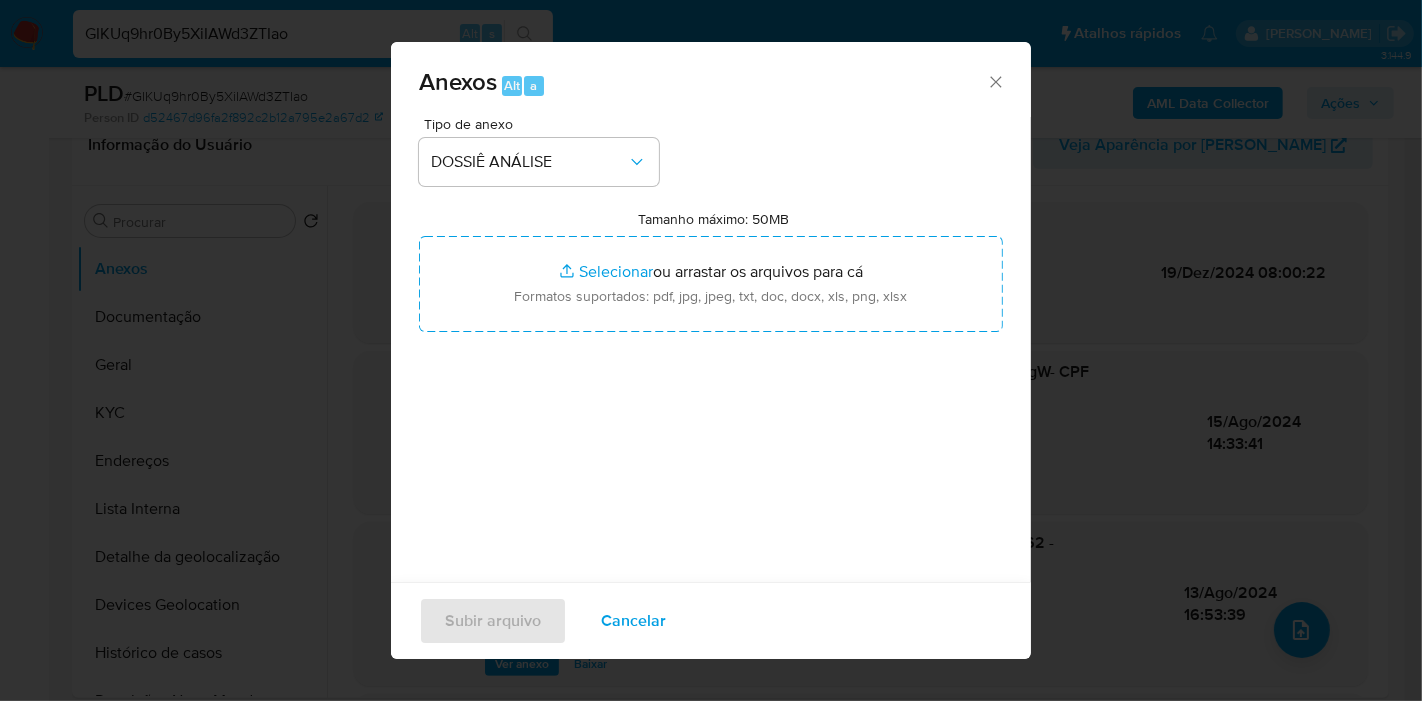 type on "C:\fakepath\2º SAR - XXXXX - CPF 05627019662 - FABIO SANTOS DE SA.pdf" 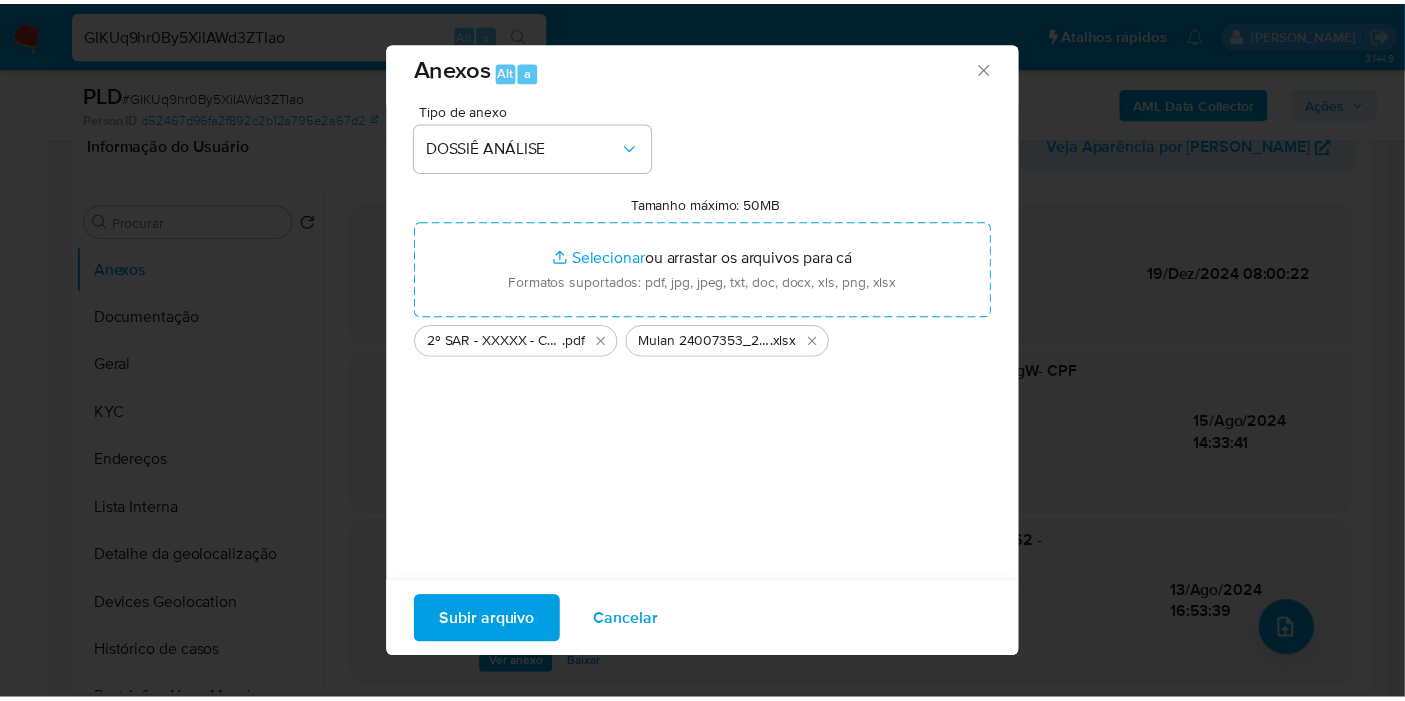 scroll, scrollTop: 20, scrollLeft: 0, axis: vertical 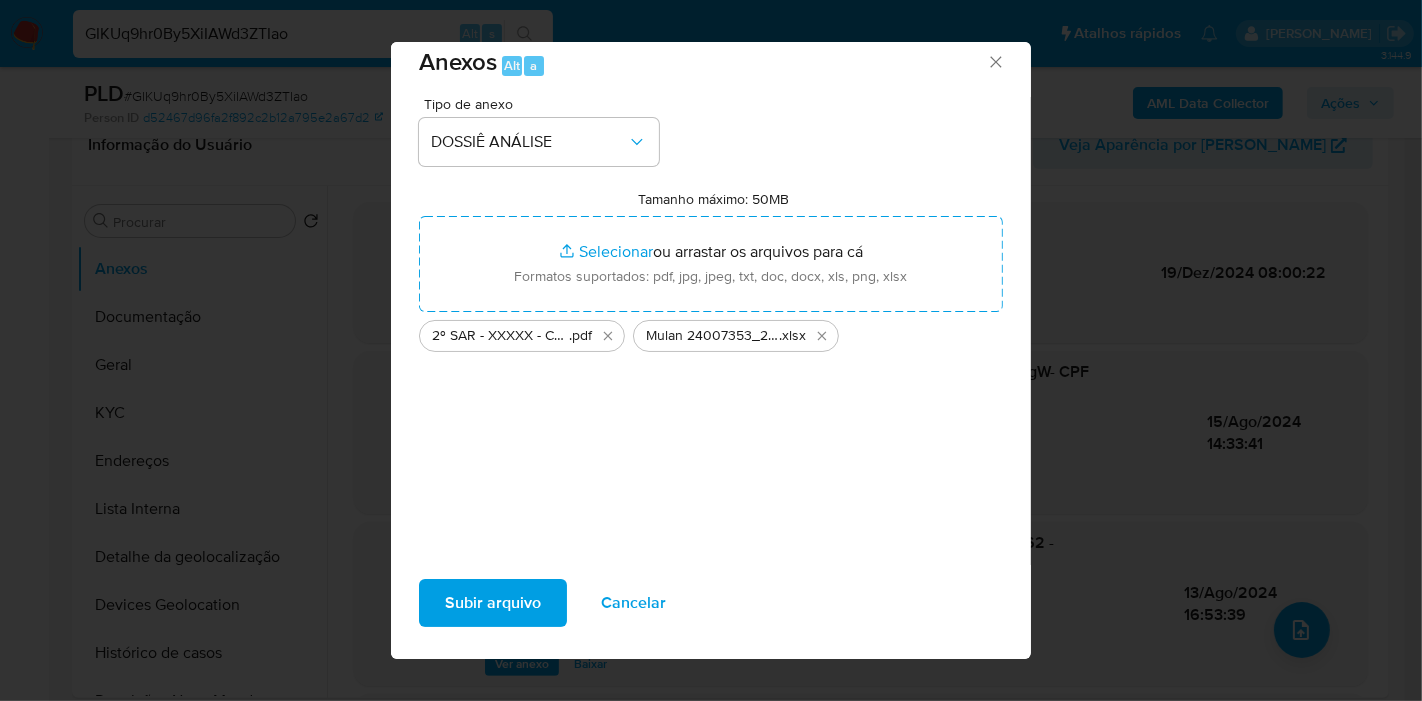 click on "Subir arquivo" at bounding box center (493, 603) 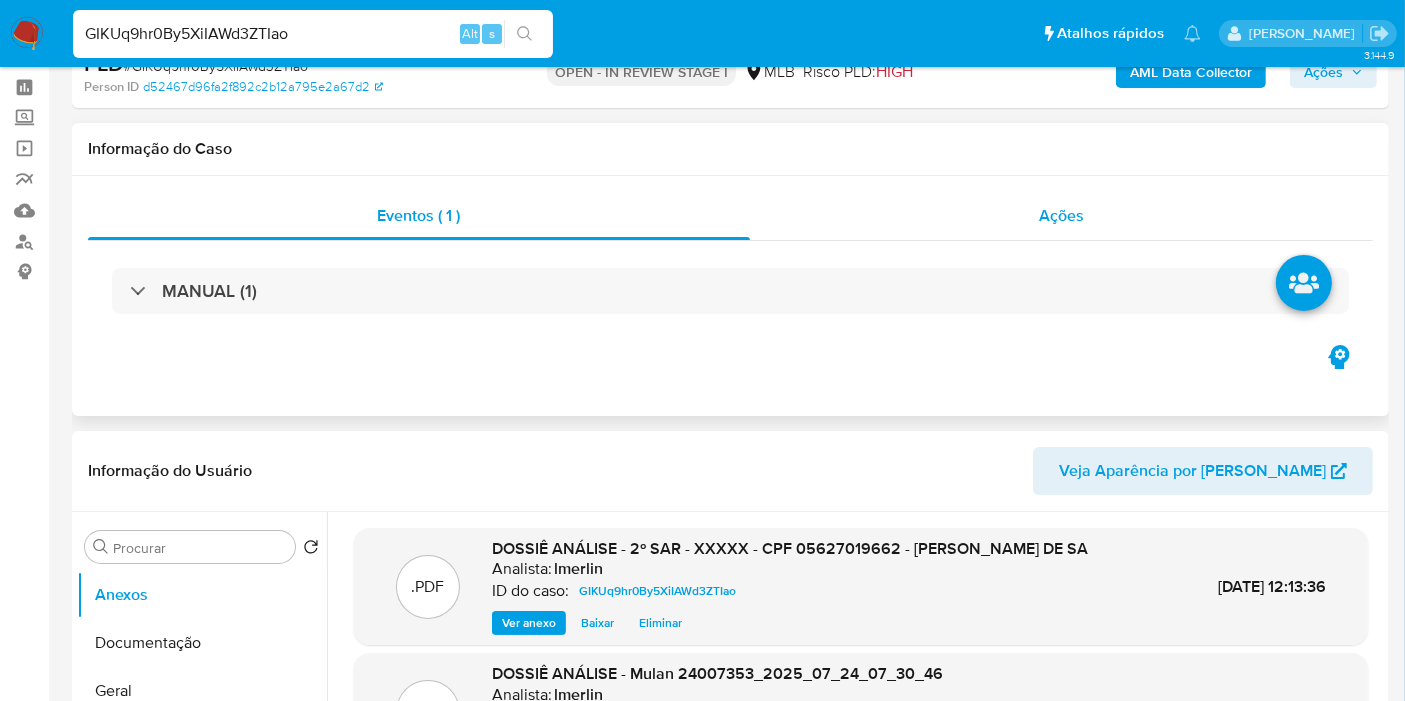 scroll, scrollTop: 0, scrollLeft: 0, axis: both 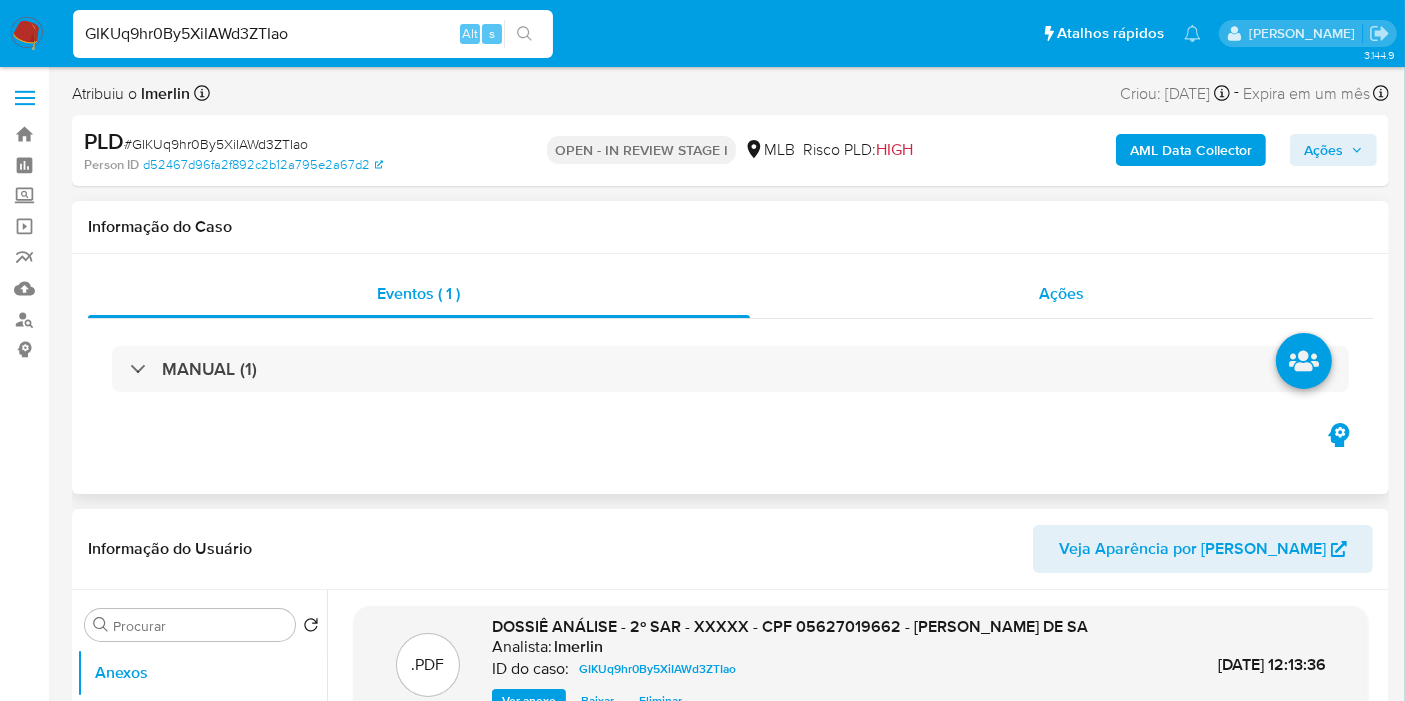 click on "Ações" at bounding box center (1062, 294) 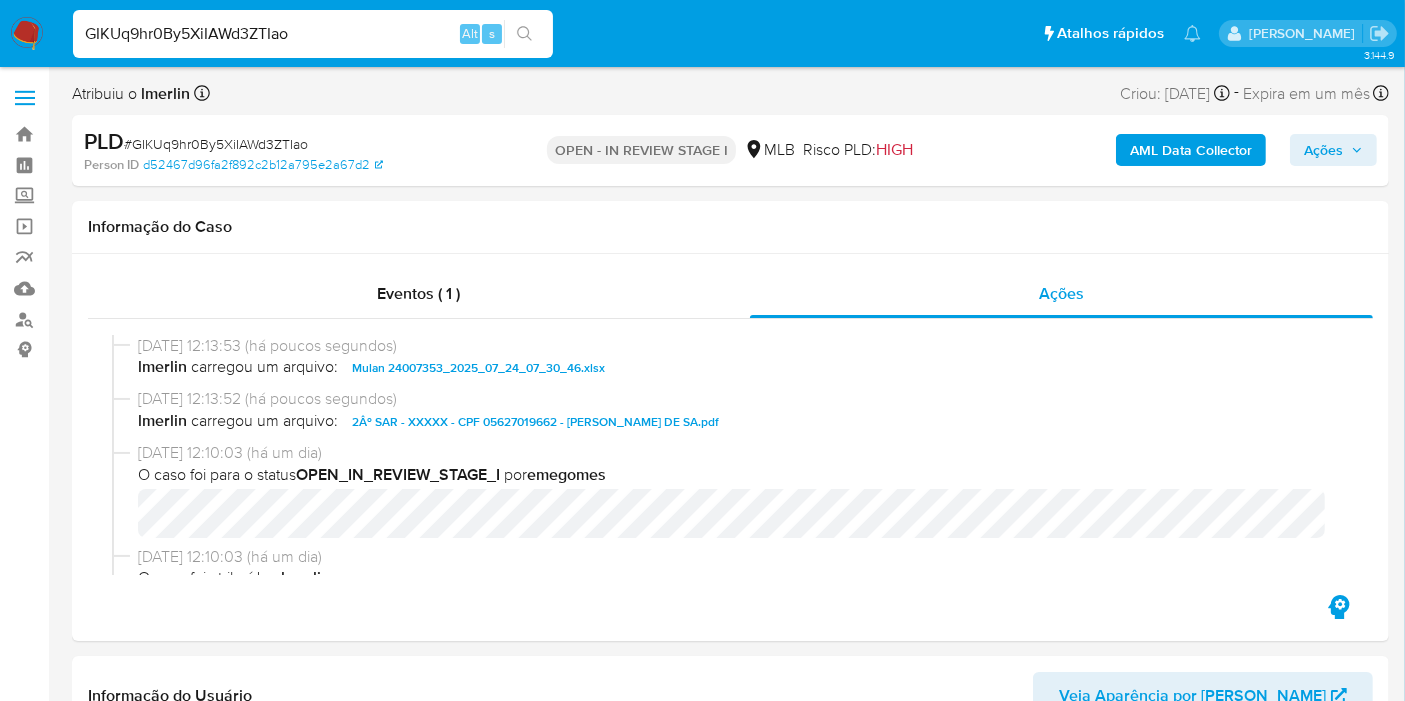 click 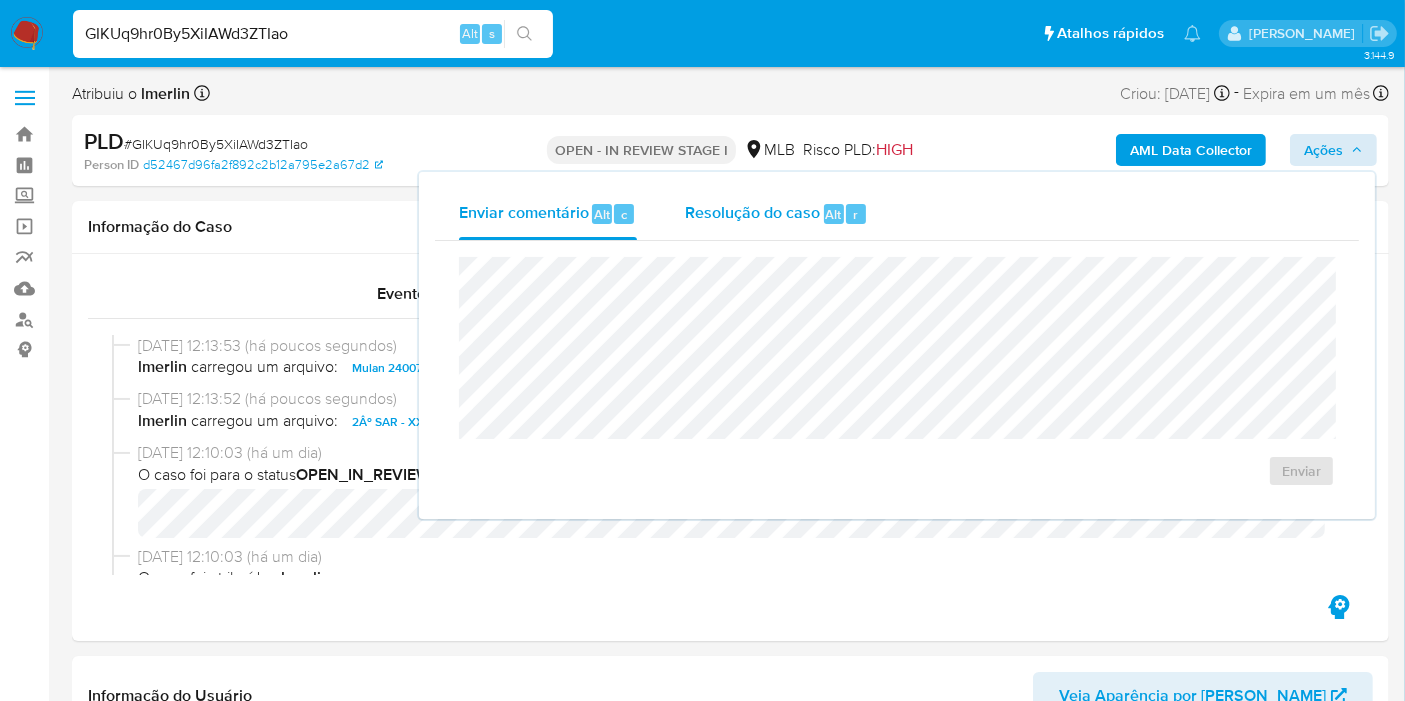 click on "Resolução do caso Alt r" at bounding box center [776, 214] 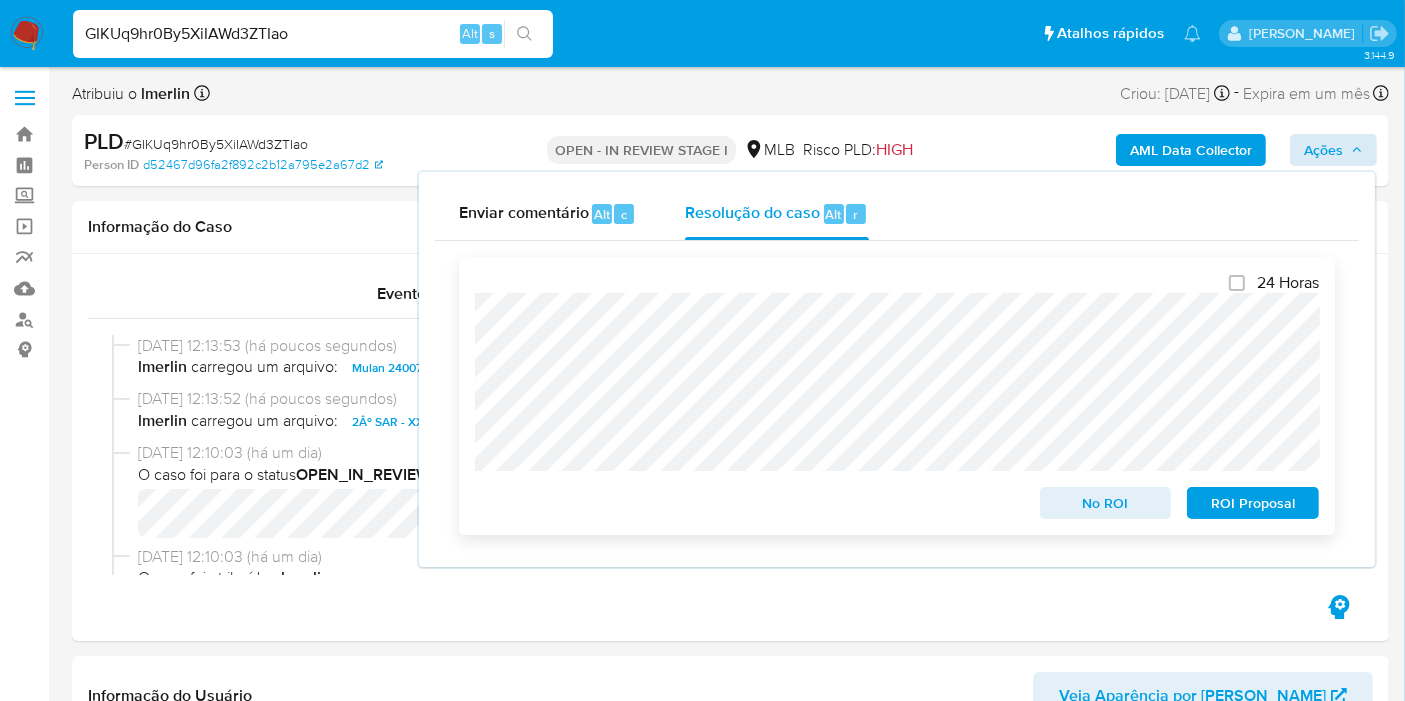 click on "ROI Proposal" at bounding box center [1253, 503] 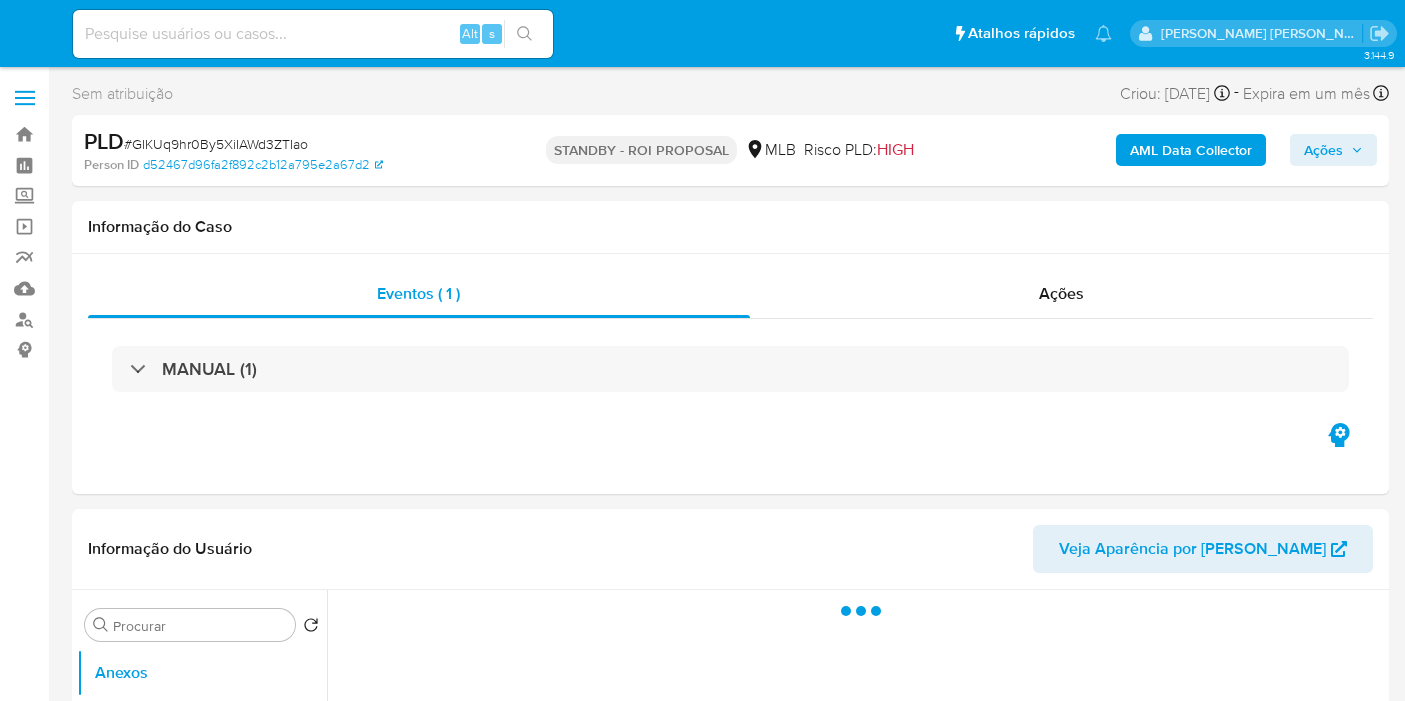 scroll, scrollTop: 0, scrollLeft: 0, axis: both 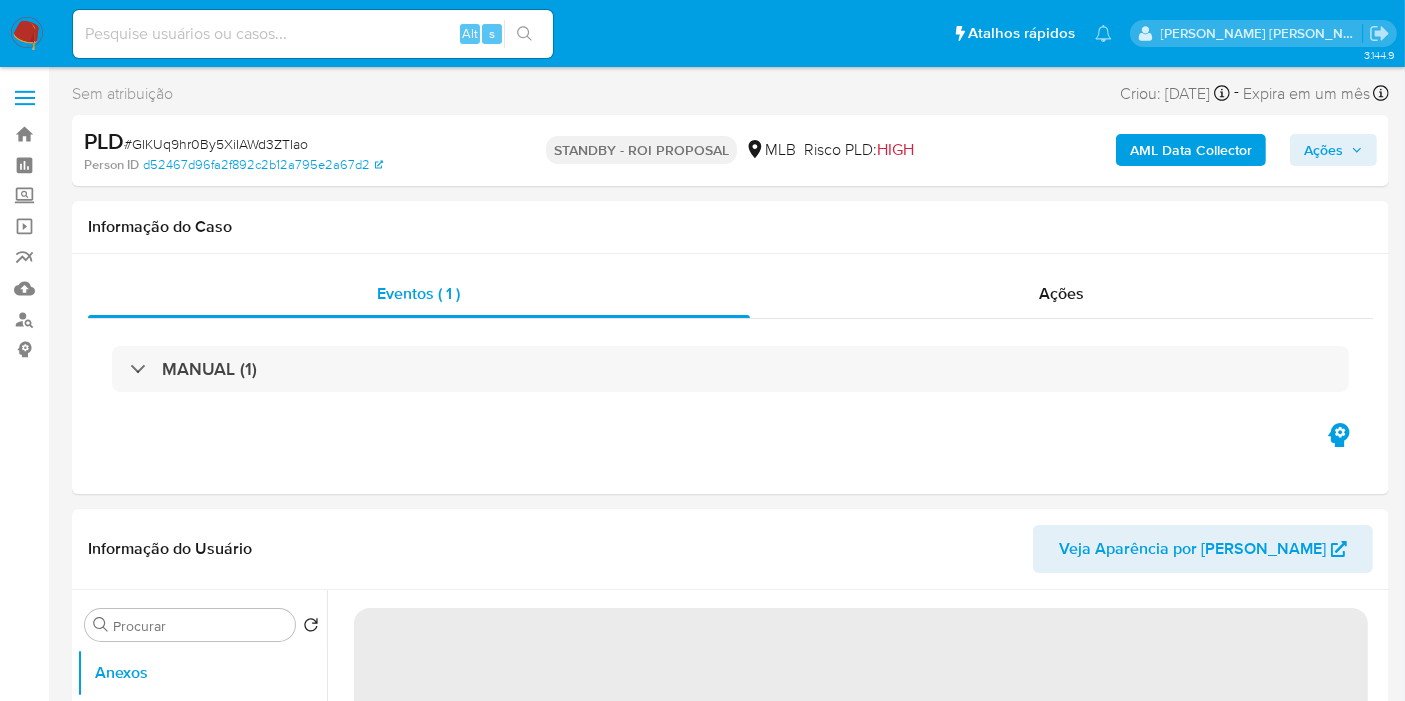 select on "10" 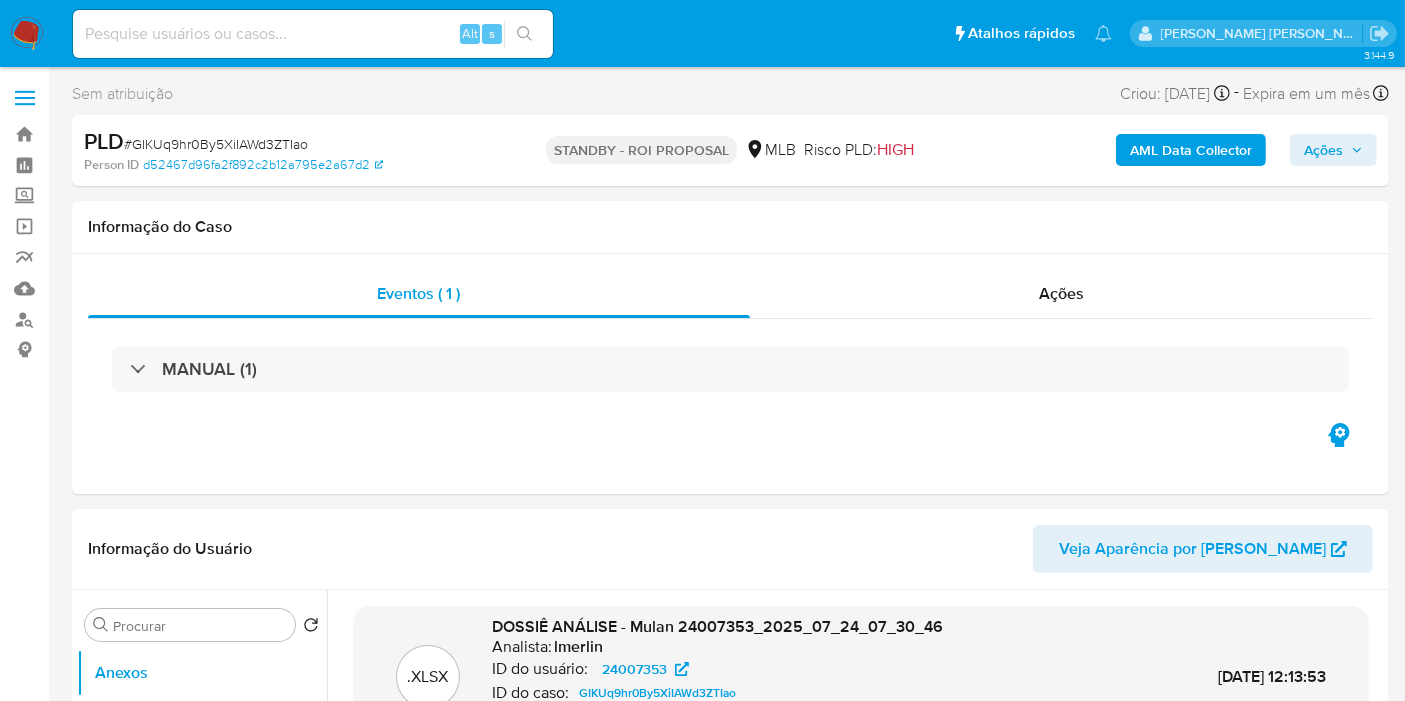 click at bounding box center (27, 34) 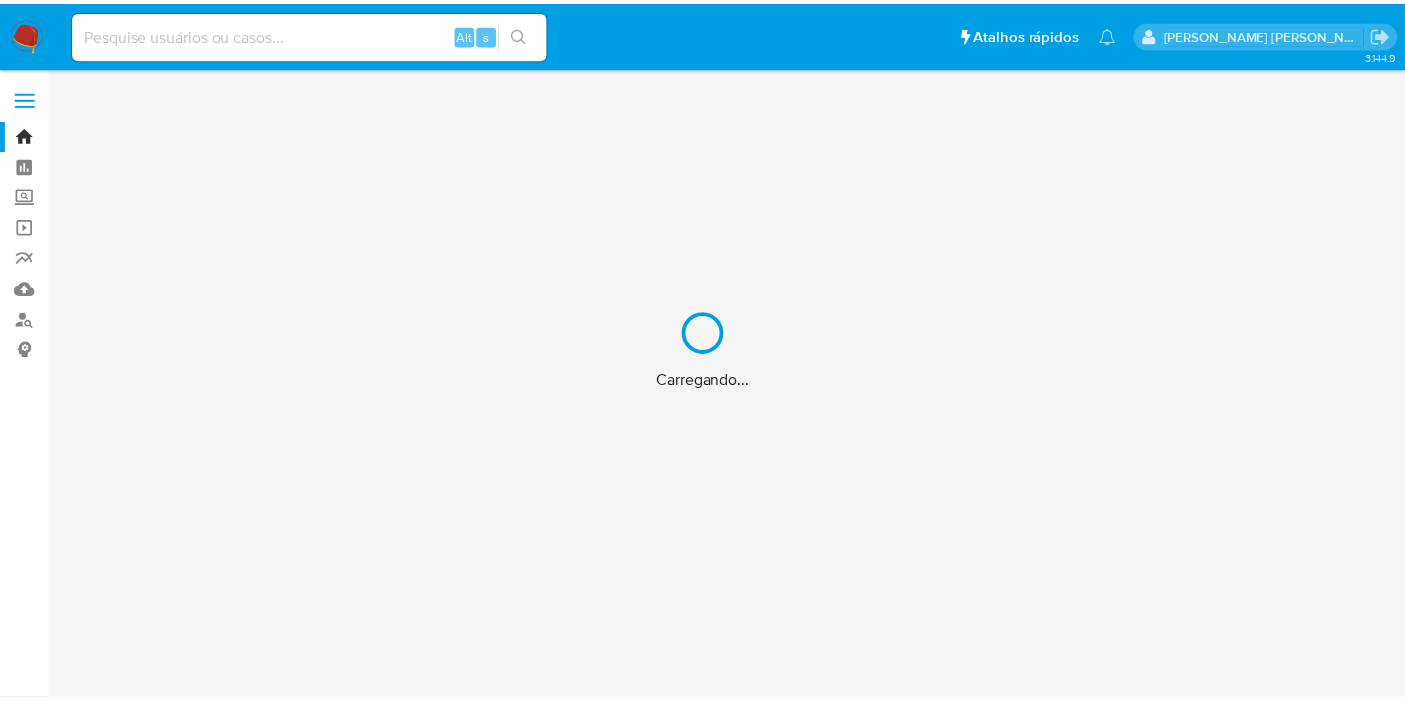 scroll, scrollTop: 0, scrollLeft: 0, axis: both 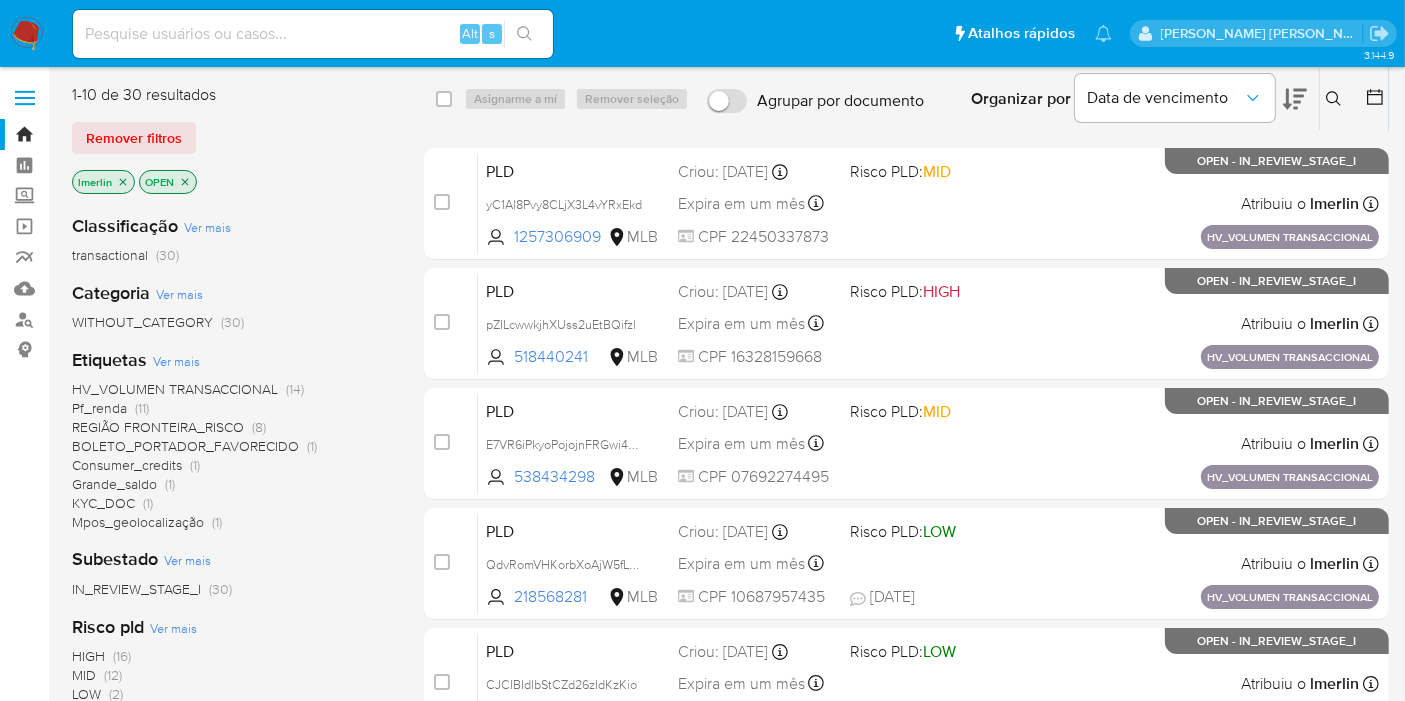 click 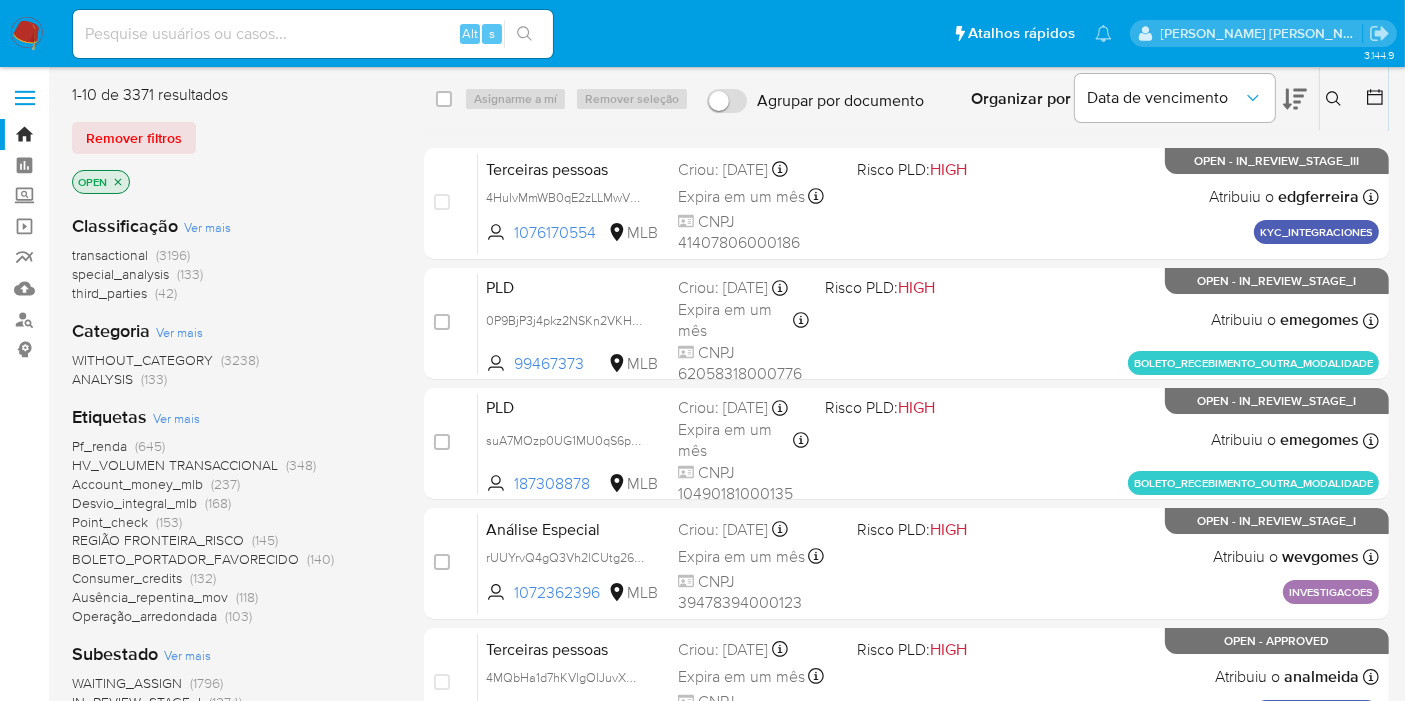 click at bounding box center [313, 34] 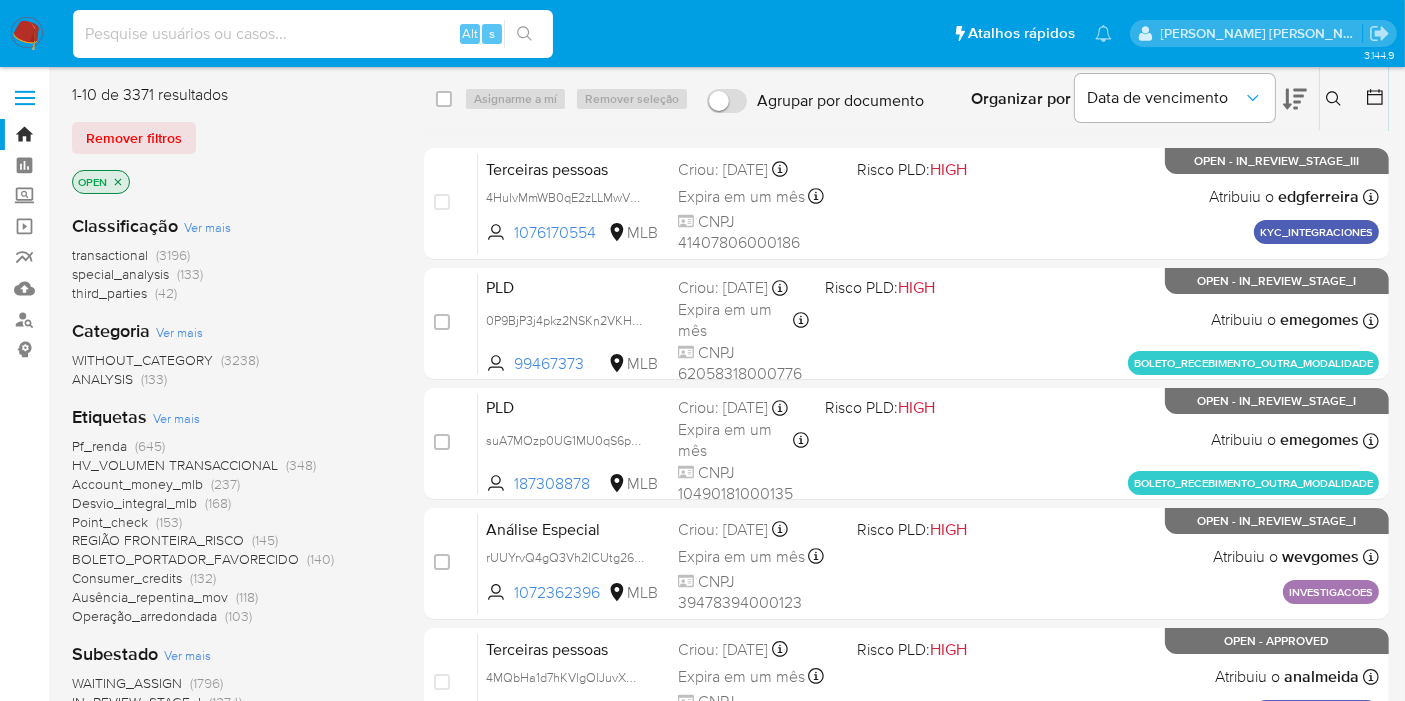 paste on "pZILcwwkjhXUss2uEtBQifzl" 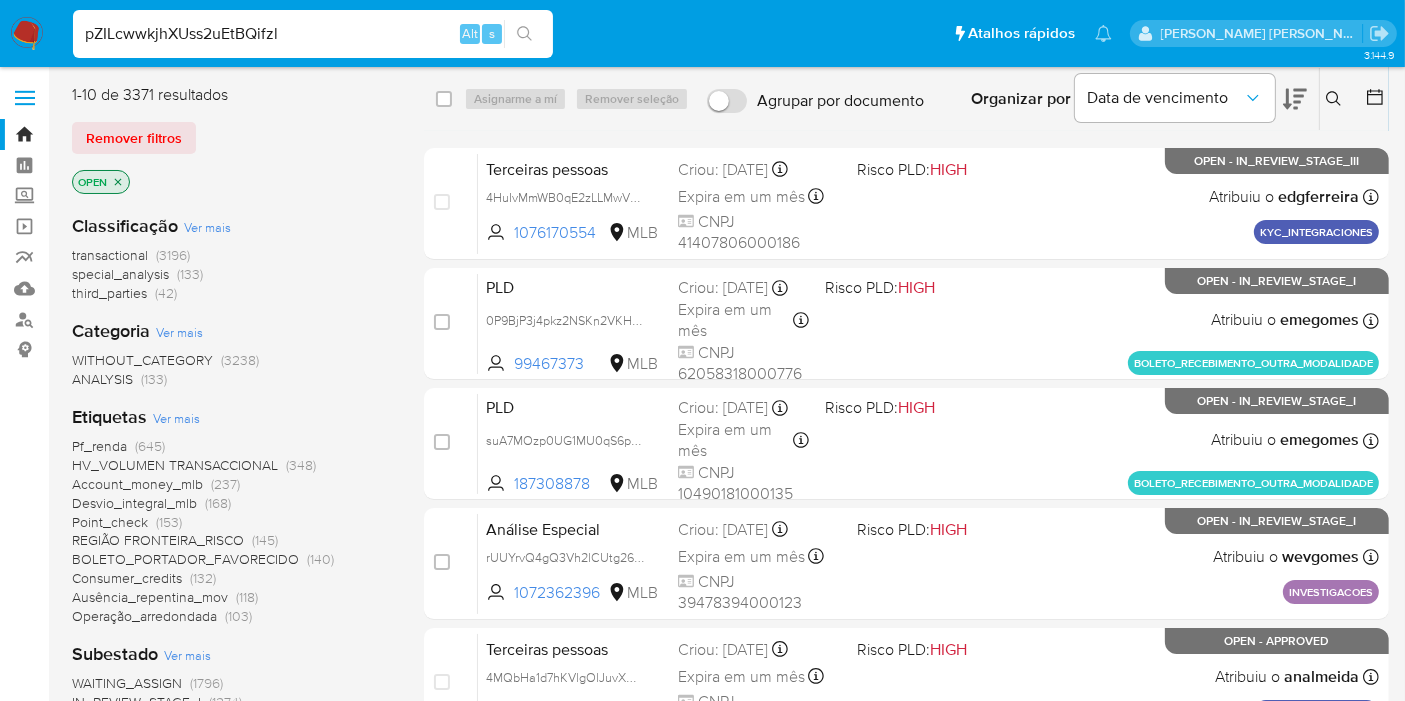 type on "pZILcwwkjhXUss2uEtBQifzl" 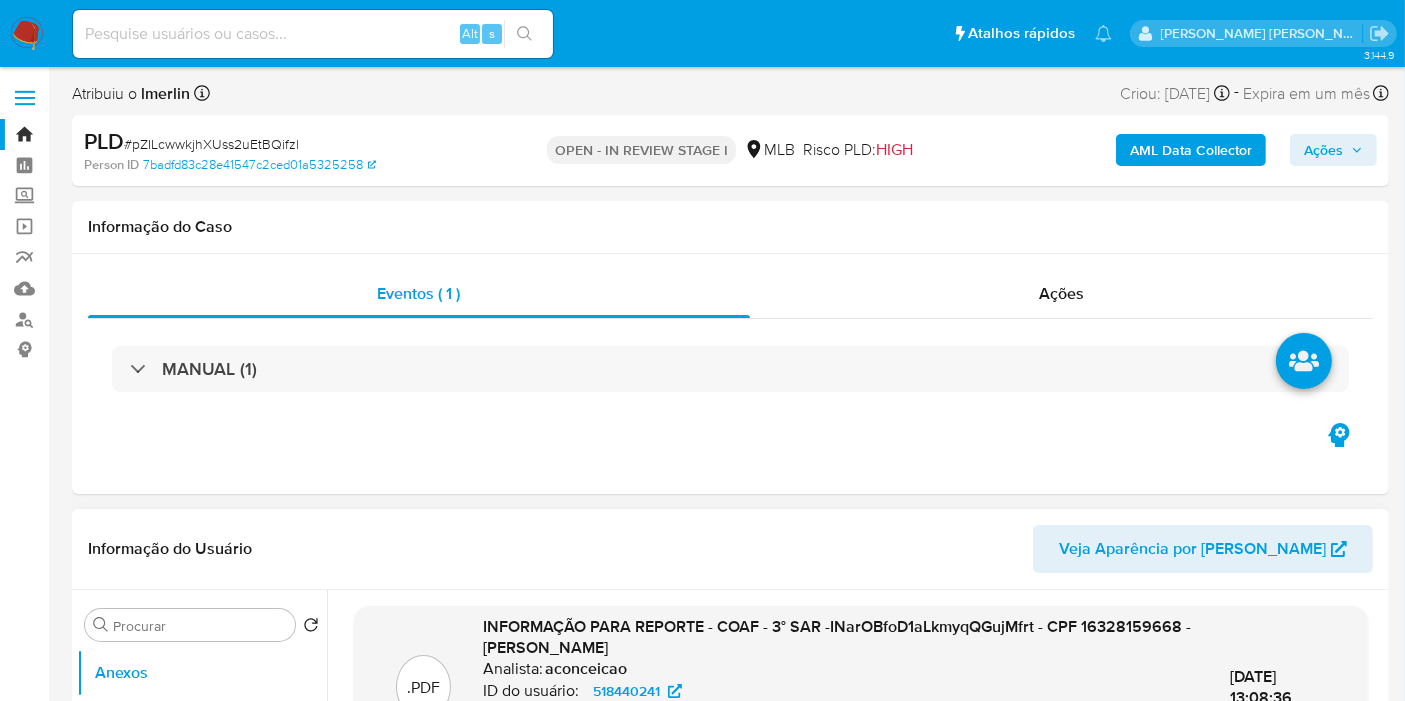 select on "10" 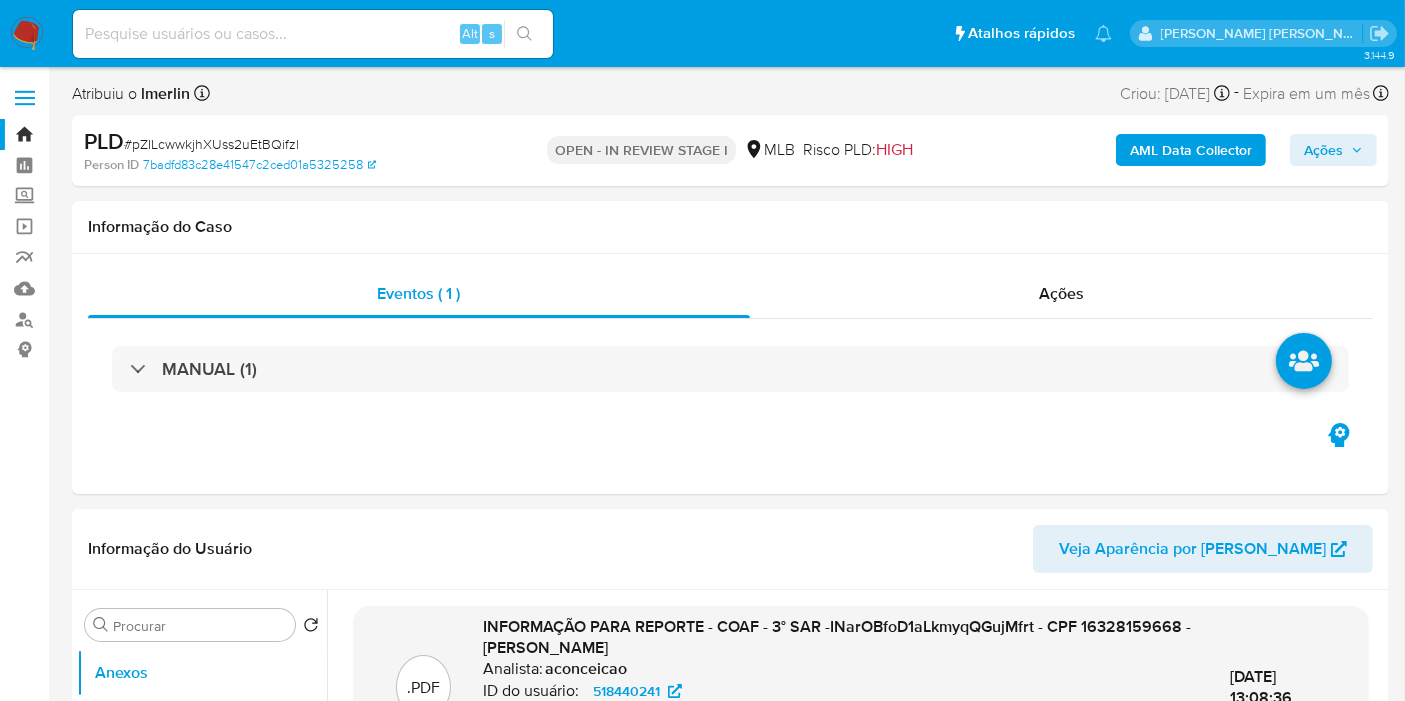 scroll, scrollTop: 333, scrollLeft: 0, axis: vertical 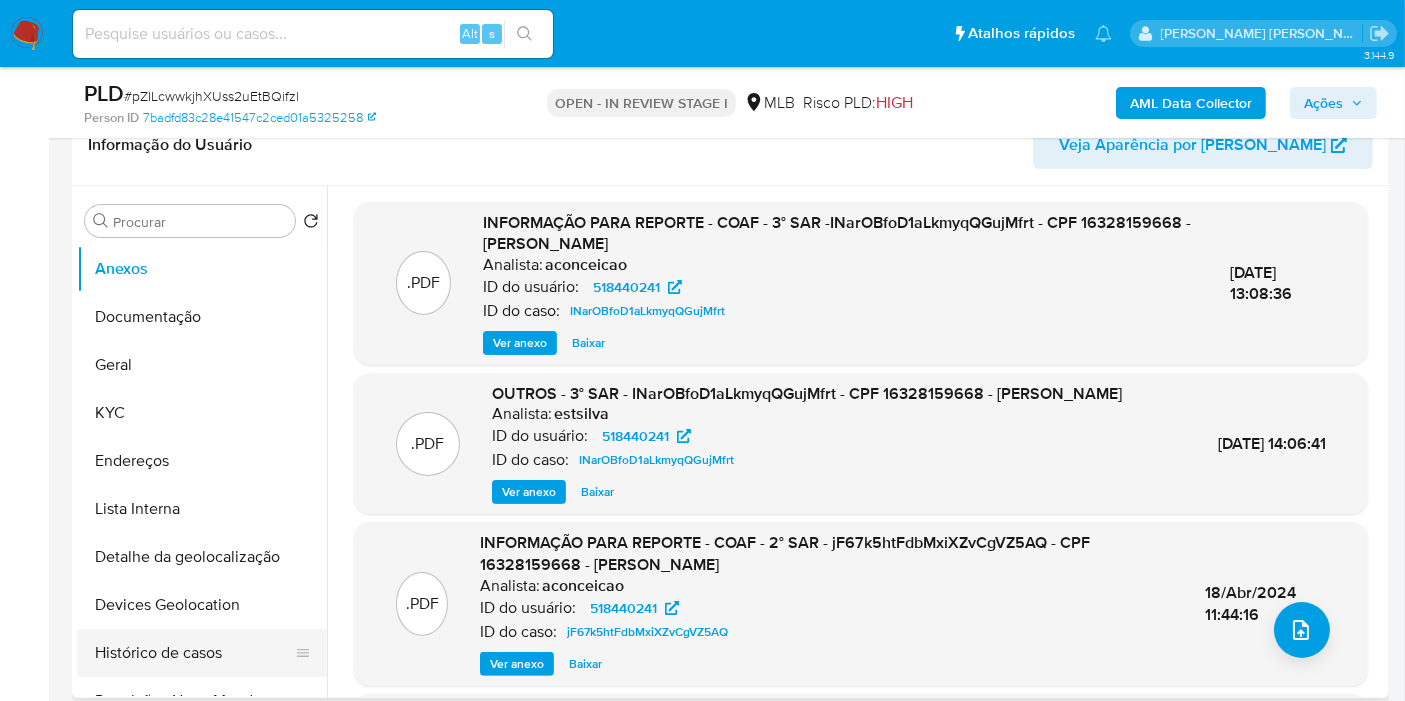 click on "Histórico de casos" at bounding box center [194, 653] 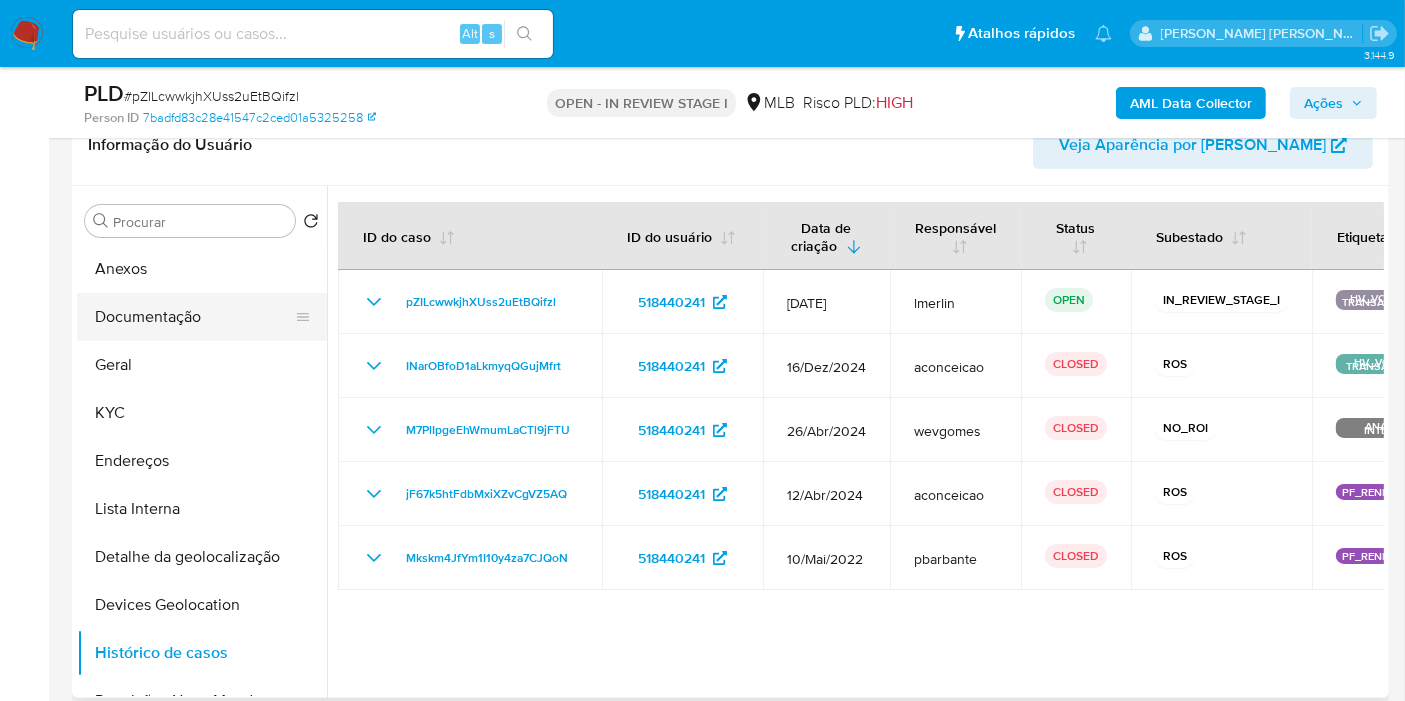 click on "Documentação" at bounding box center [194, 317] 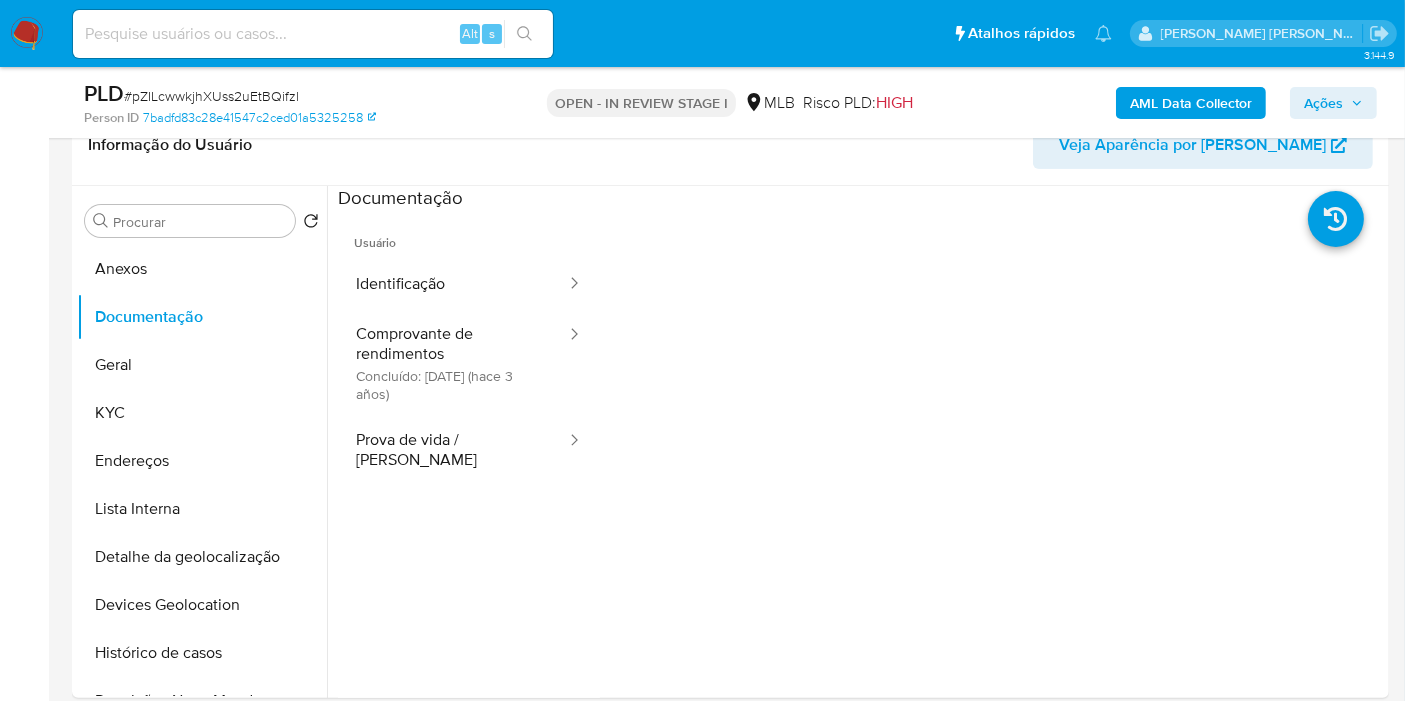 click on "Comprovante de rendimentos Concluído: [DATE] (hace 3 años)" at bounding box center [453, 363] 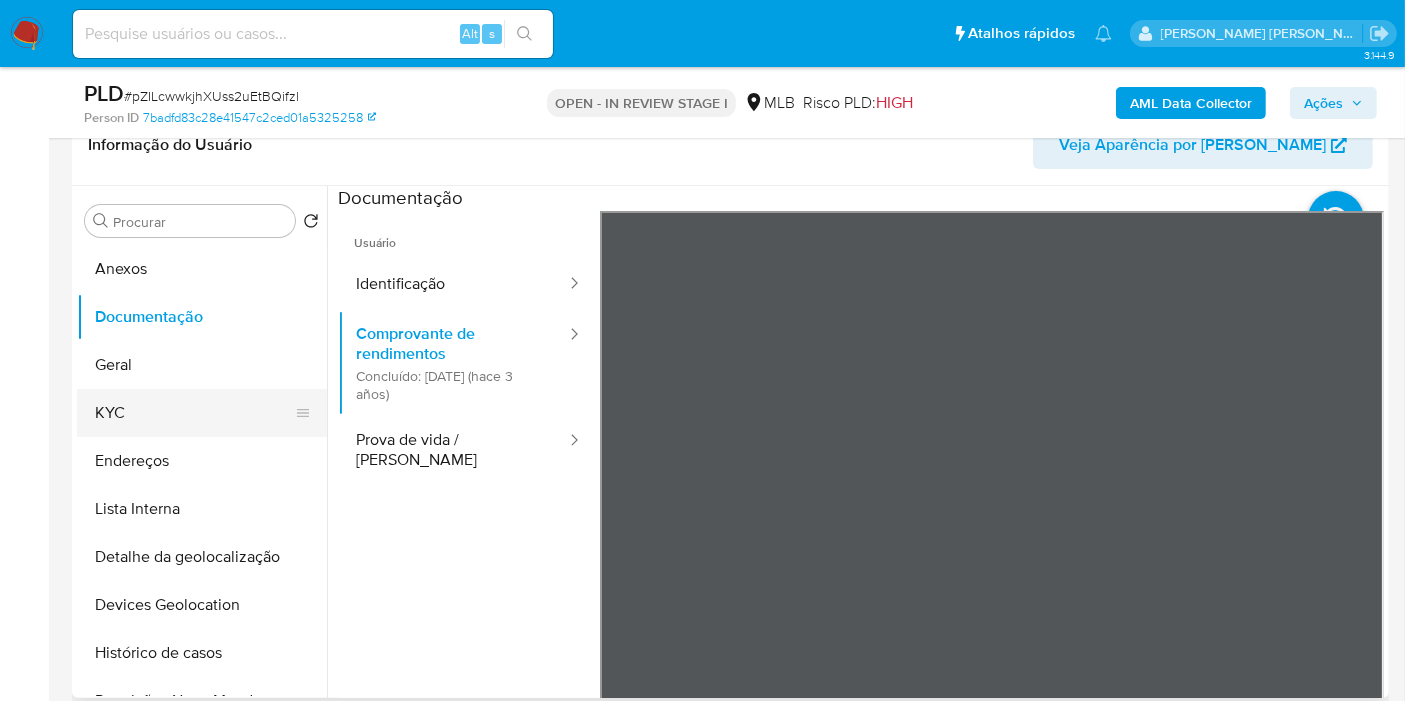 click on "KYC" at bounding box center (194, 413) 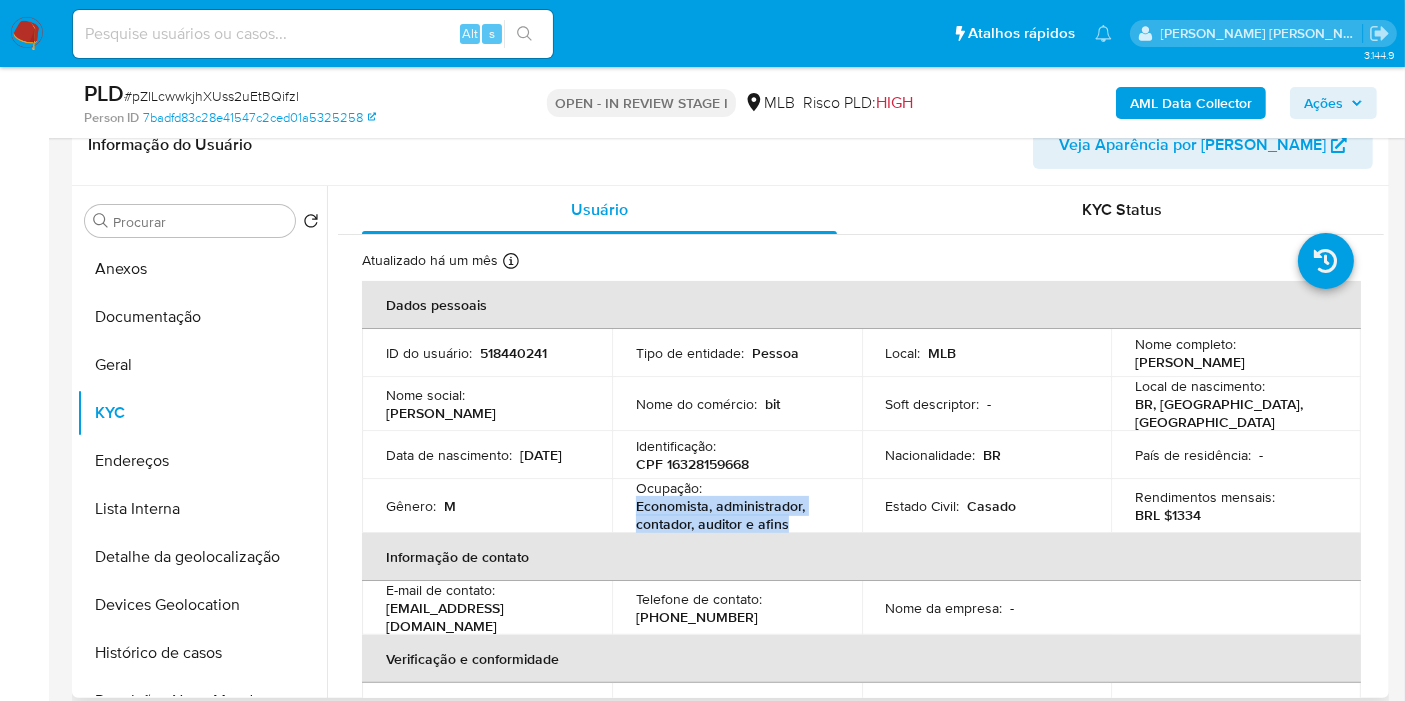 drag, startPoint x: 632, startPoint y: 498, endPoint x: 805, endPoint y: 523, distance: 174.79703 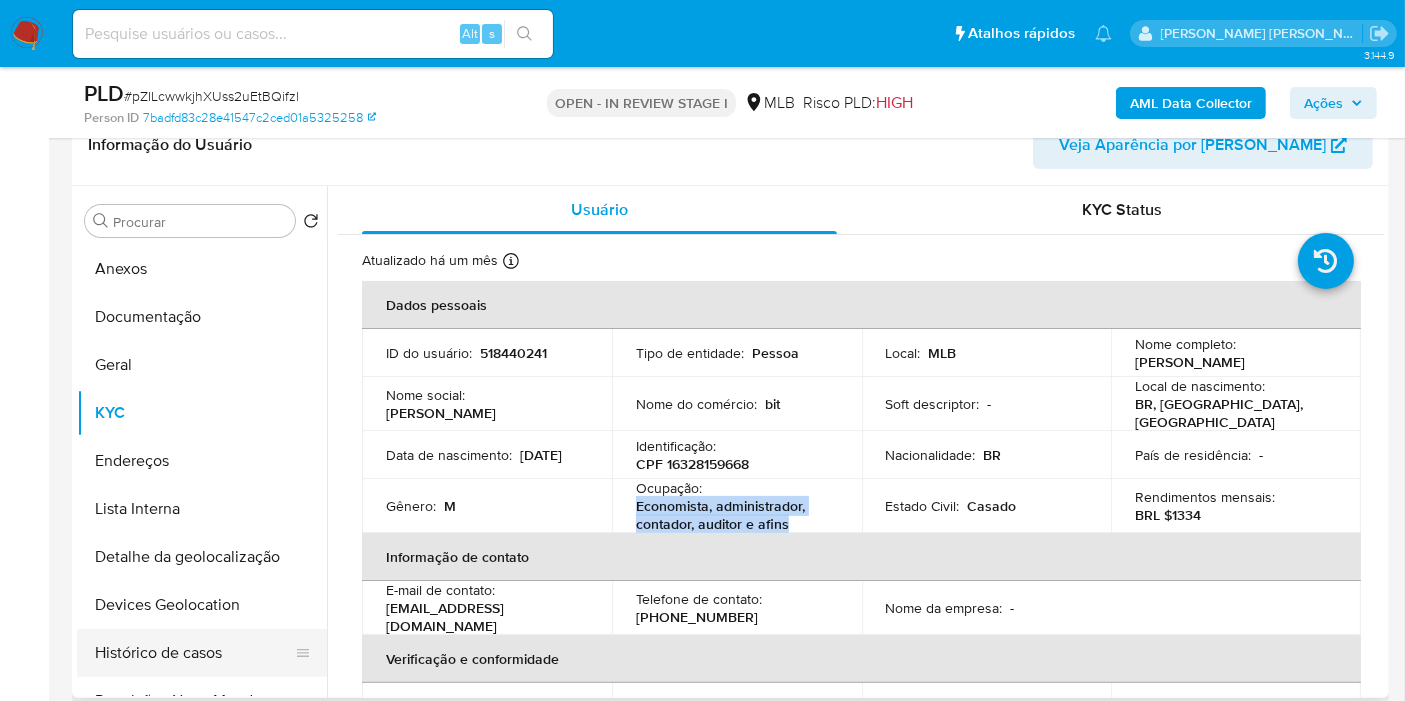 click on "Histórico de casos" at bounding box center (194, 653) 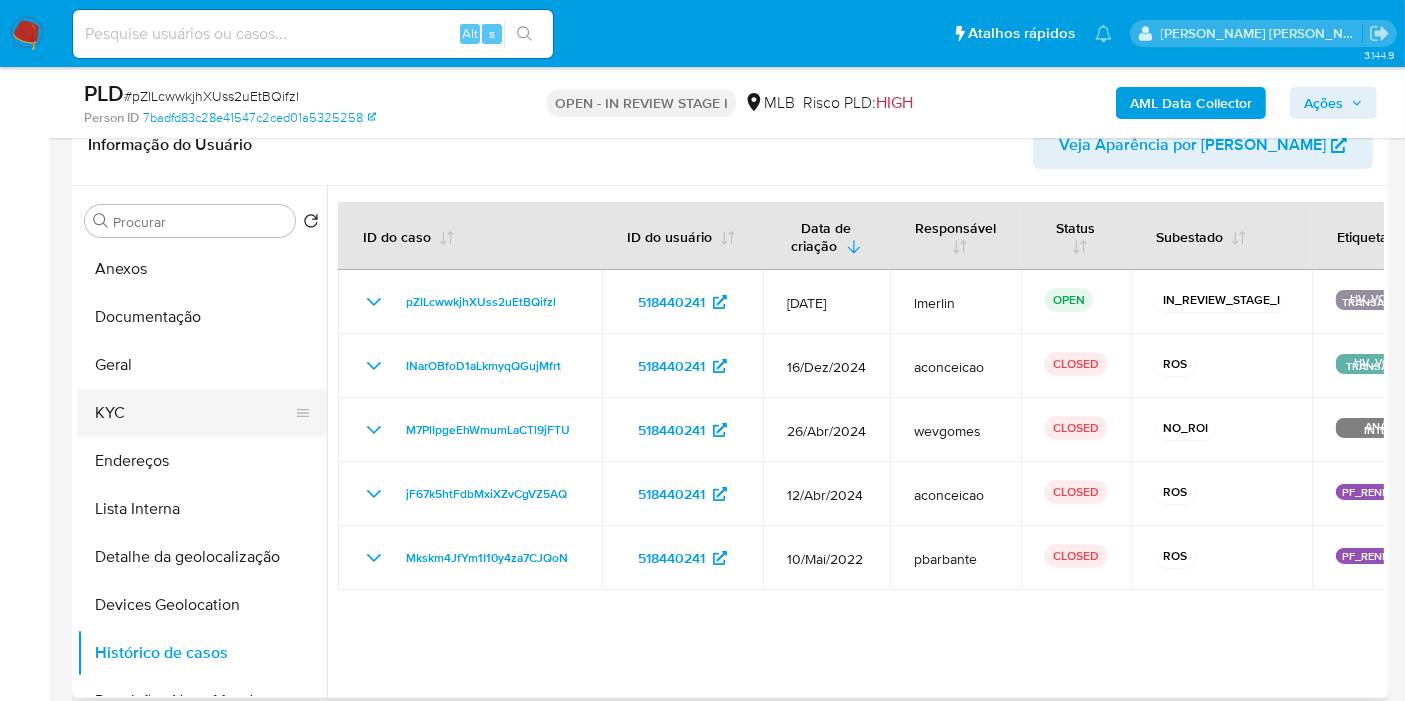click on "KYC" at bounding box center [194, 413] 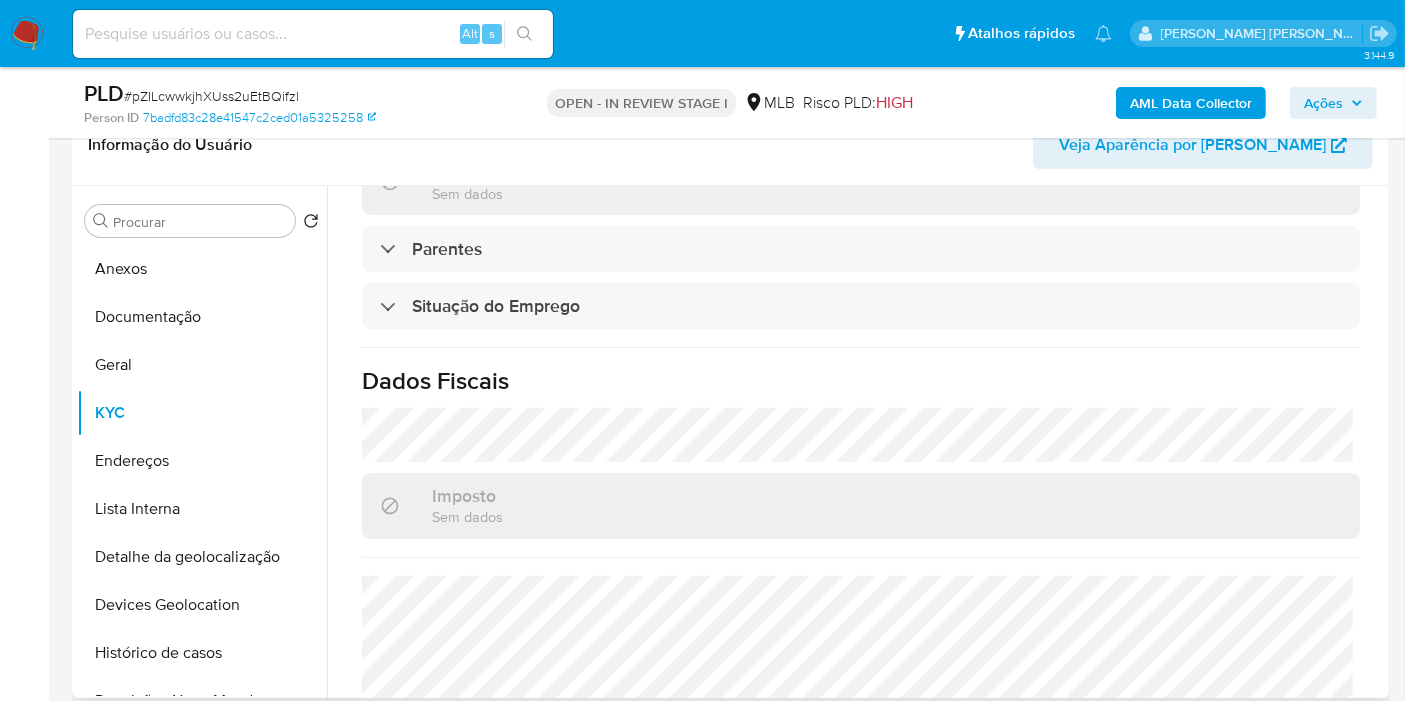 scroll, scrollTop: 914, scrollLeft: 0, axis: vertical 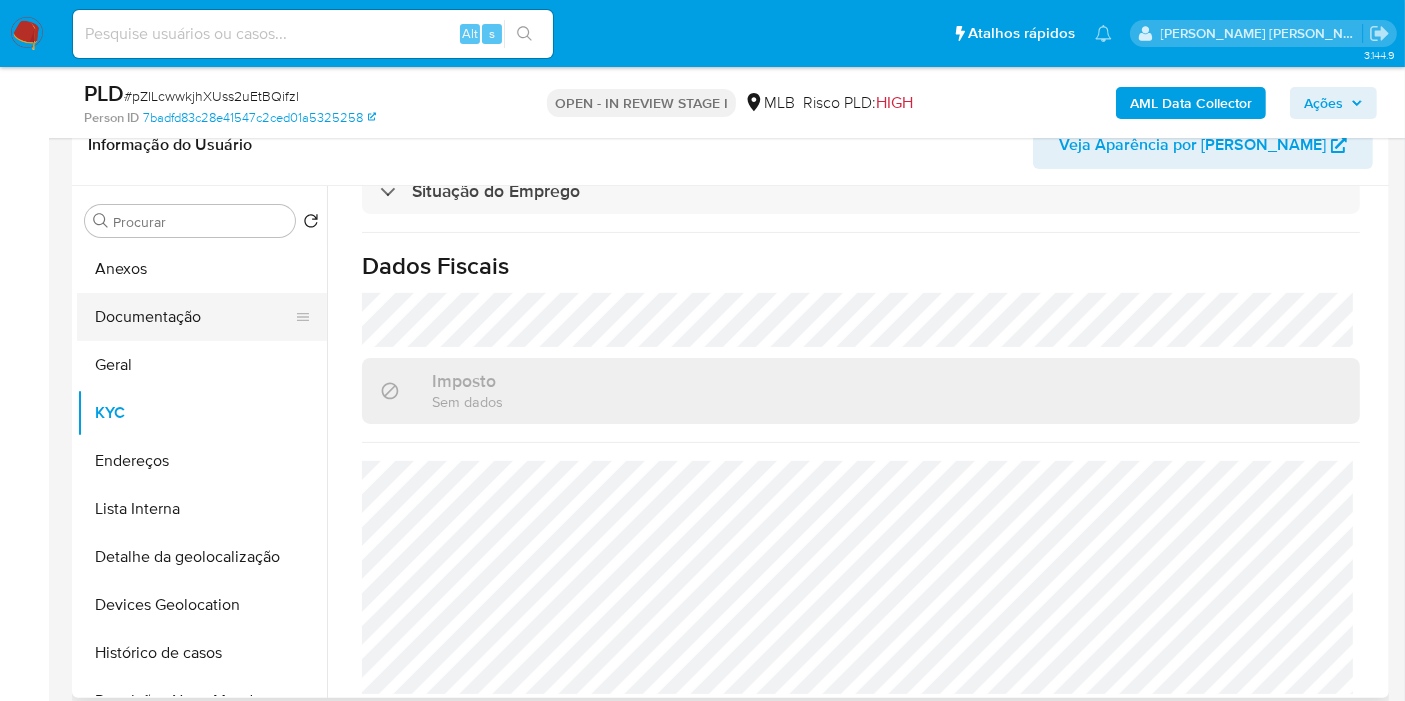 click on "Documentação" at bounding box center (194, 317) 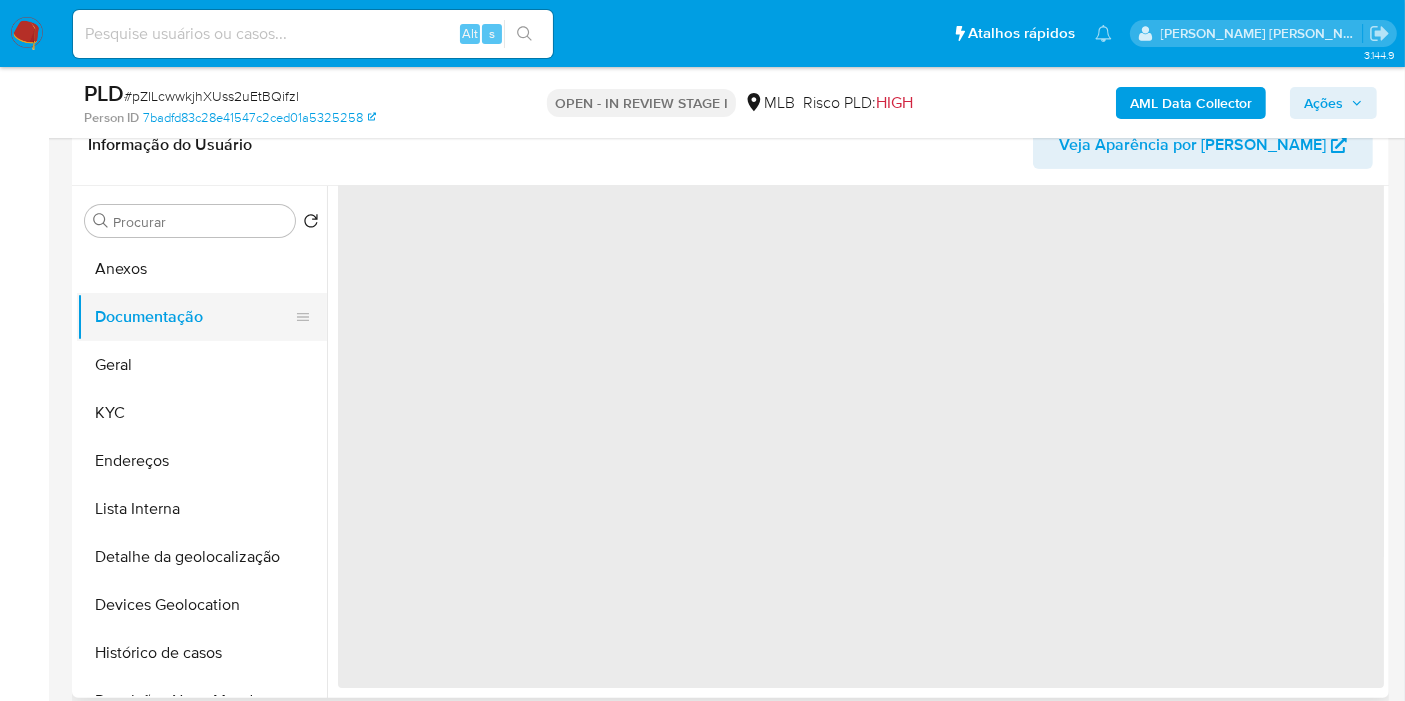 scroll, scrollTop: 0, scrollLeft: 0, axis: both 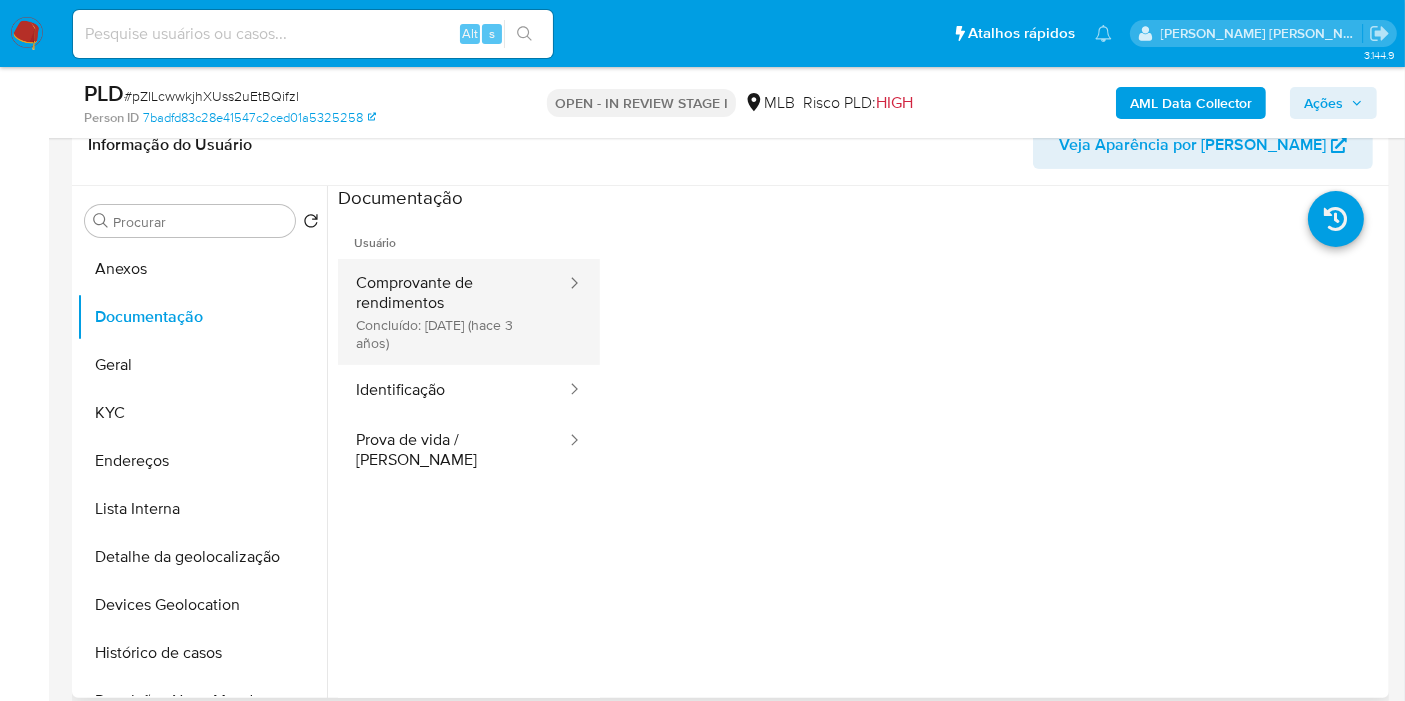 click on "Comprovante de rendimentos Concluído: 06/12/2022 (hace 3 años)" at bounding box center (453, 312) 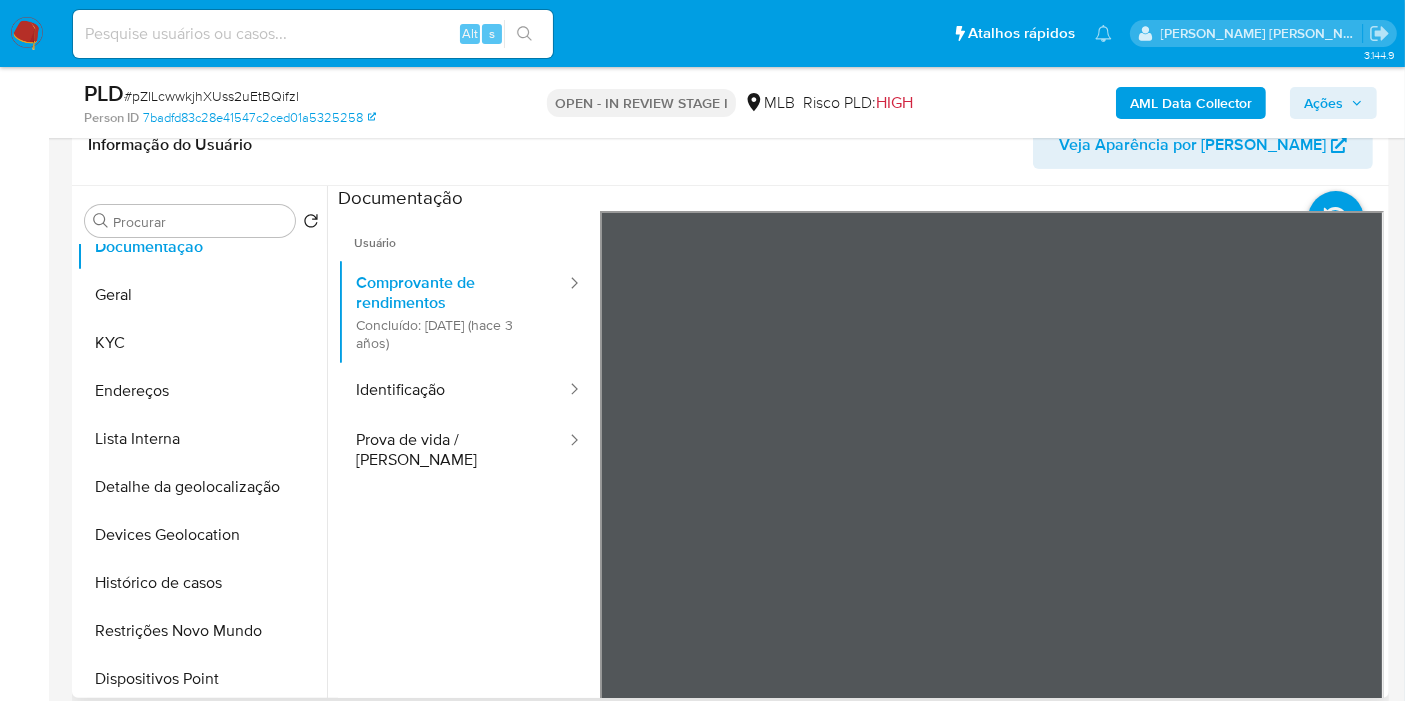 scroll, scrollTop: 222, scrollLeft: 0, axis: vertical 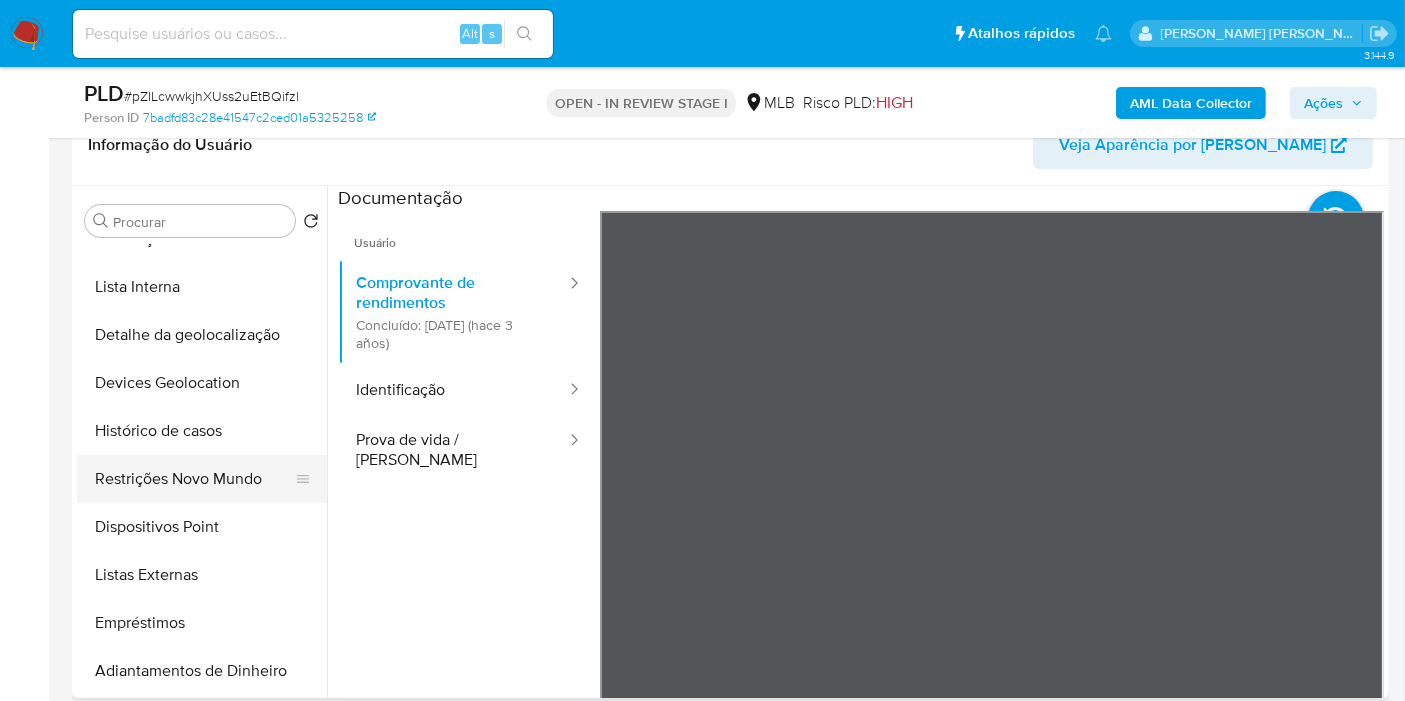 click on "Restrições Novo Mundo" at bounding box center [194, 479] 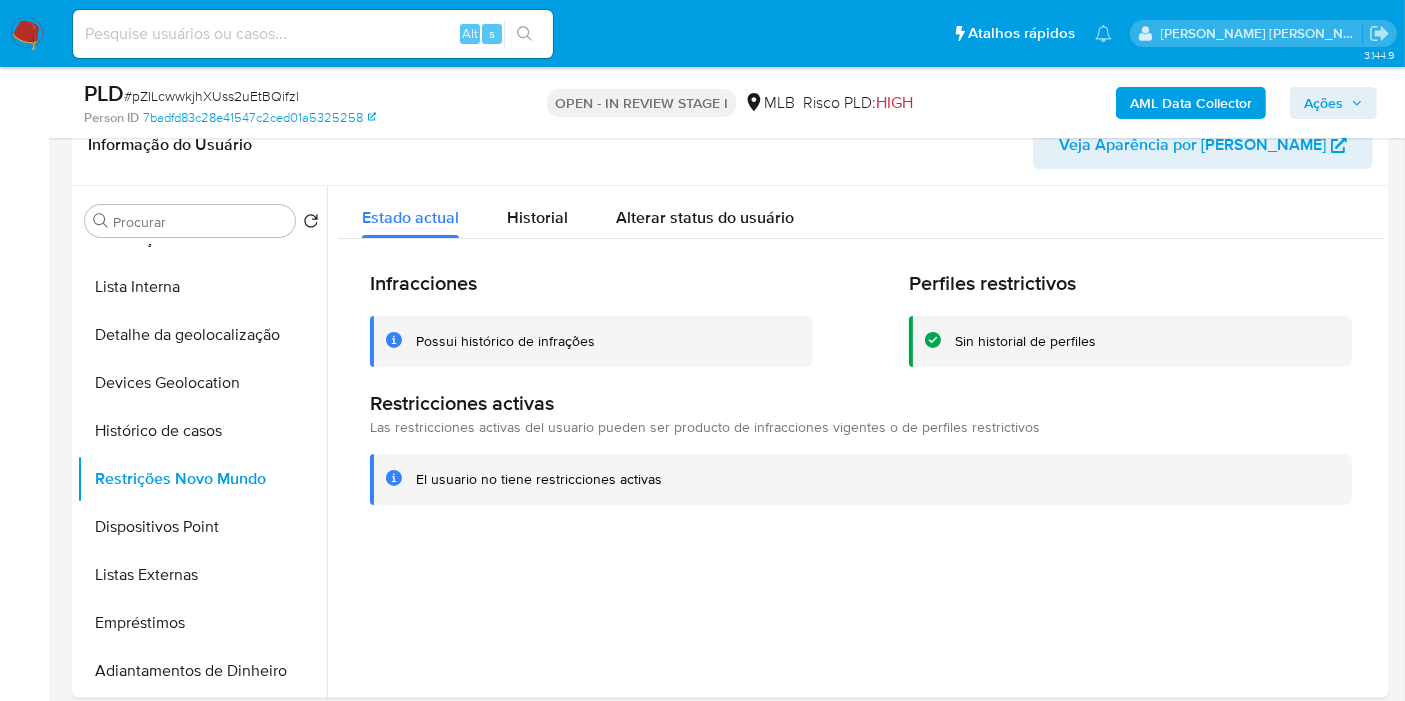 scroll, scrollTop: 1111, scrollLeft: 0, axis: vertical 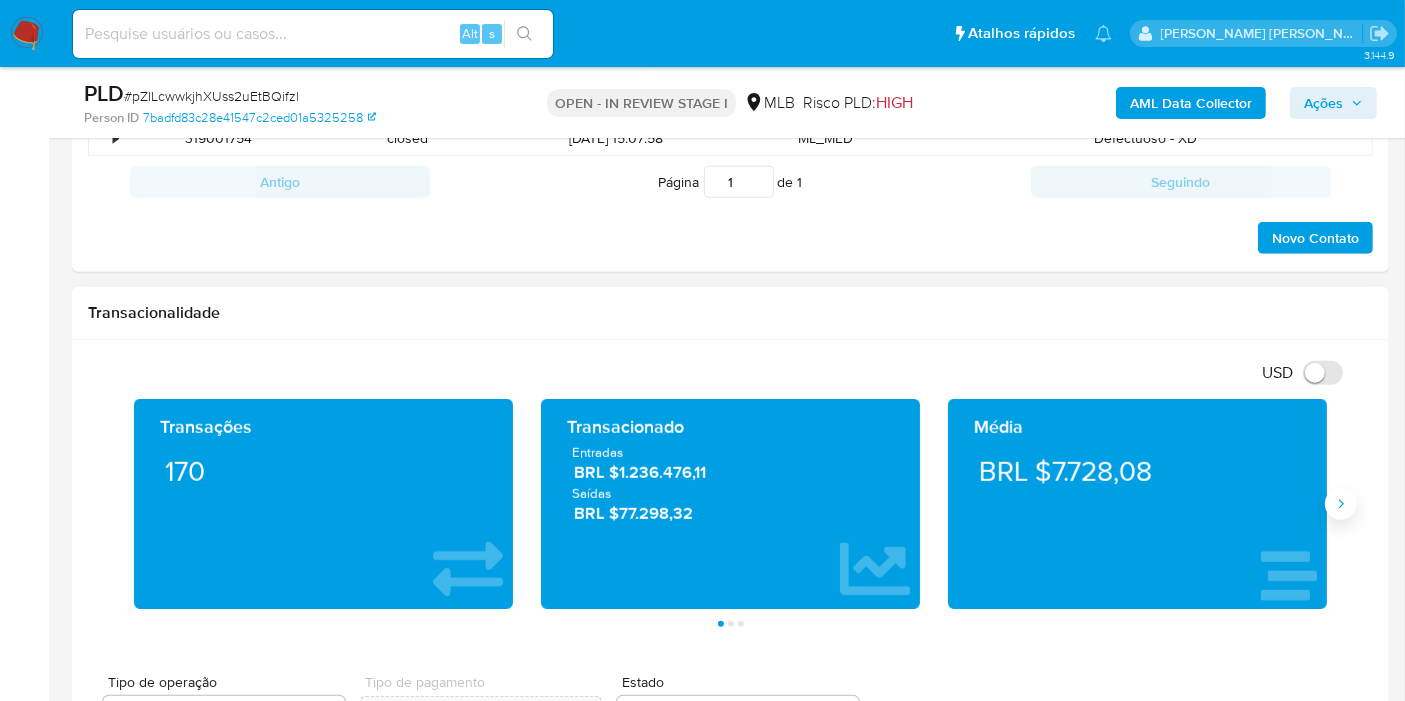 click 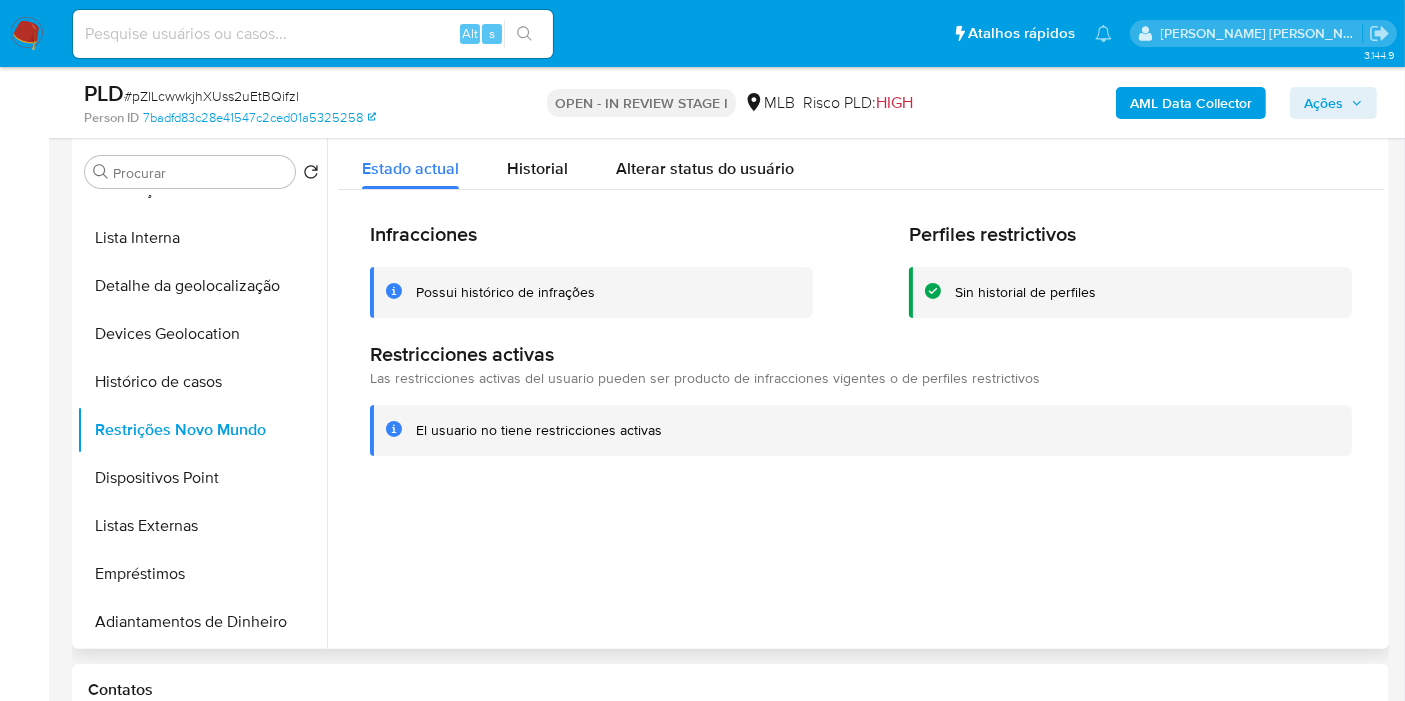 scroll, scrollTop: 333, scrollLeft: 0, axis: vertical 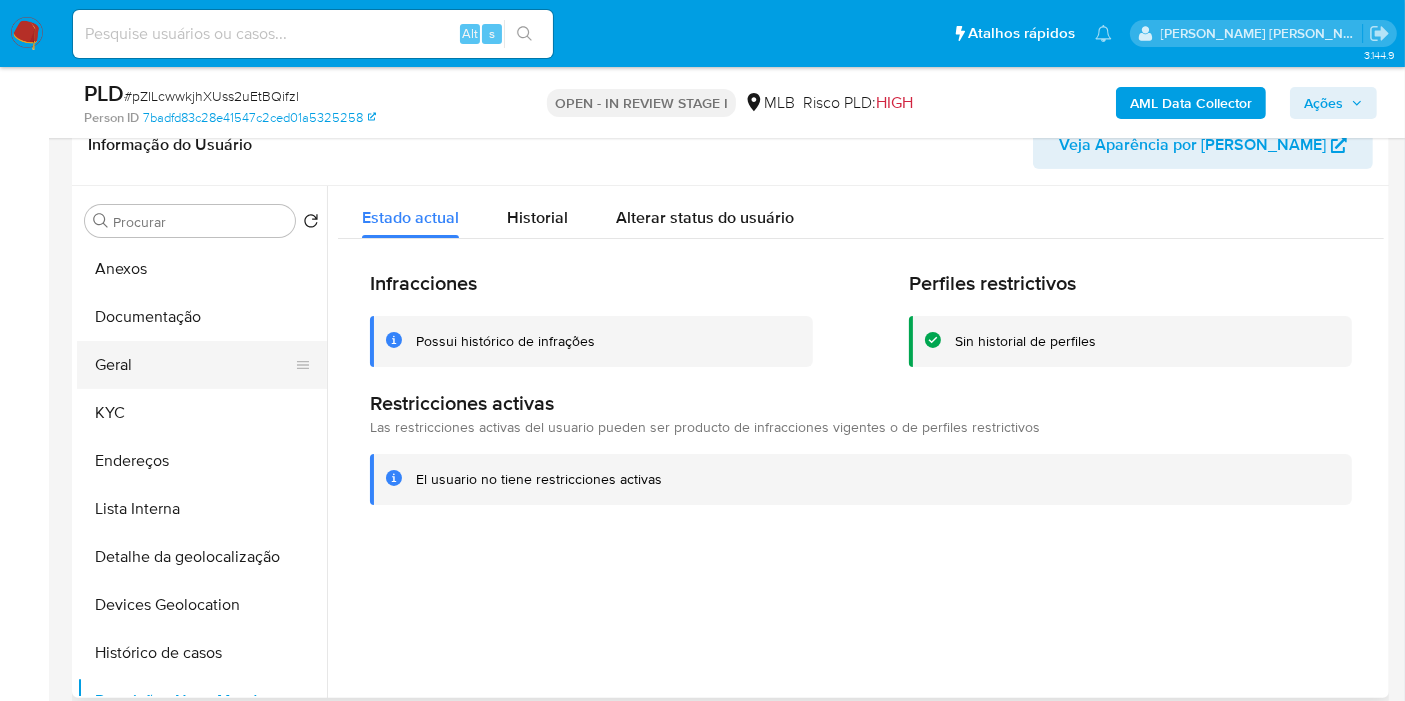 click on "Geral" at bounding box center [194, 365] 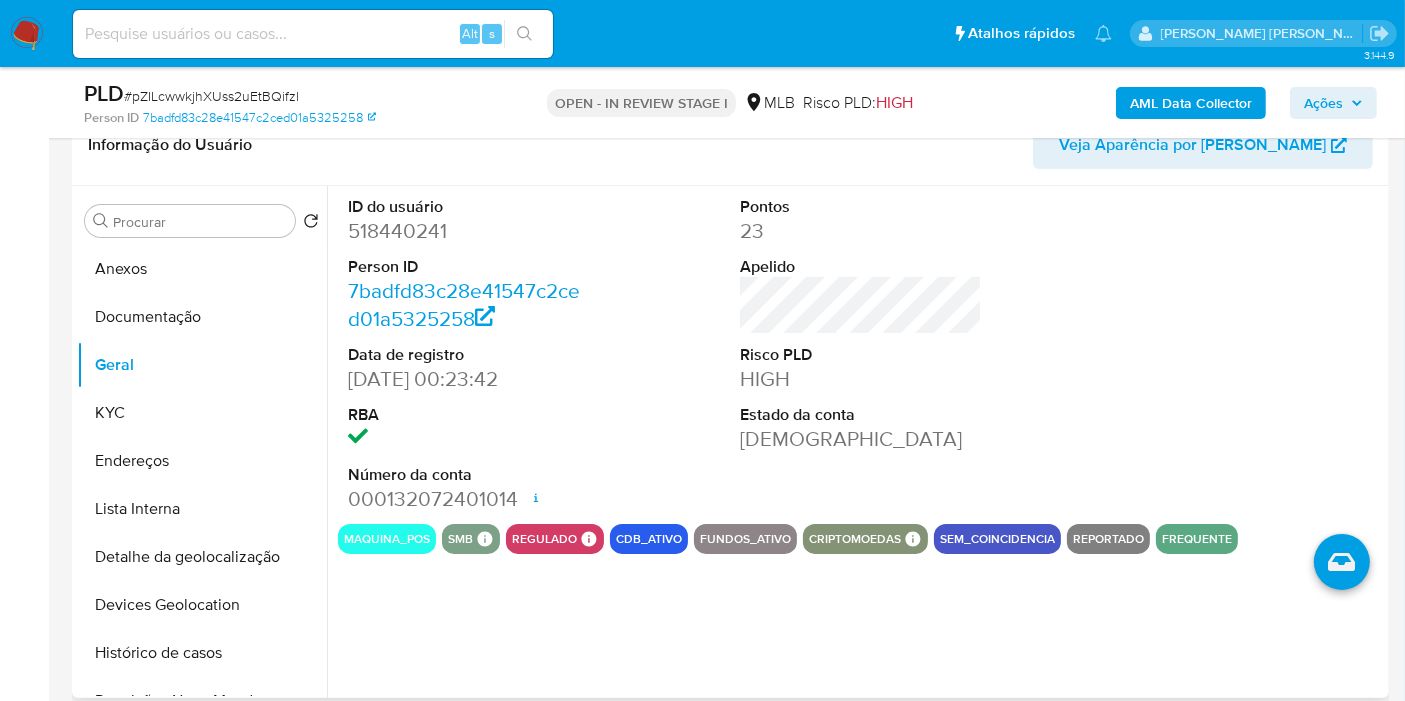 type 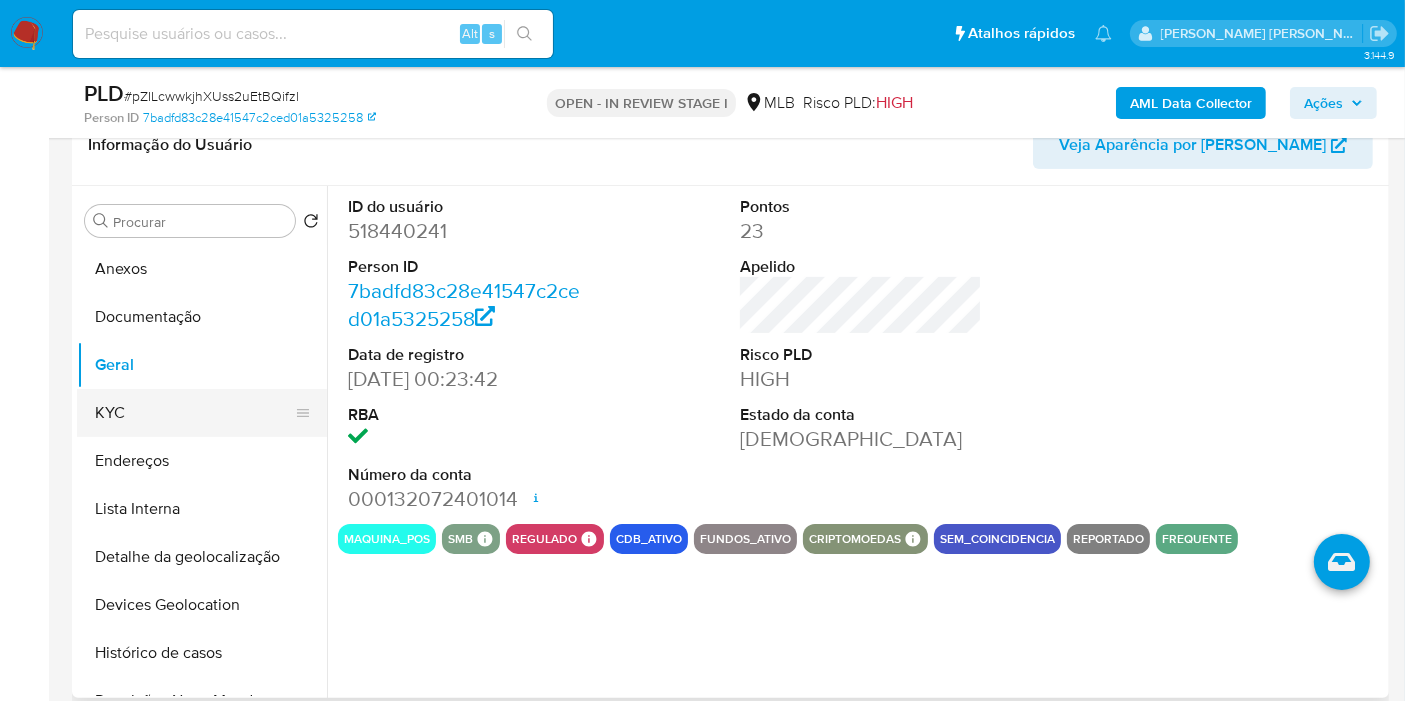 click on "KYC" at bounding box center [194, 413] 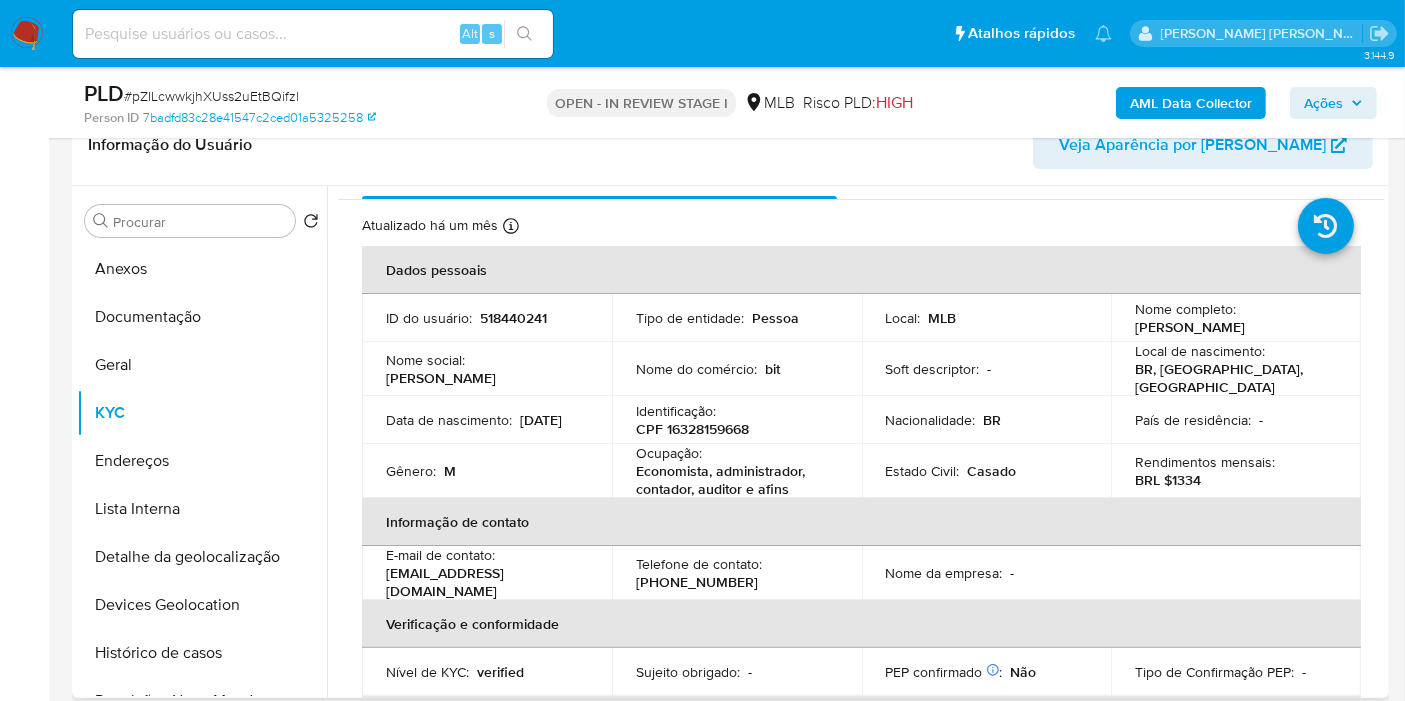 scroll, scrollTop: 18, scrollLeft: 0, axis: vertical 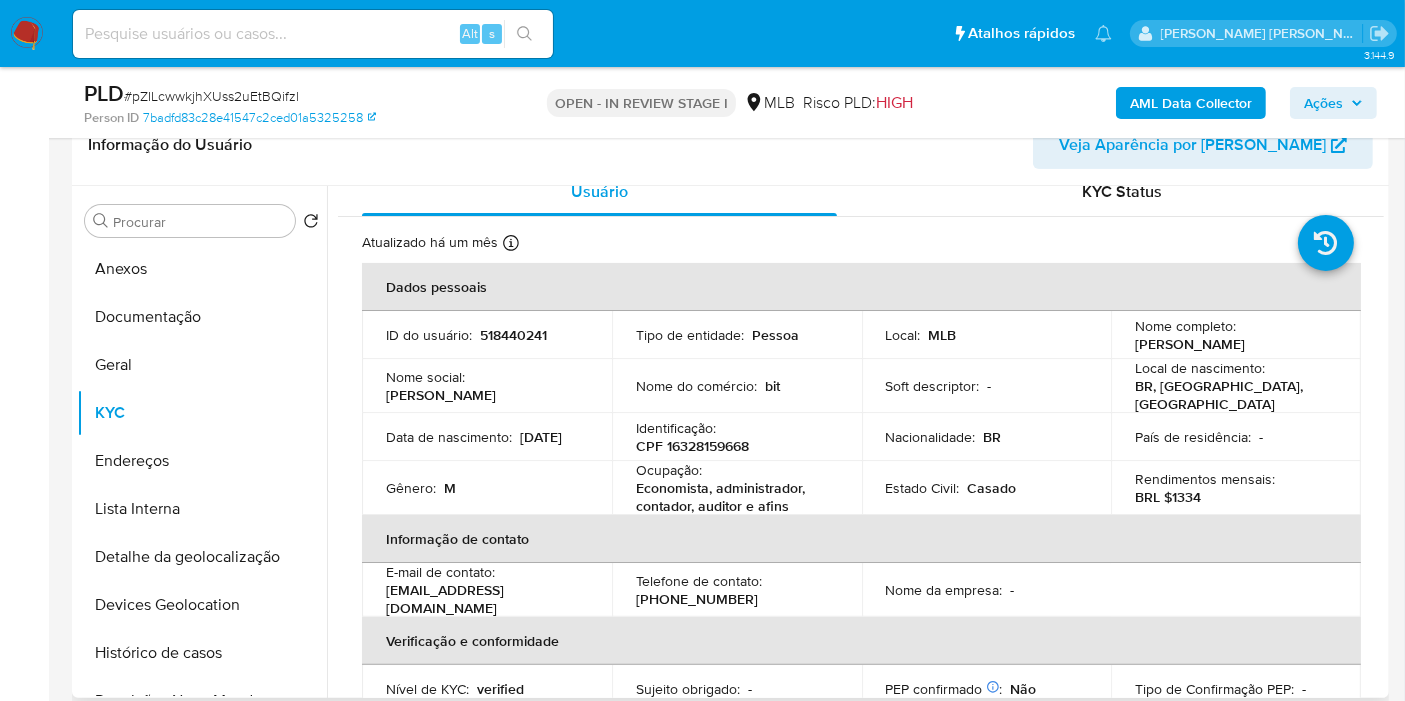 type 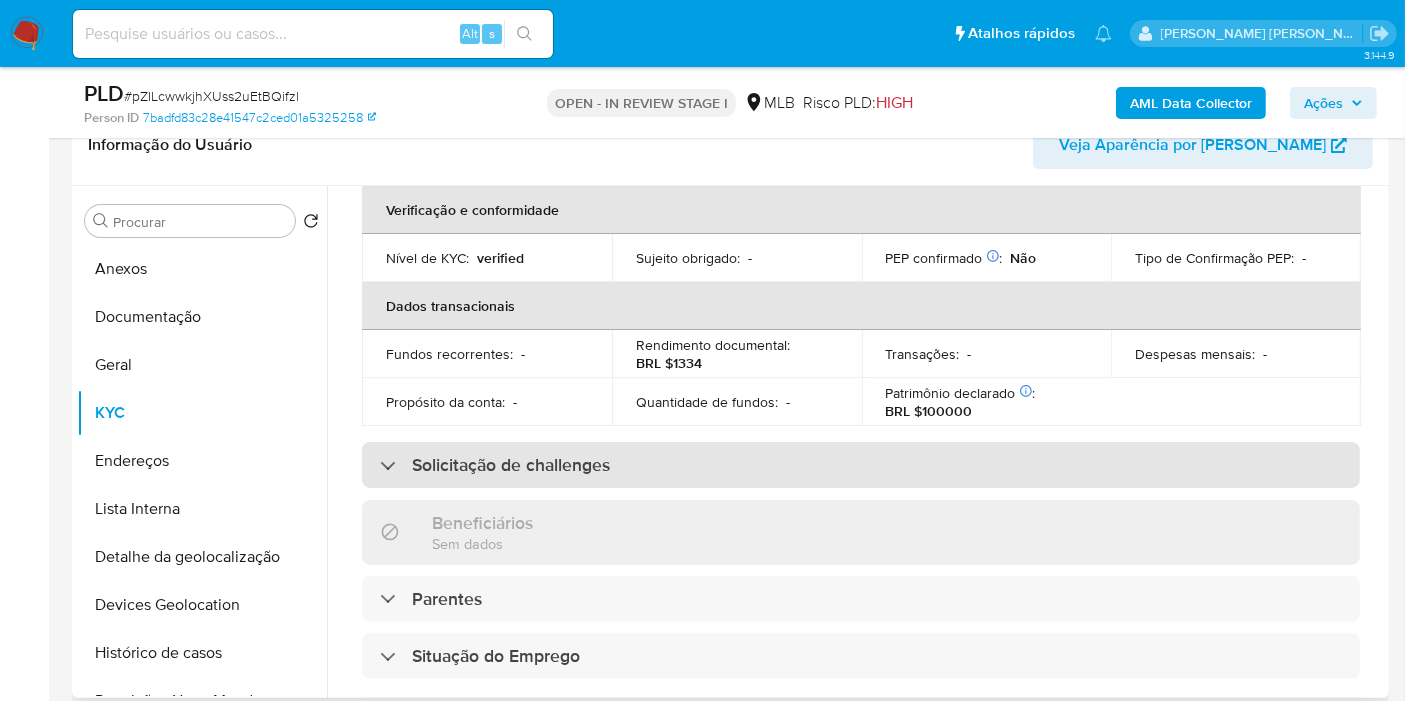 scroll, scrollTop: 907, scrollLeft: 0, axis: vertical 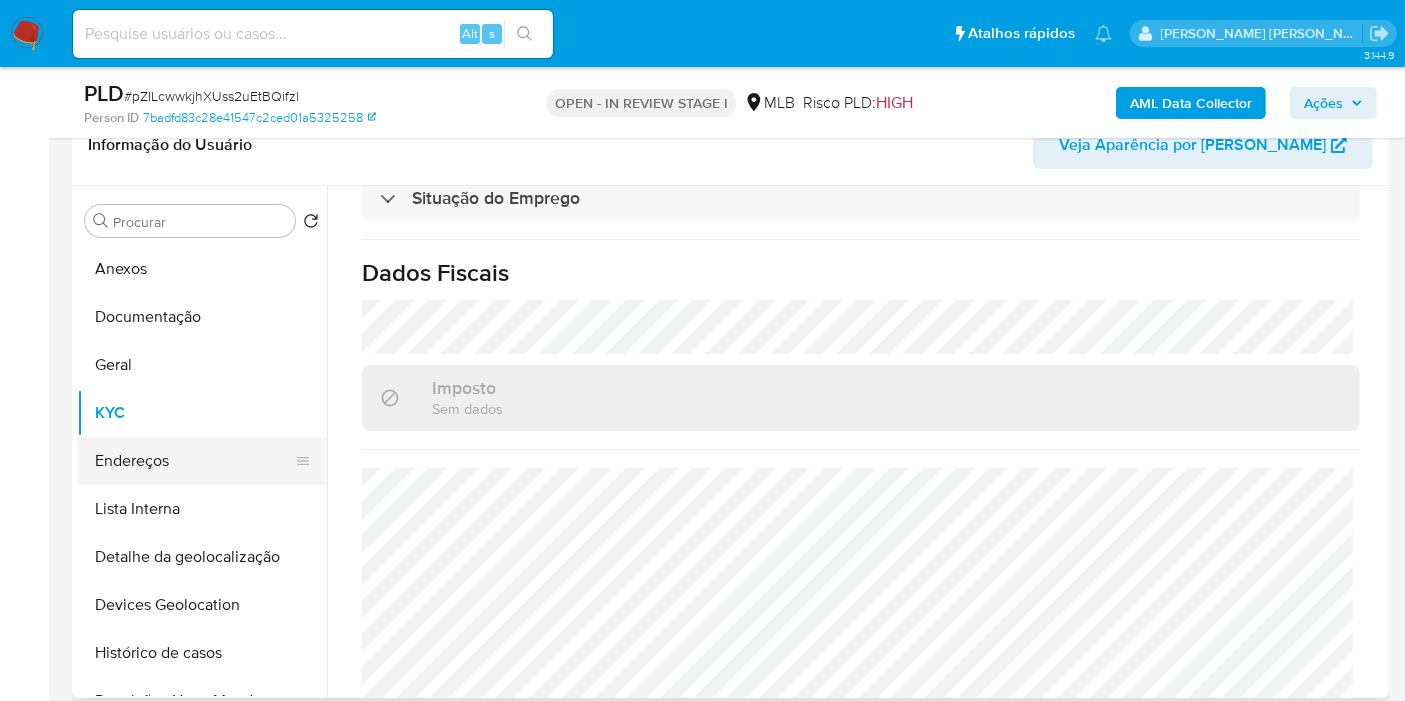 click on "Endereços" at bounding box center [194, 461] 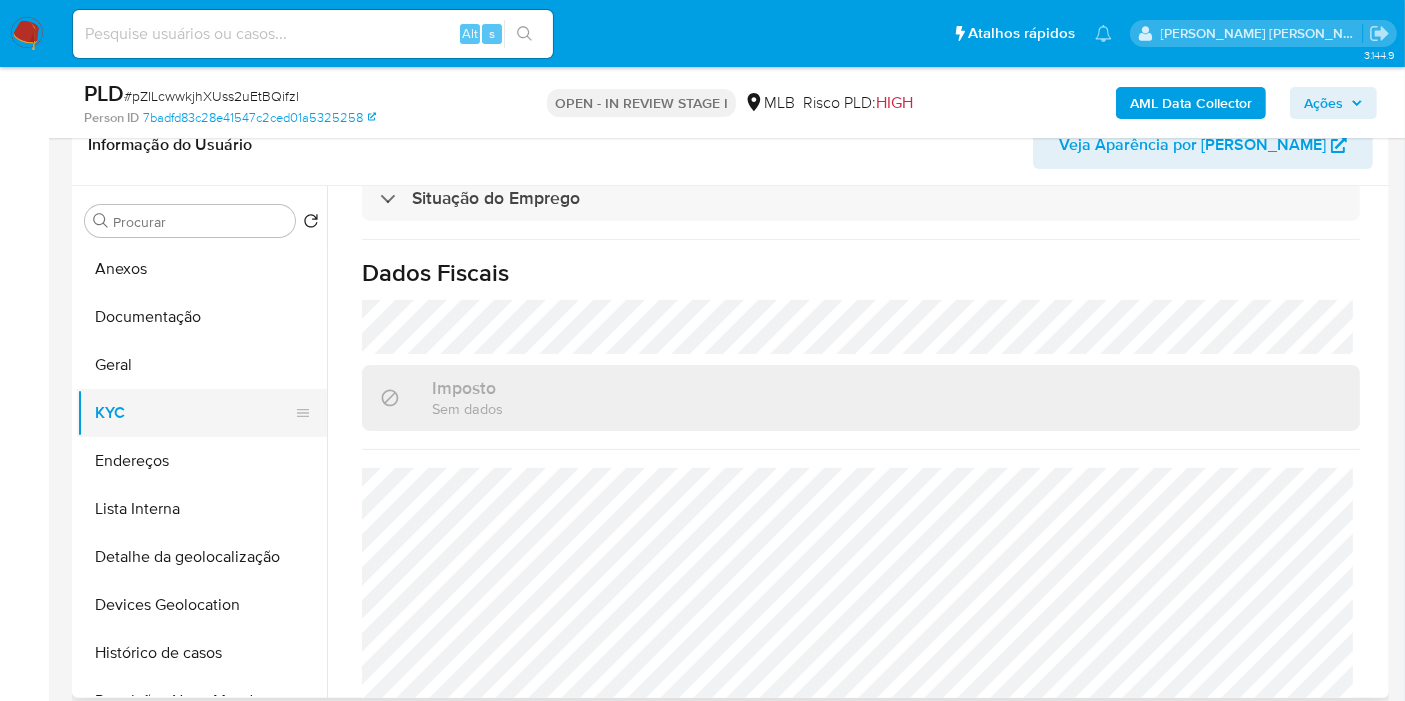 scroll, scrollTop: 0, scrollLeft: 0, axis: both 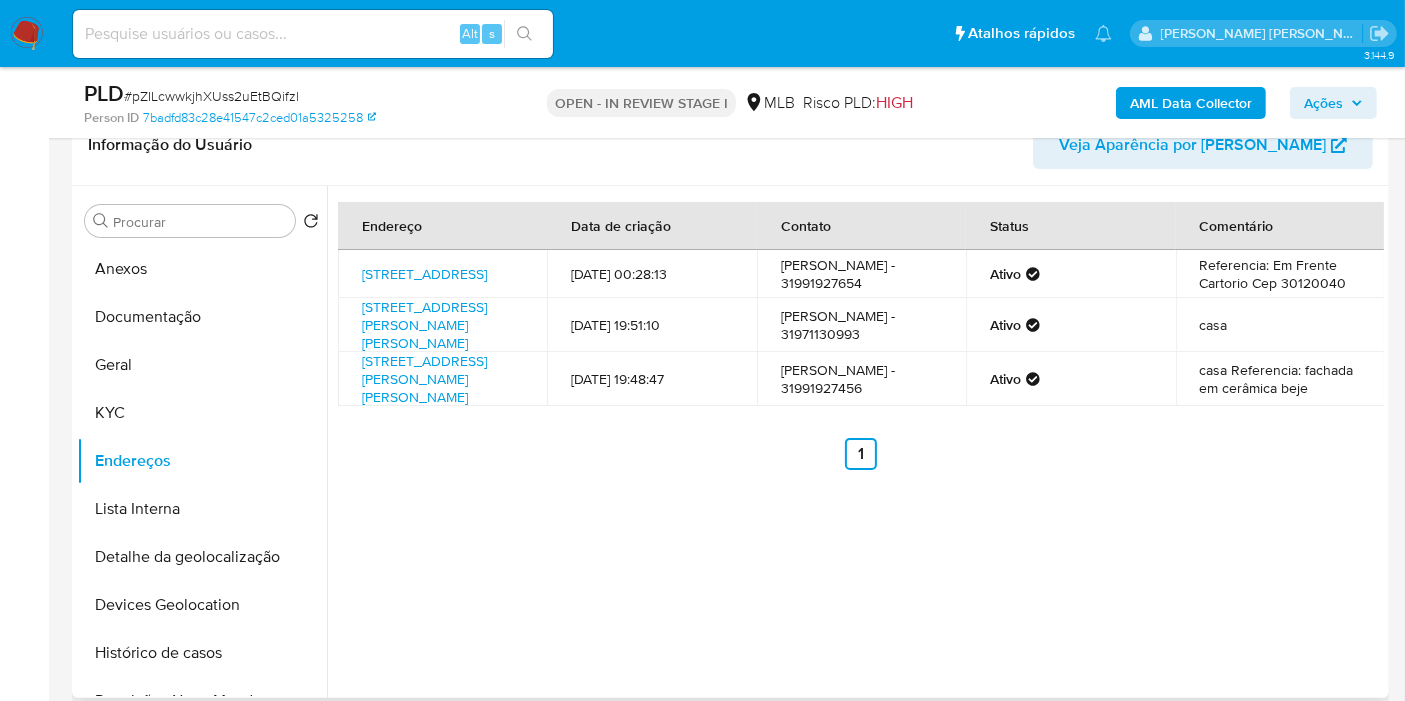 type 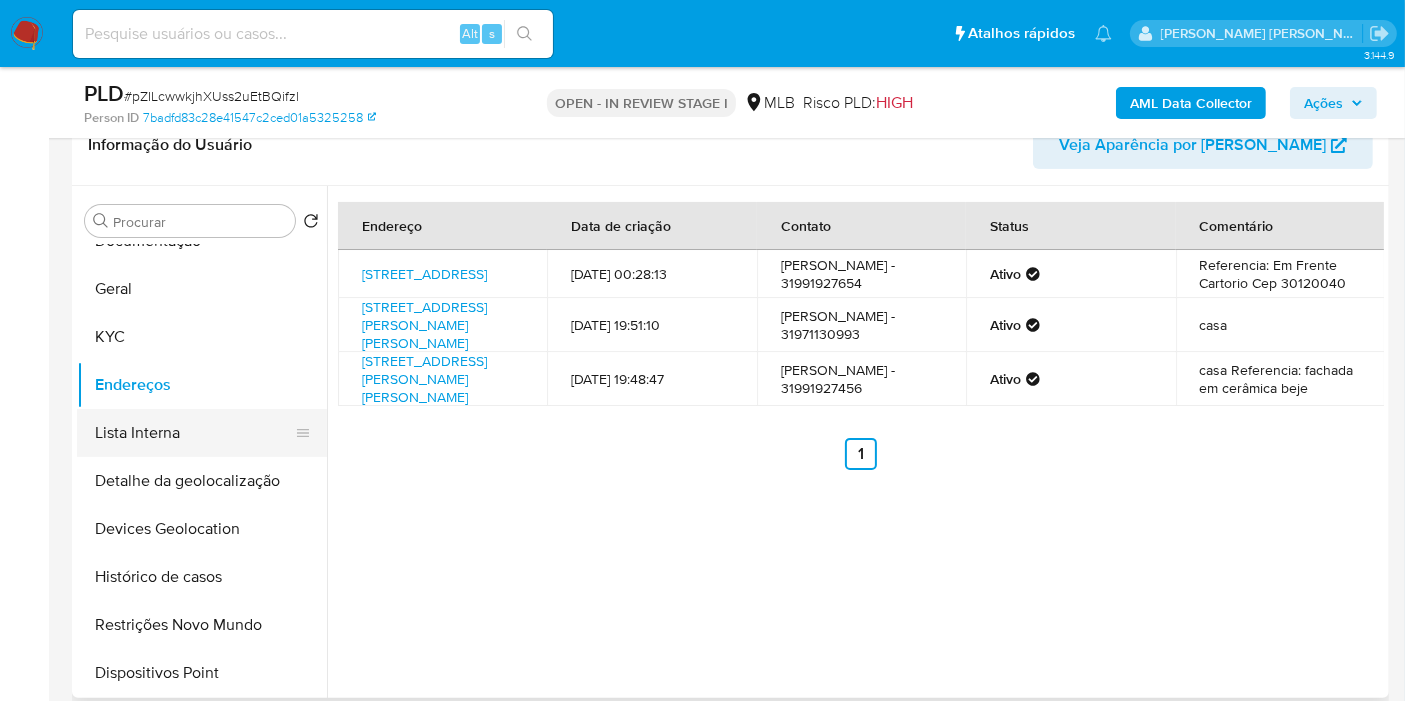 scroll, scrollTop: 111, scrollLeft: 0, axis: vertical 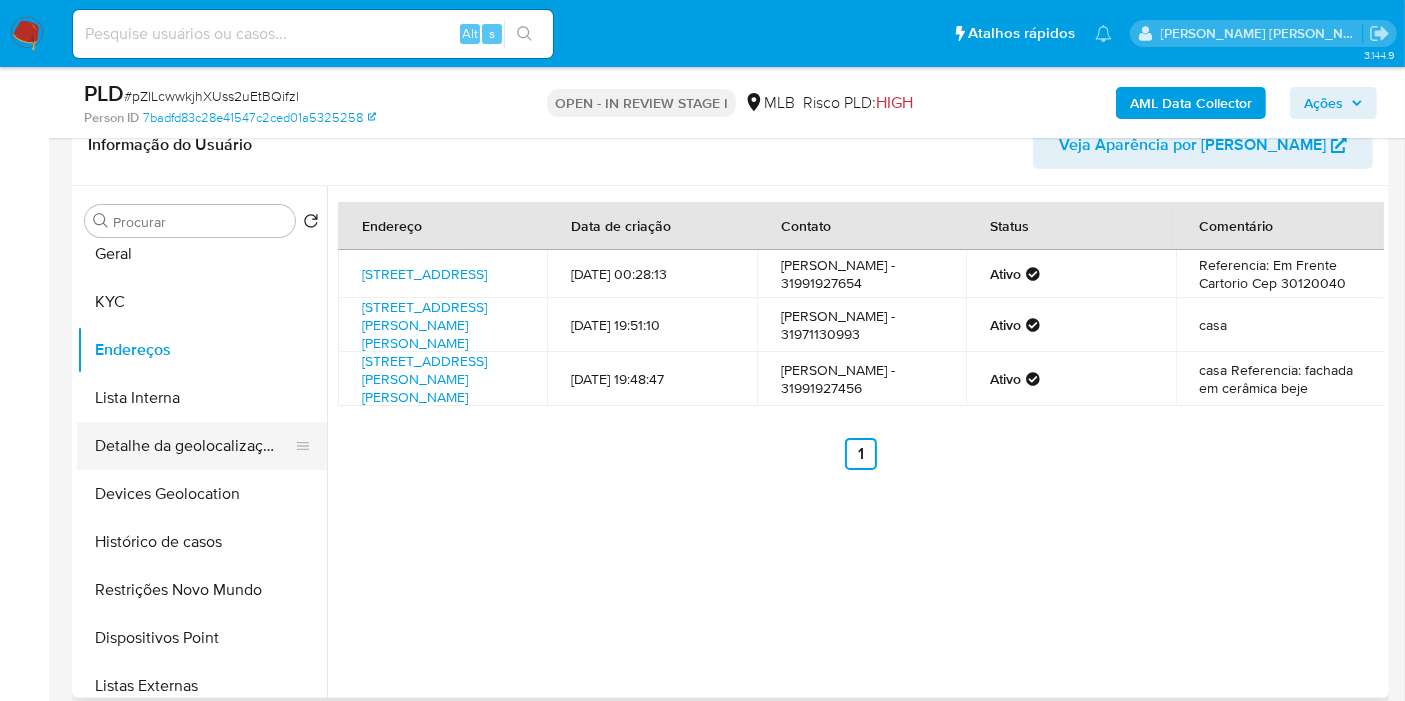 click on "Detalhe da geolocalização" at bounding box center (194, 446) 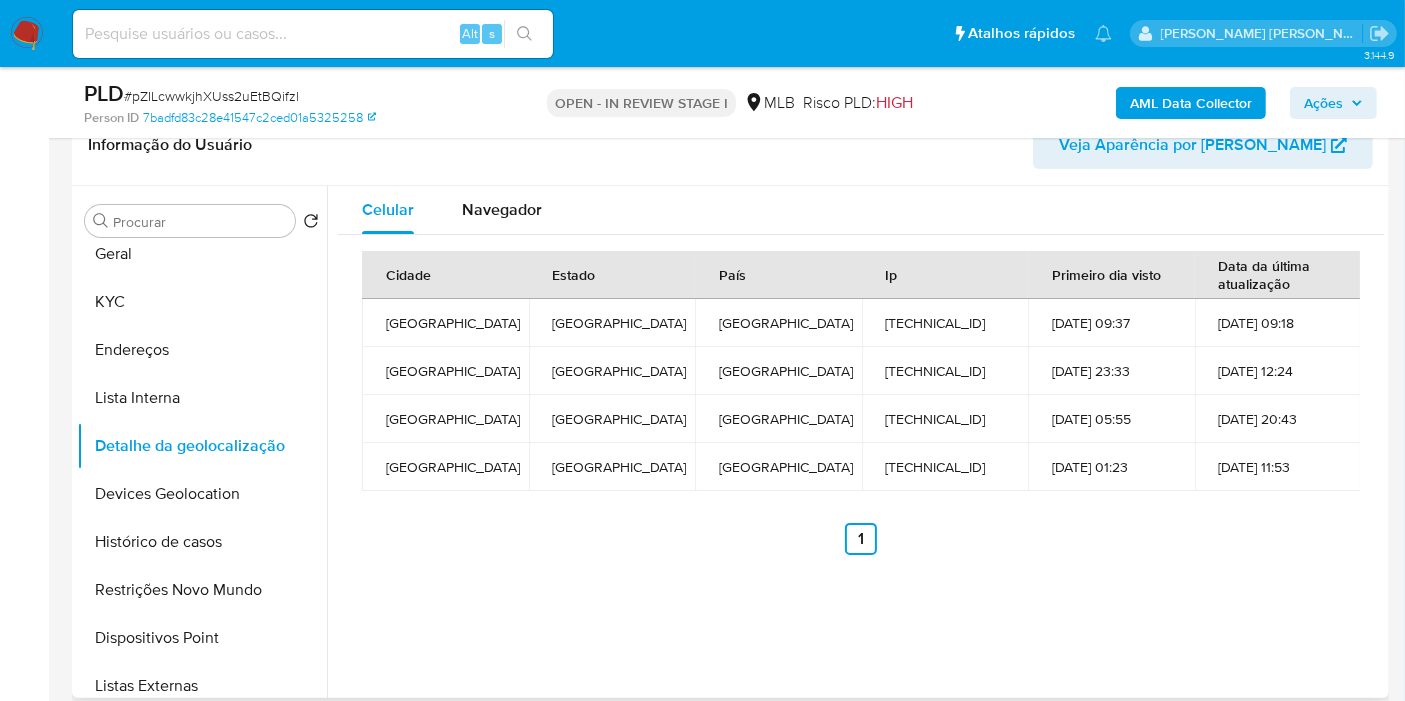 type 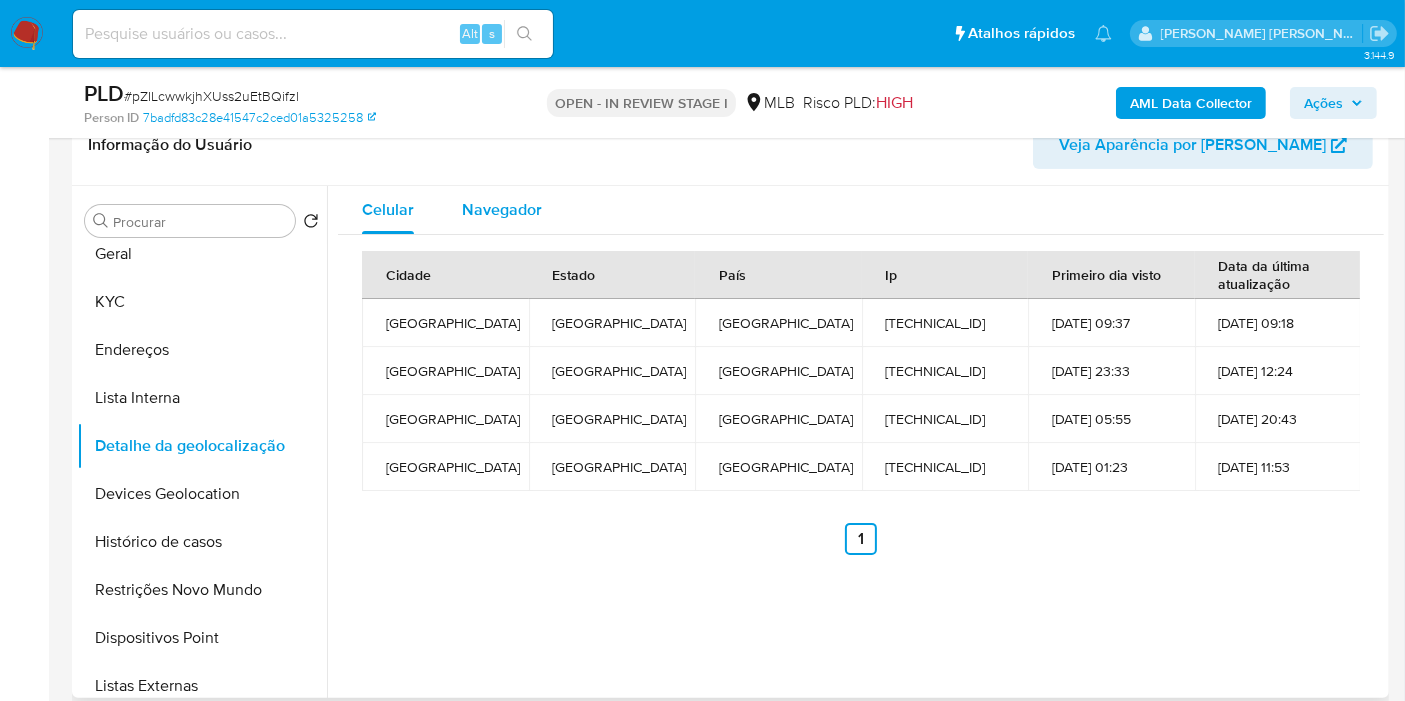 click on "Navegador" at bounding box center (502, 209) 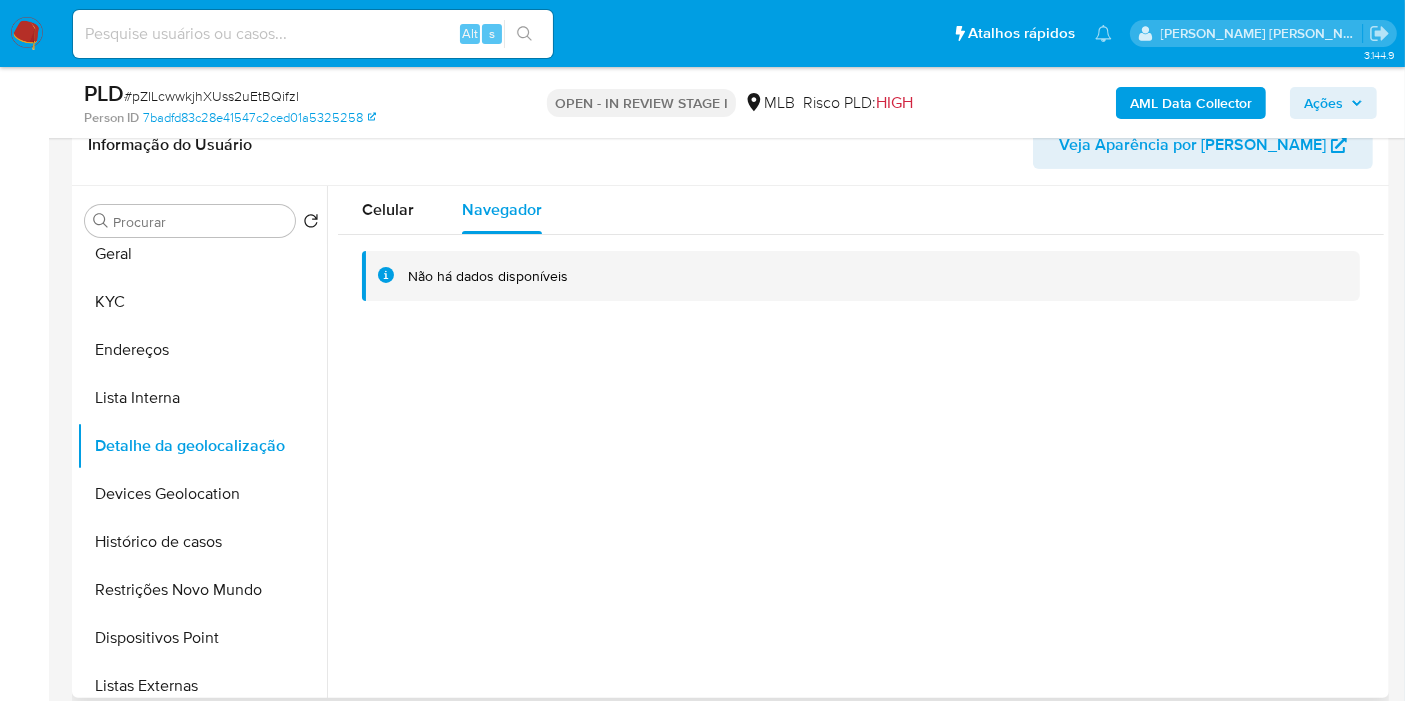 drag, startPoint x: 216, startPoint y: 498, endPoint x: 411, endPoint y: 495, distance: 195.02307 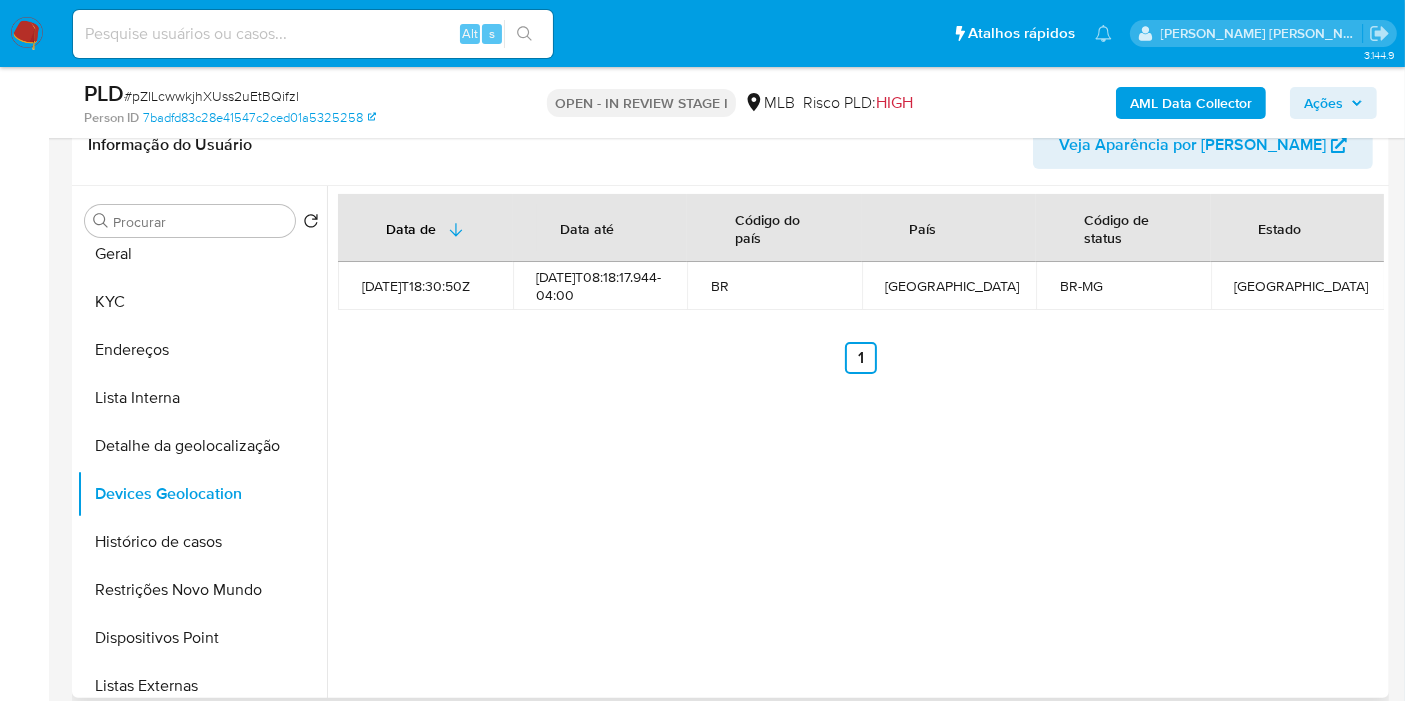 type 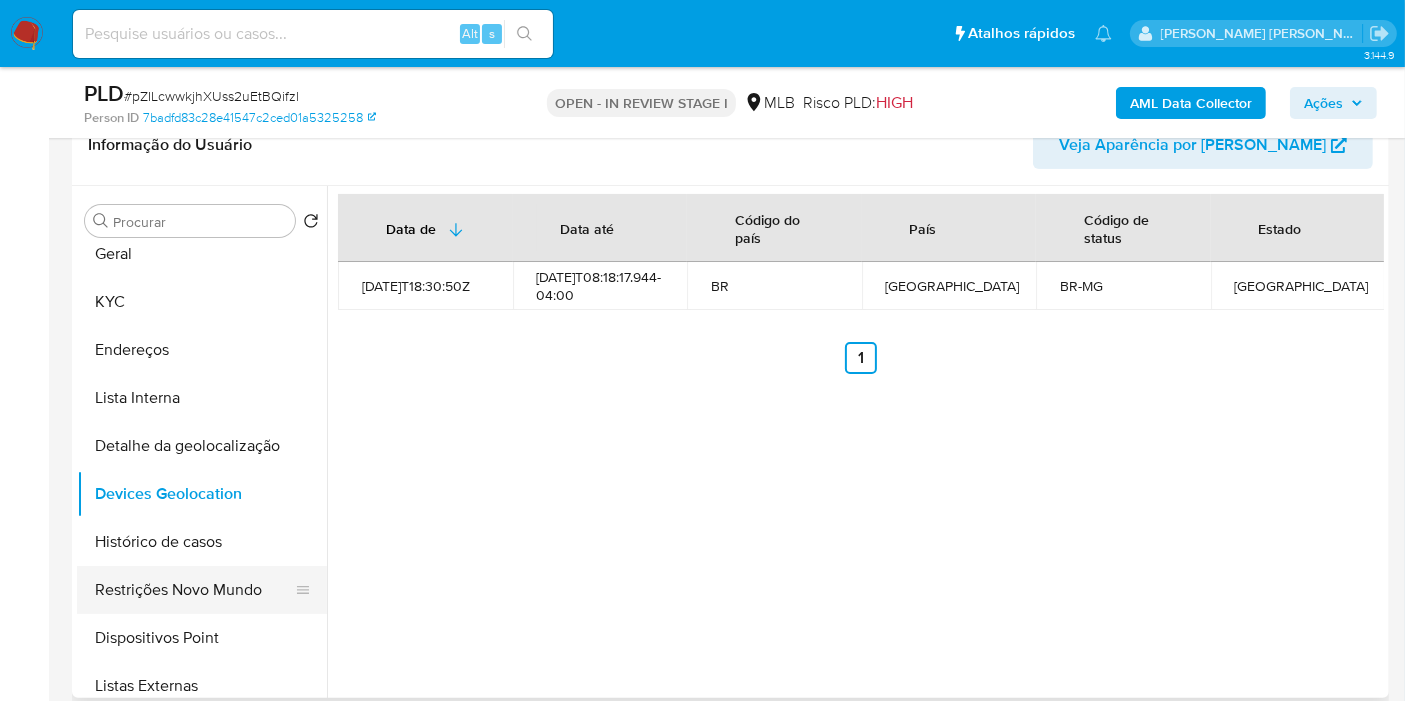 click on "Restrições Novo Mundo" at bounding box center (194, 590) 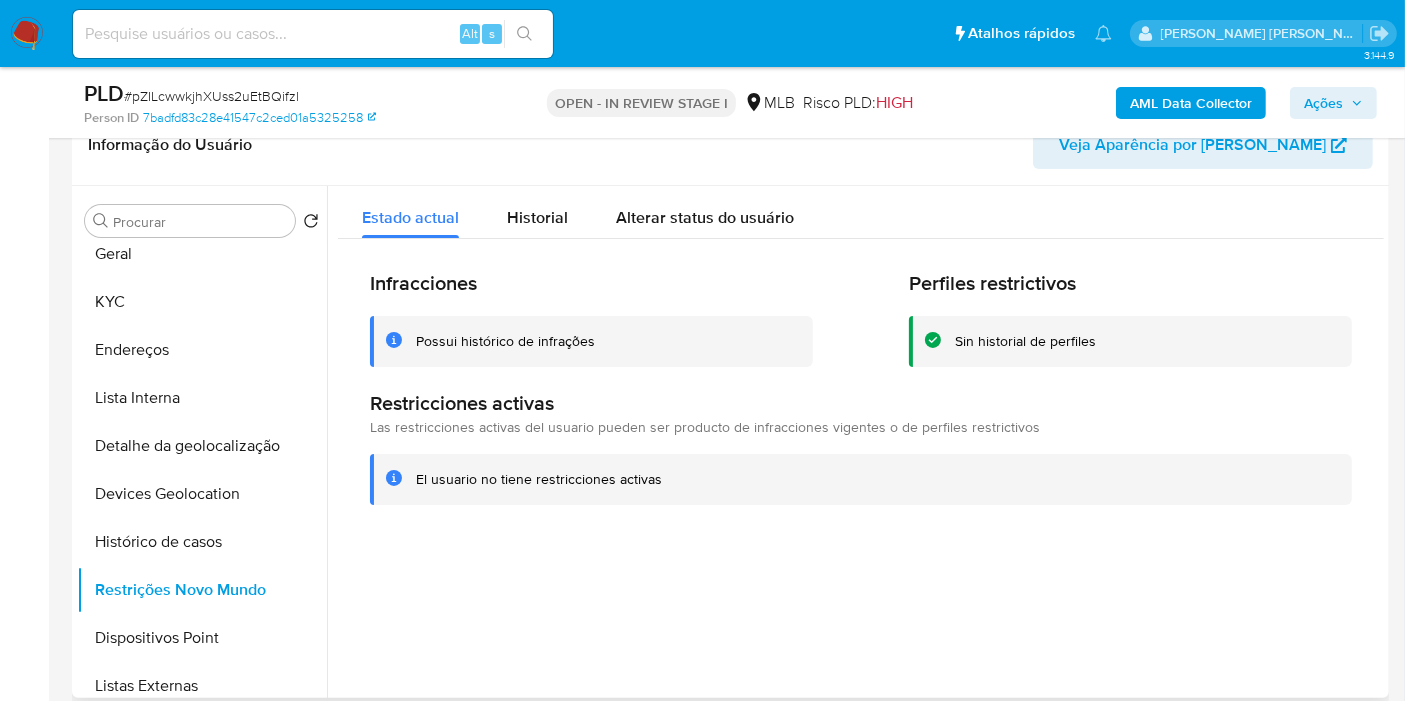 type 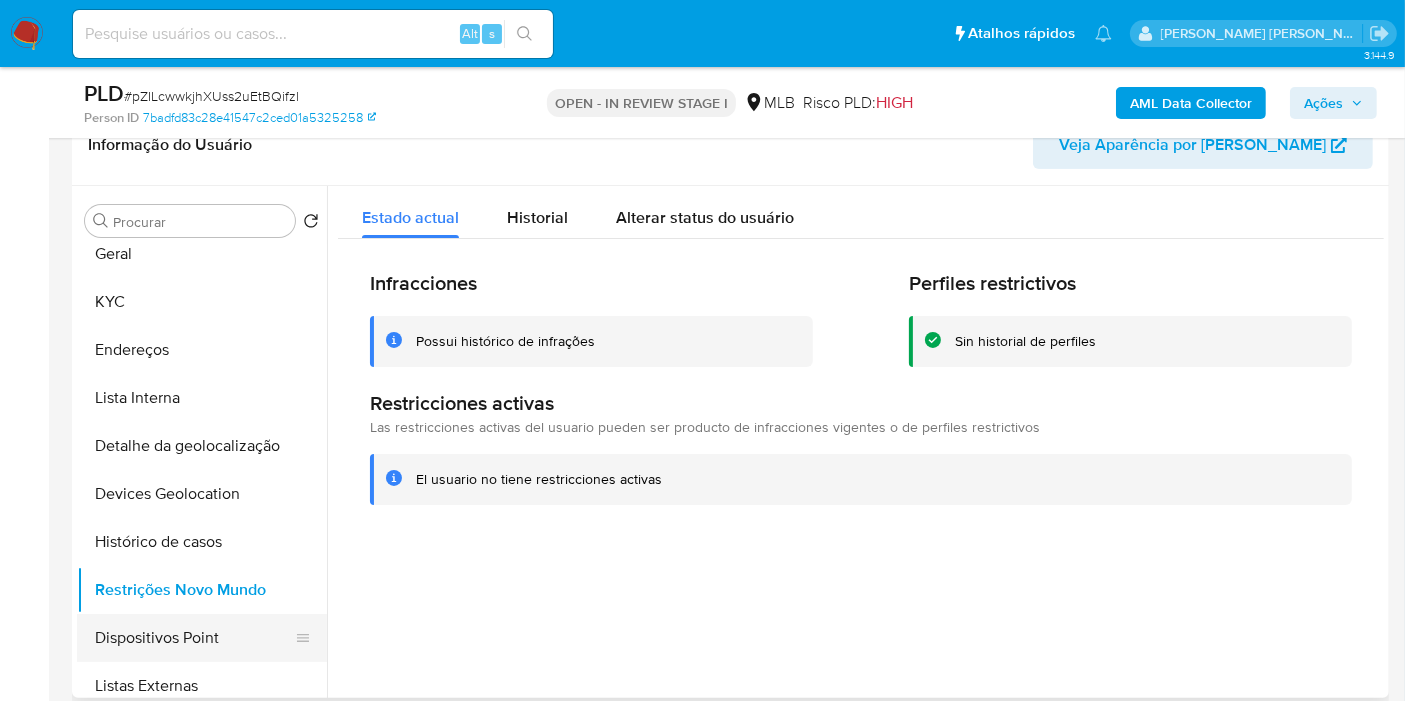 click on "Dispositivos Point" at bounding box center (194, 638) 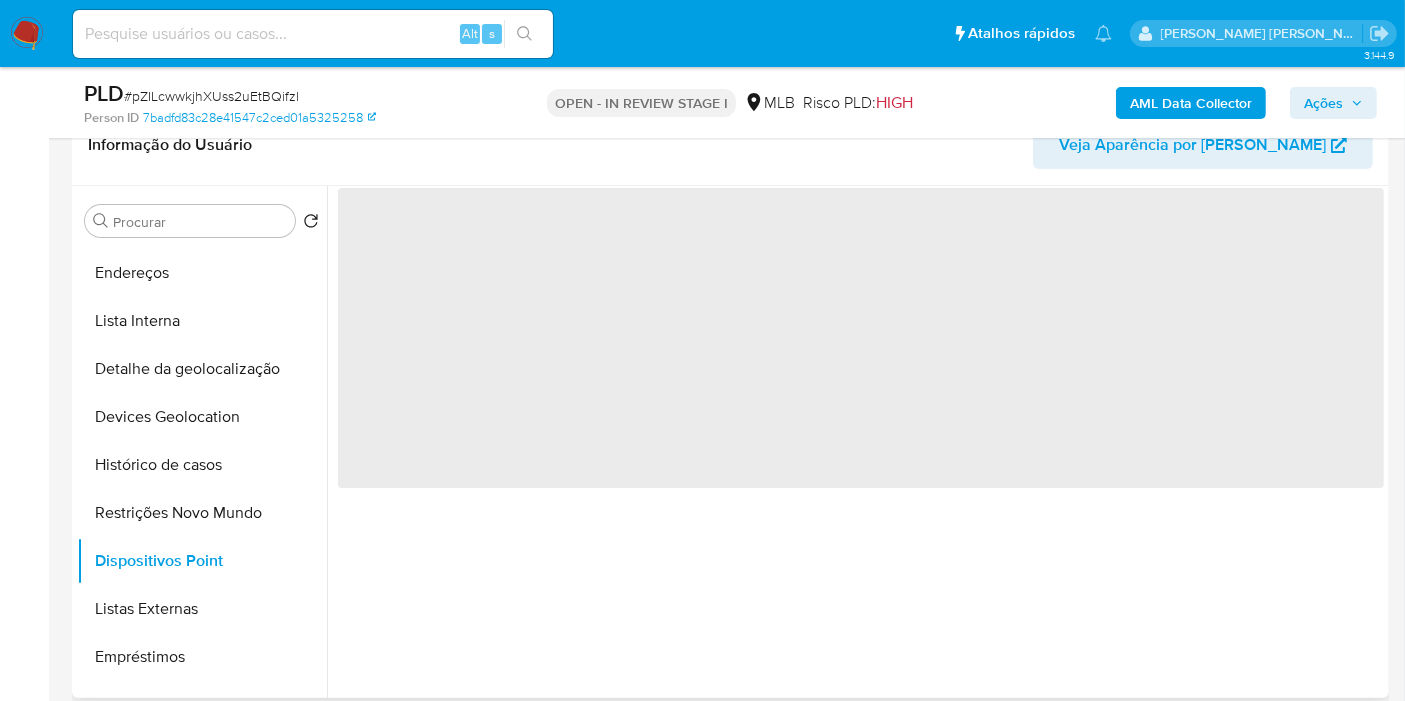 scroll, scrollTop: 222, scrollLeft: 0, axis: vertical 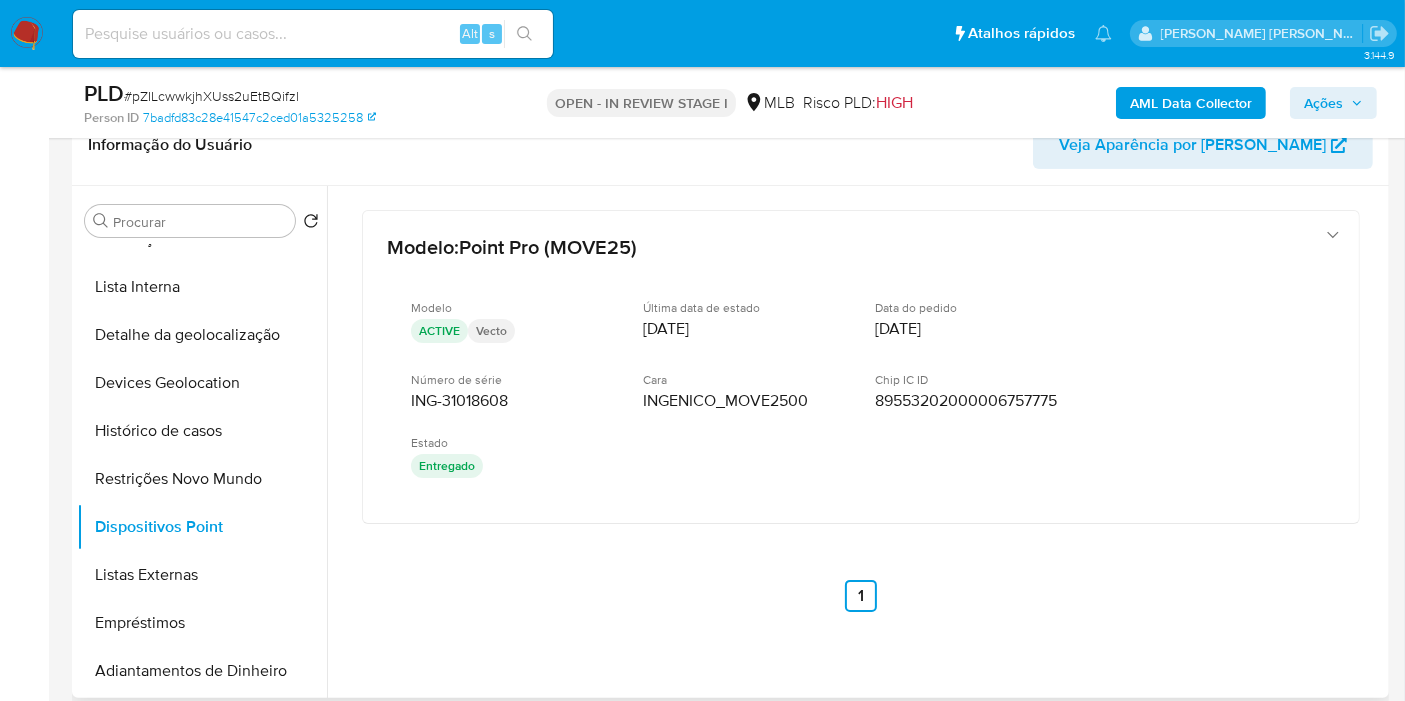 type 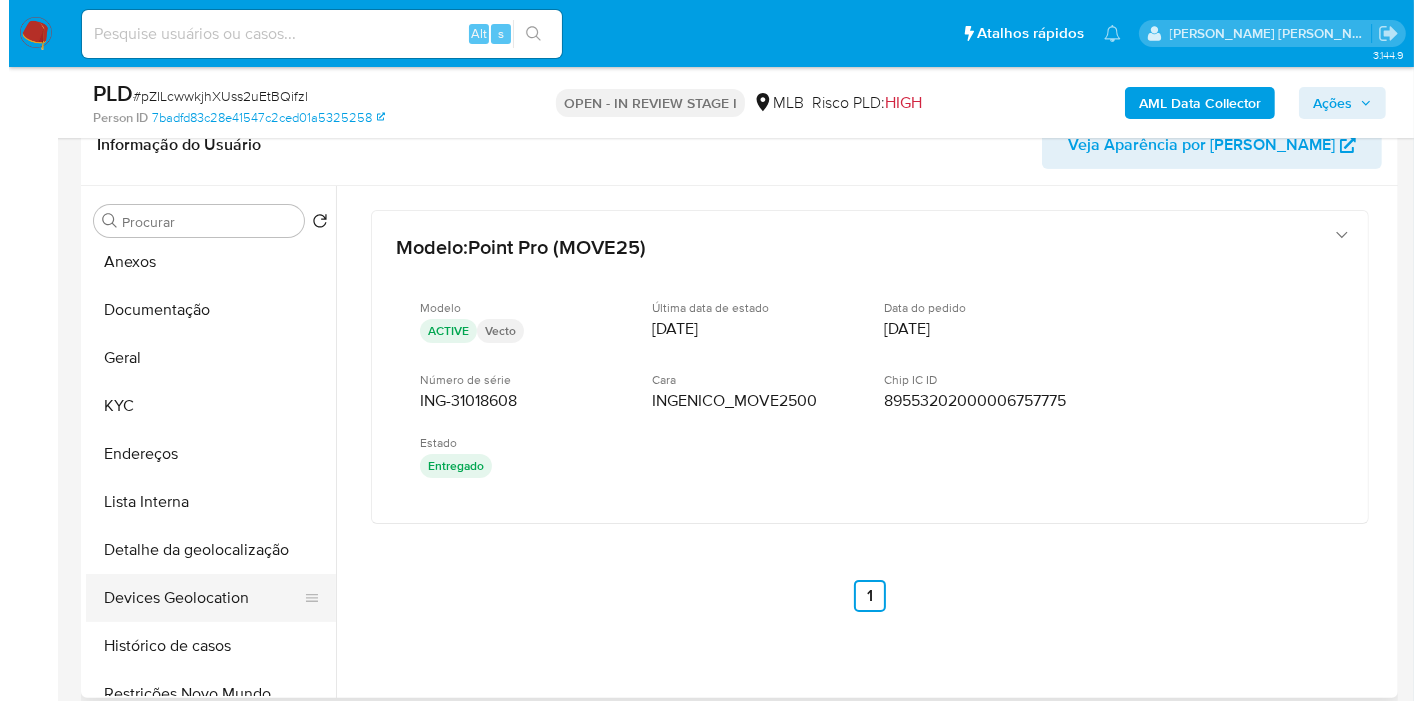 scroll, scrollTop: 0, scrollLeft: 0, axis: both 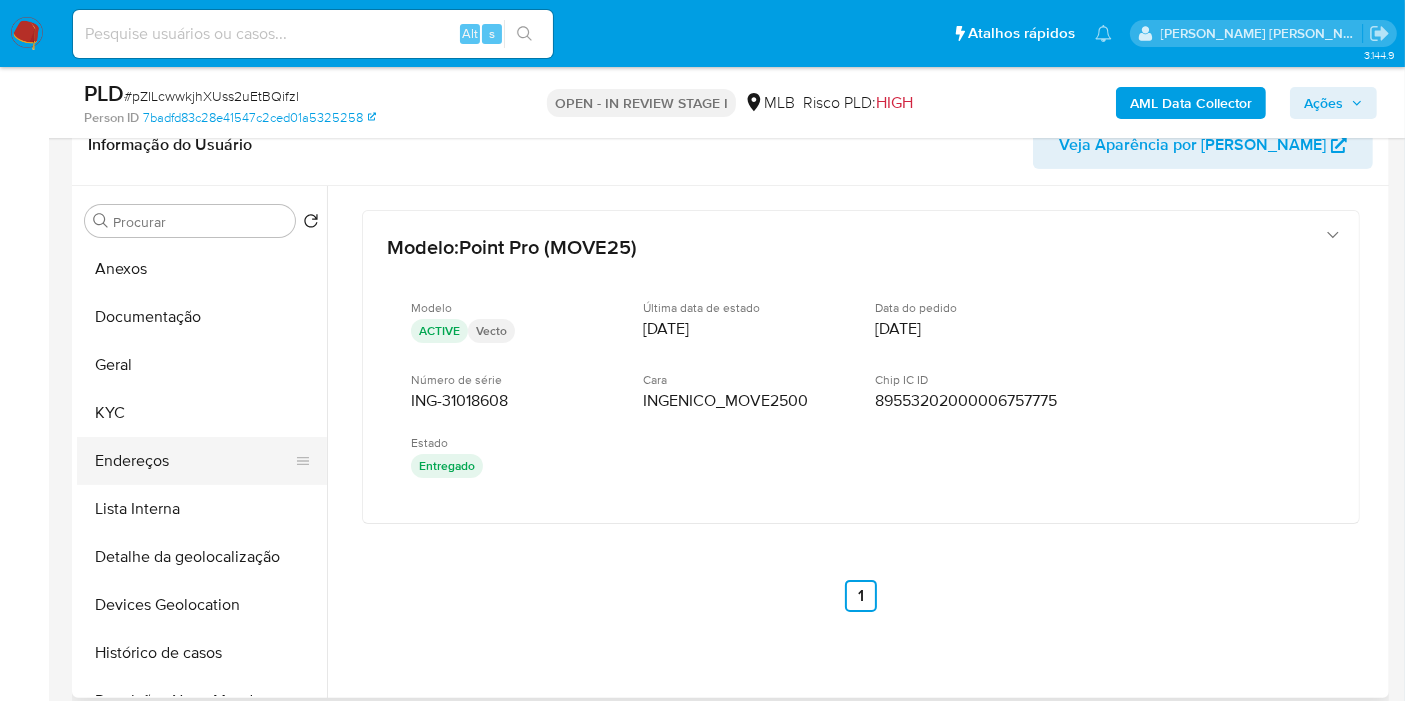 click on "Endereços" at bounding box center [194, 461] 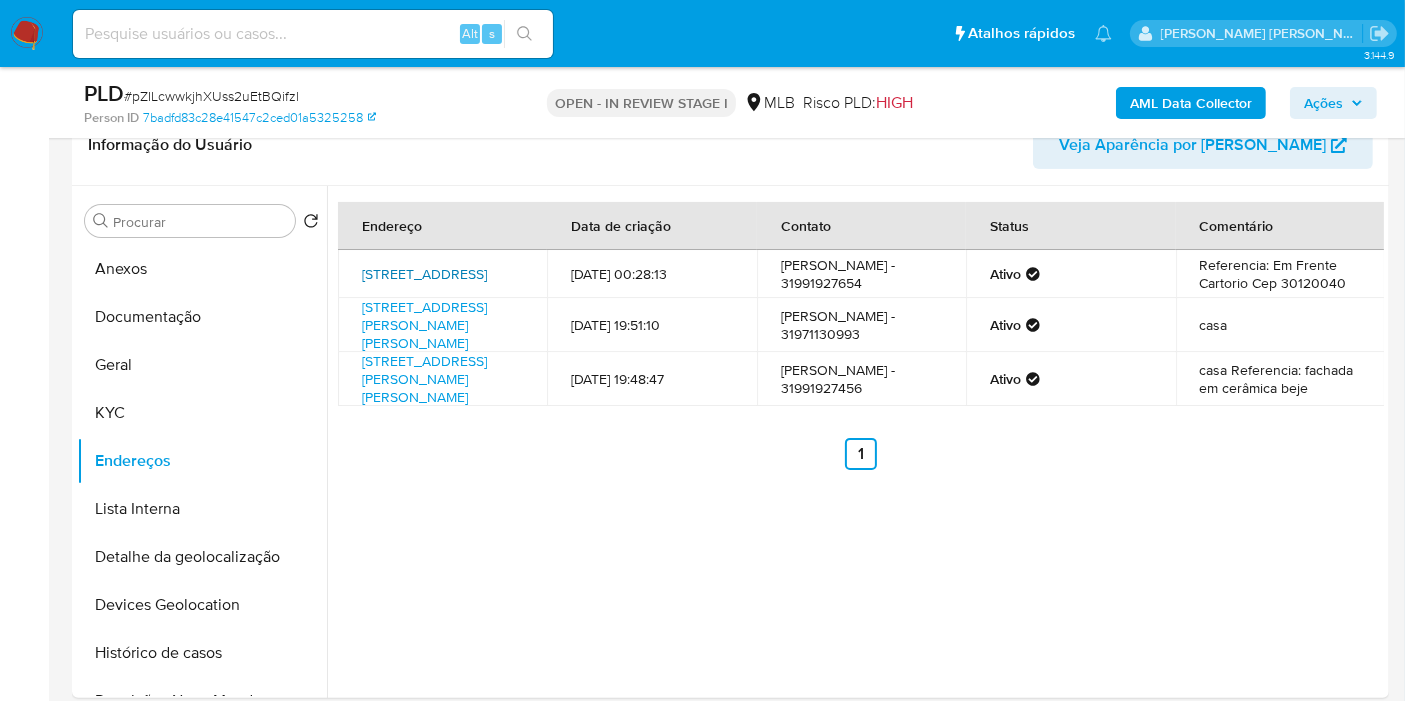 click on "Rua Dos Guaranis 244, Belo Horizonte, Minas Gerais, 30120040, Brasil 244" at bounding box center [424, 274] 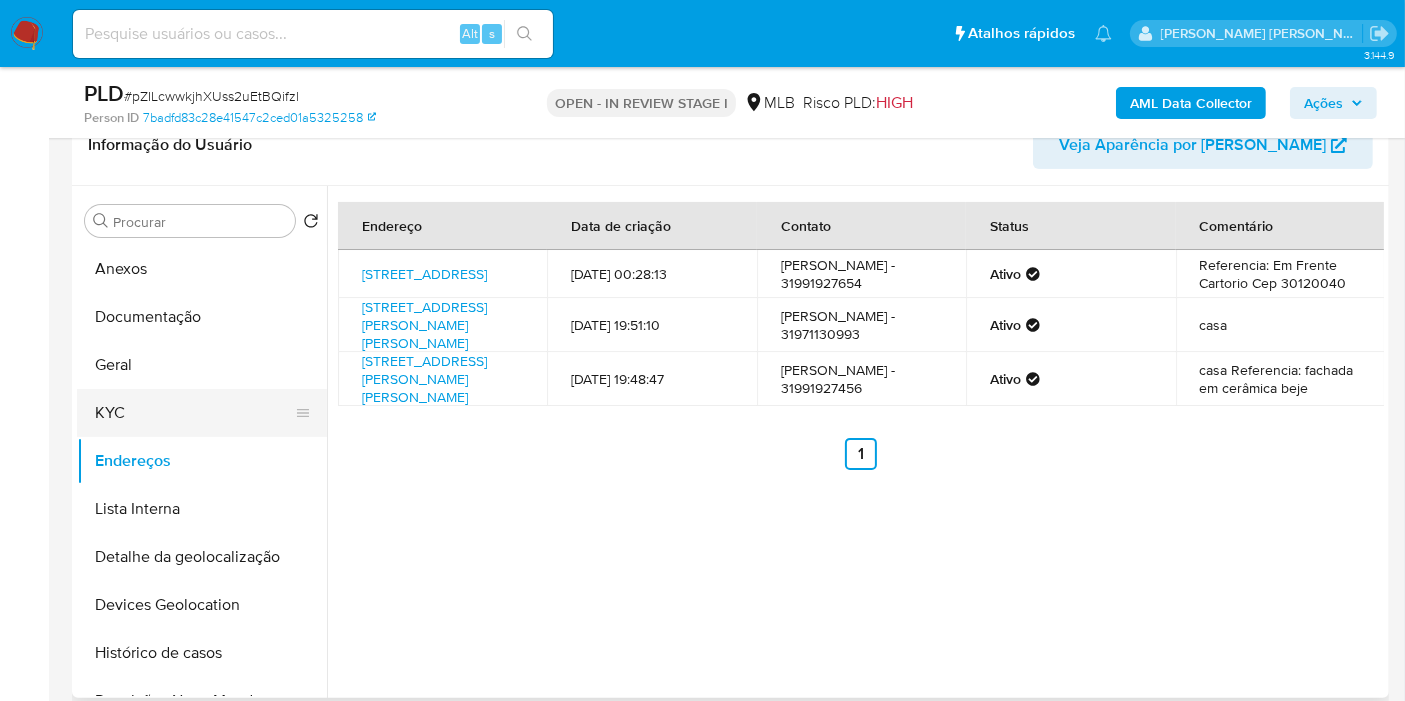 click on "KYC" at bounding box center (194, 413) 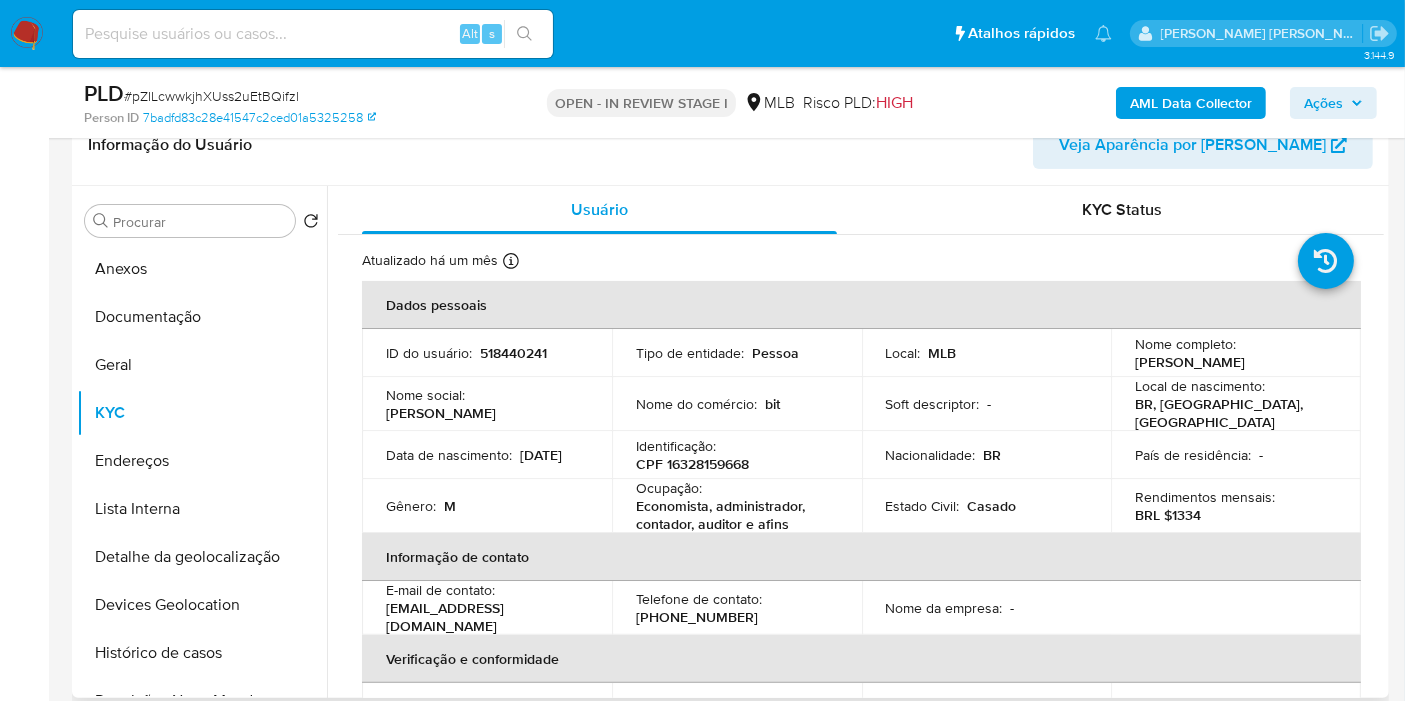 click on "CPF 16328159668" at bounding box center [692, 464] 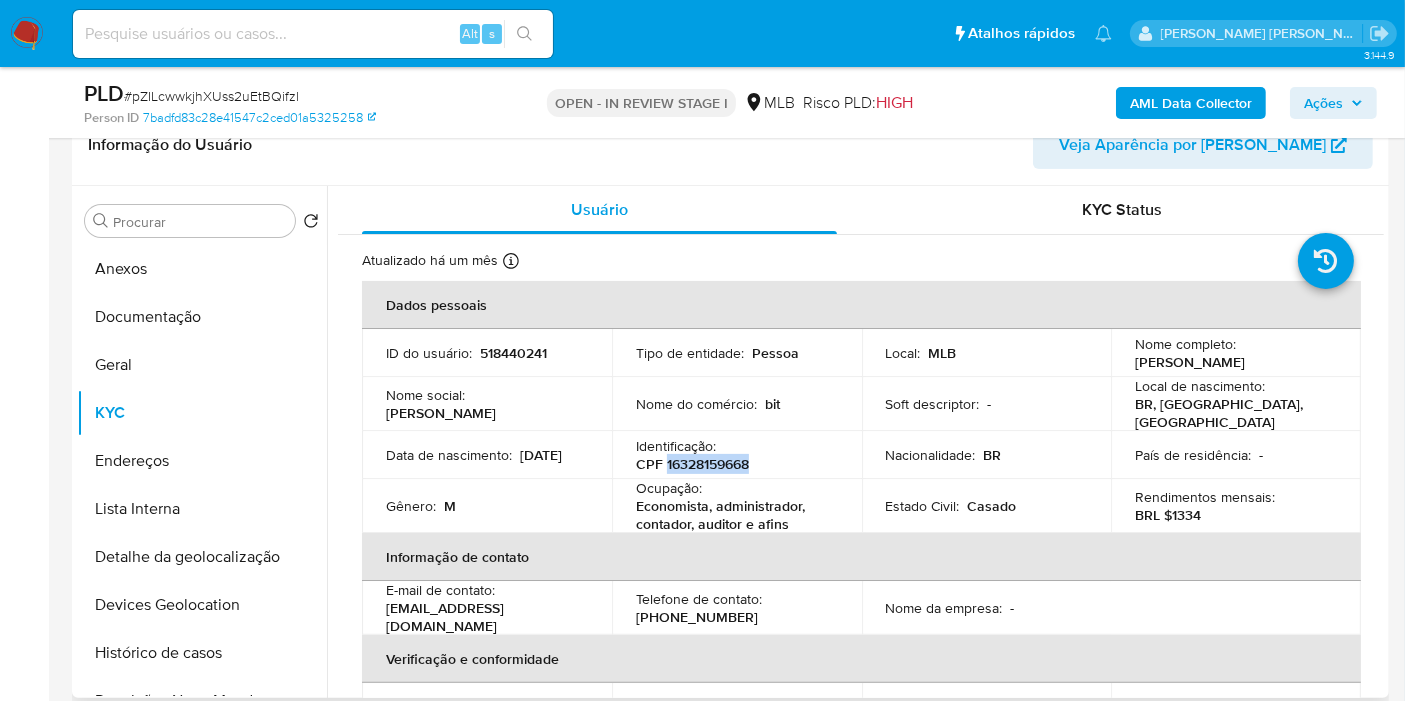 click on "CPF 16328159668" at bounding box center (692, 464) 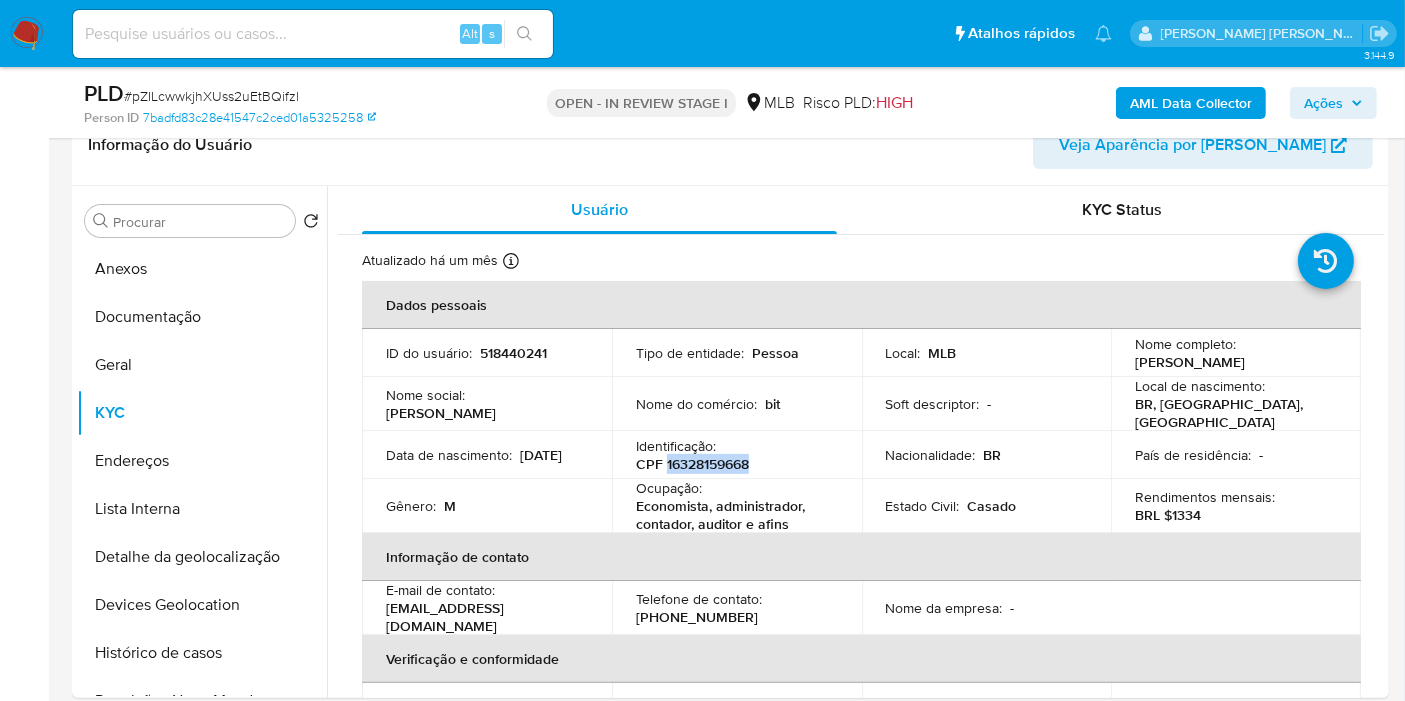 copy on "16328159668" 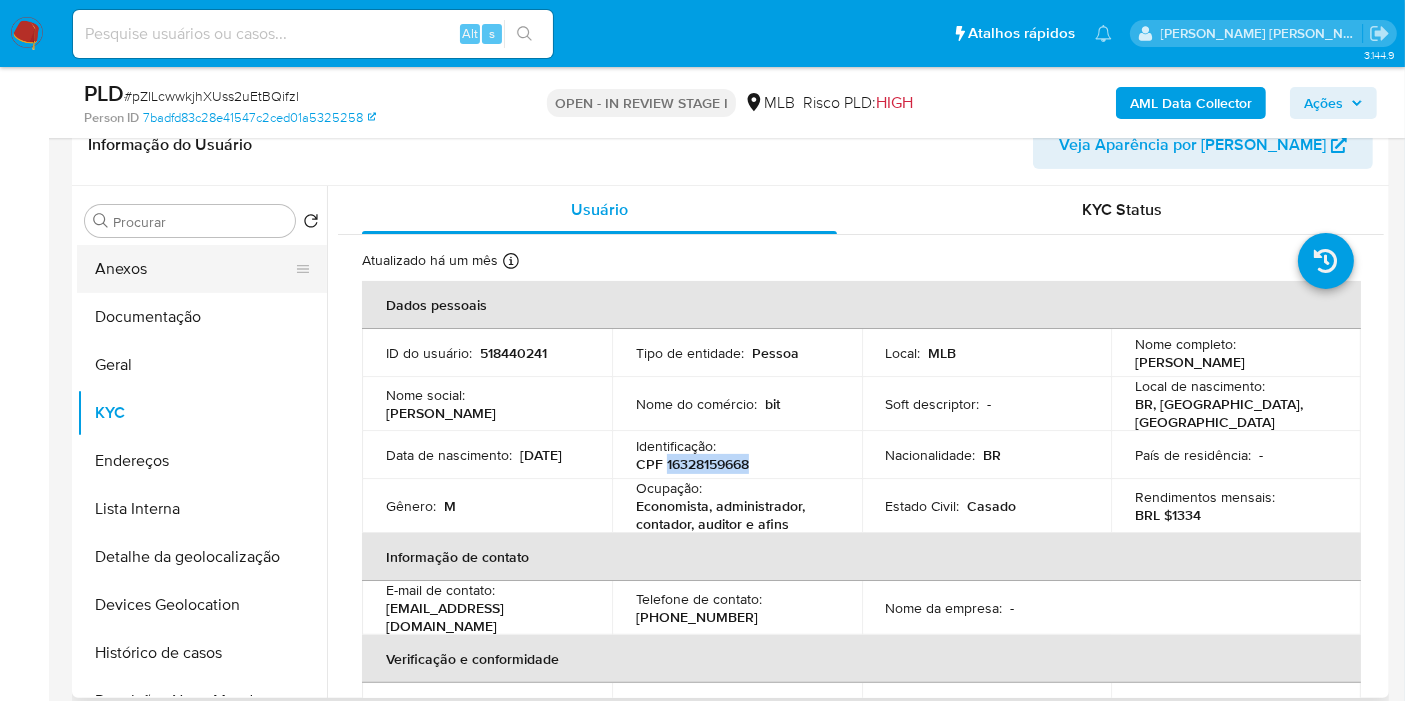 click on "Anexos" at bounding box center (194, 269) 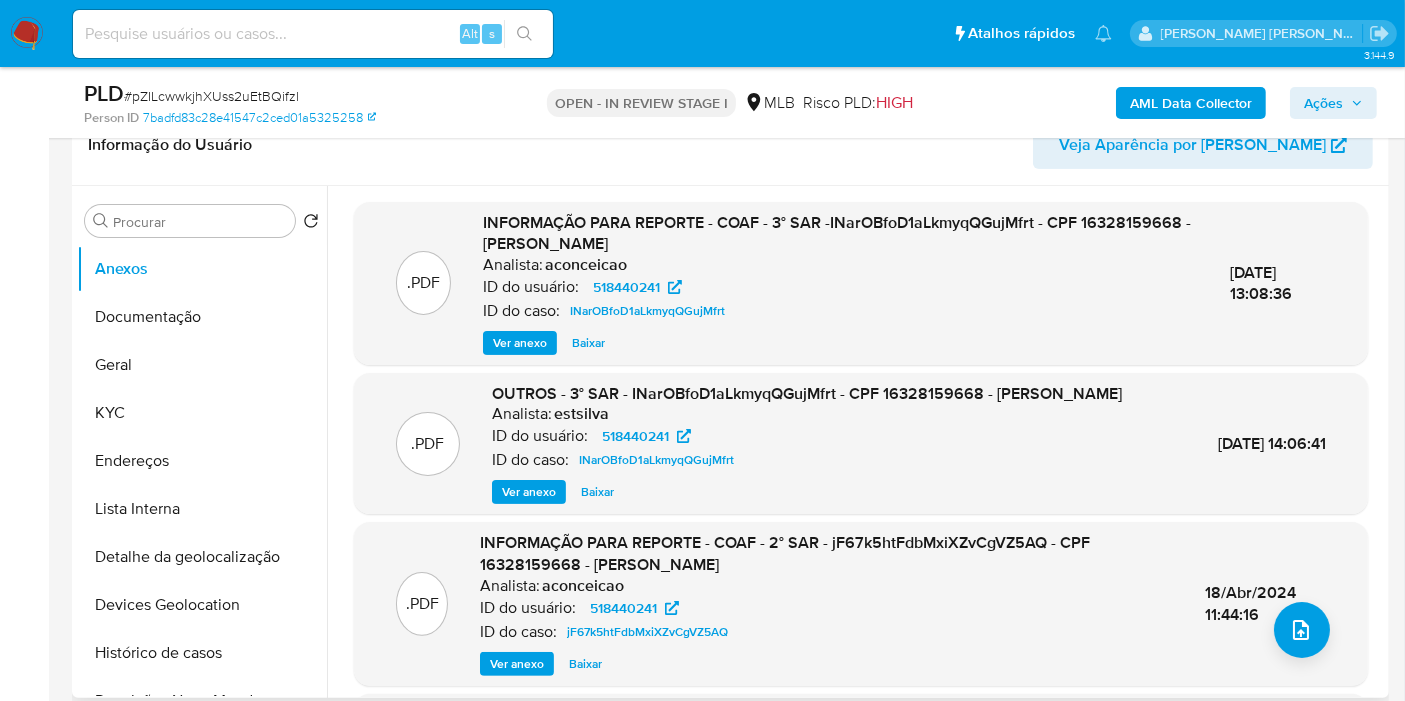 click on "Ver anexo" at bounding box center (520, 343) 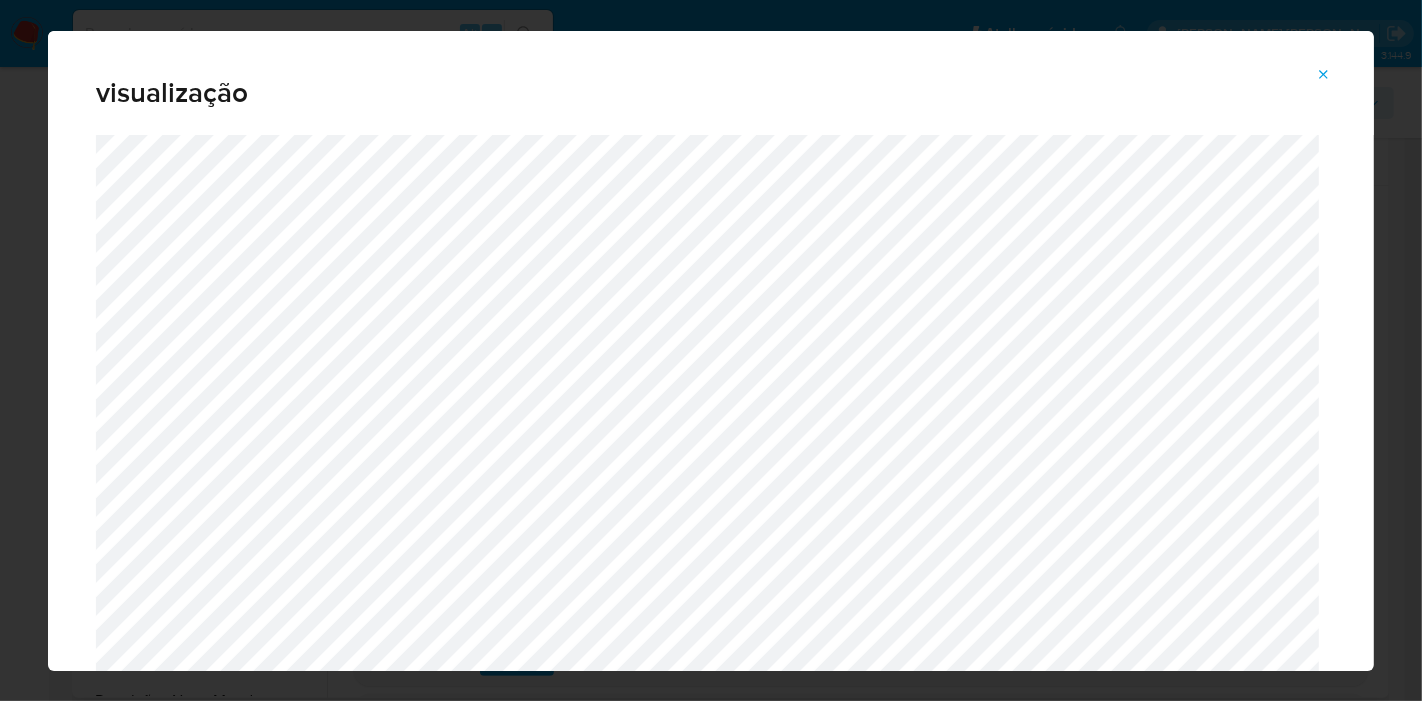 click at bounding box center [1324, 75] 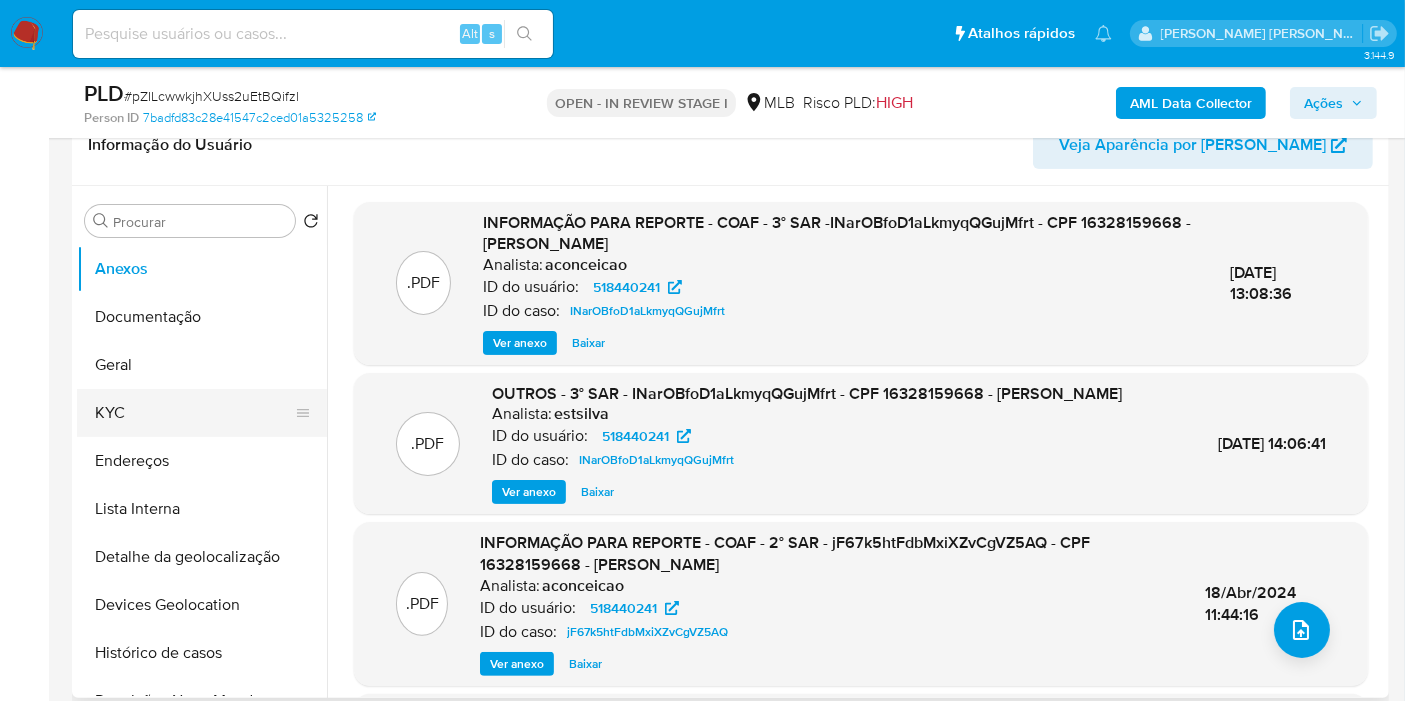 click on "KYC" at bounding box center (194, 413) 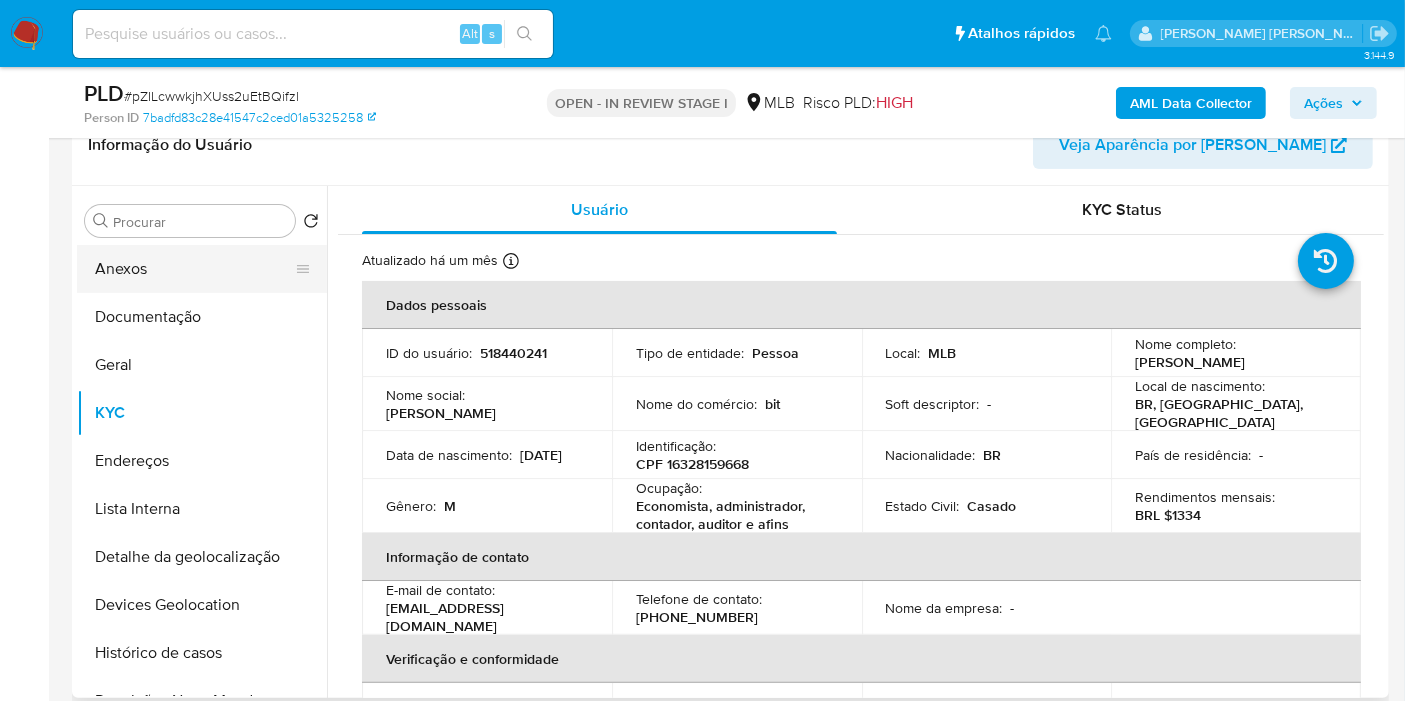 click on "Anexos" at bounding box center [194, 269] 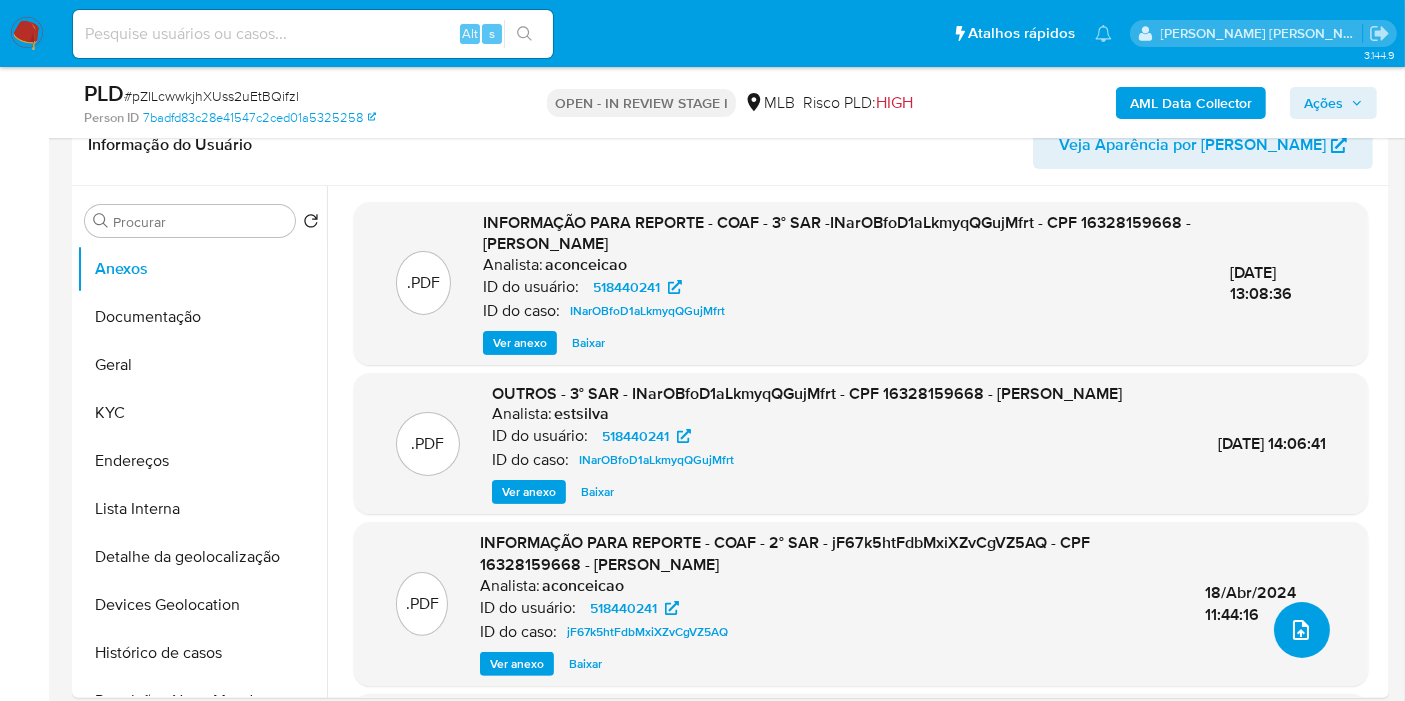 click 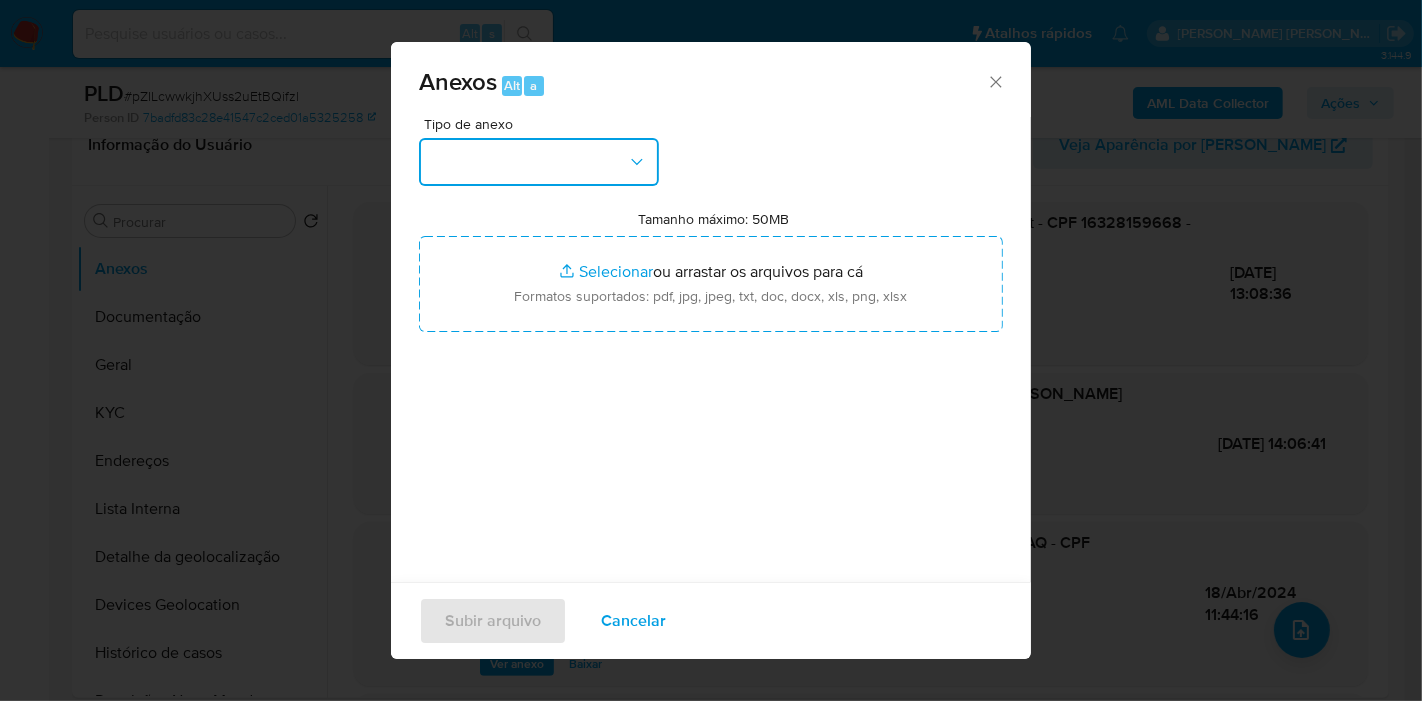 click at bounding box center (539, 162) 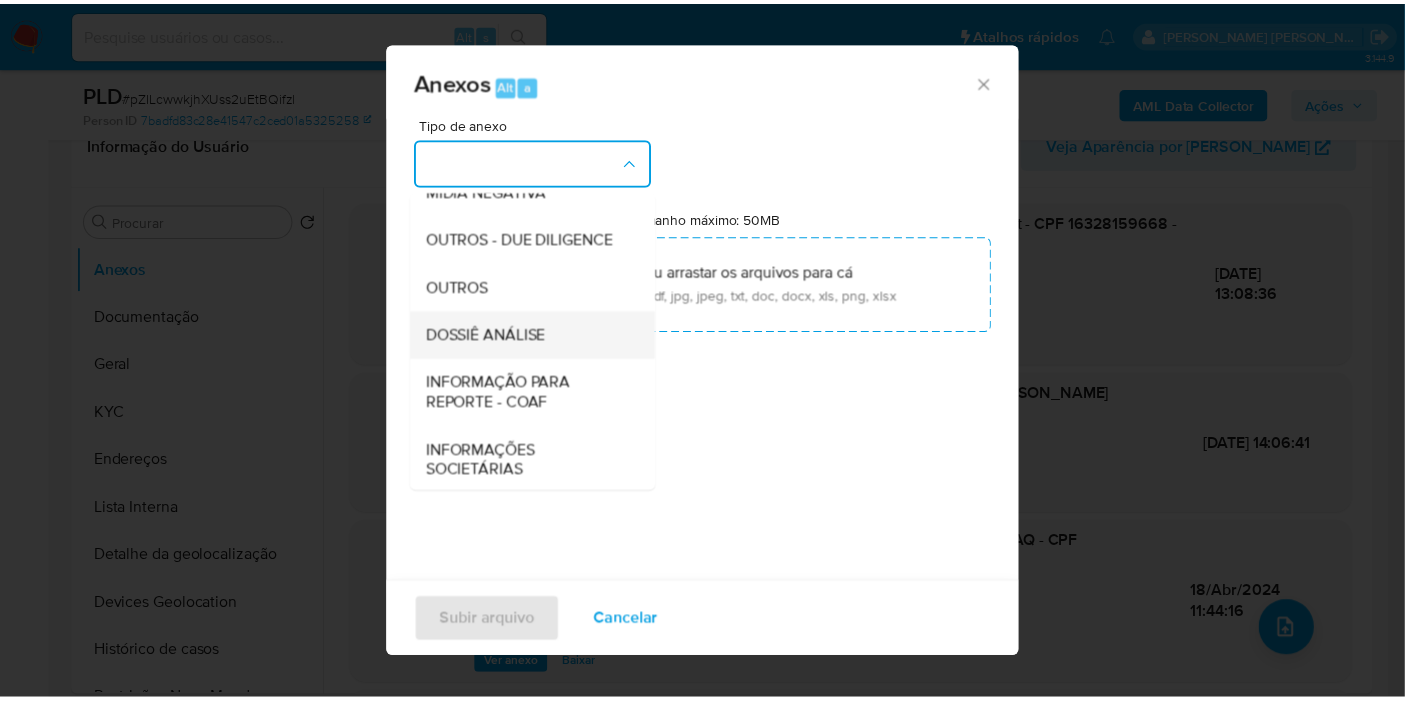 scroll, scrollTop: 307, scrollLeft: 0, axis: vertical 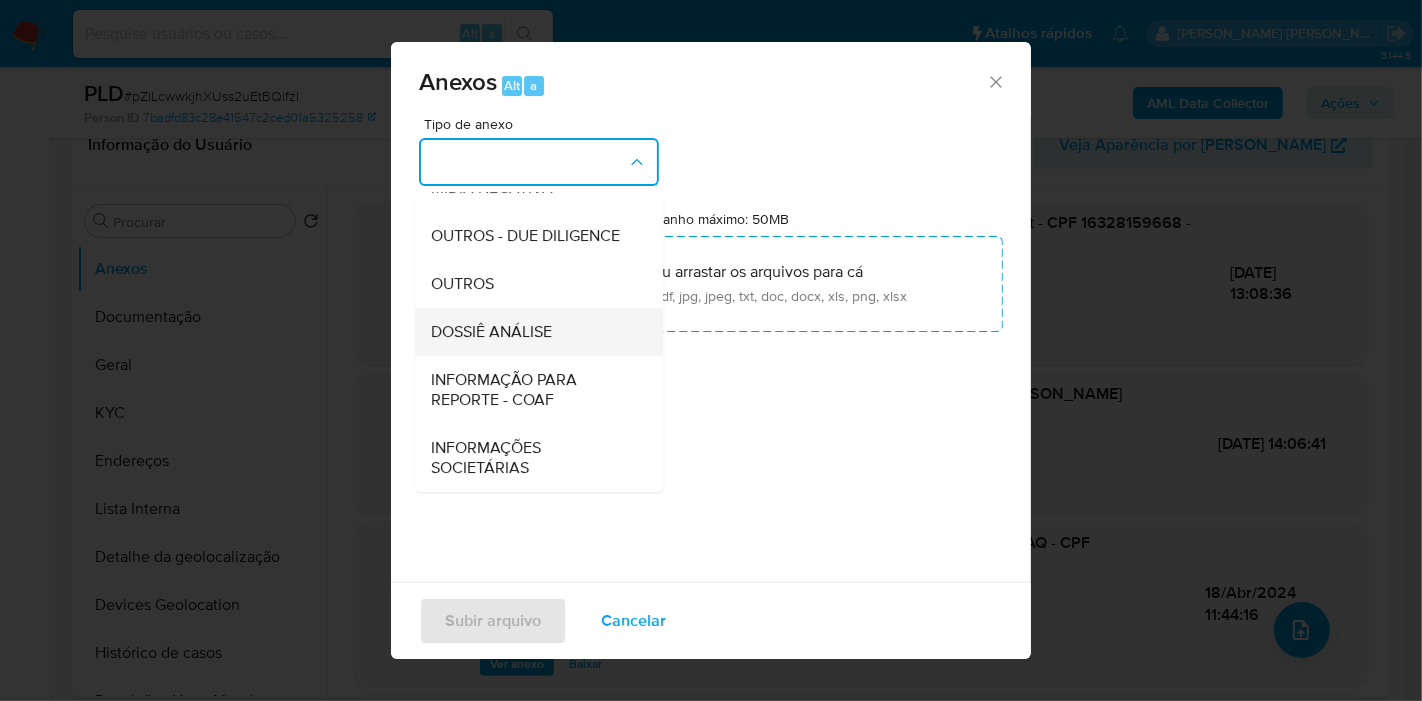 click on "DOSSIÊ ANÁLISE" at bounding box center [533, 332] 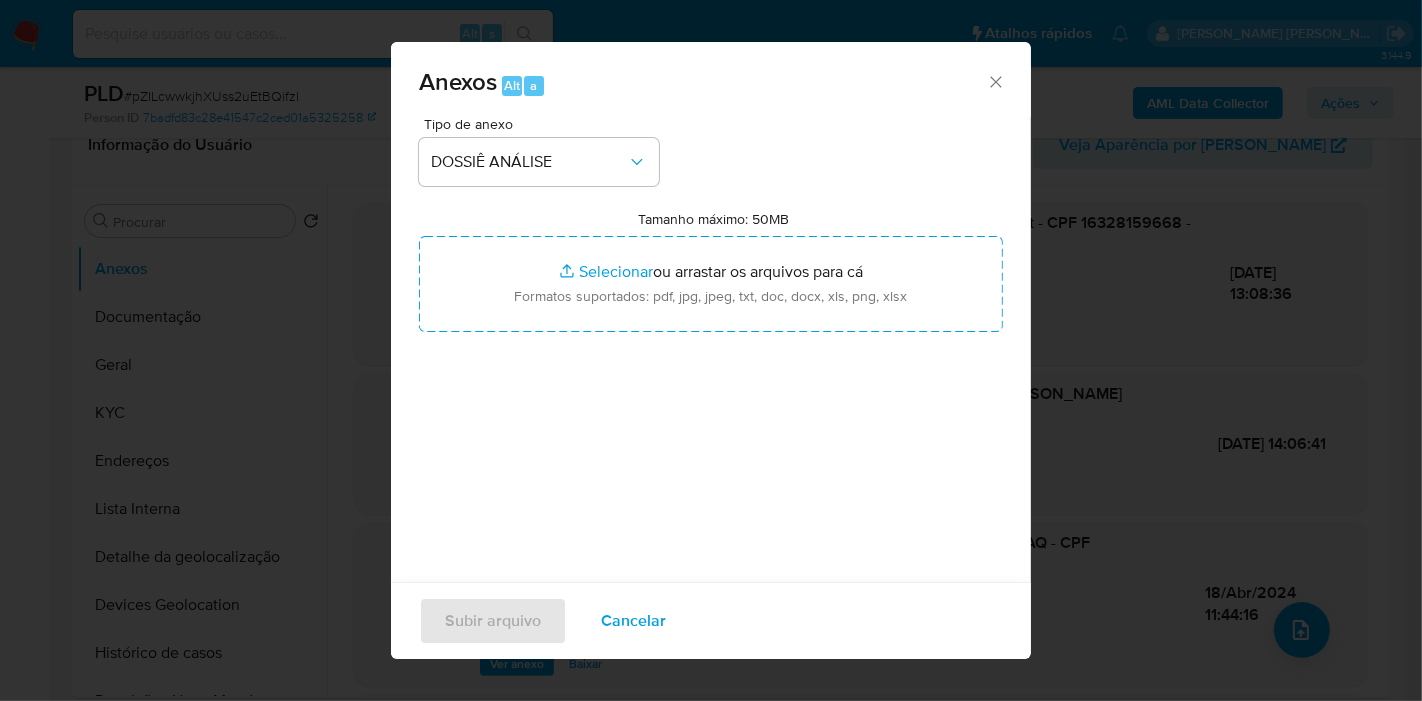 click on "Cancelar" at bounding box center [633, 621] 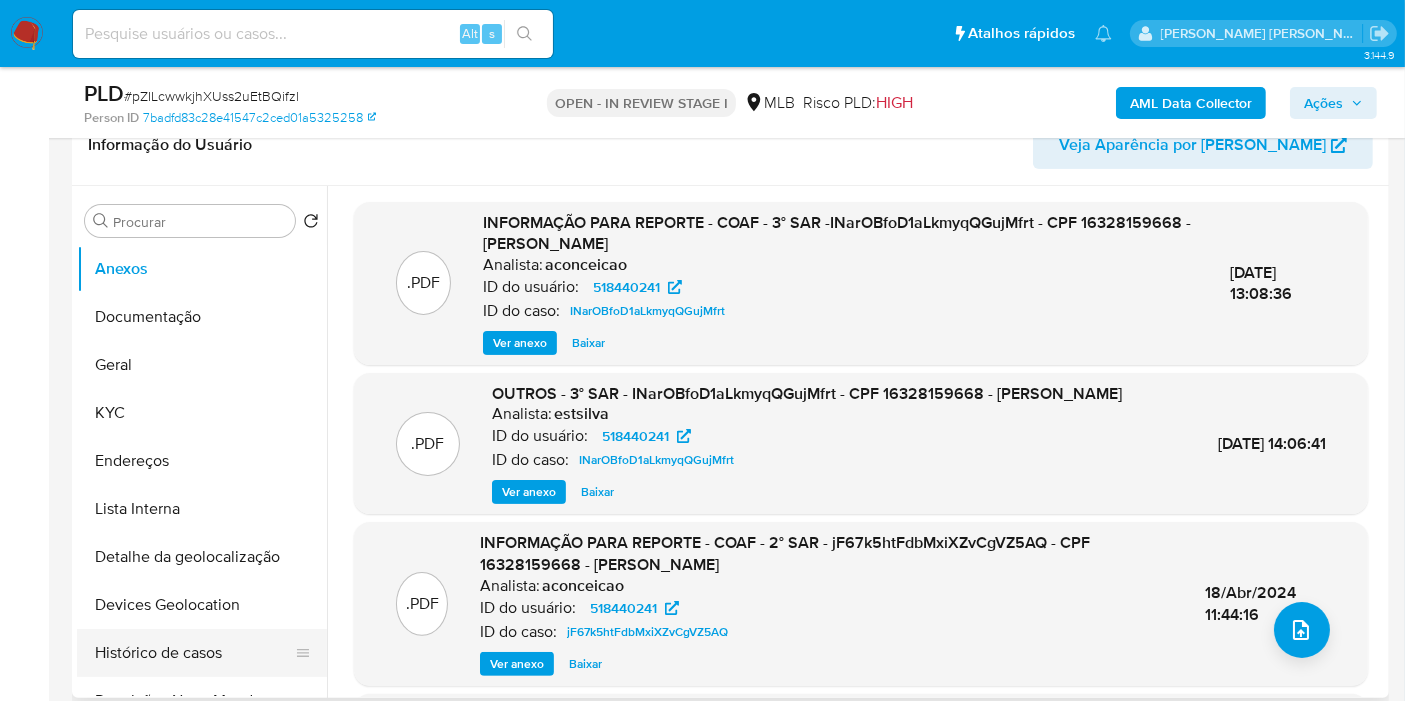 click on "Histórico de casos" at bounding box center [194, 653] 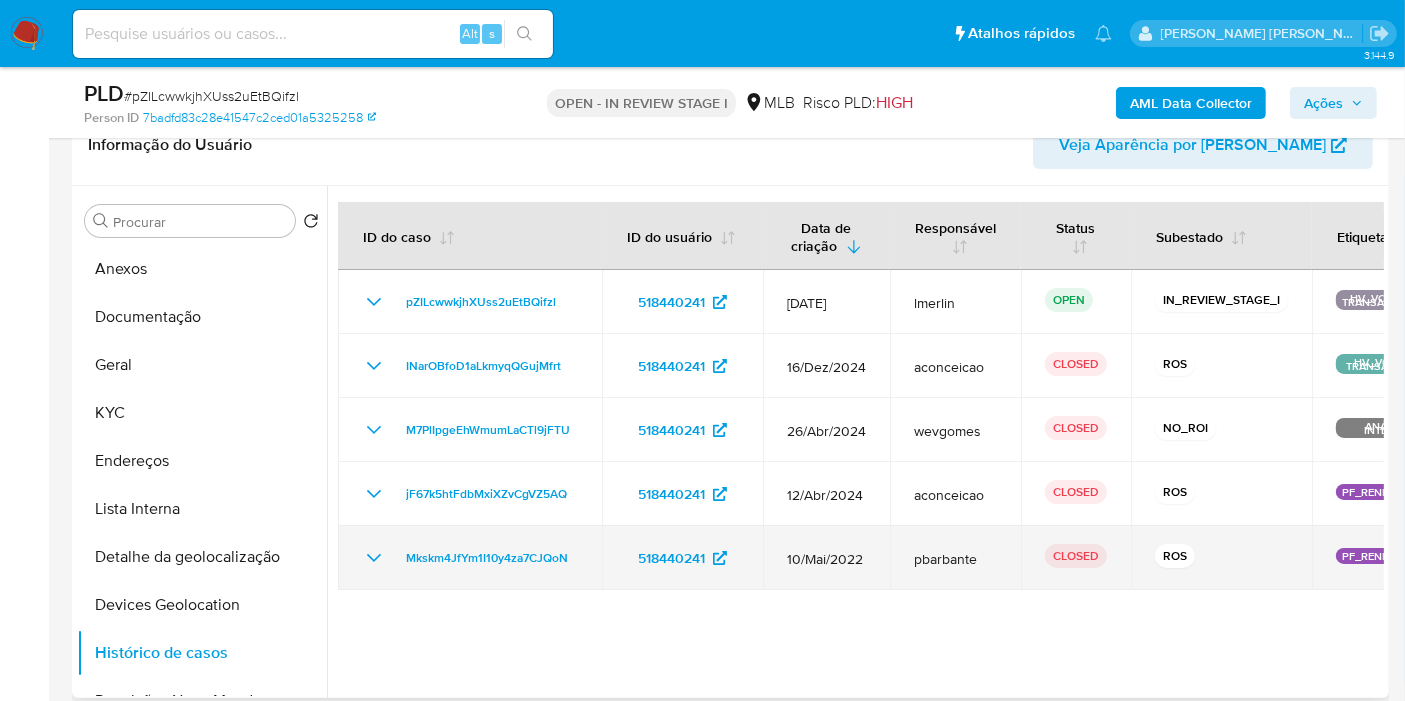 click 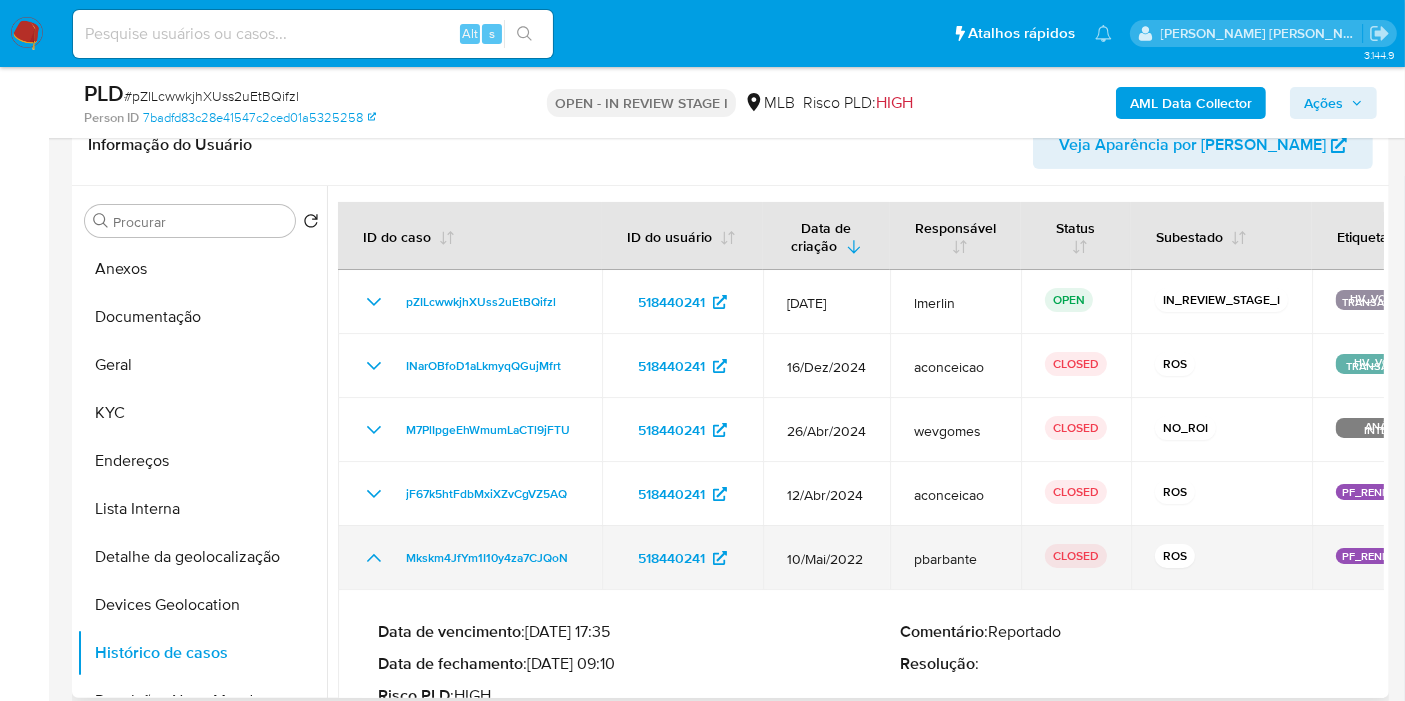 scroll, scrollTop: 49, scrollLeft: 0, axis: vertical 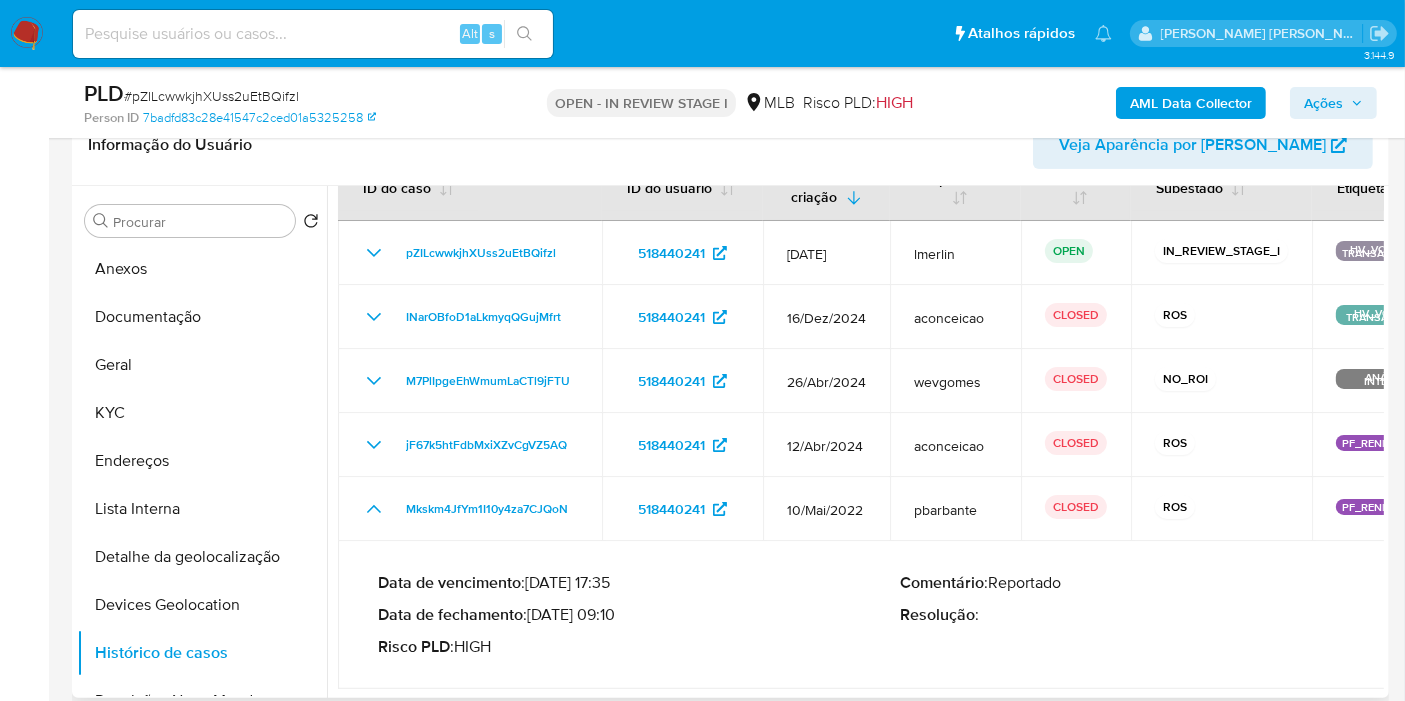 drag, startPoint x: 535, startPoint y: 614, endPoint x: 611, endPoint y: 613, distance: 76.00658 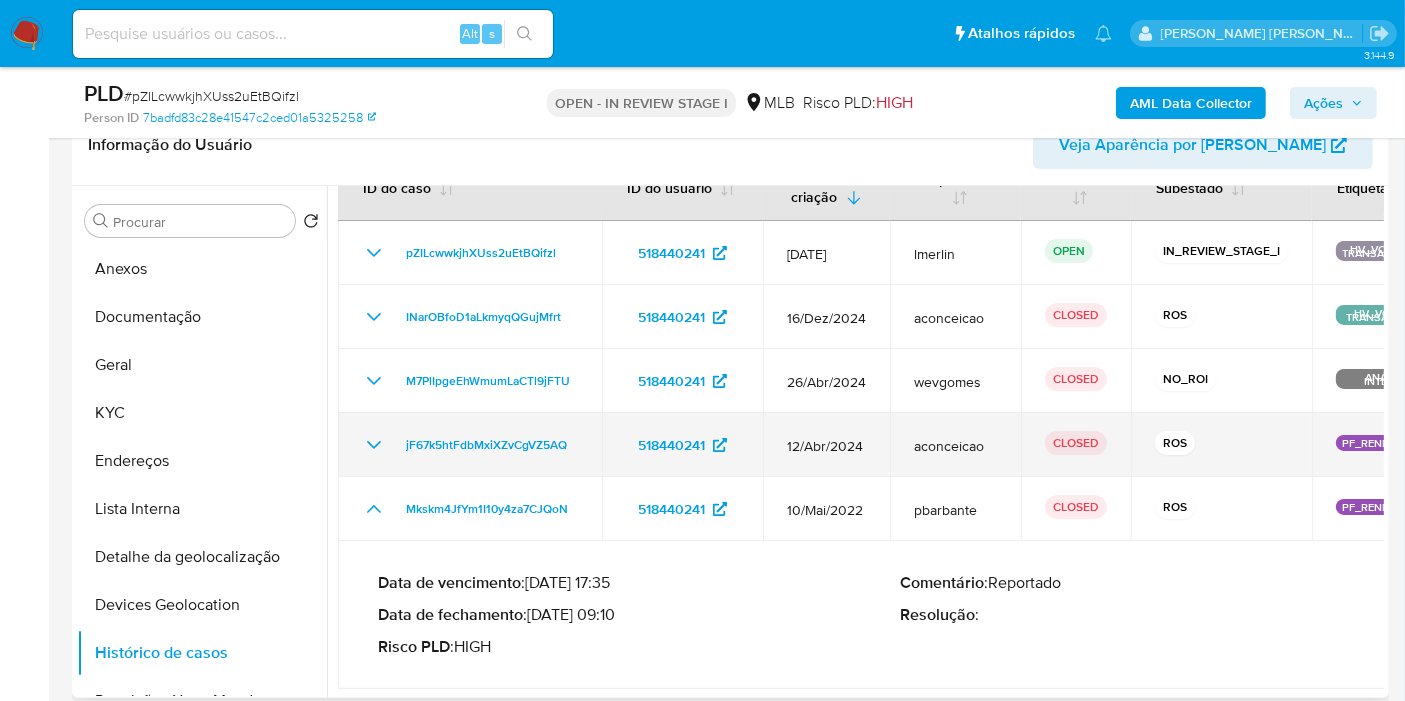 click 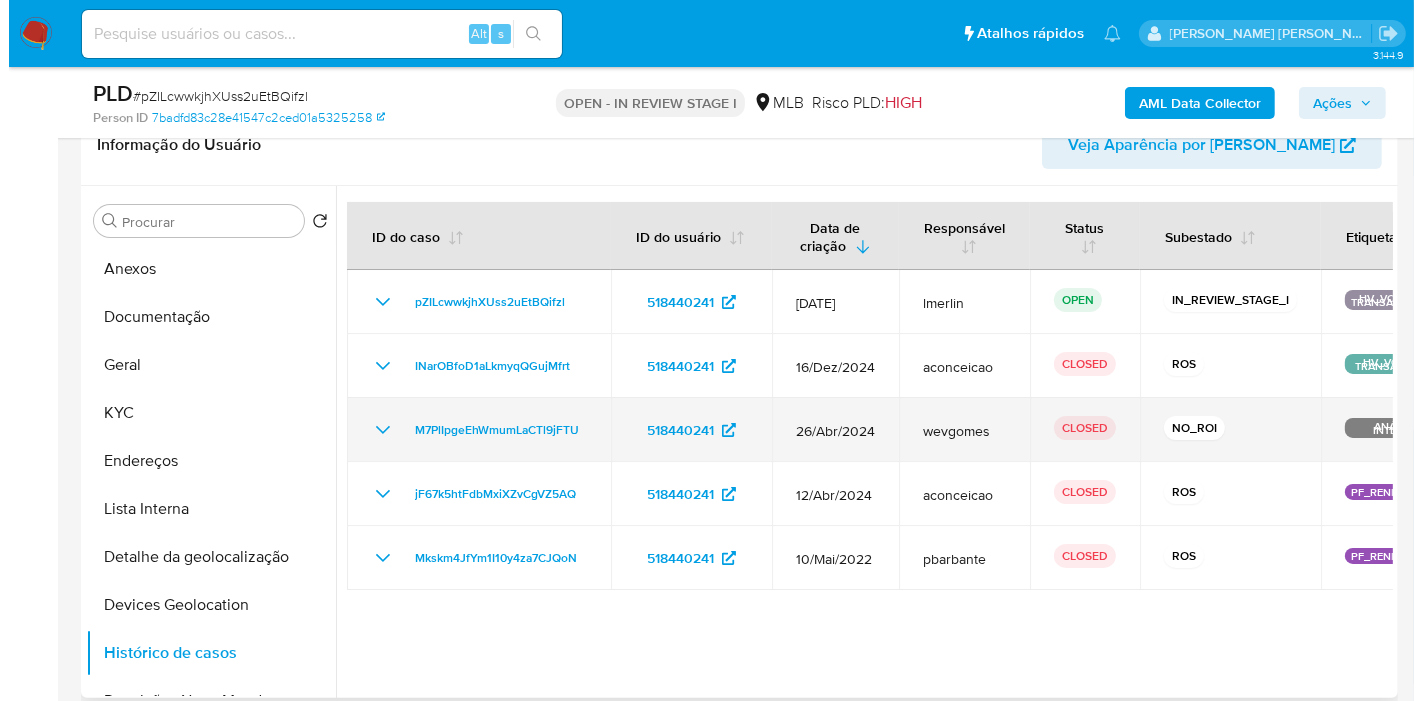 scroll, scrollTop: 0, scrollLeft: 0, axis: both 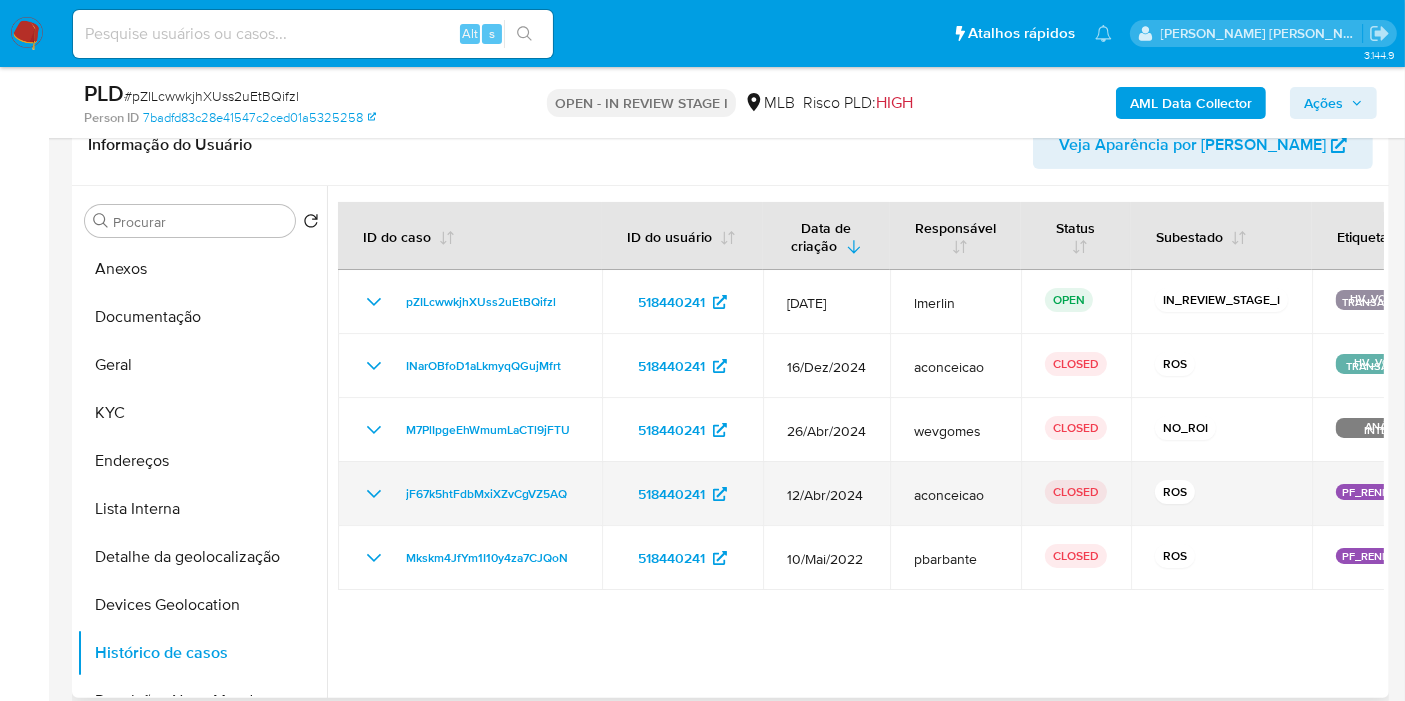click 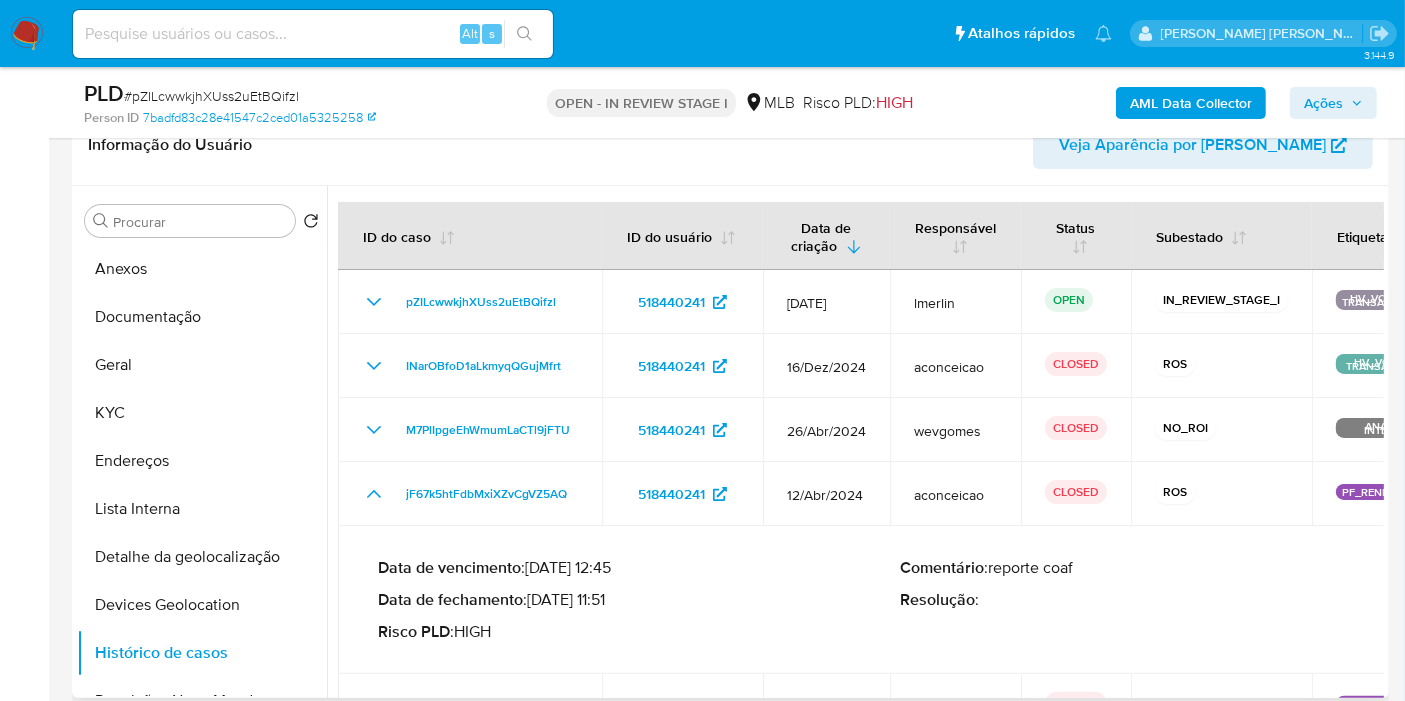 drag, startPoint x: 535, startPoint y: 604, endPoint x: 617, endPoint y: 601, distance: 82.05486 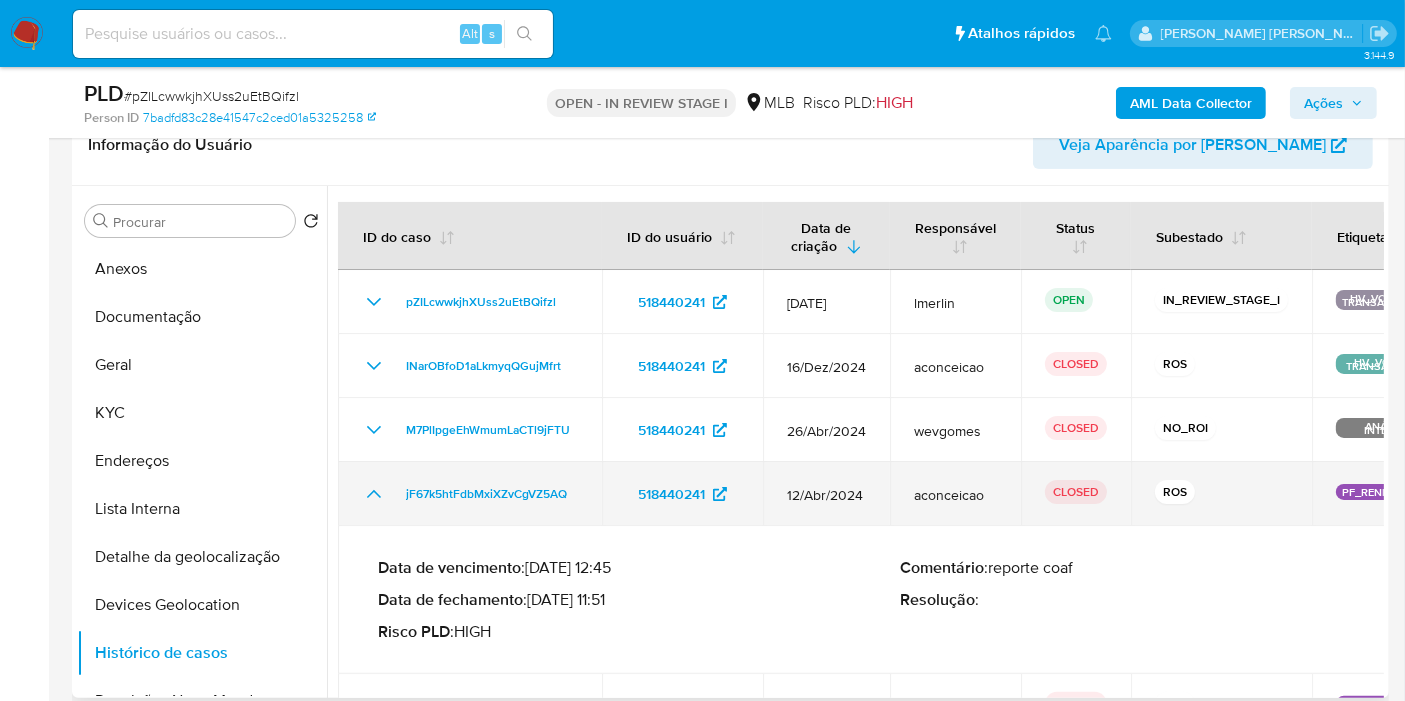 click 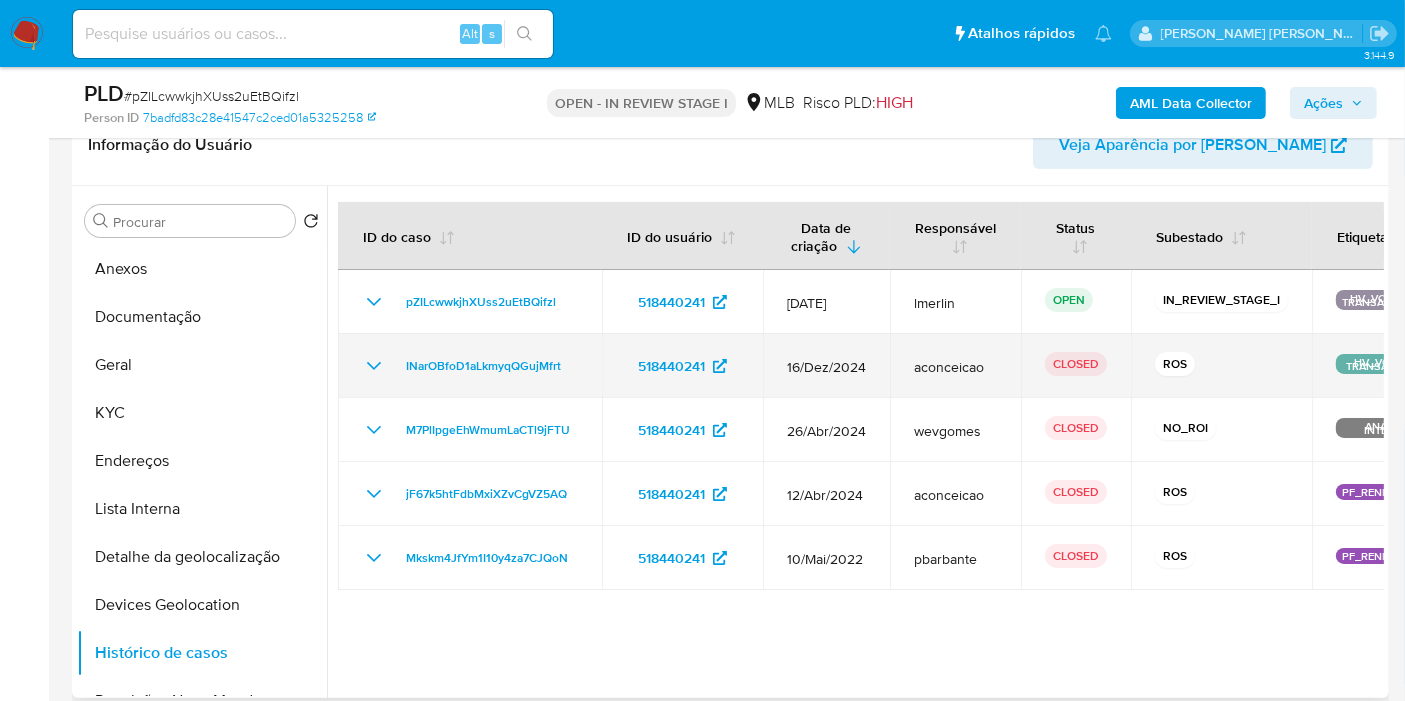 click 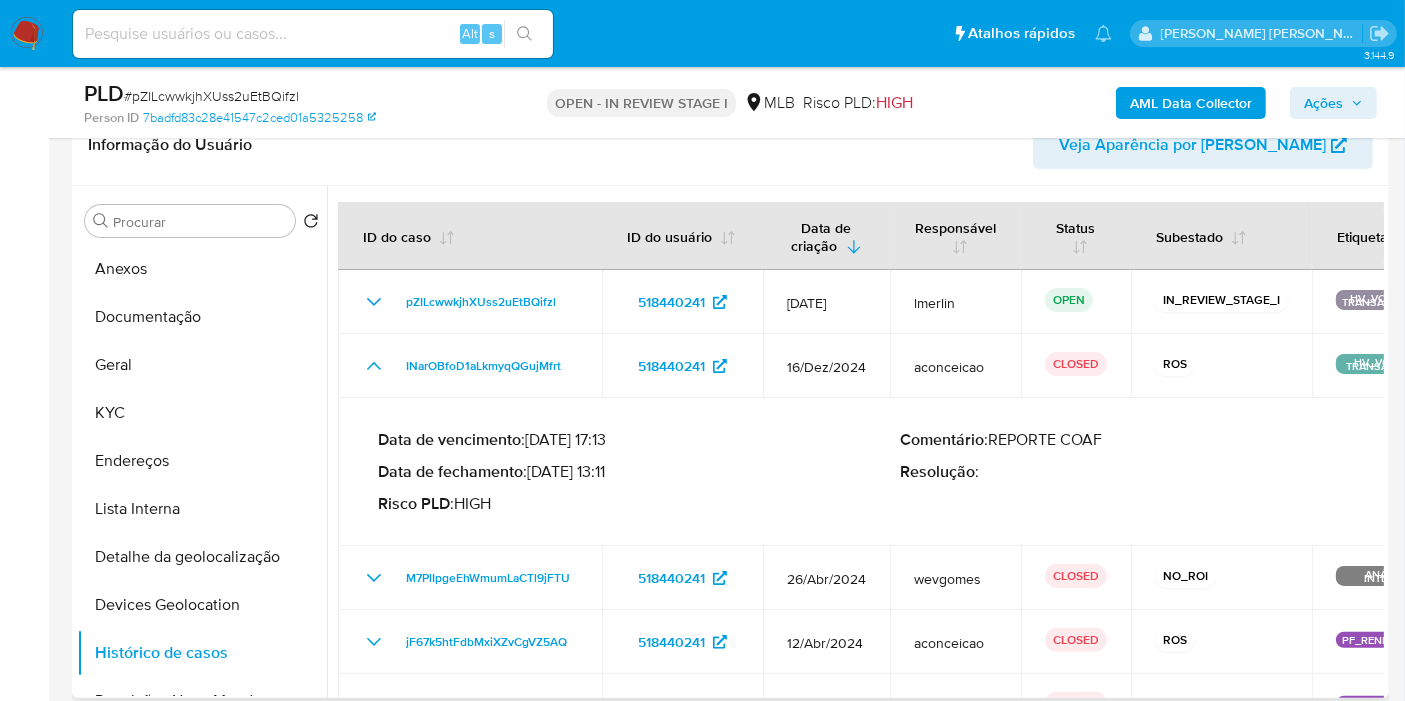 drag, startPoint x: 537, startPoint y: 472, endPoint x: 617, endPoint y: 472, distance: 80 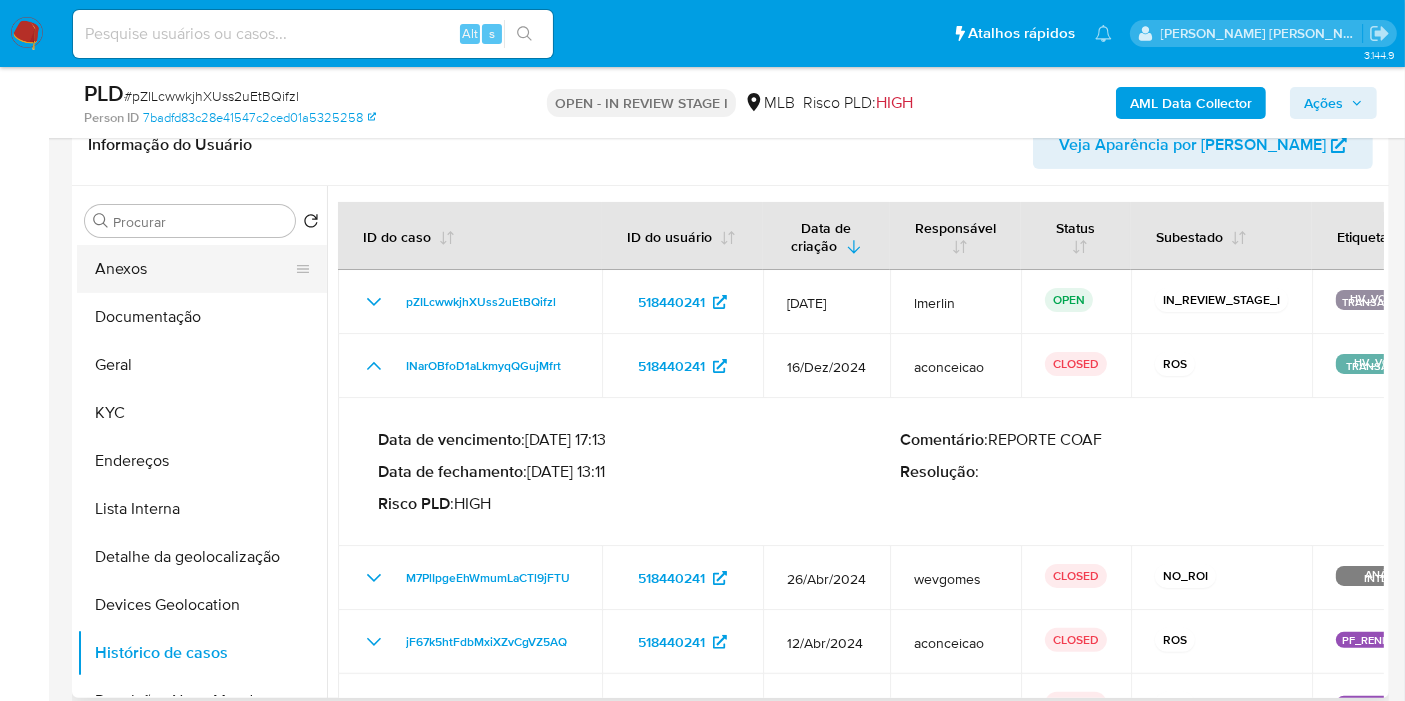 click on "Anexos" at bounding box center [194, 269] 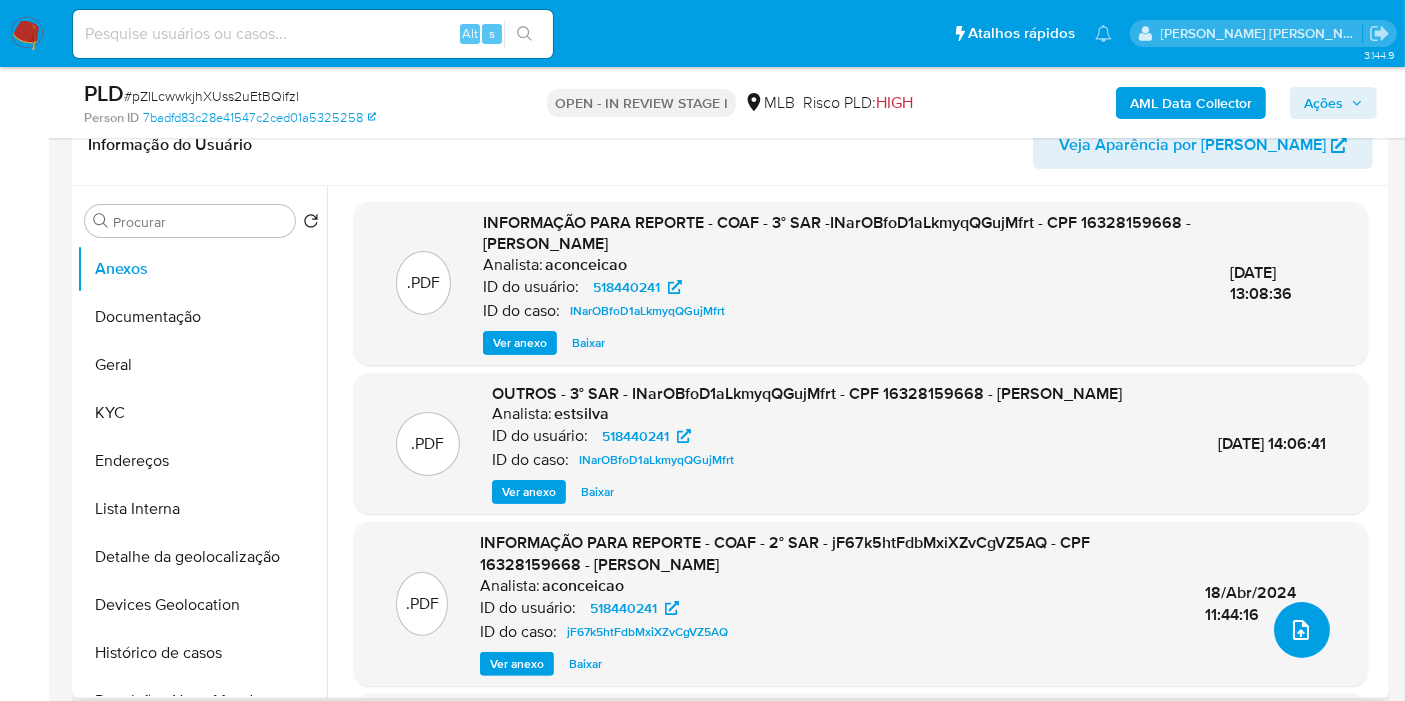 click 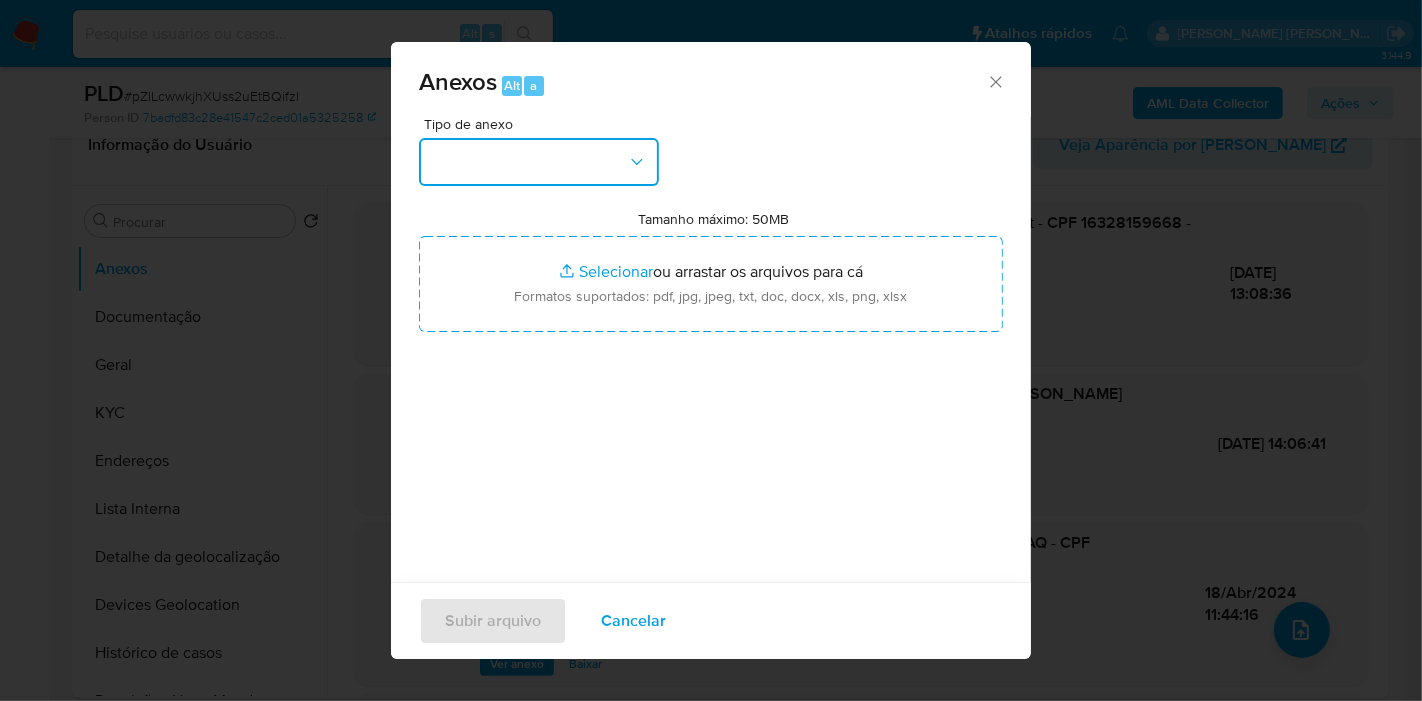 click at bounding box center (539, 162) 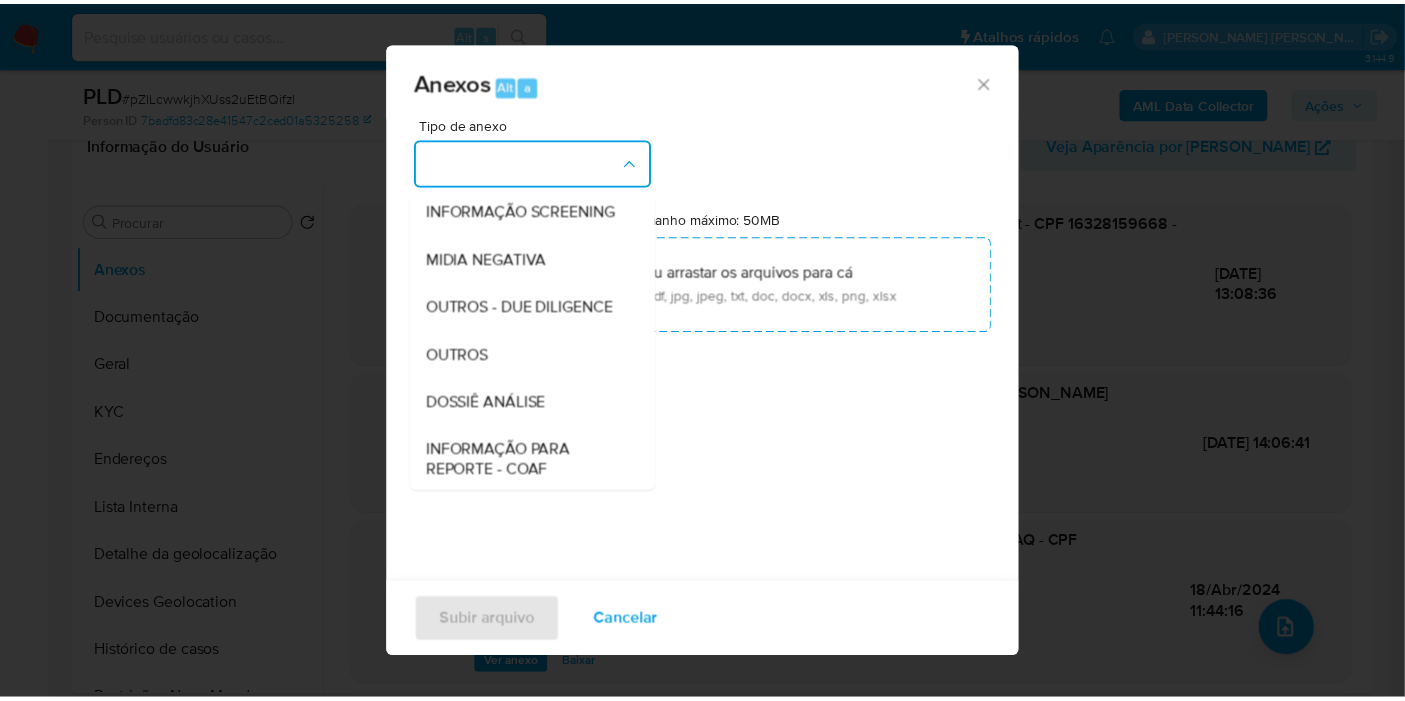 scroll, scrollTop: 222, scrollLeft: 0, axis: vertical 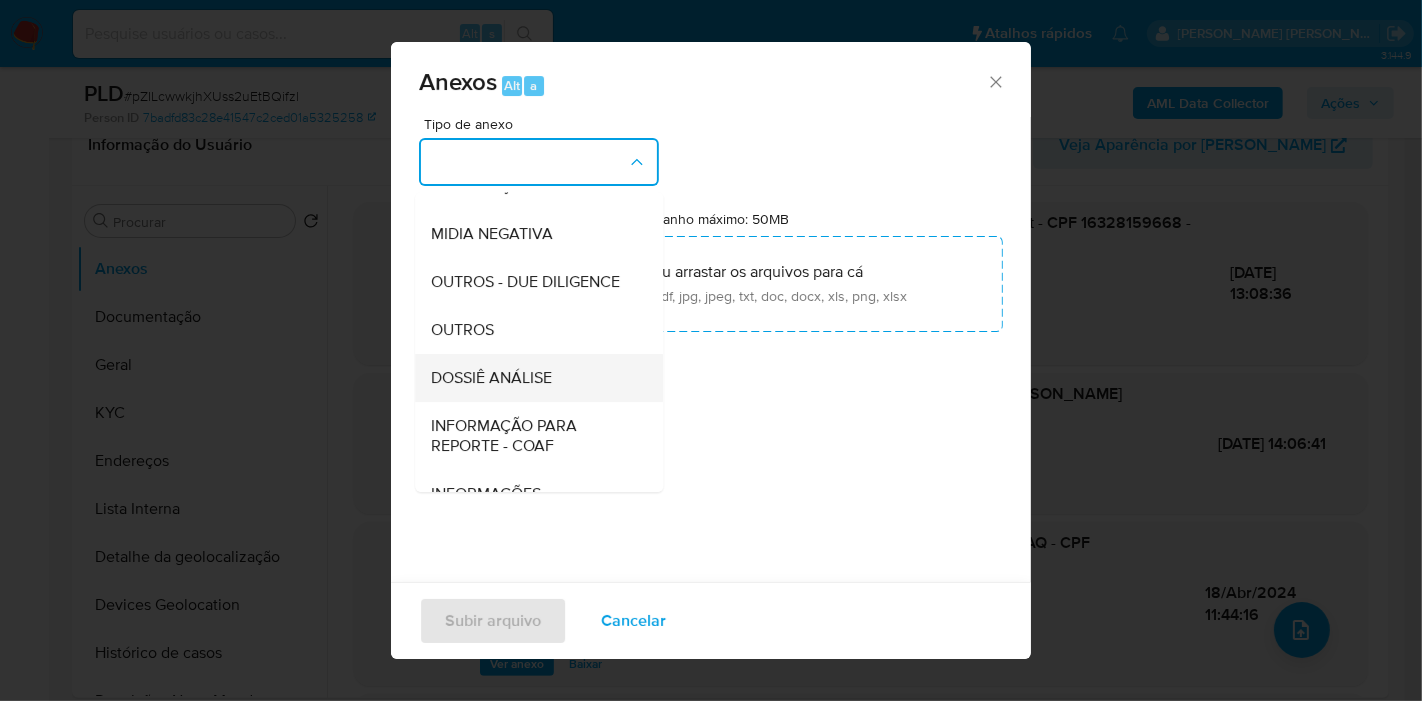 click on "DOSSIÊ ANÁLISE" at bounding box center [533, 378] 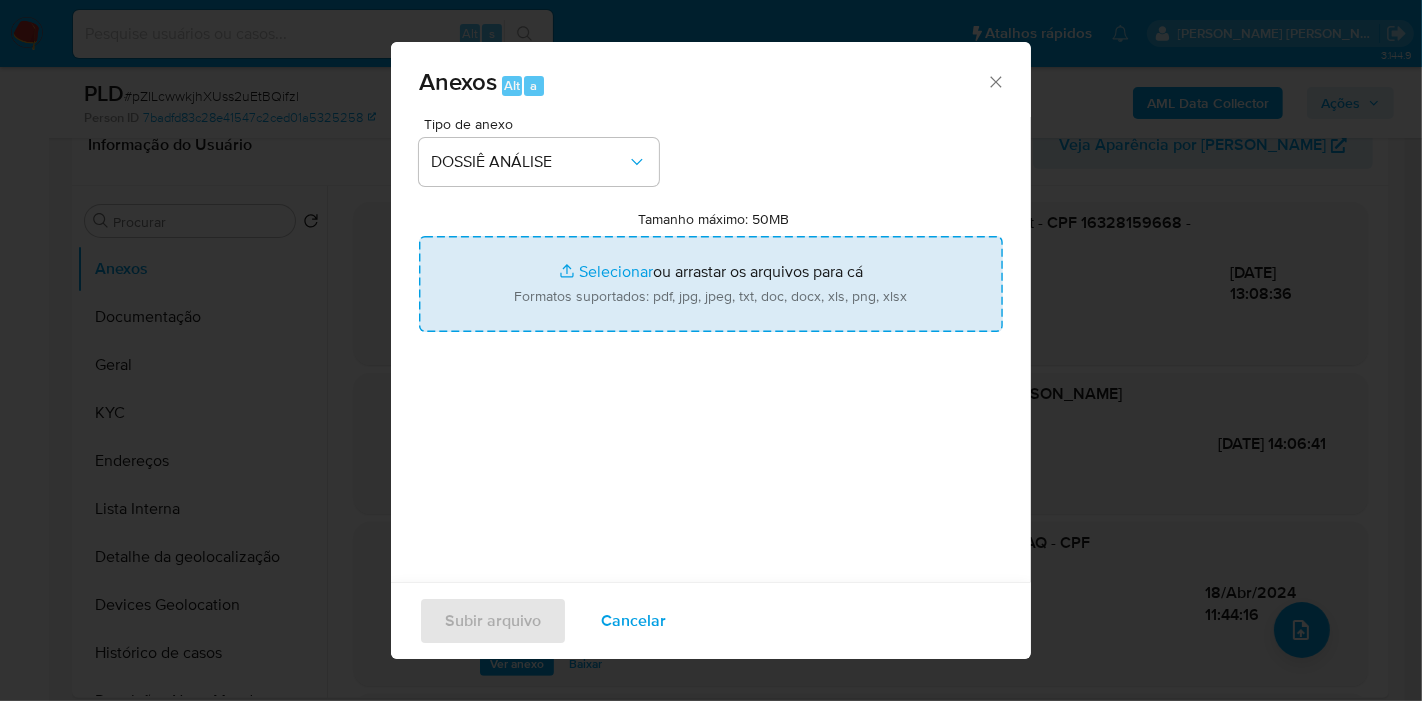 click on "Tamanho máximo: 50MB Selecionar arquivos" at bounding box center (711, 284) 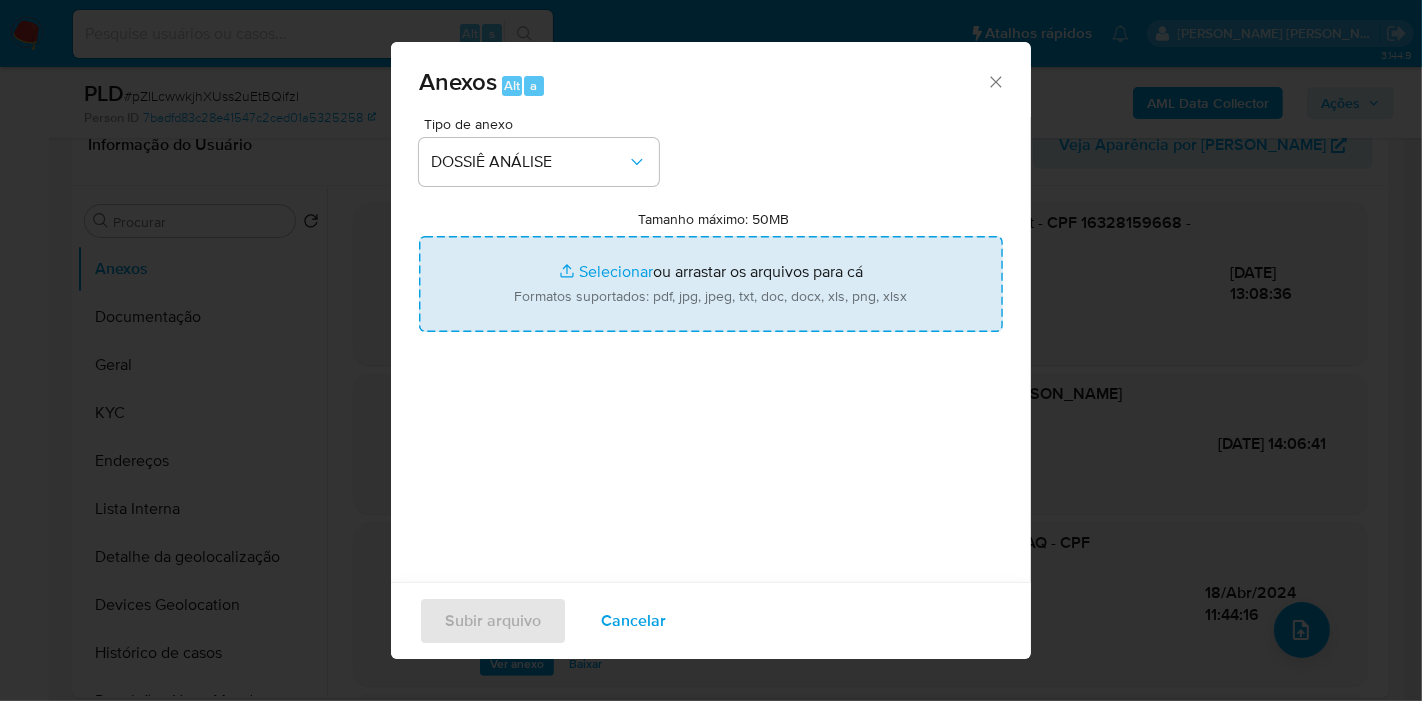 type on "C:\fakepath\4º SAR - XXXX - CPF 16328159668 - JOSE EDUARDO MURTA.pdf" 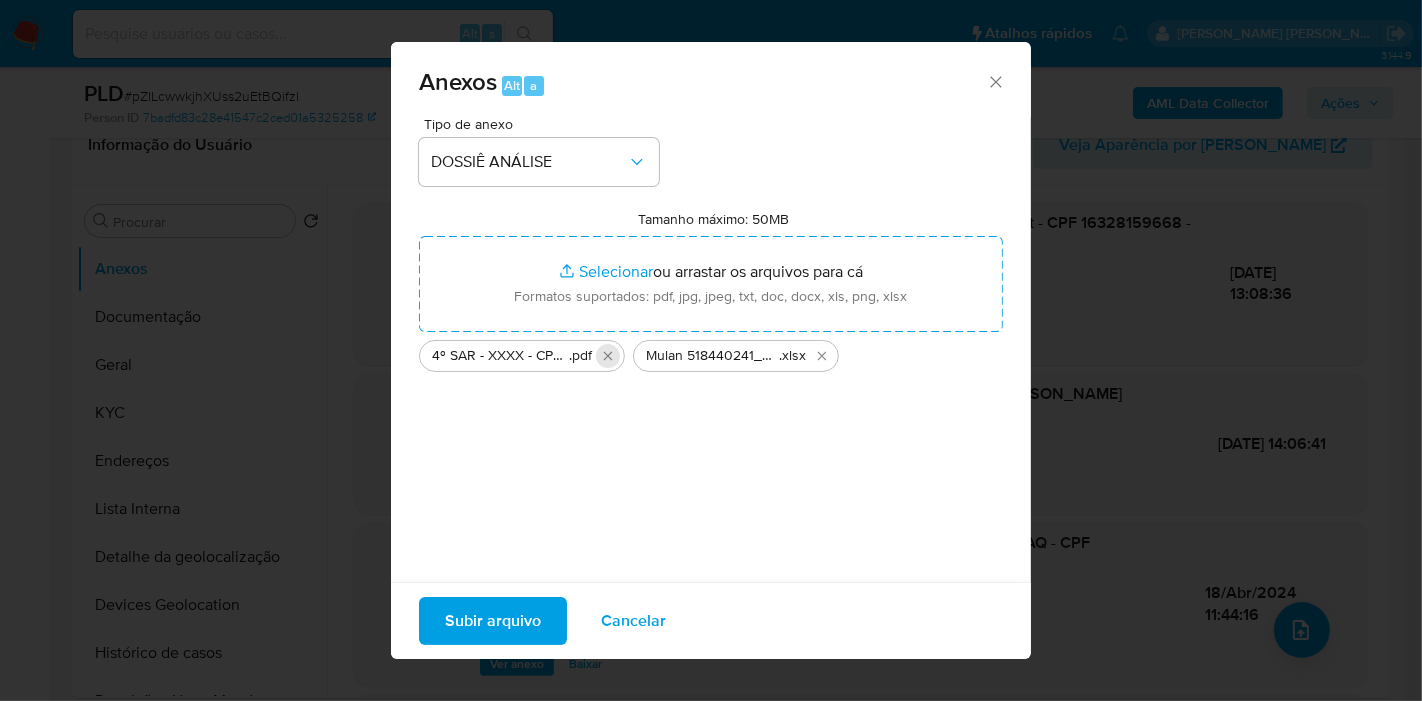 click 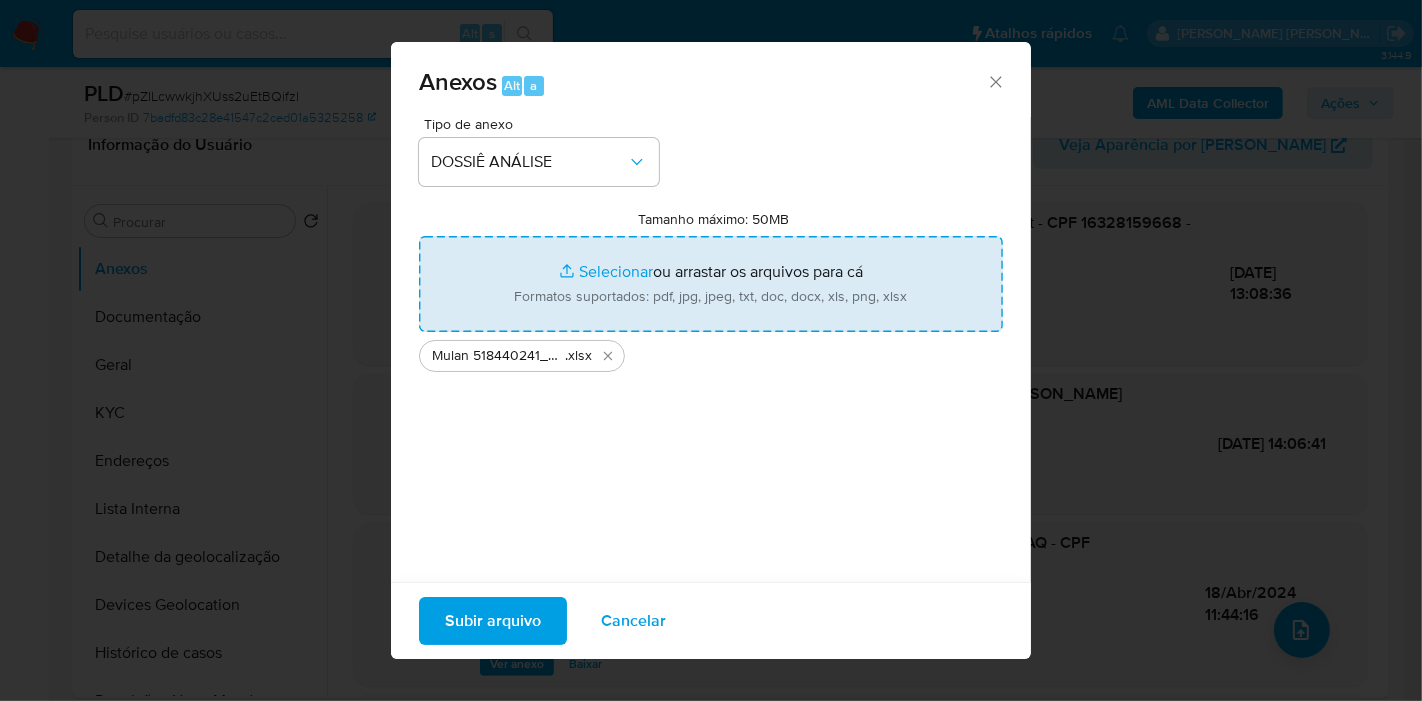 click on "Tamanho máximo: 50MB Selecionar arquivos" at bounding box center [711, 284] 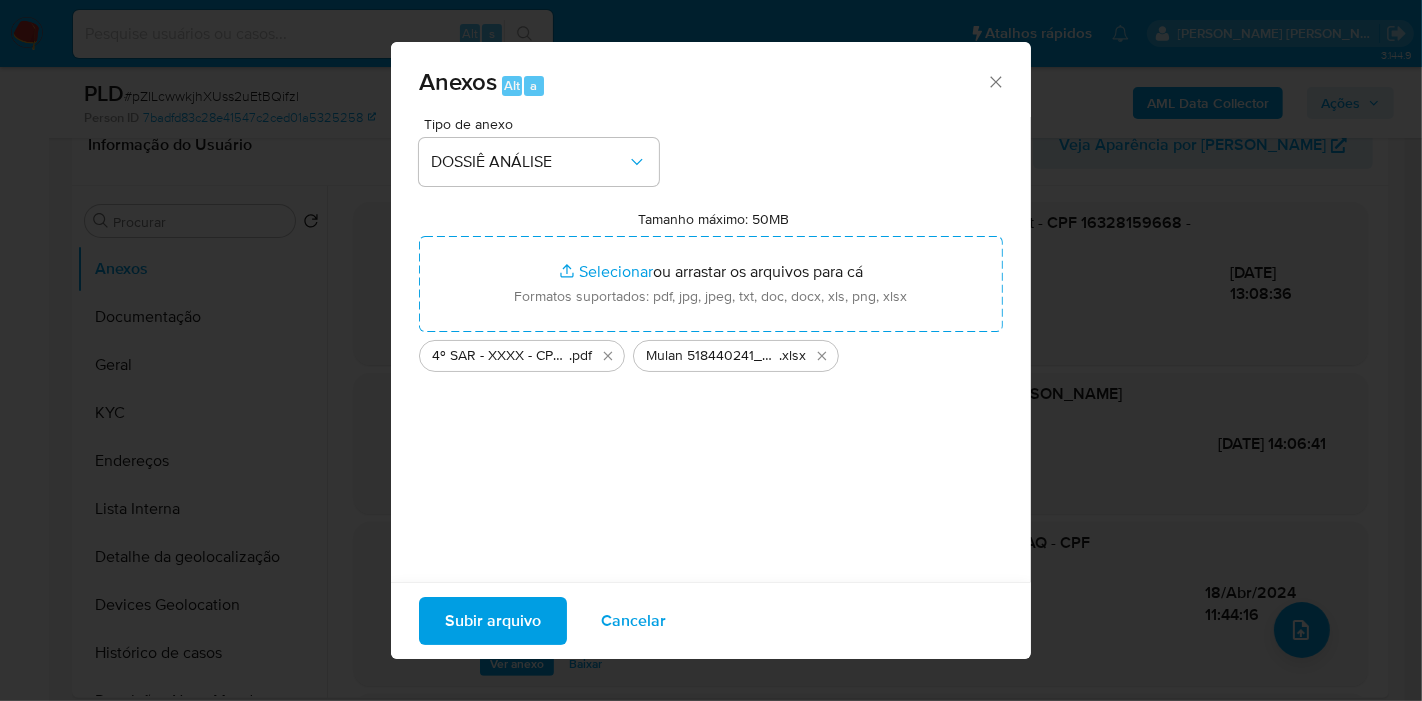 click on "Subir arquivo" at bounding box center [493, 621] 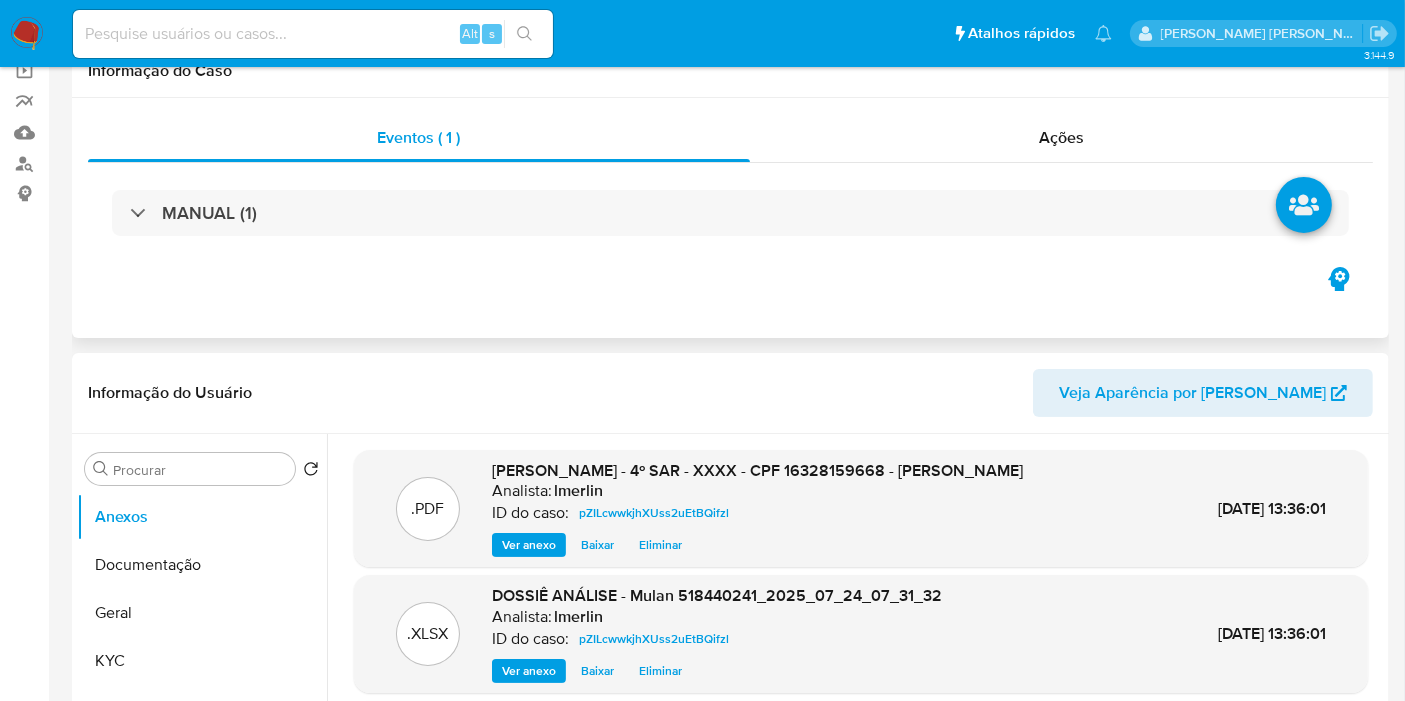 scroll, scrollTop: 0, scrollLeft: 0, axis: both 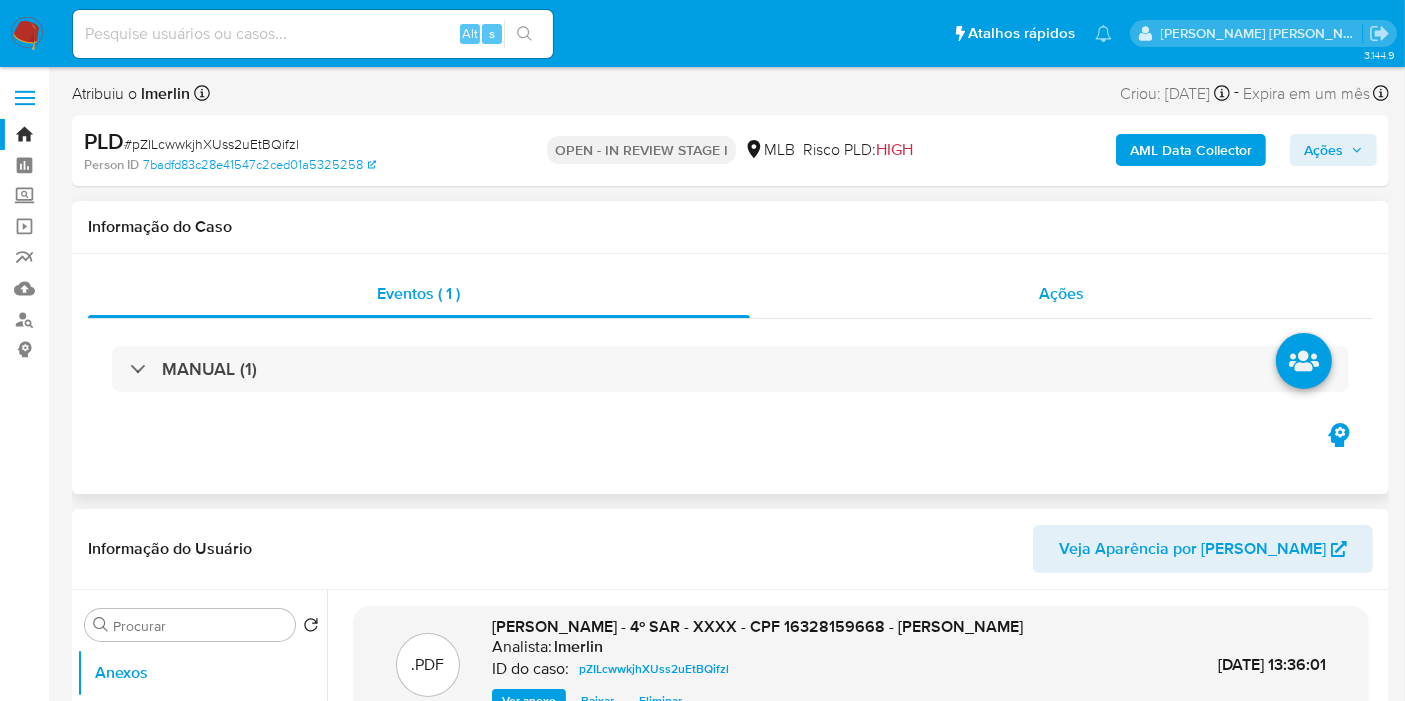 click on "Ações" at bounding box center [1062, 294] 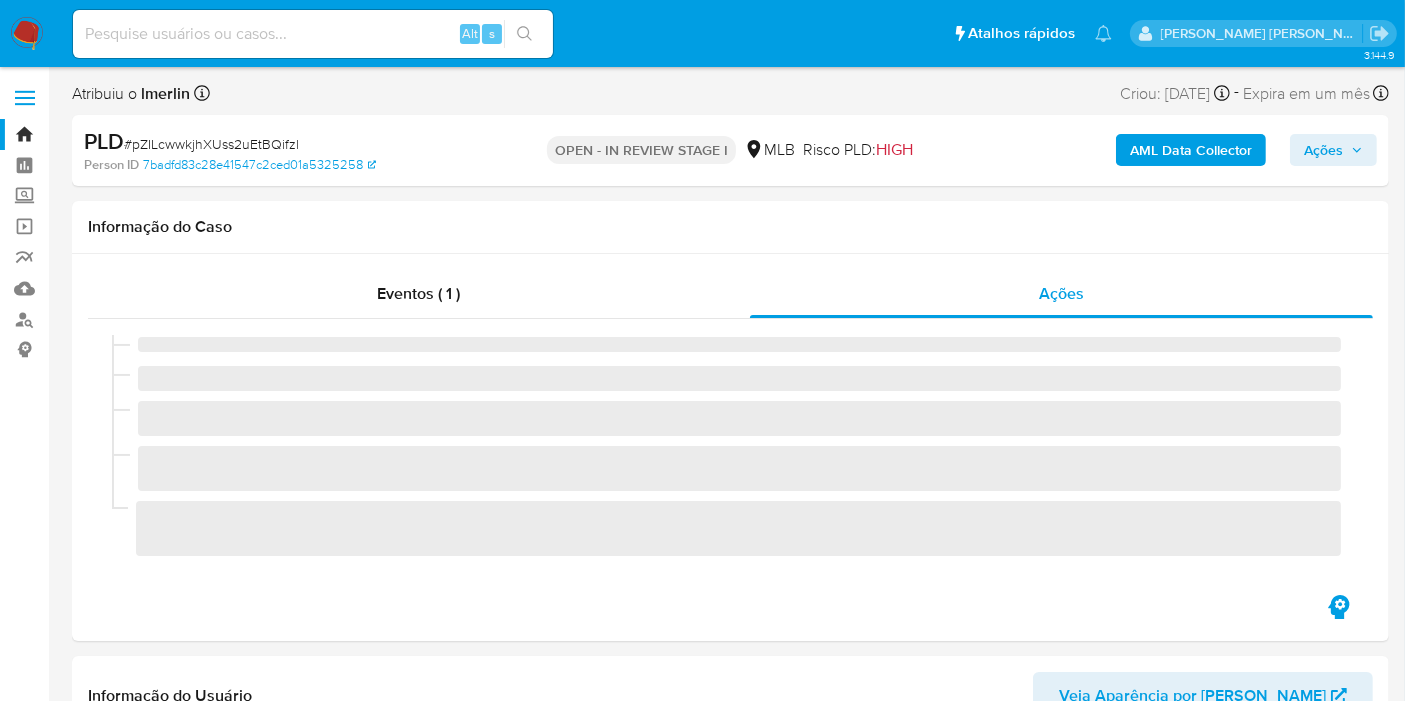 click on "Ações" at bounding box center [1323, 150] 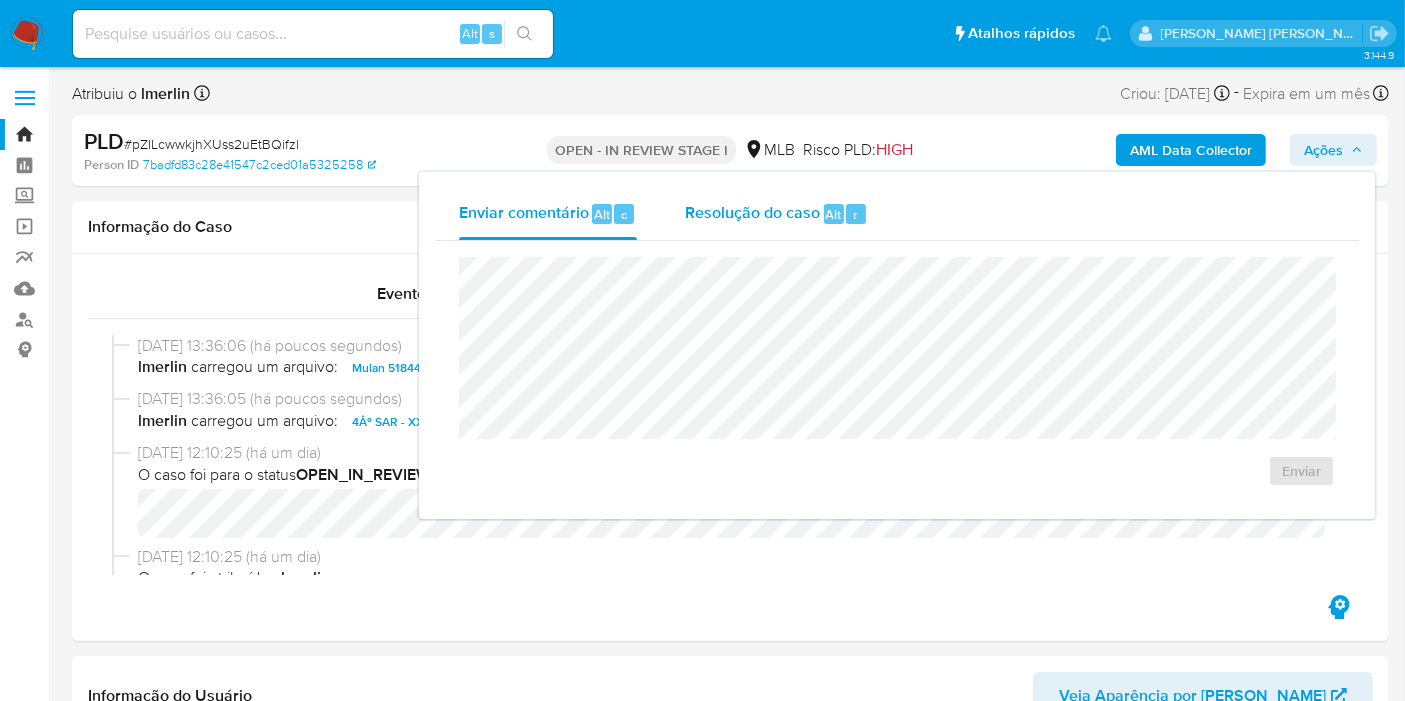 click on "Resolução do caso" at bounding box center [752, 213] 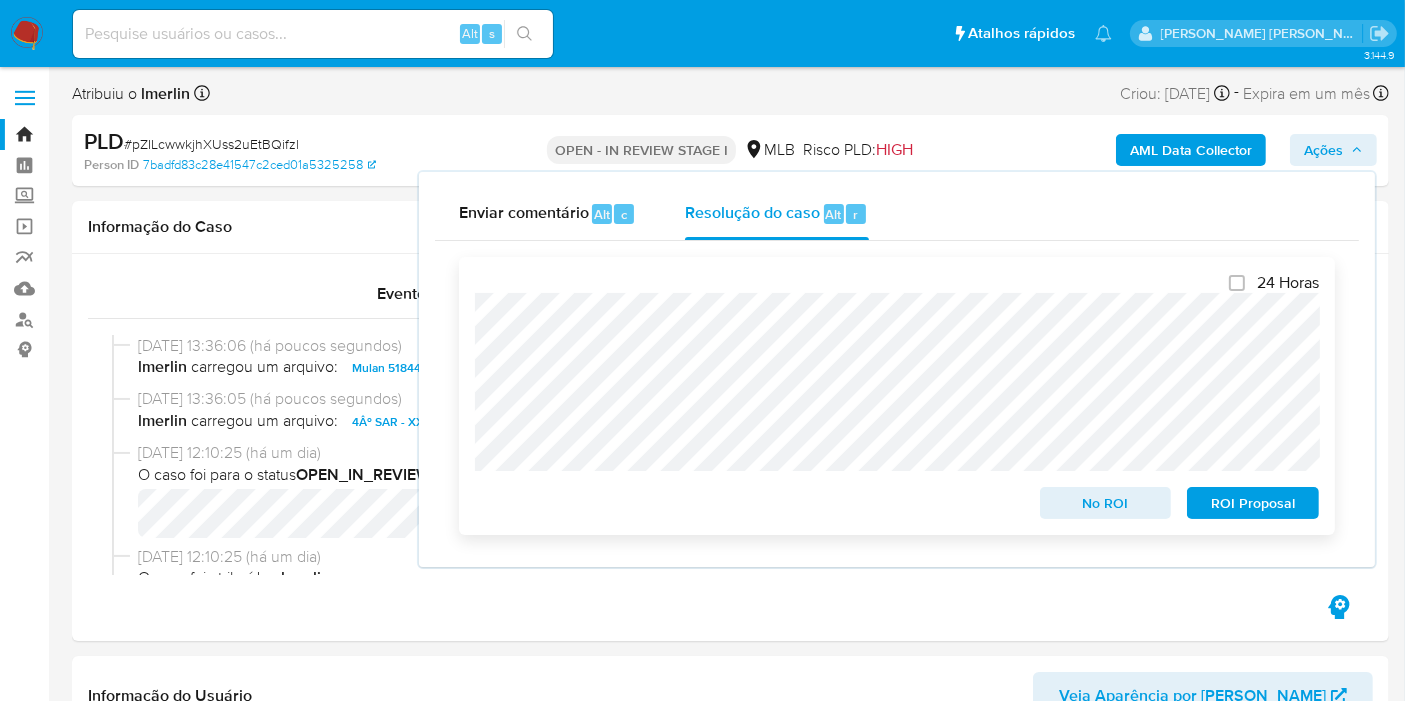 click on "ROI Proposal" at bounding box center (1253, 503) 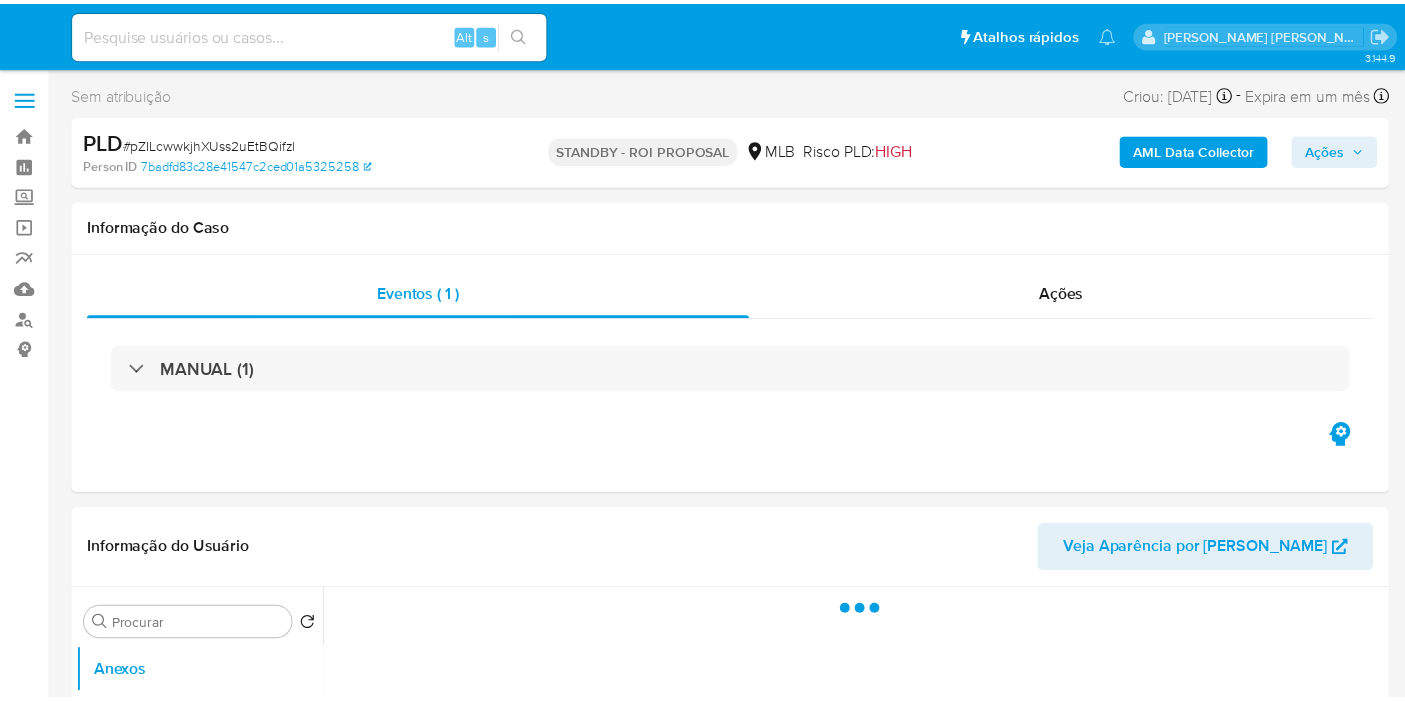 scroll, scrollTop: 0, scrollLeft: 0, axis: both 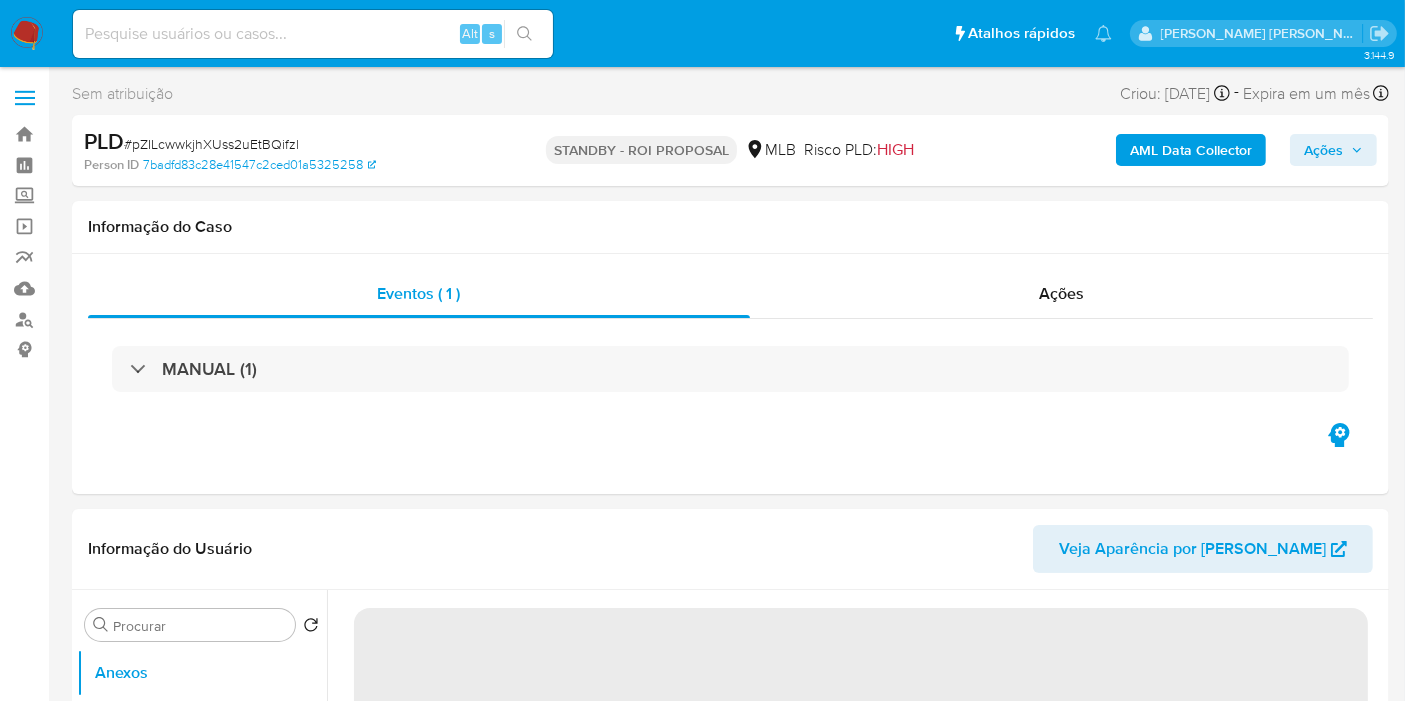 select on "10" 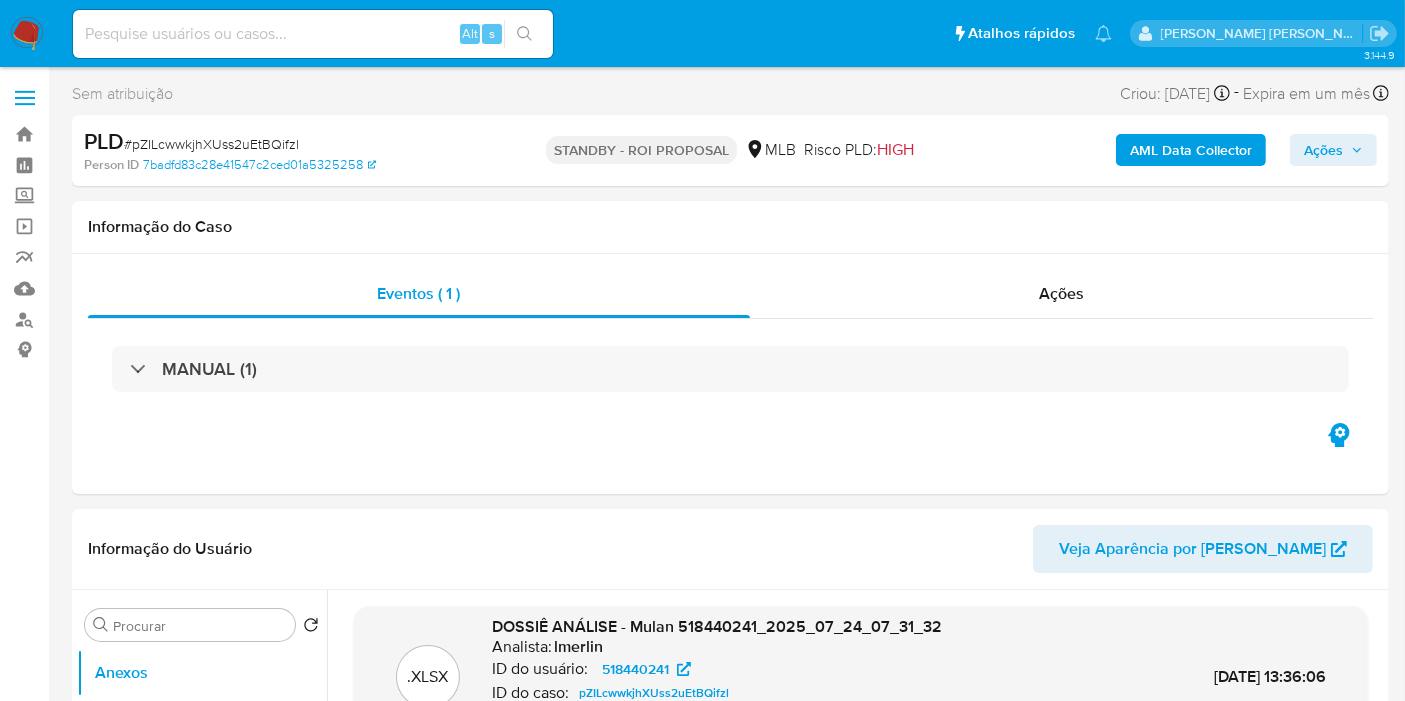 click at bounding box center [27, 34] 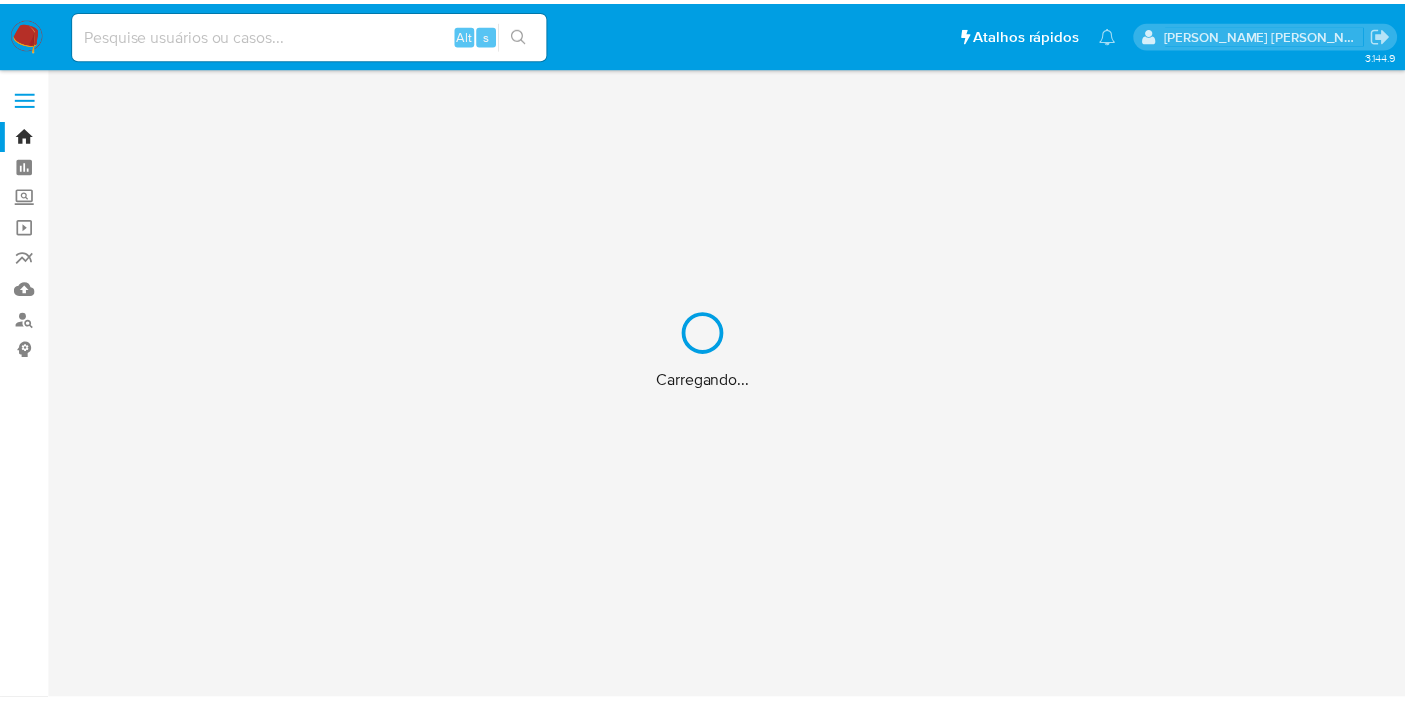 scroll, scrollTop: 0, scrollLeft: 0, axis: both 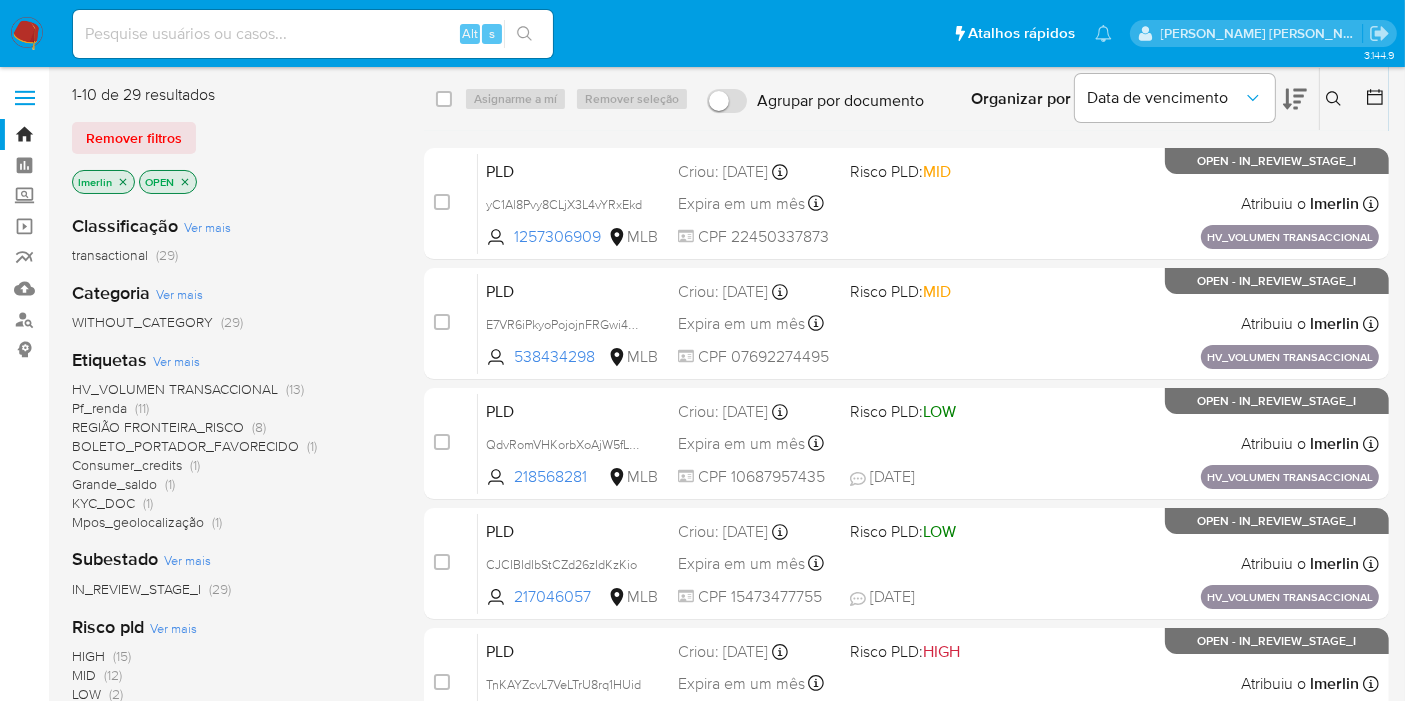 click 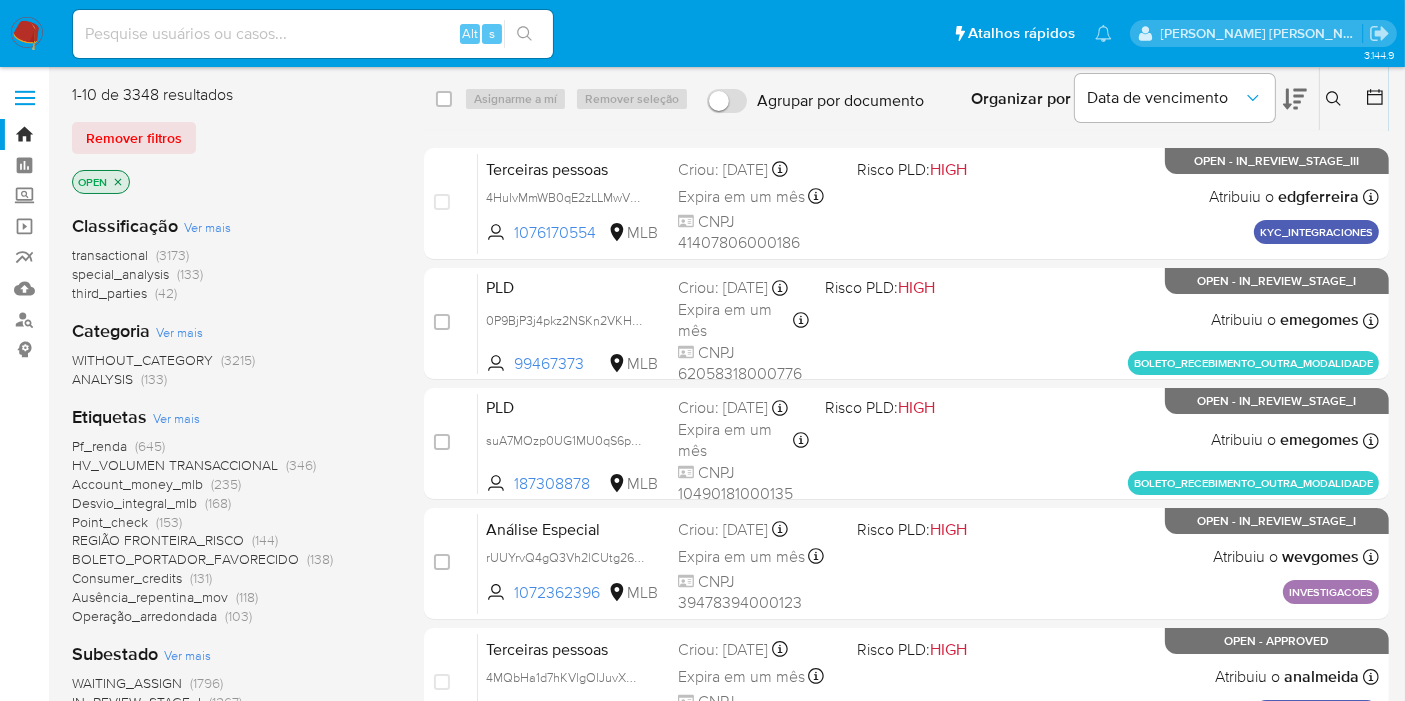 click at bounding box center [313, 34] 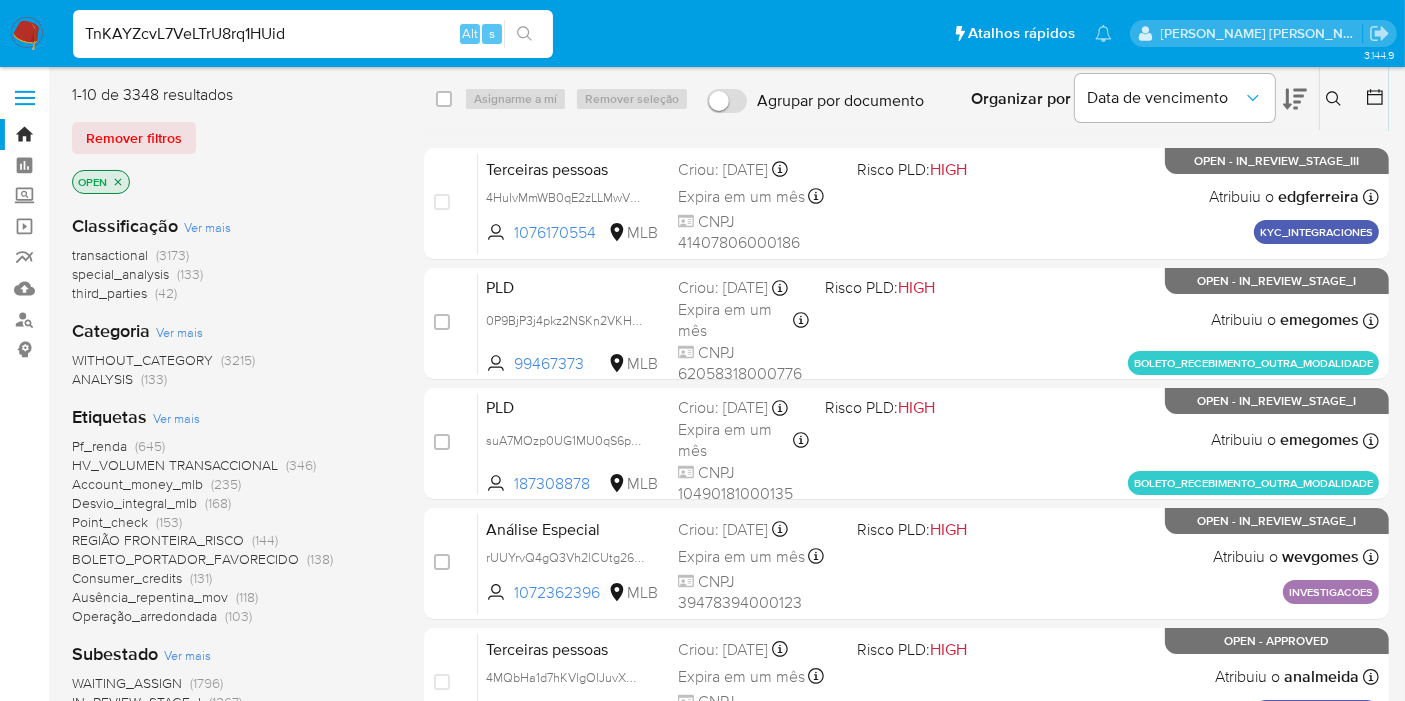 type on "TnKAYZcvL7VeLTrU8rq1HUid" 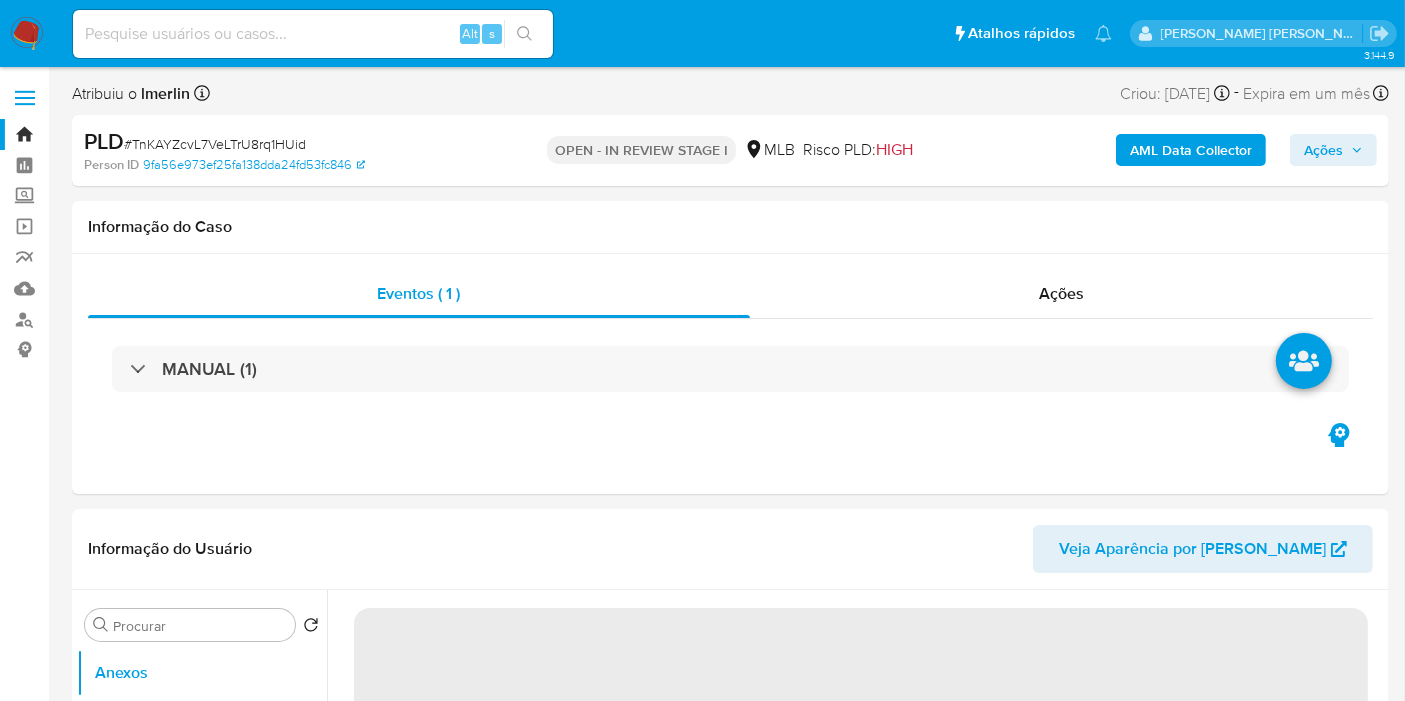 select on "10" 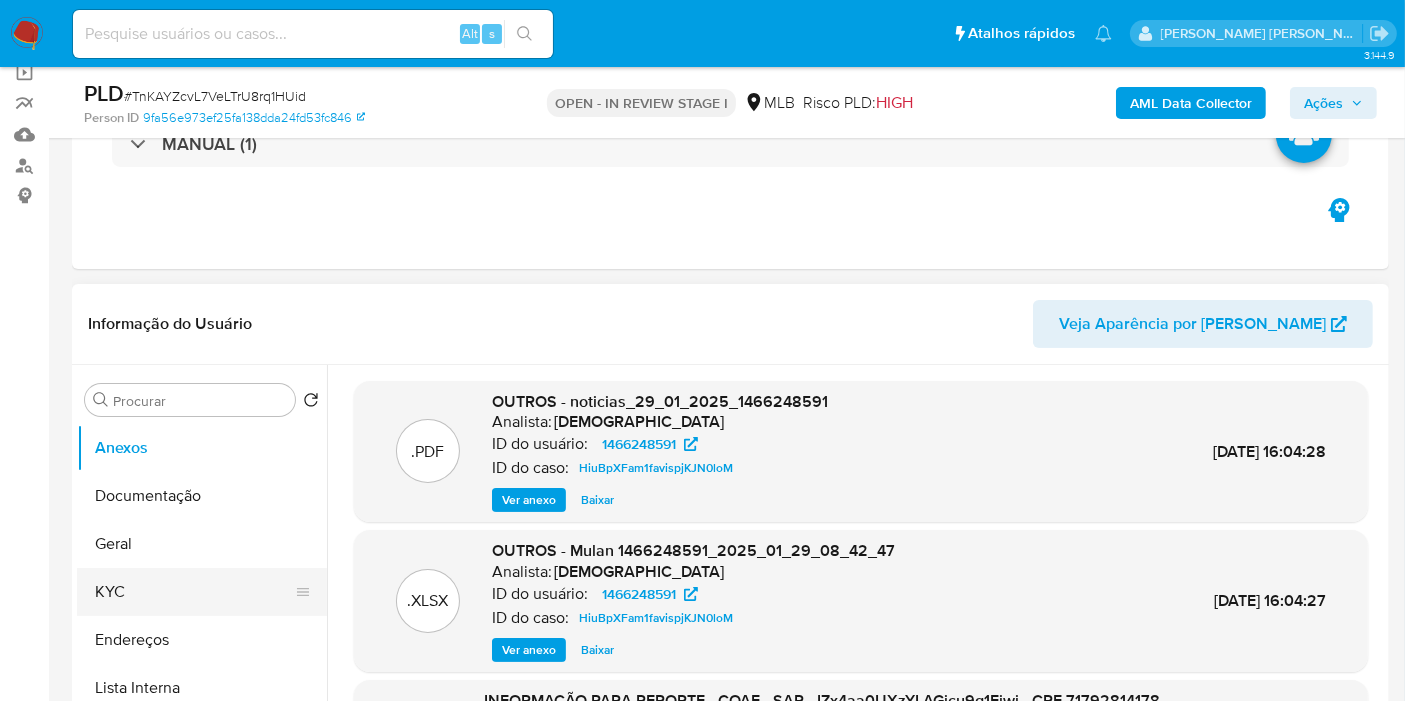 scroll, scrollTop: 333, scrollLeft: 0, axis: vertical 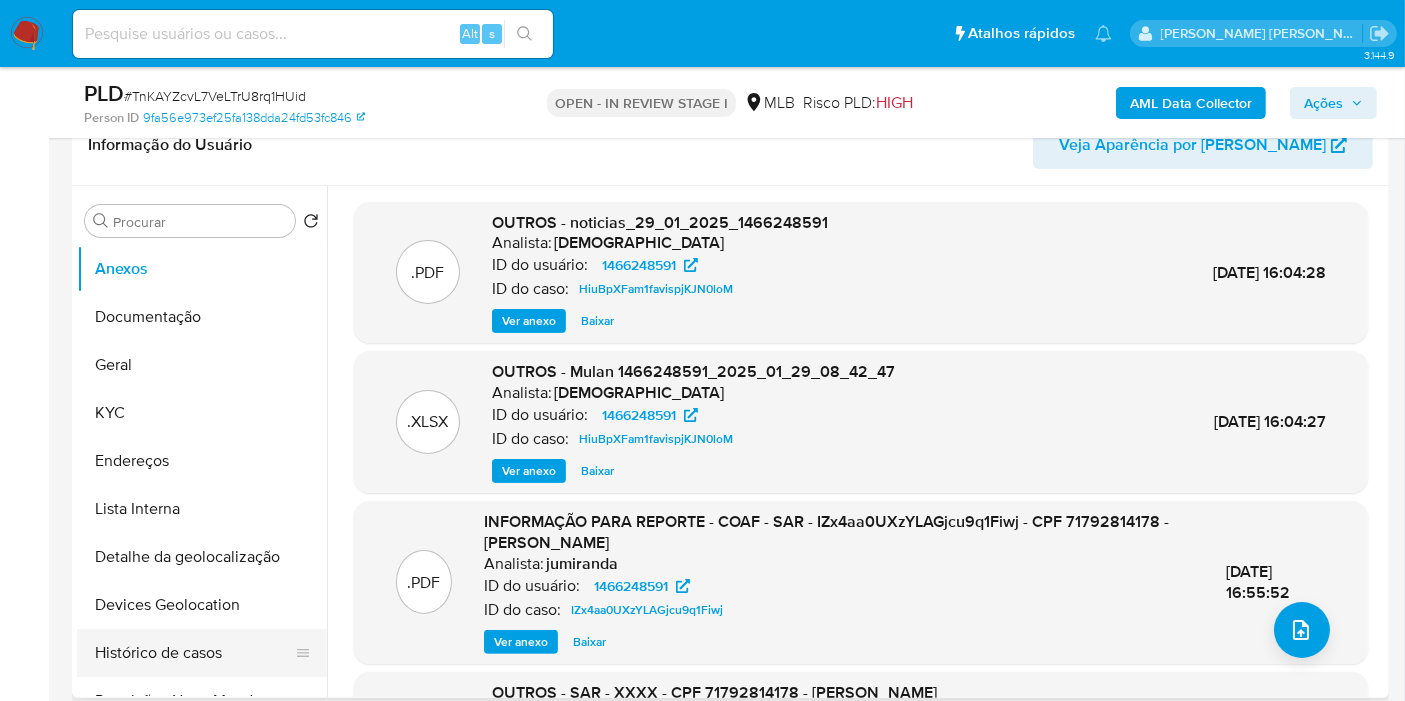 click on "Histórico de casos" at bounding box center (194, 653) 